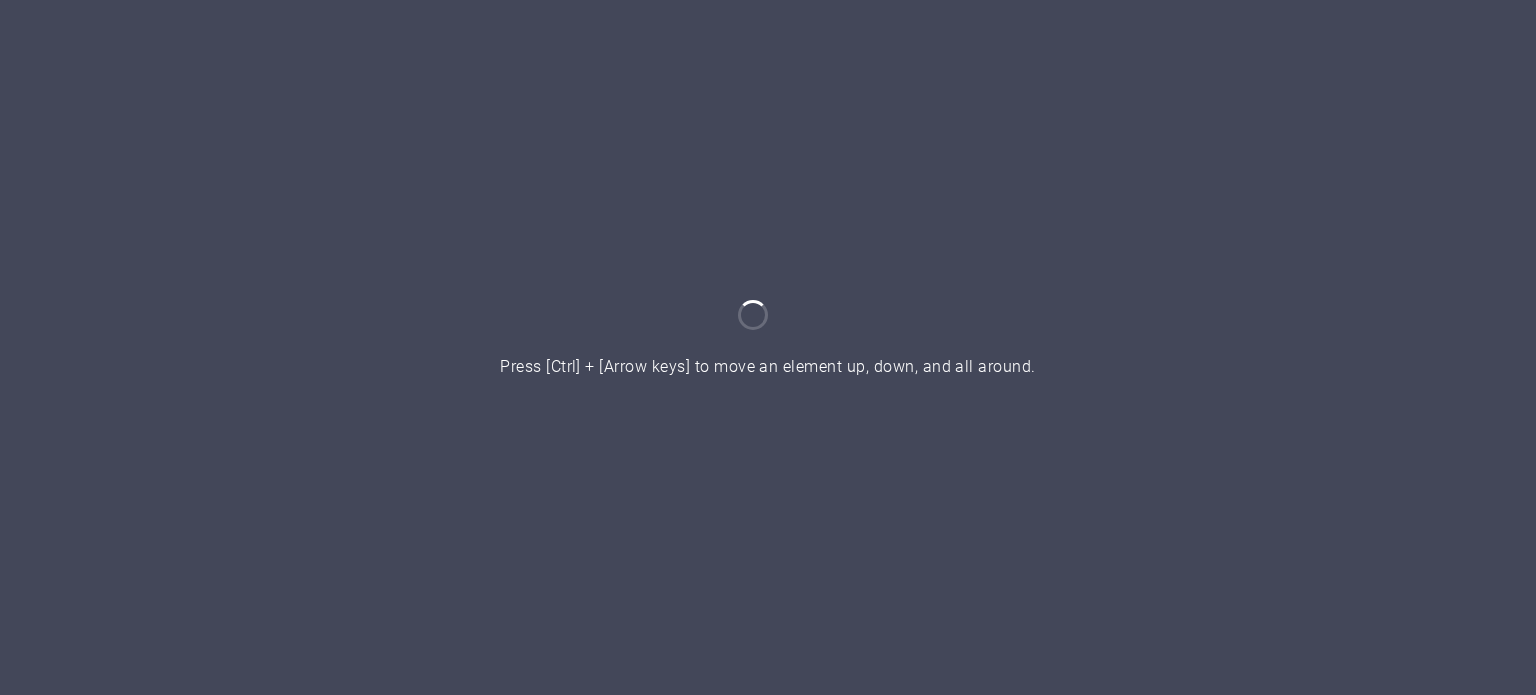 scroll, scrollTop: 0, scrollLeft: 0, axis: both 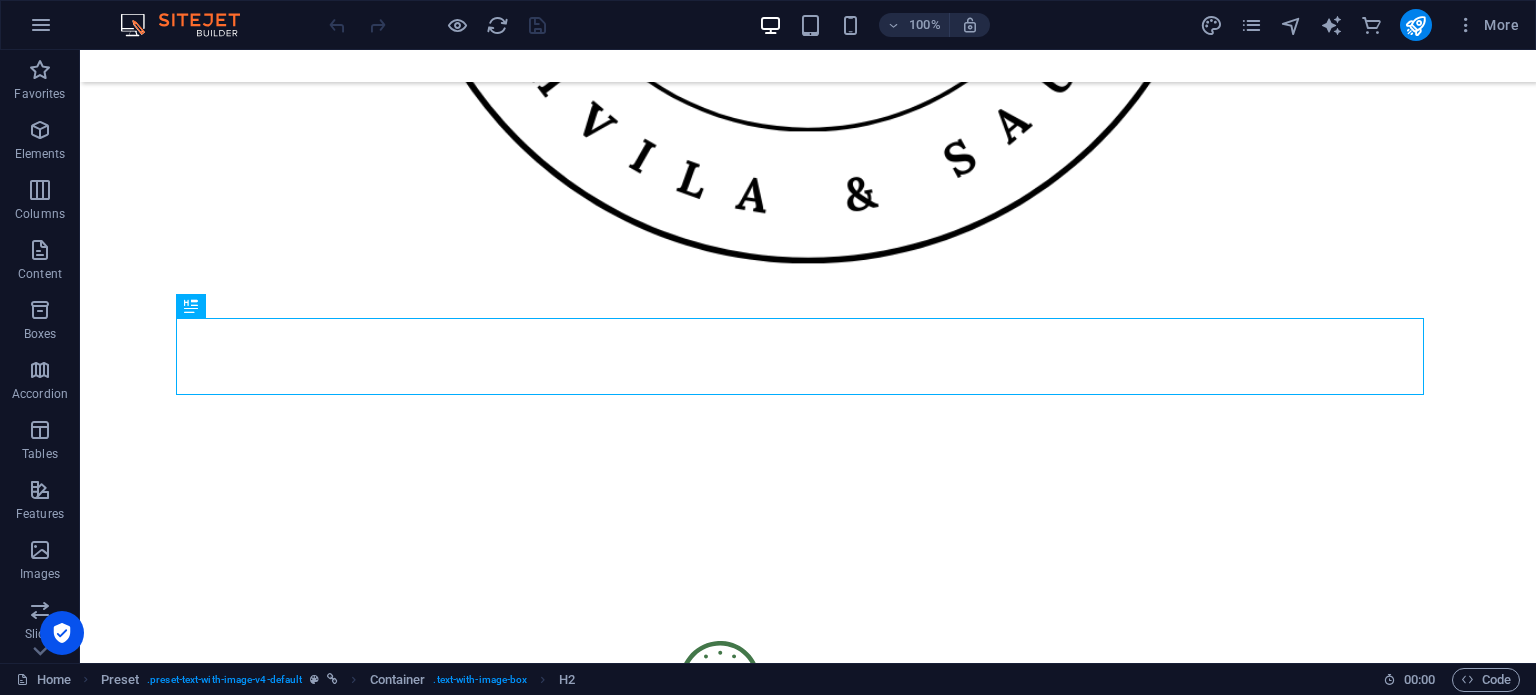 click on "More" at bounding box center [1363, 25] 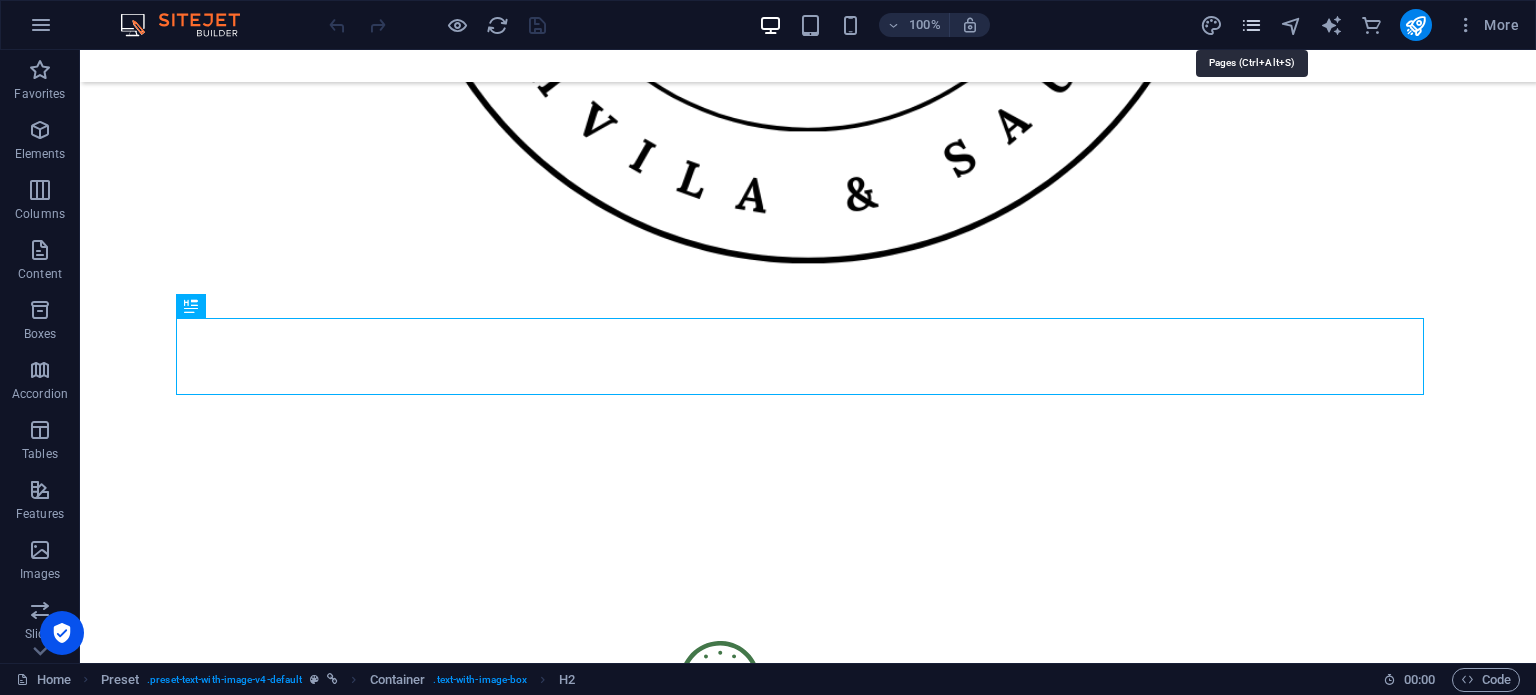 click at bounding box center [1251, 25] 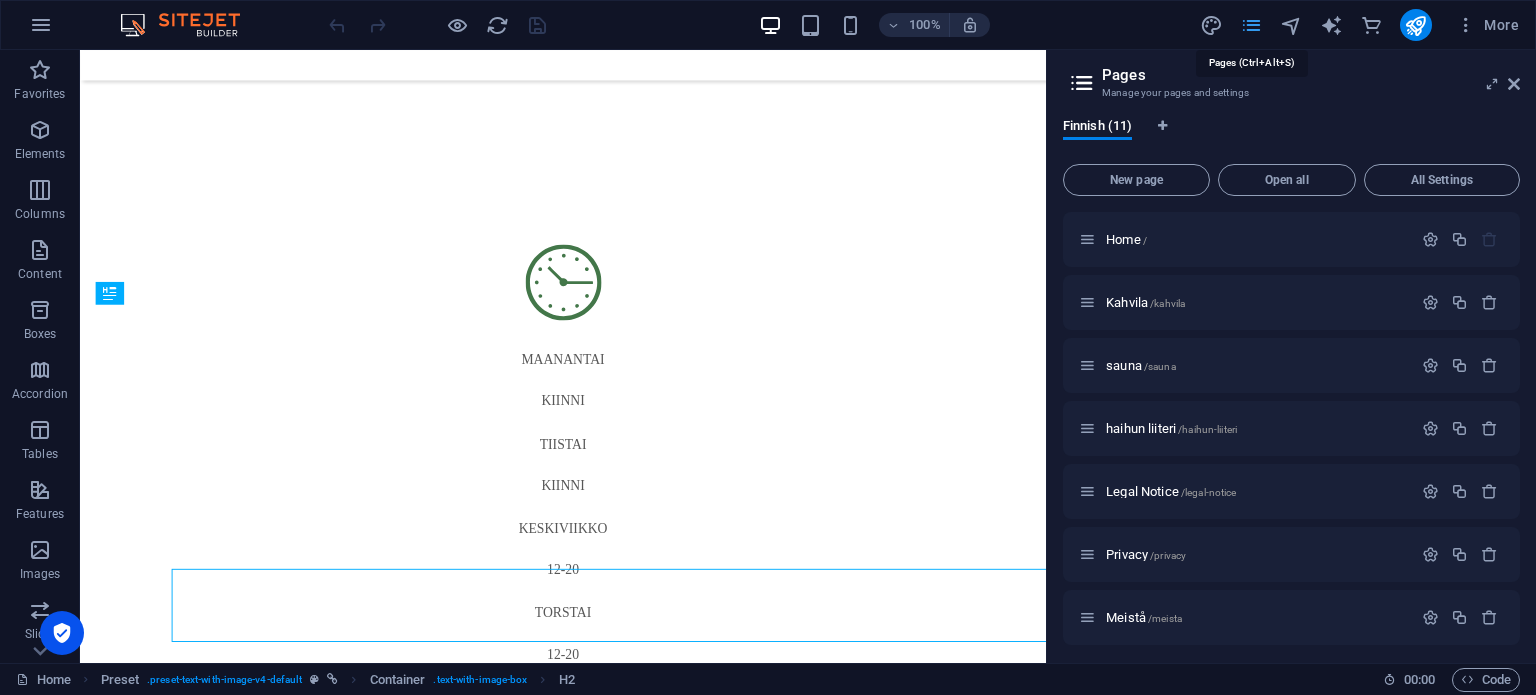 scroll, scrollTop: 1686, scrollLeft: 0, axis: vertical 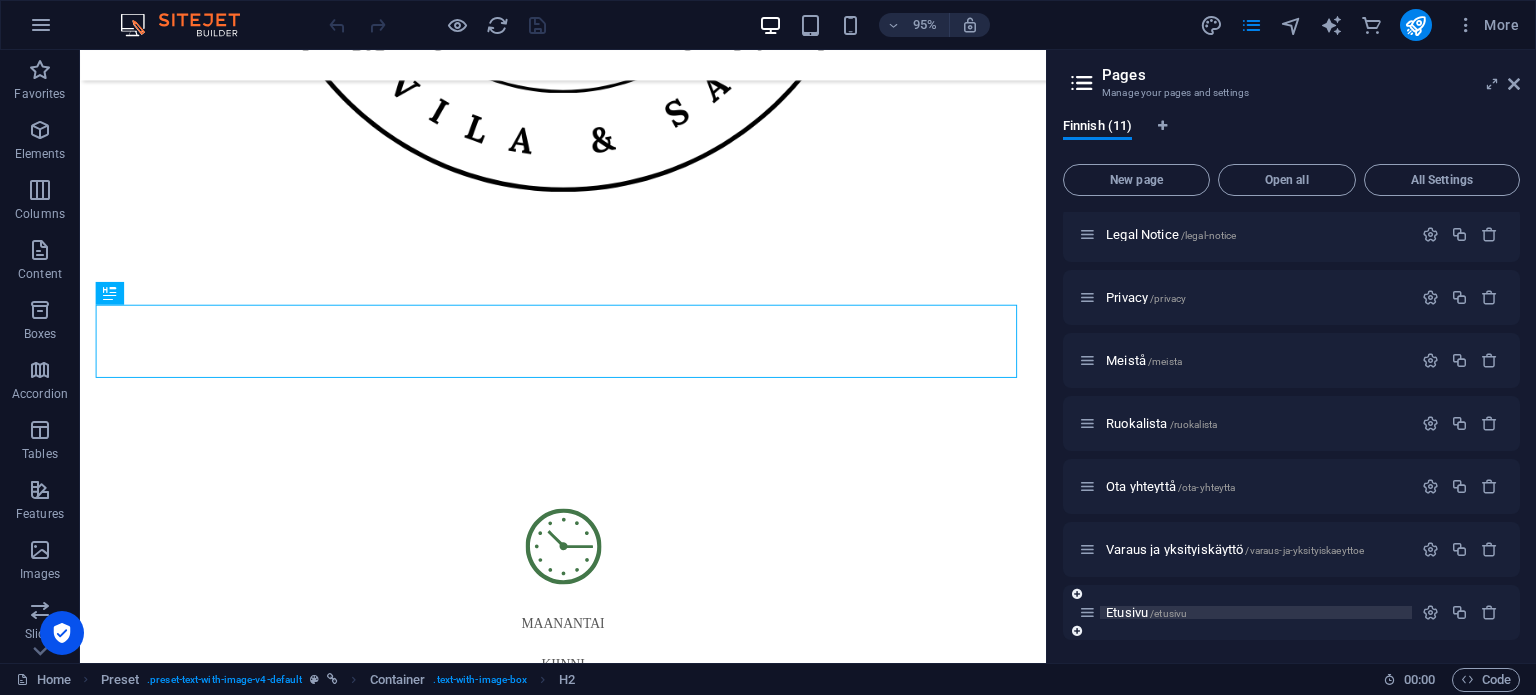 click on "Etusivu /etusivu" at bounding box center [1146, 612] 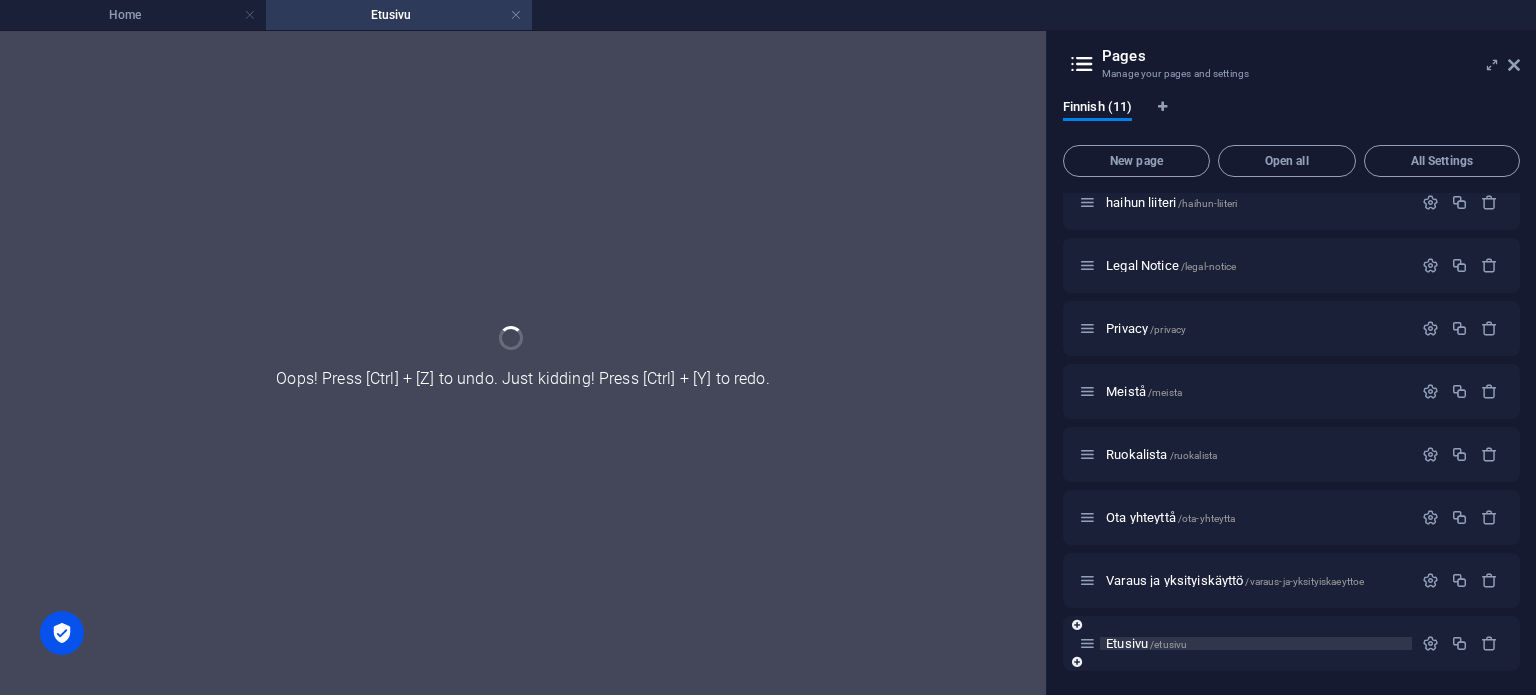 scroll, scrollTop: 0, scrollLeft: 0, axis: both 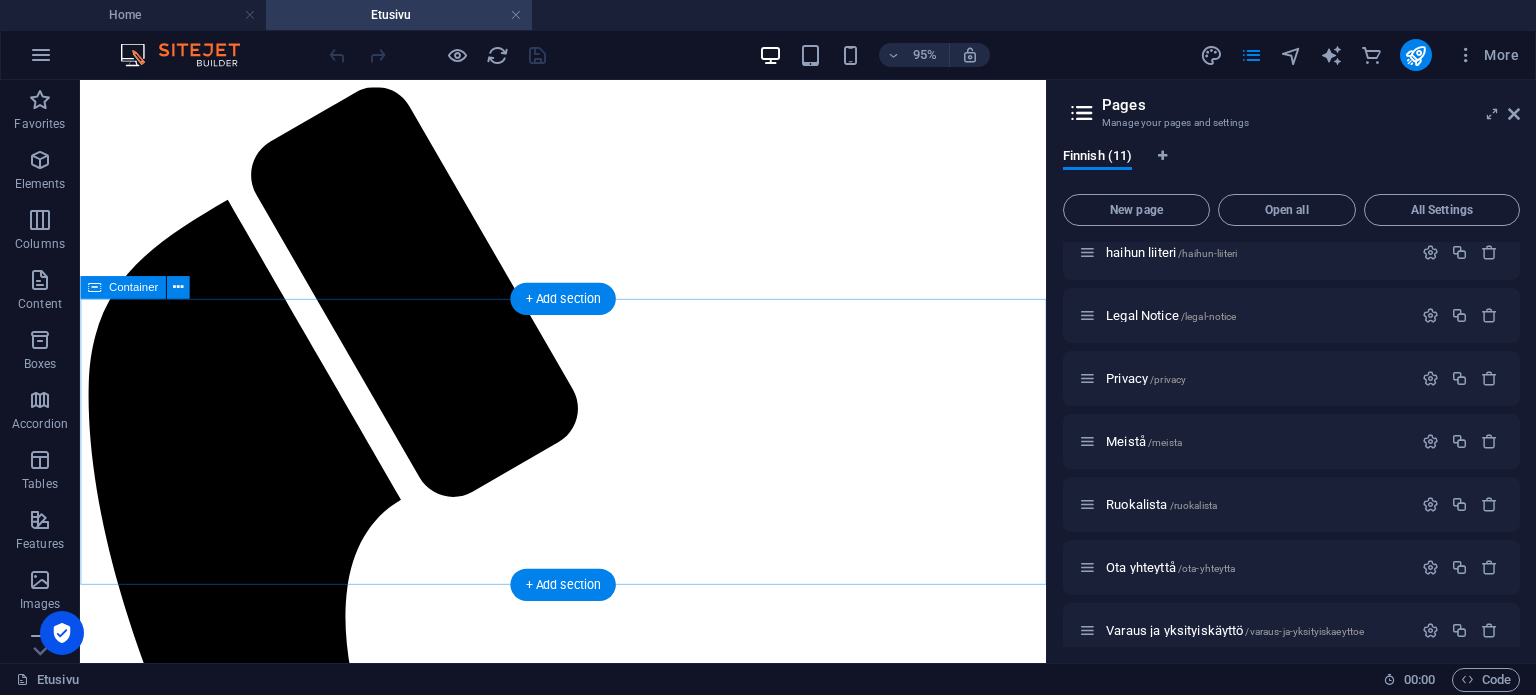 click on "Drop content here or  Add elements  Paste clipboard" at bounding box center [588, 5794] 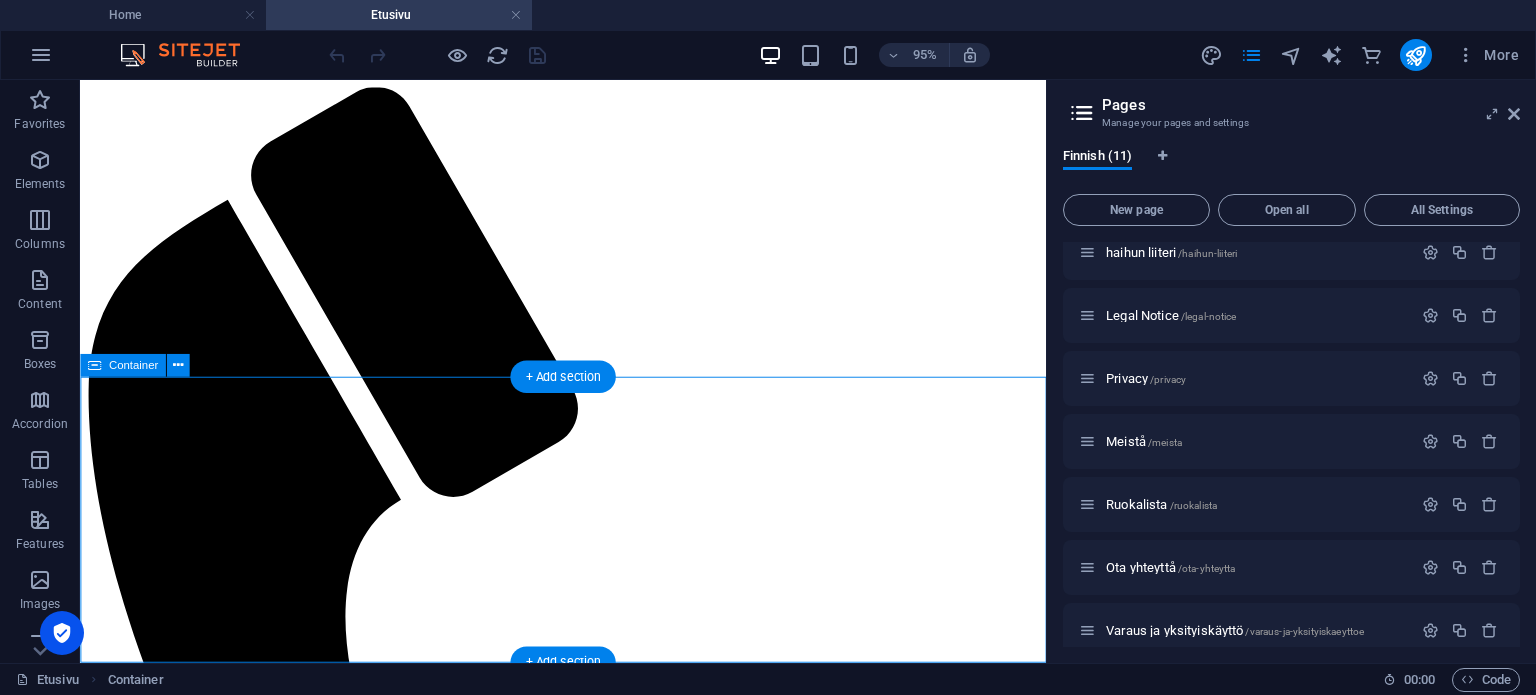 click on "Add elements" at bounding box center (529, 5824) 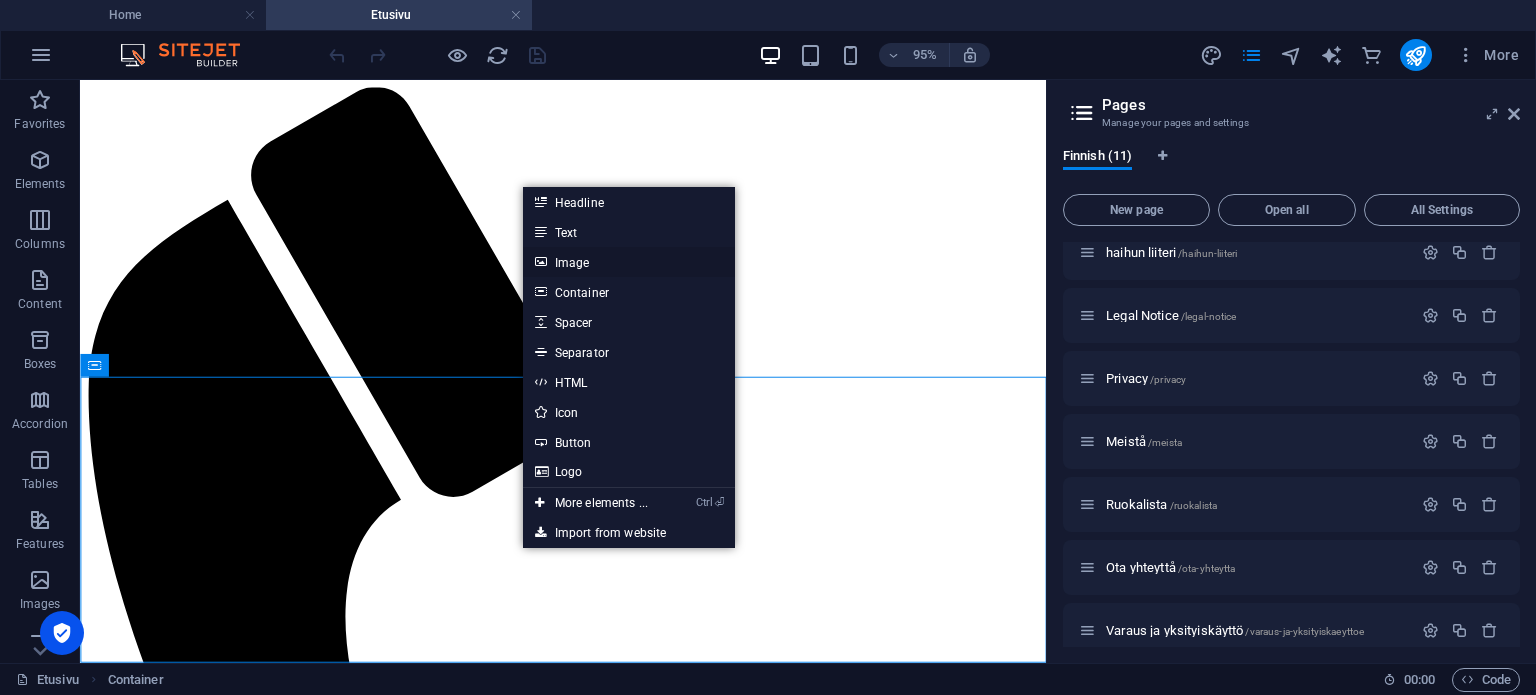 click on "Image" at bounding box center [629, 262] 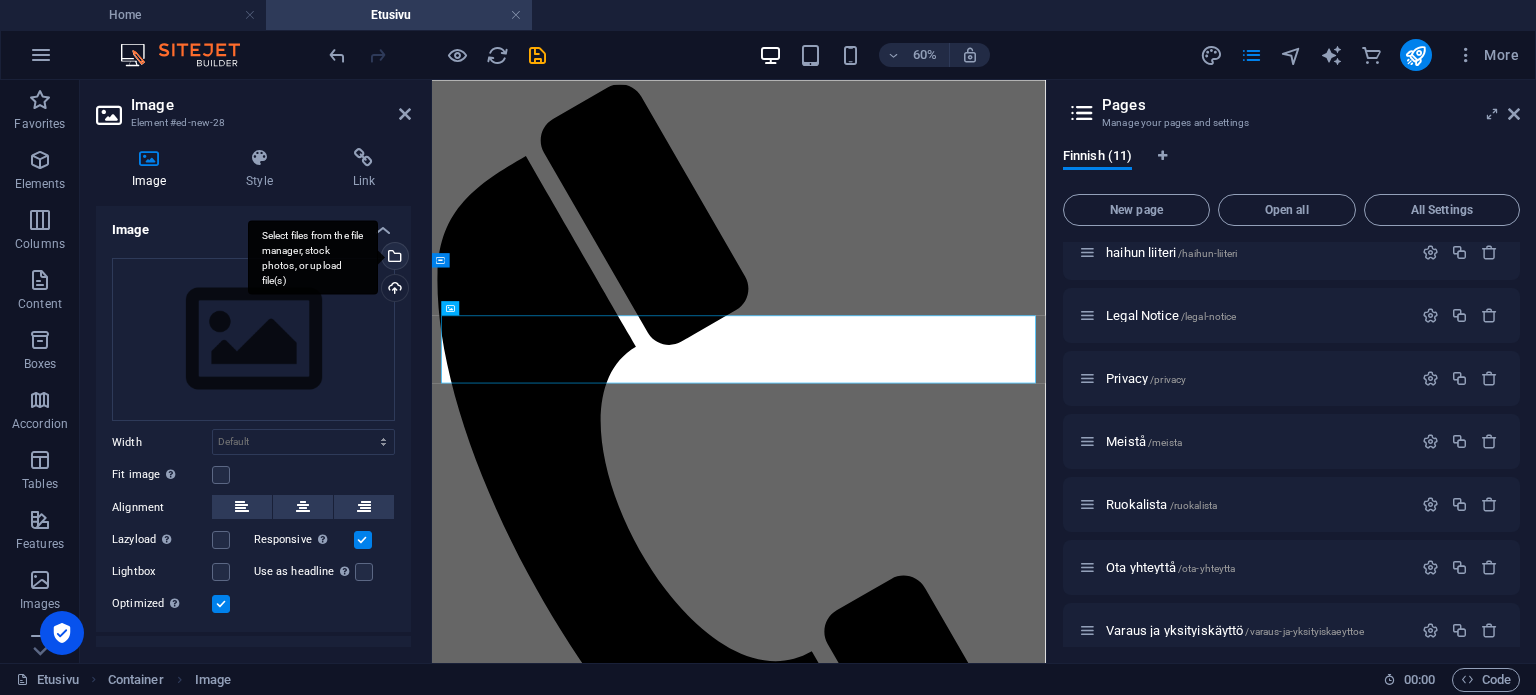 click on "Select files from the file manager, stock photos, or upload file(s)" at bounding box center [393, 258] 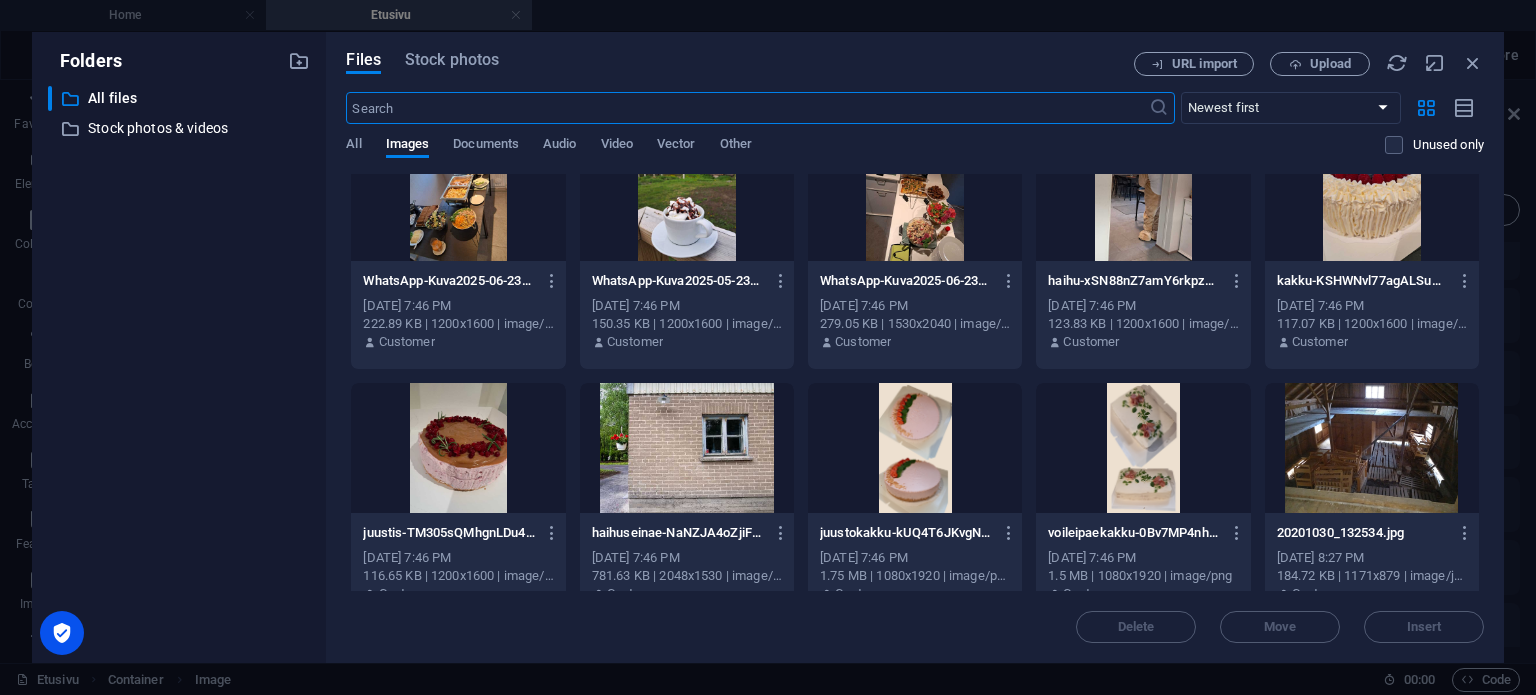 scroll, scrollTop: 784, scrollLeft: 0, axis: vertical 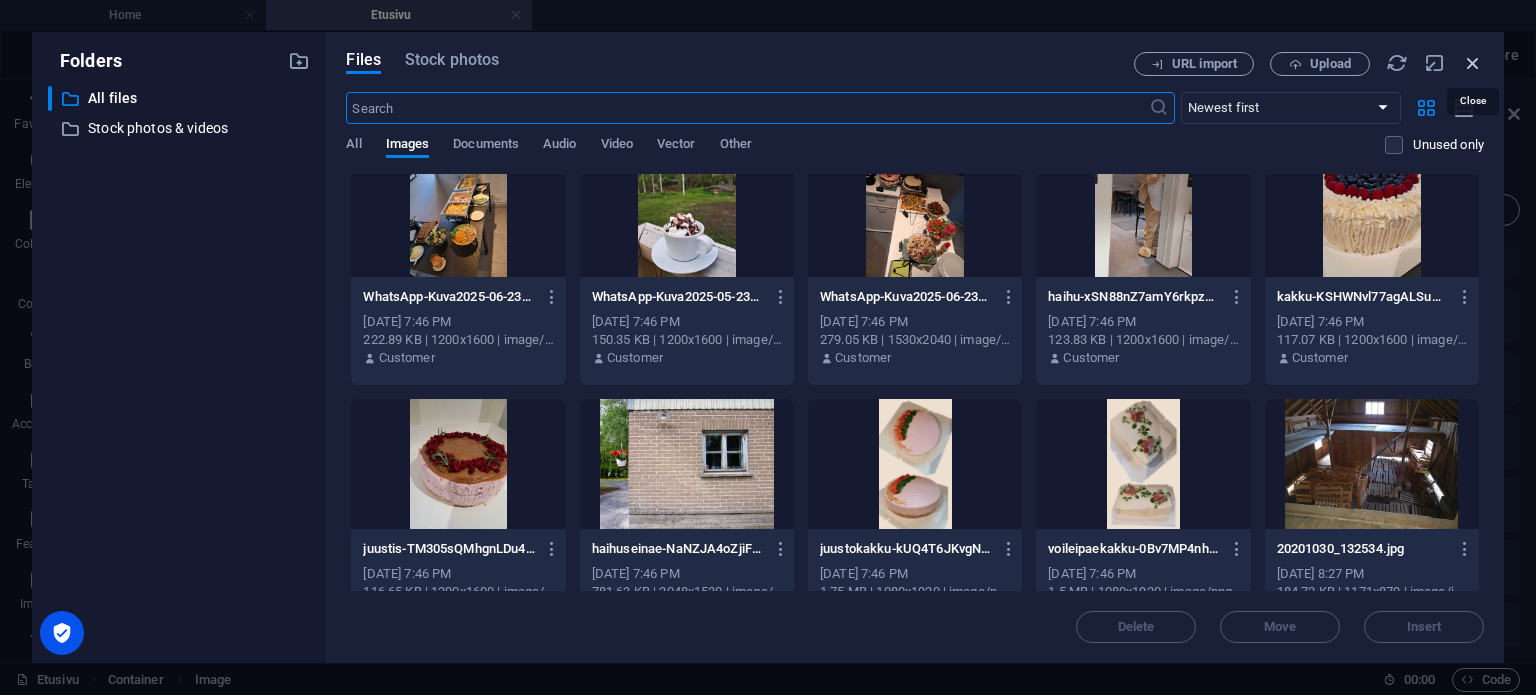 click at bounding box center (1473, 63) 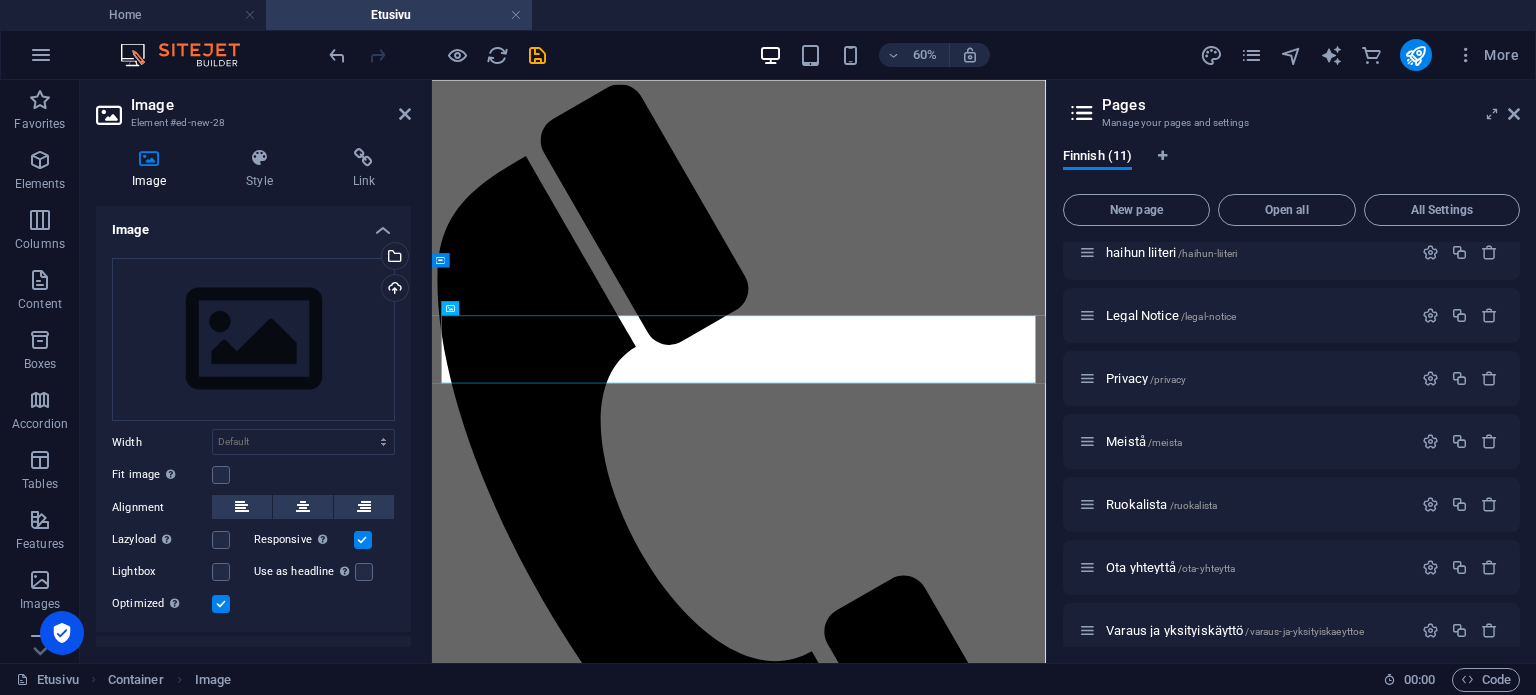 scroll, scrollTop: 0, scrollLeft: 0, axis: both 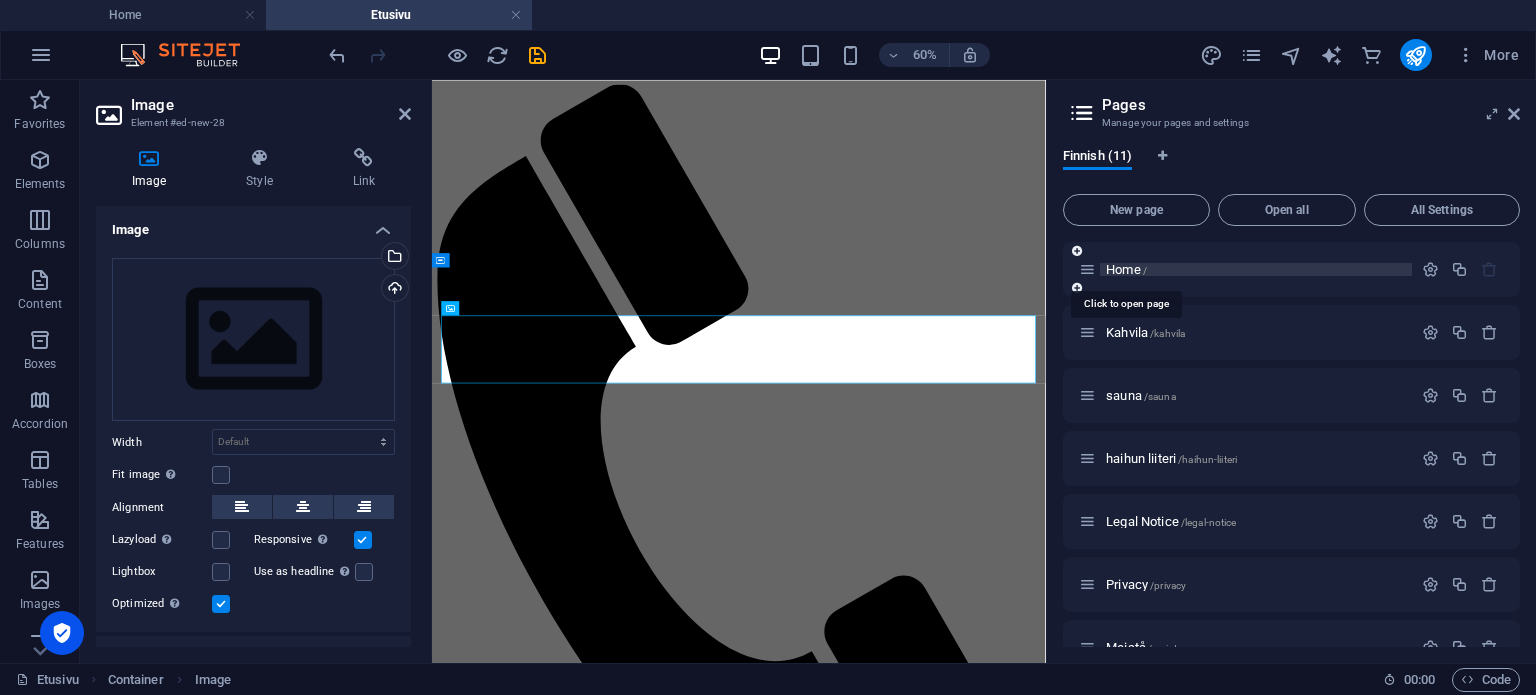 click on "Home /" at bounding box center (1126, 269) 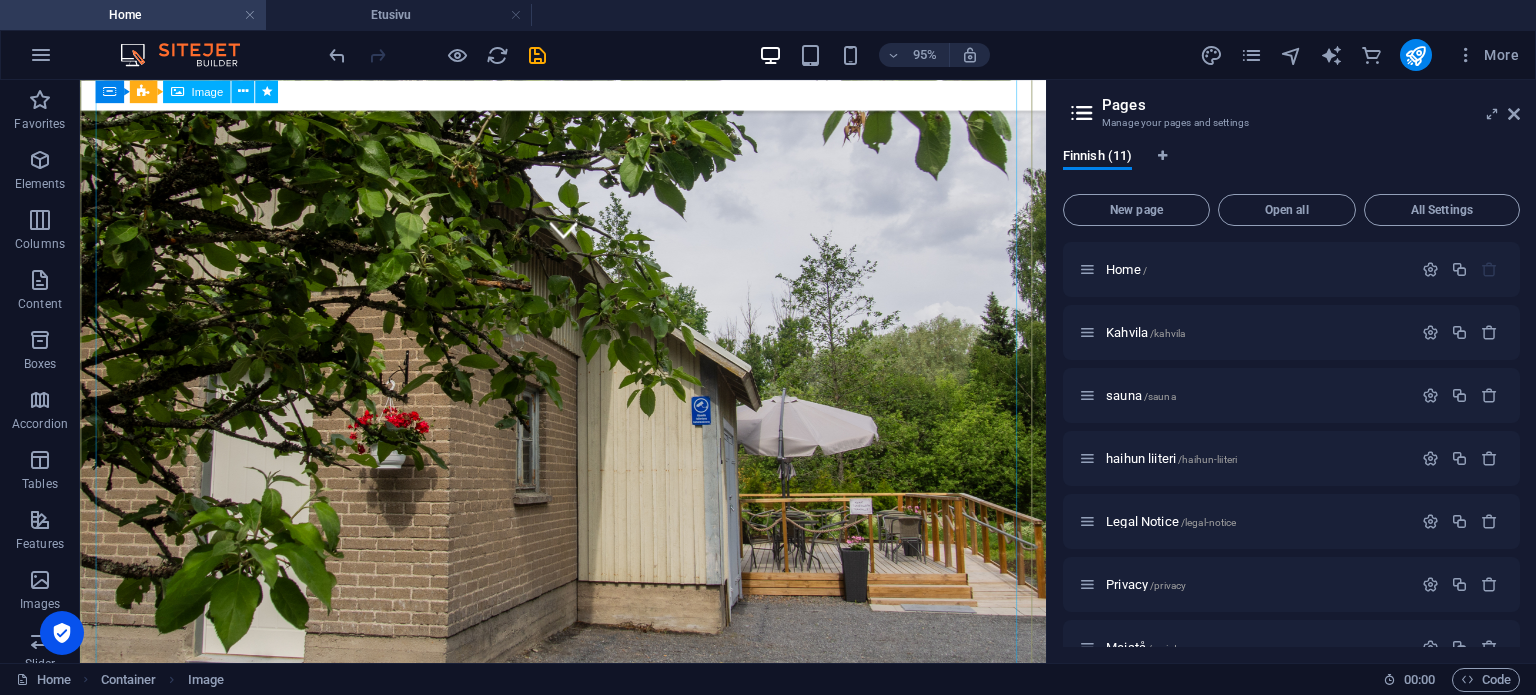 scroll, scrollTop: 528, scrollLeft: 0, axis: vertical 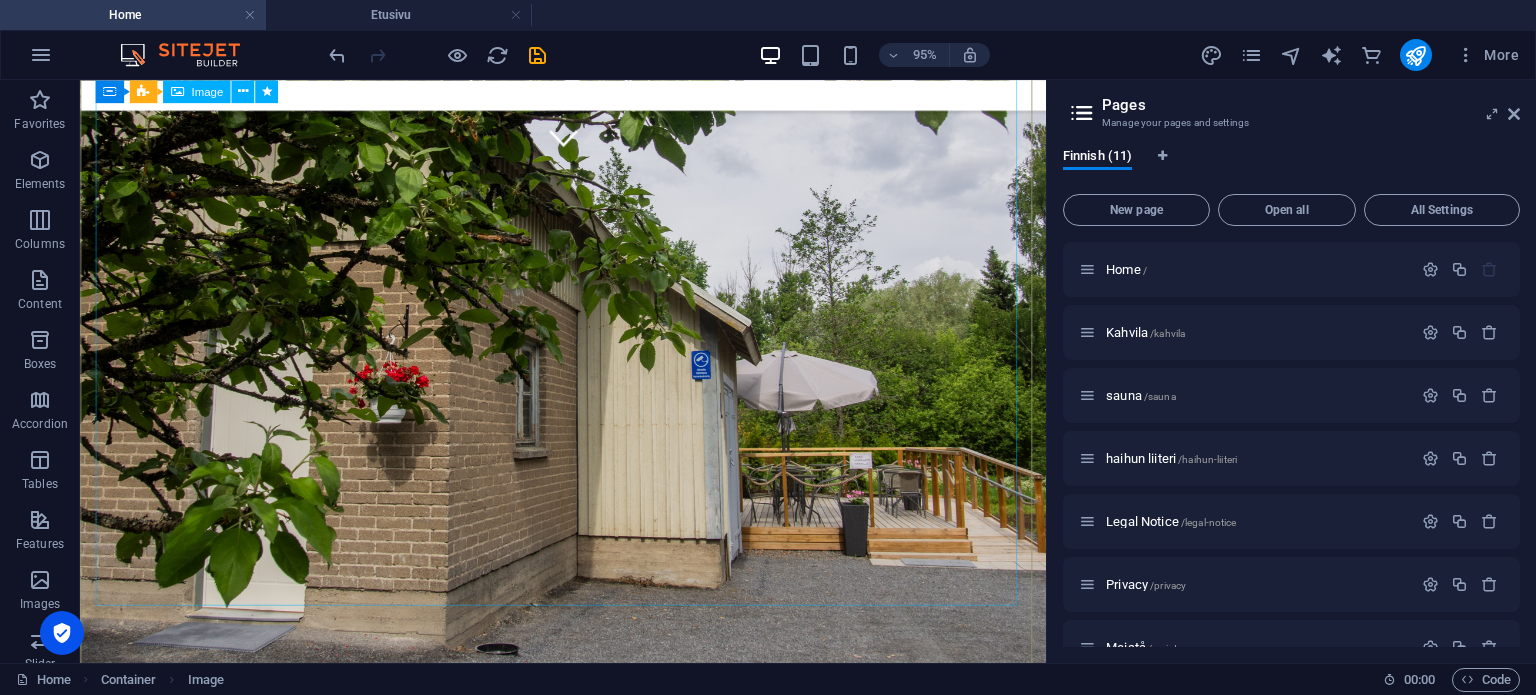 click at bounding box center [588, 1044] 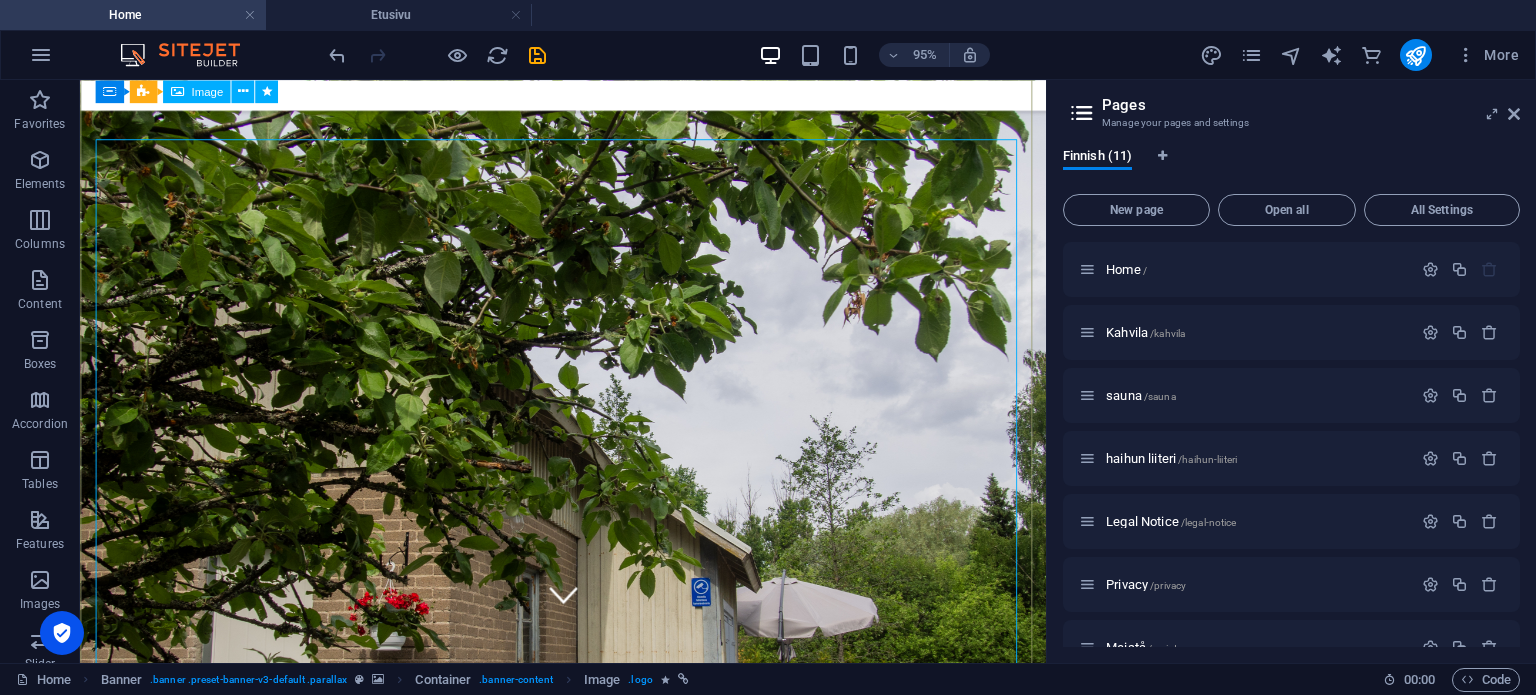 scroll, scrollTop: 32, scrollLeft: 0, axis: vertical 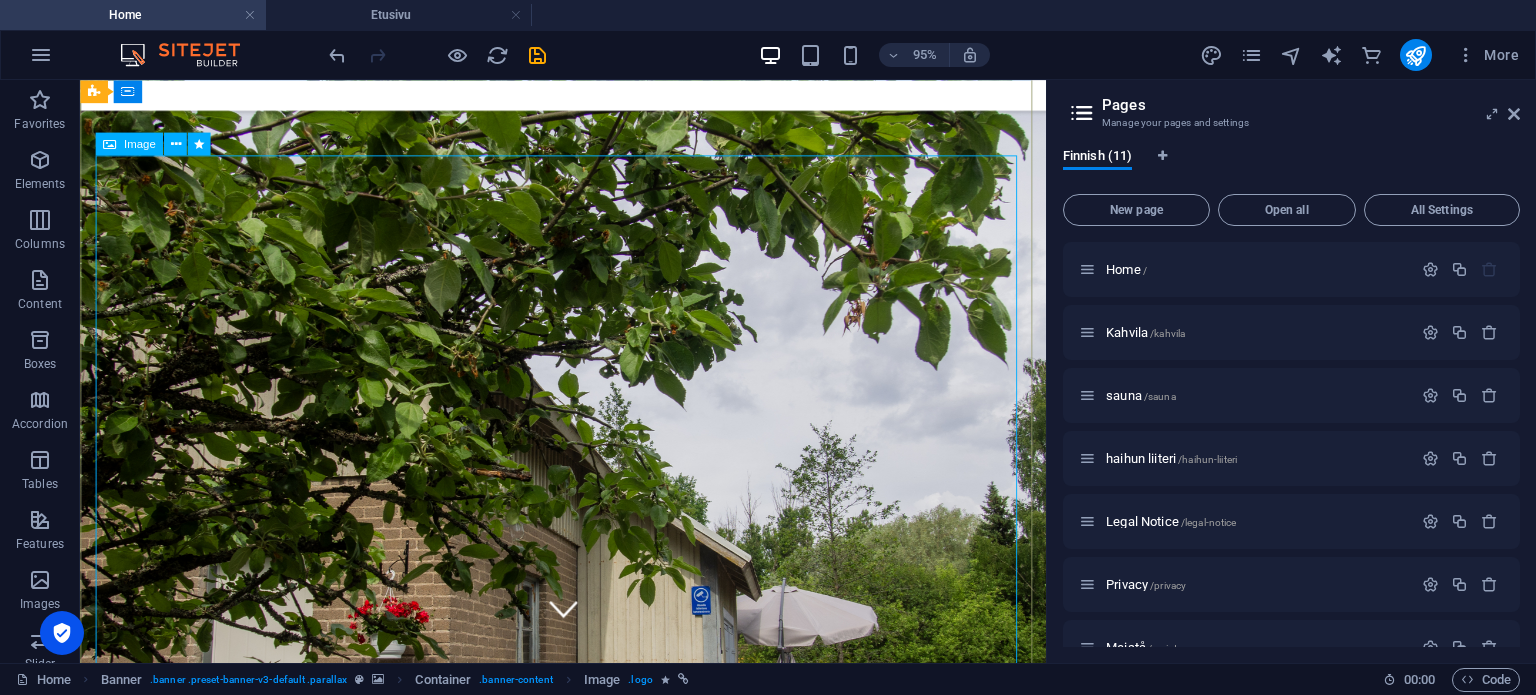 click on "Image" at bounding box center [140, 143] 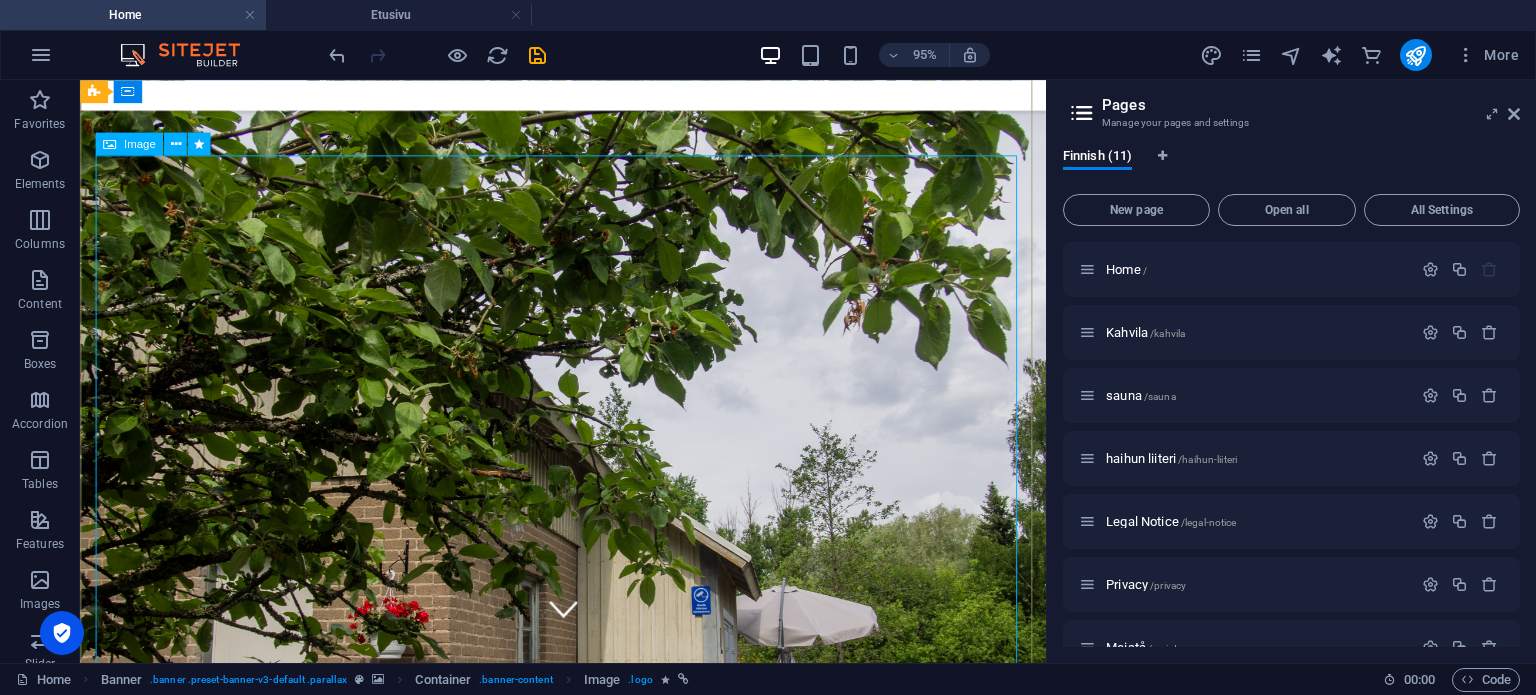 click on "Image" at bounding box center [140, 143] 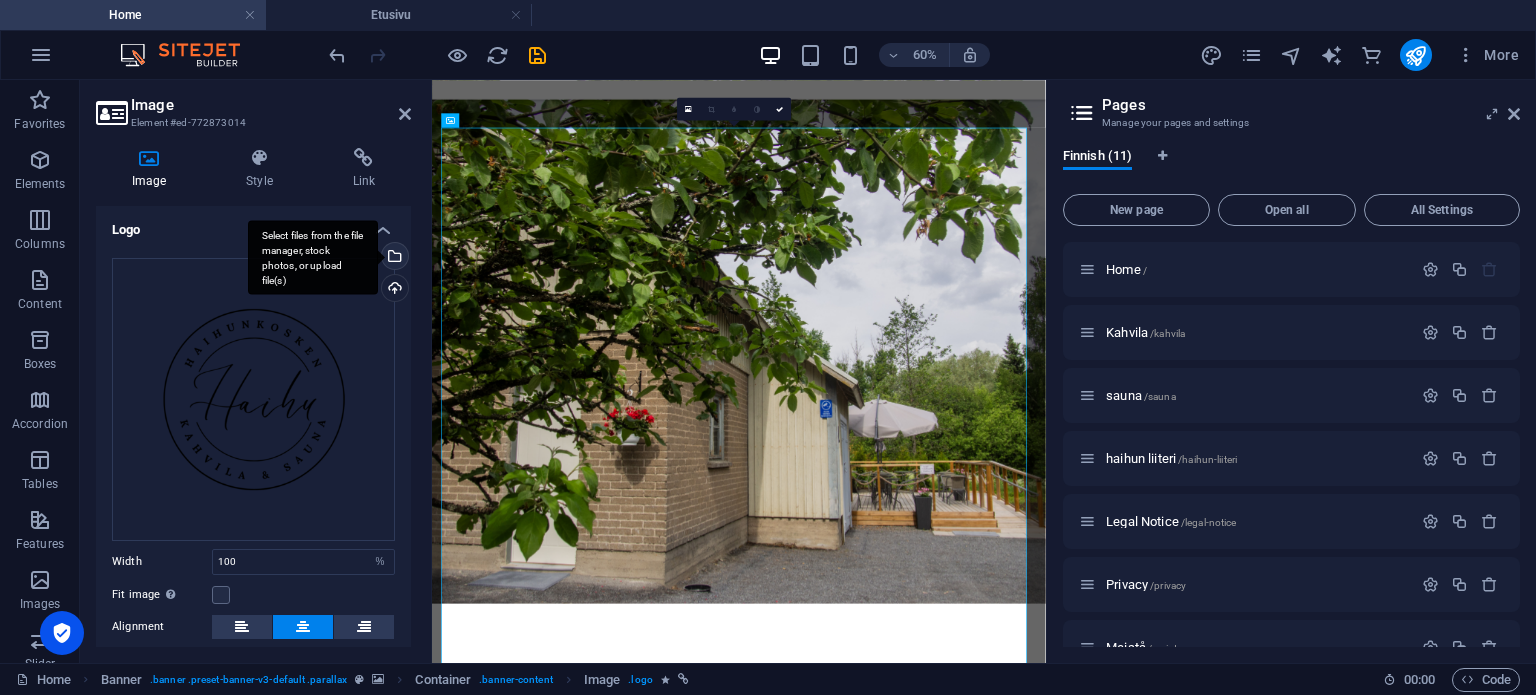 click on "Select files from the file manager, stock photos, or upload file(s)" at bounding box center (393, 258) 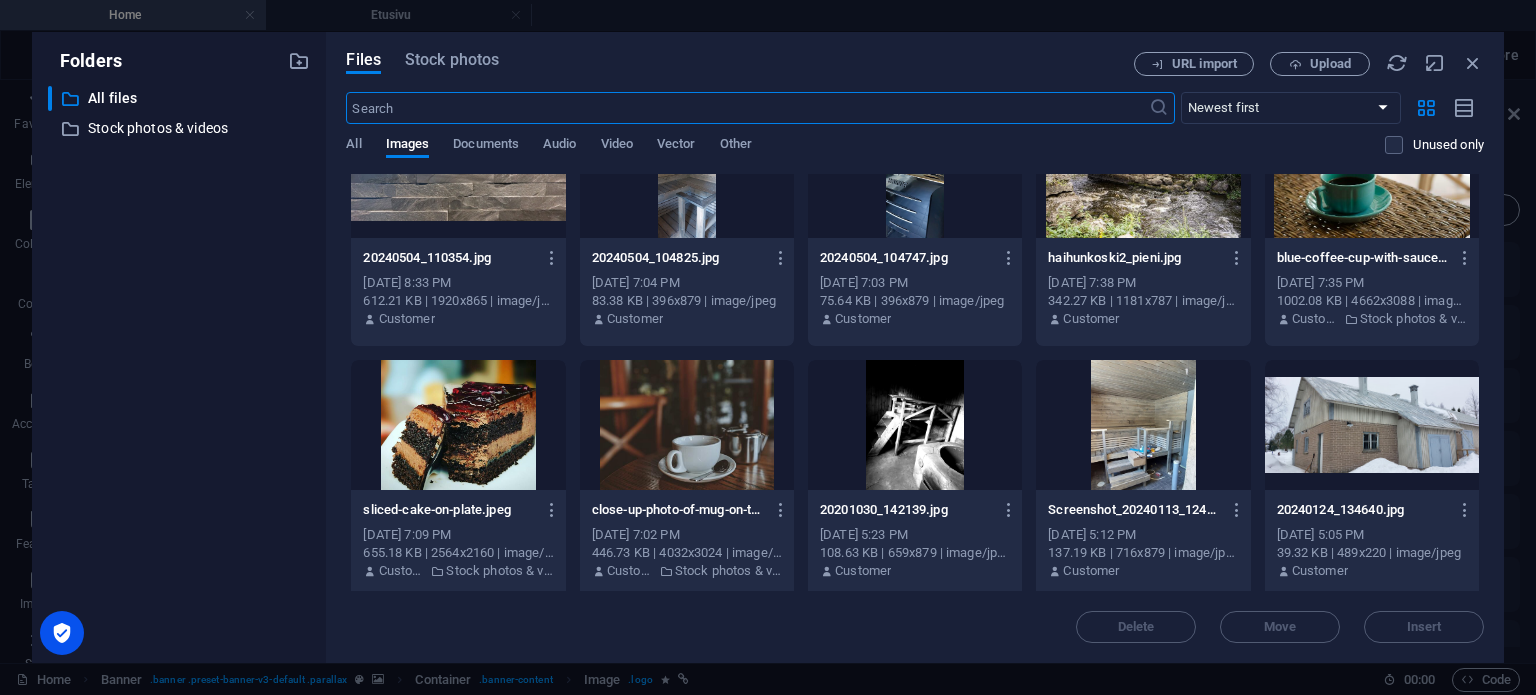 scroll, scrollTop: 2338, scrollLeft: 0, axis: vertical 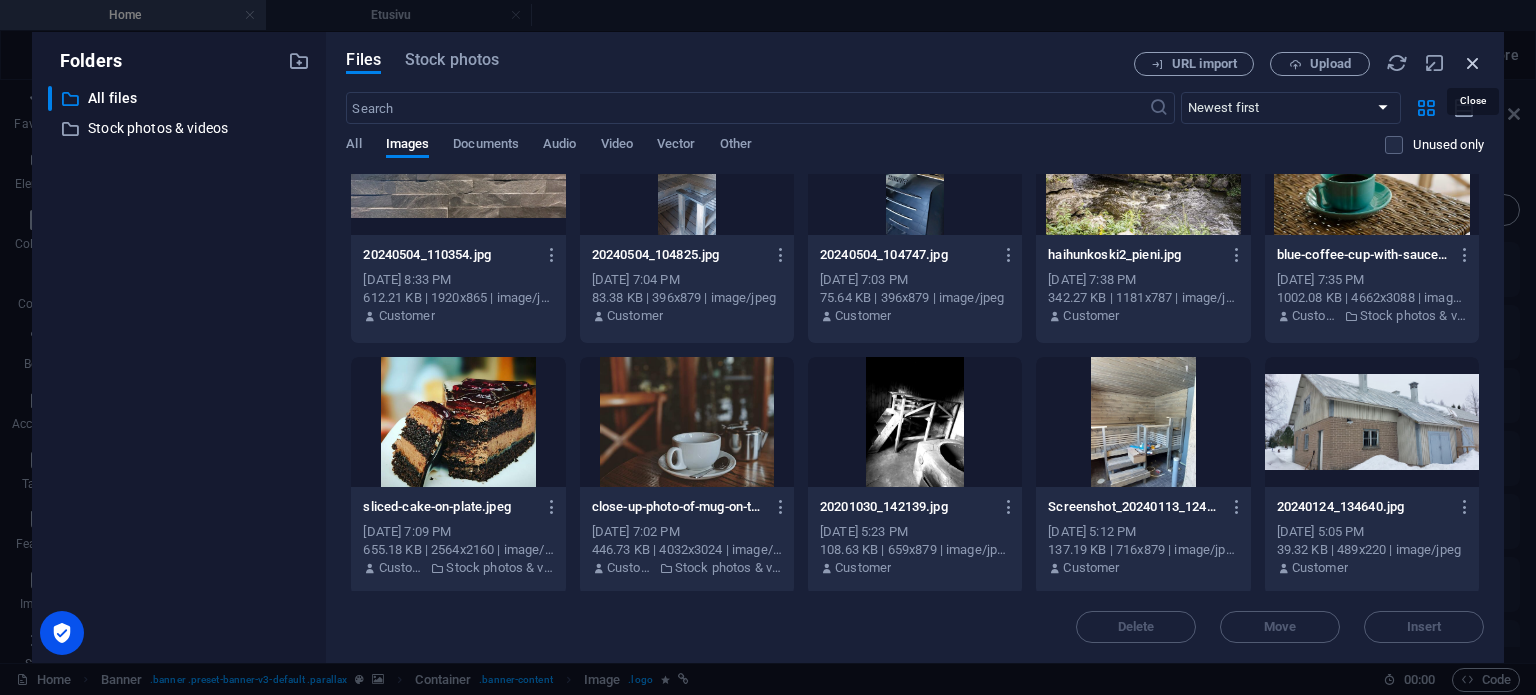 click at bounding box center (1473, 63) 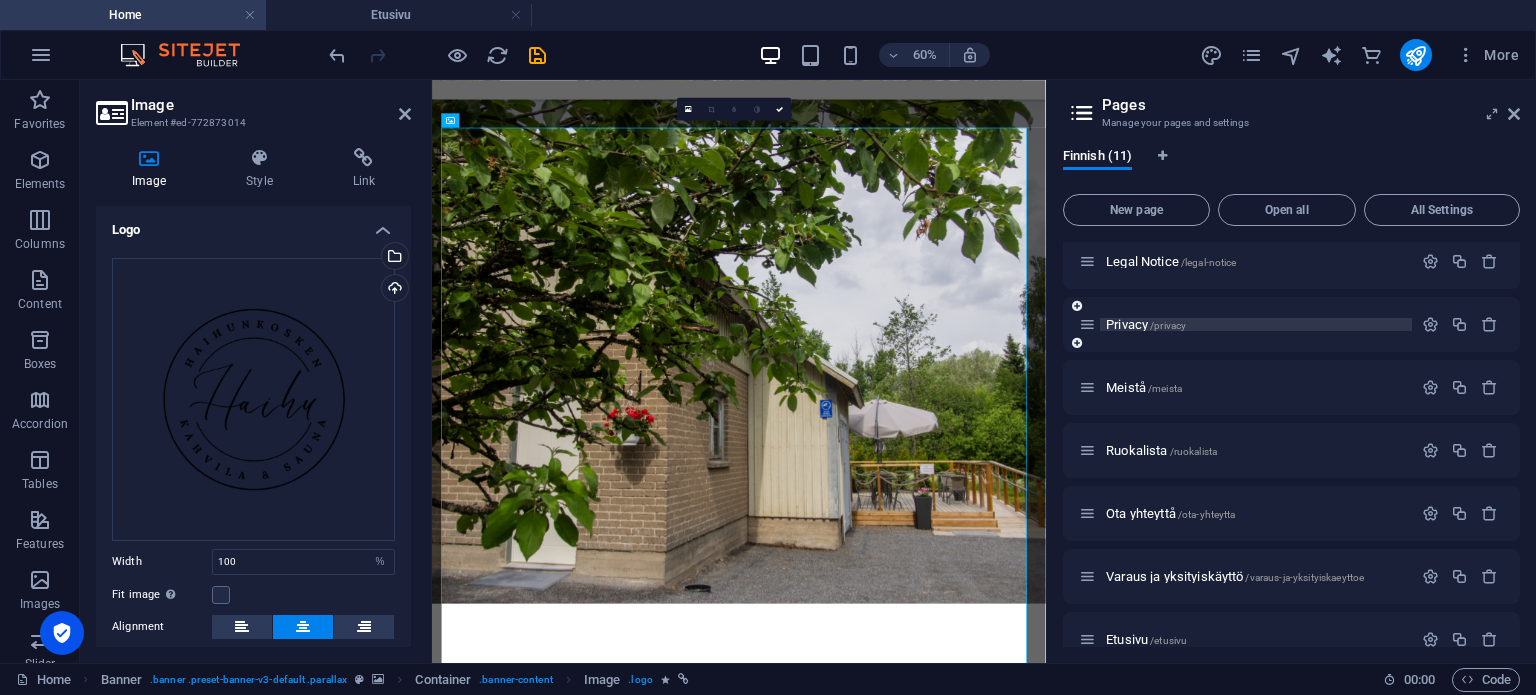 scroll, scrollTop: 287, scrollLeft: 0, axis: vertical 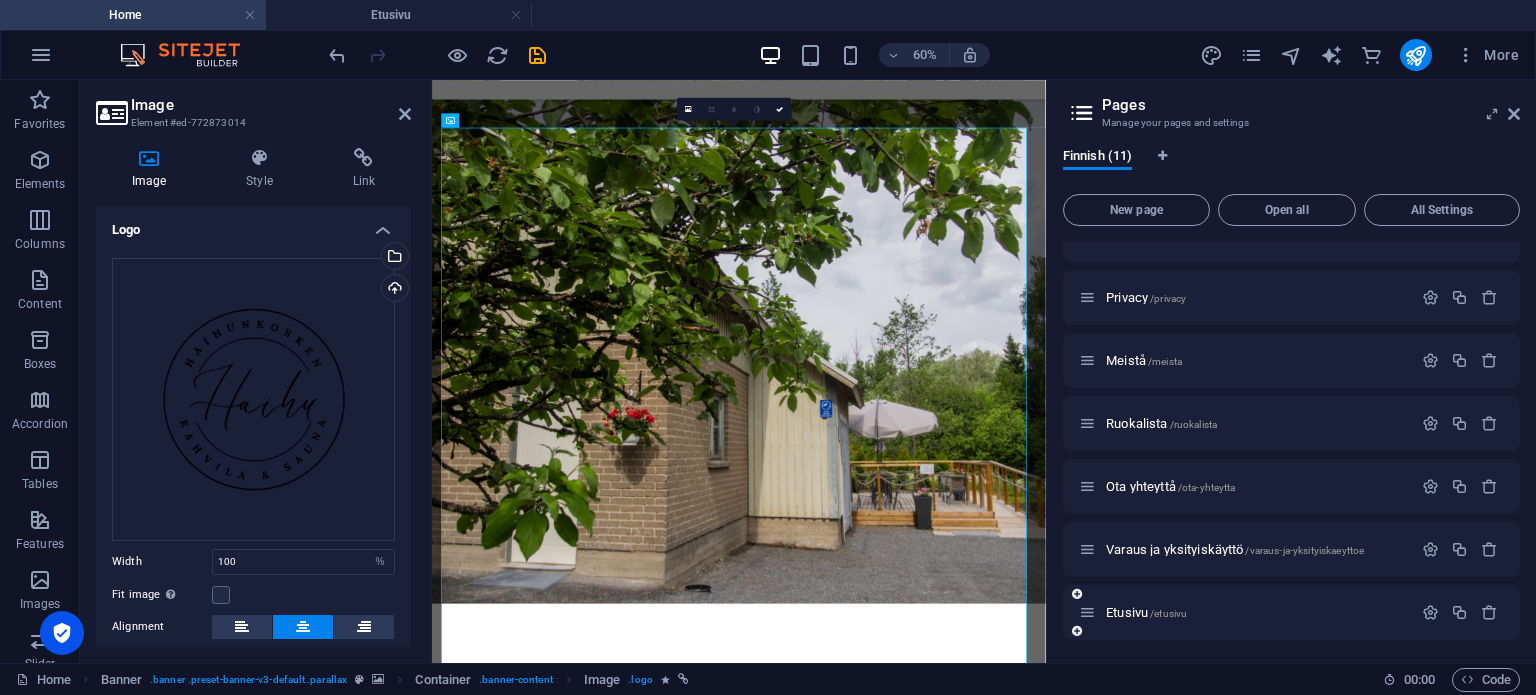 click on "Etusivu /etusivu" at bounding box center [1245, 612] 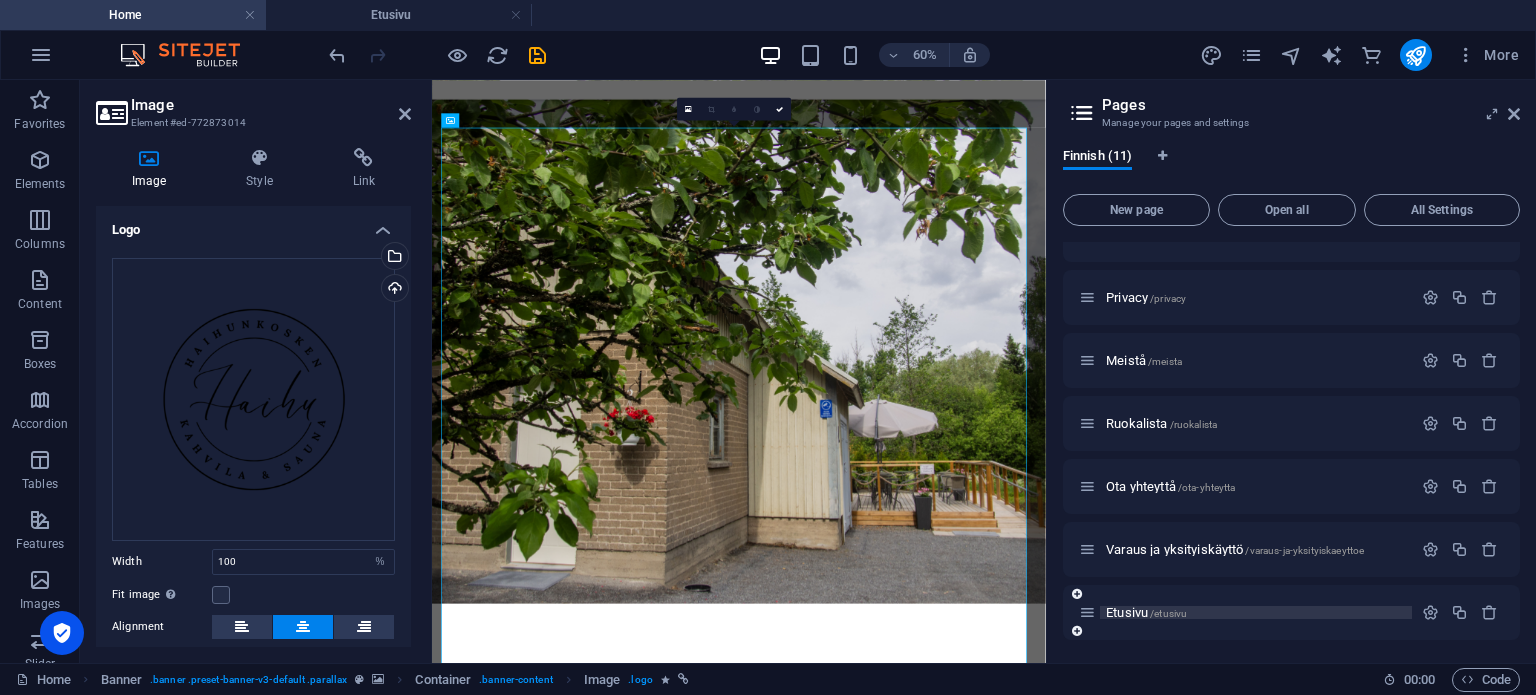 click on "Etusivu /etusivu" at bounding box center (1146, 612) 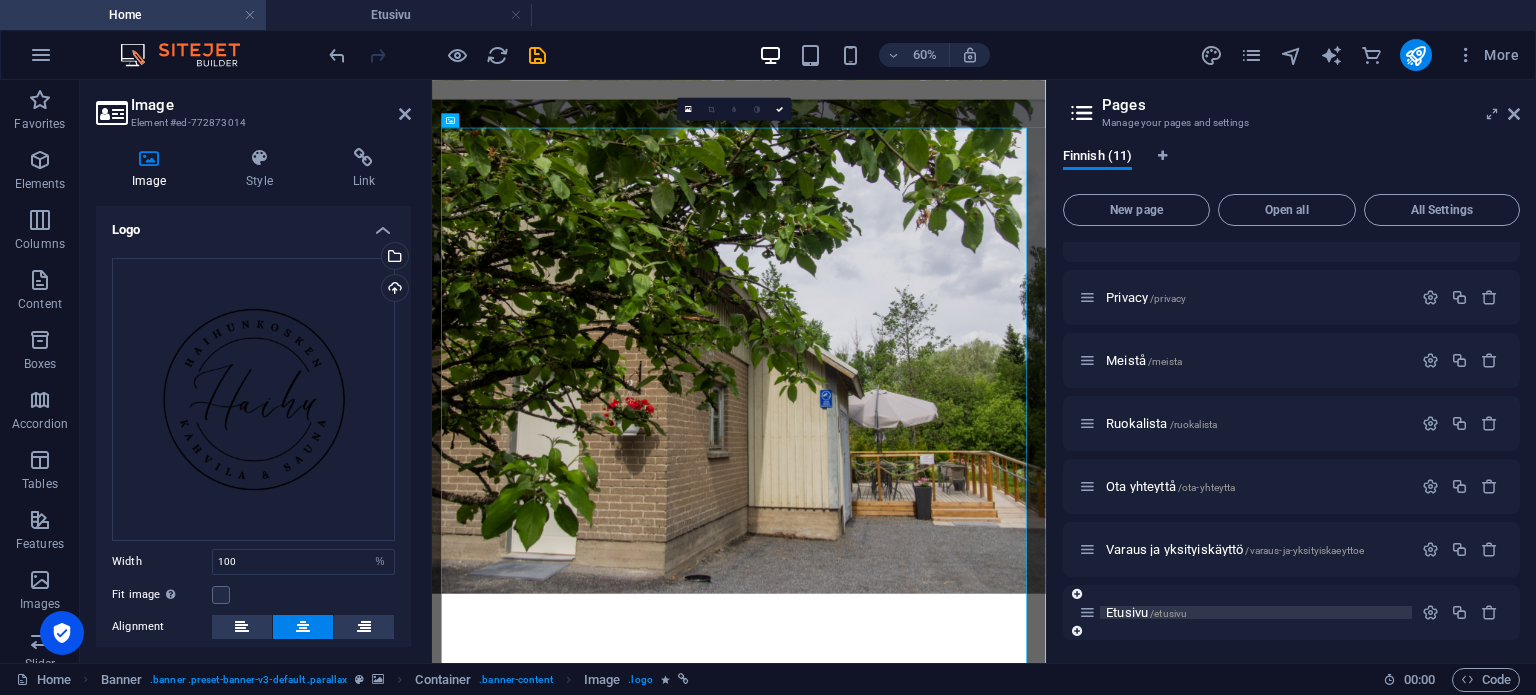 scroll, scrollTop: 0, scrollLeft: 0, axis: both 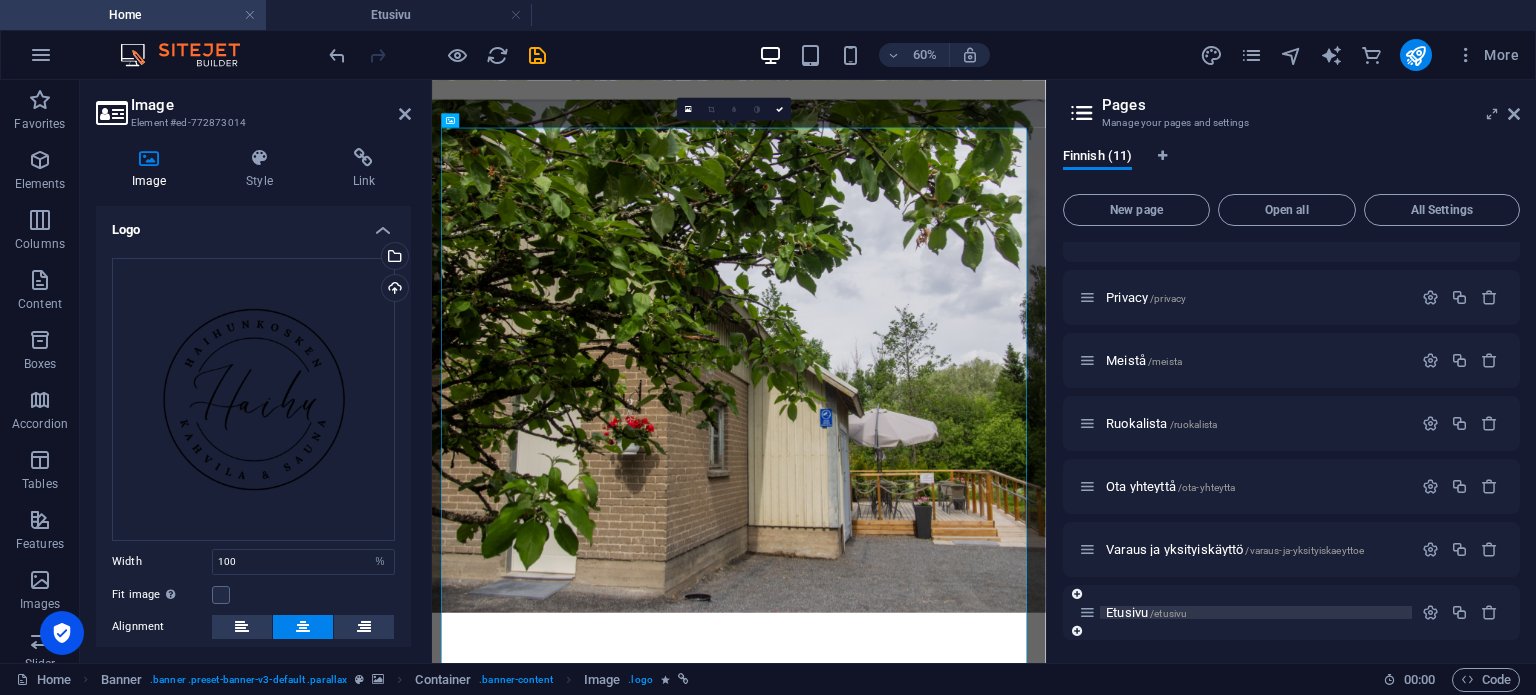 click on "Etusivu /etusivu" at bounding box center (1146, 612) 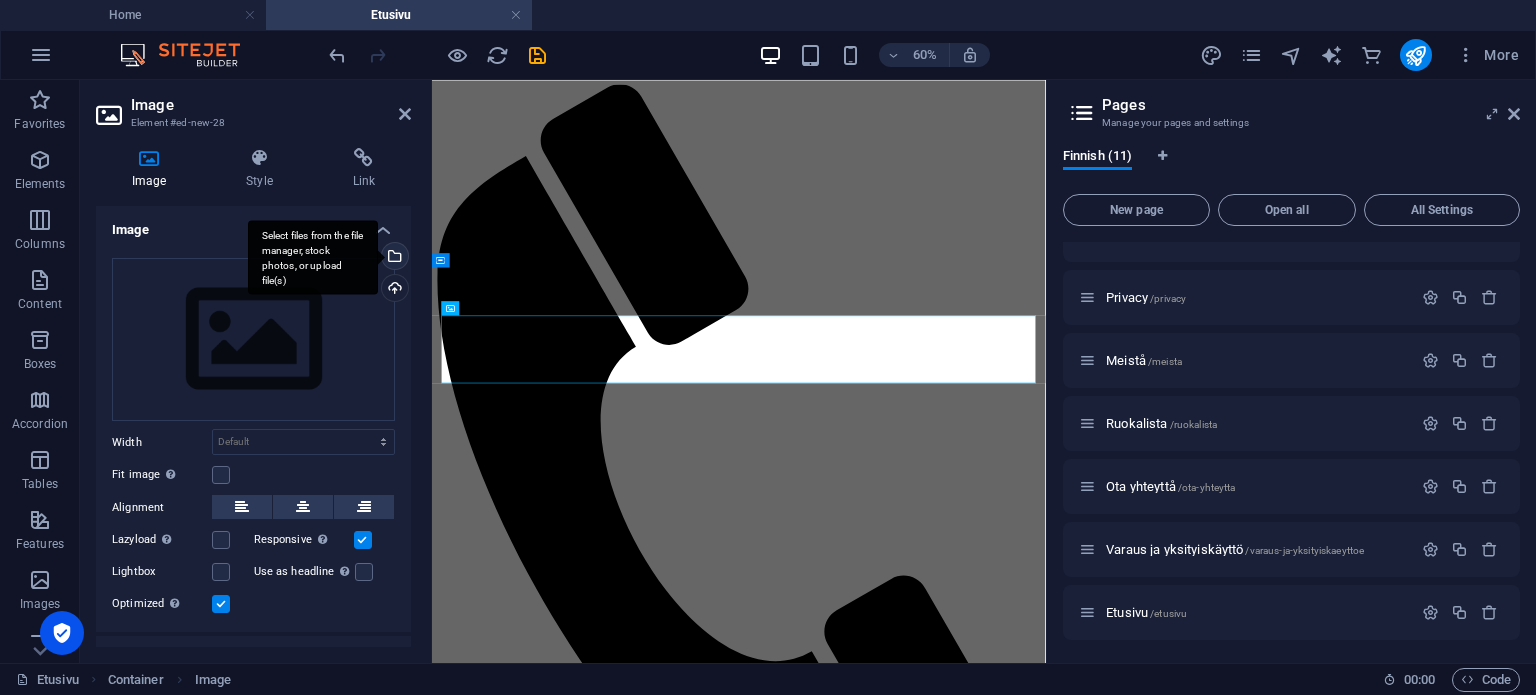 click on "Select files from the file manager, stock photos, or upload file(s)" at bounding box center [393, 258] 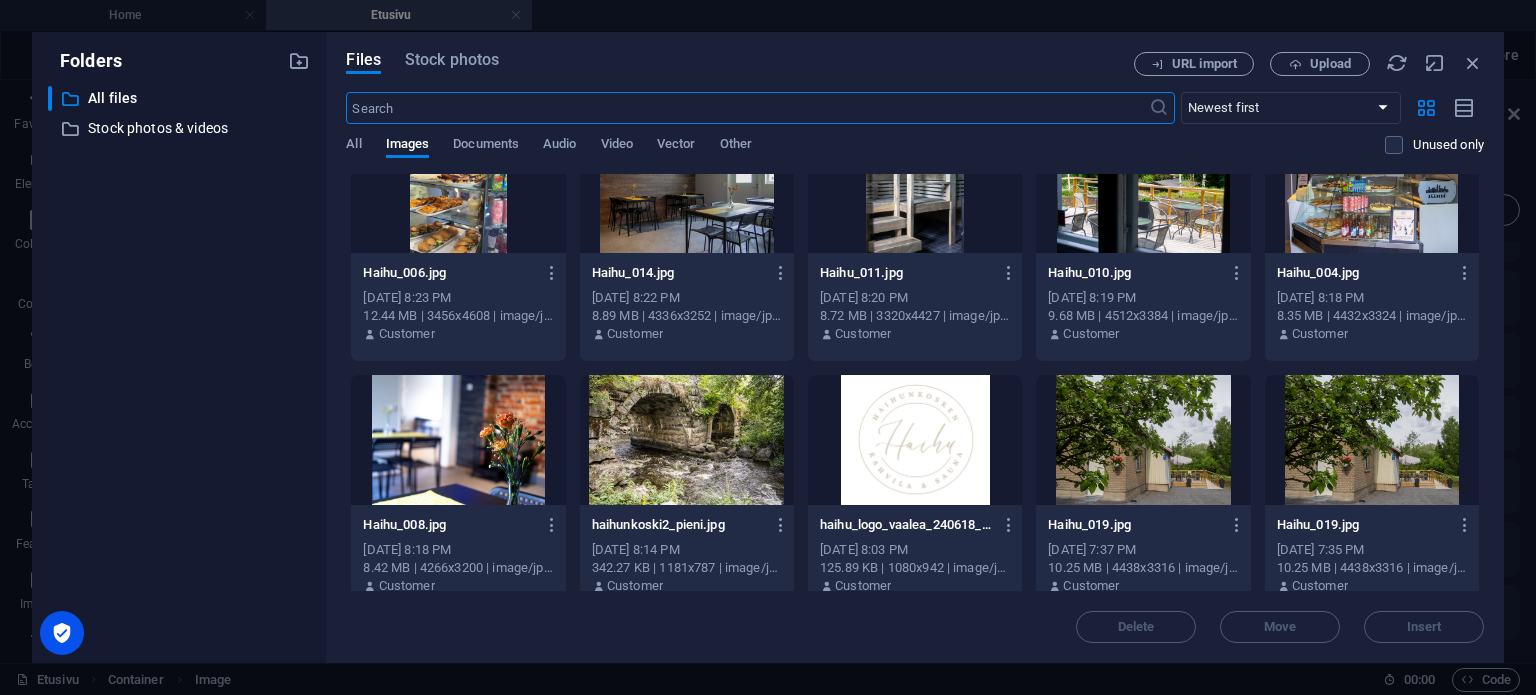 scroll, scrollTop: 1820, scrollLeft: 0, axis: vertical 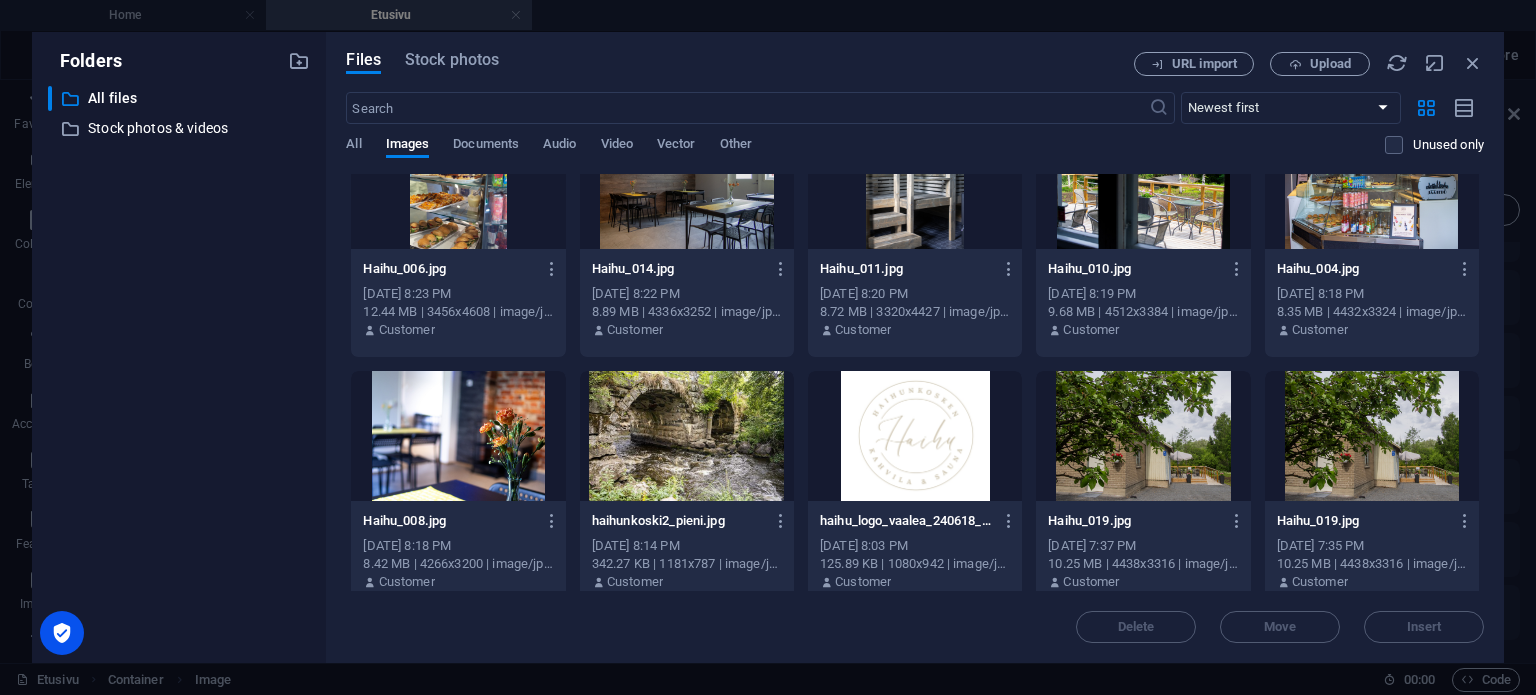 click at bounding box center (1143, 436) 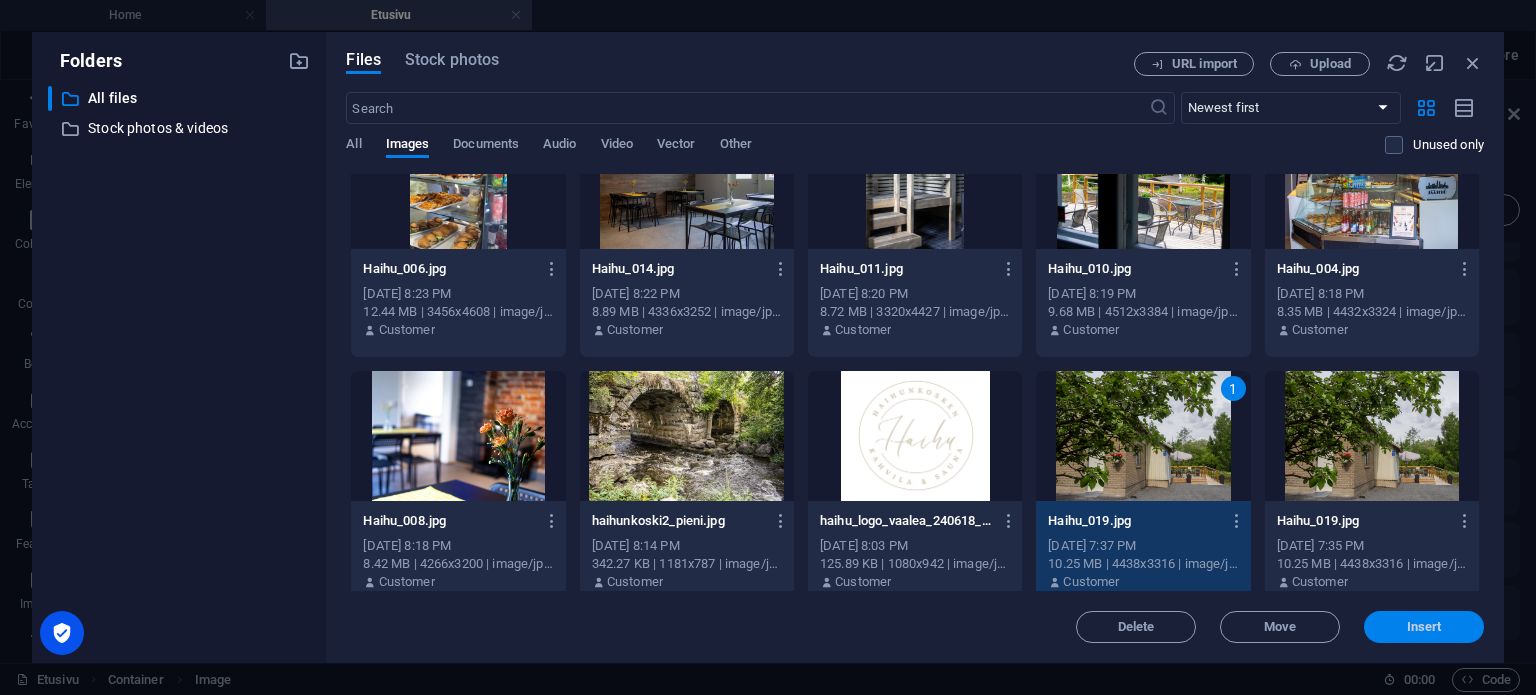 click on "Insert" at bounding box center (1424, 627) 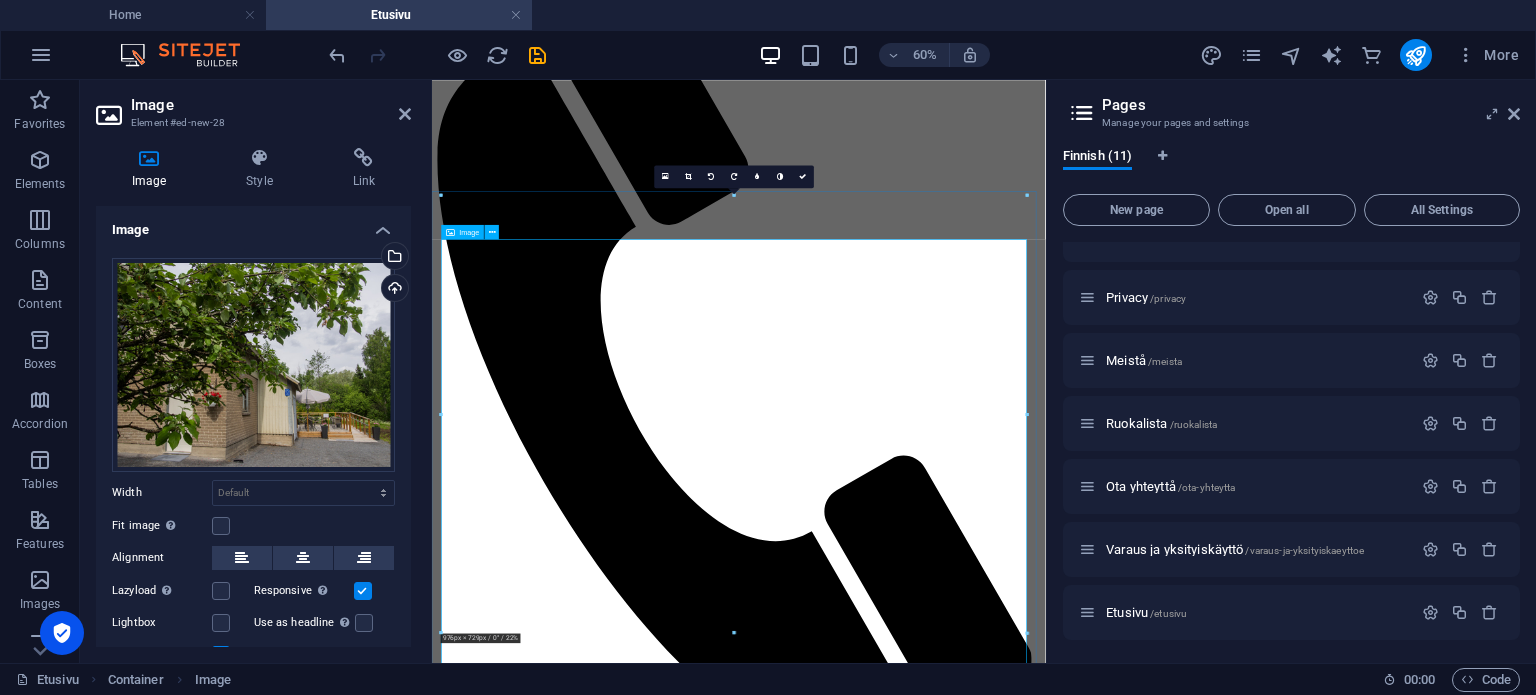 scroll, scrollTop: 3, scrollLeft: 0, axis: vertical 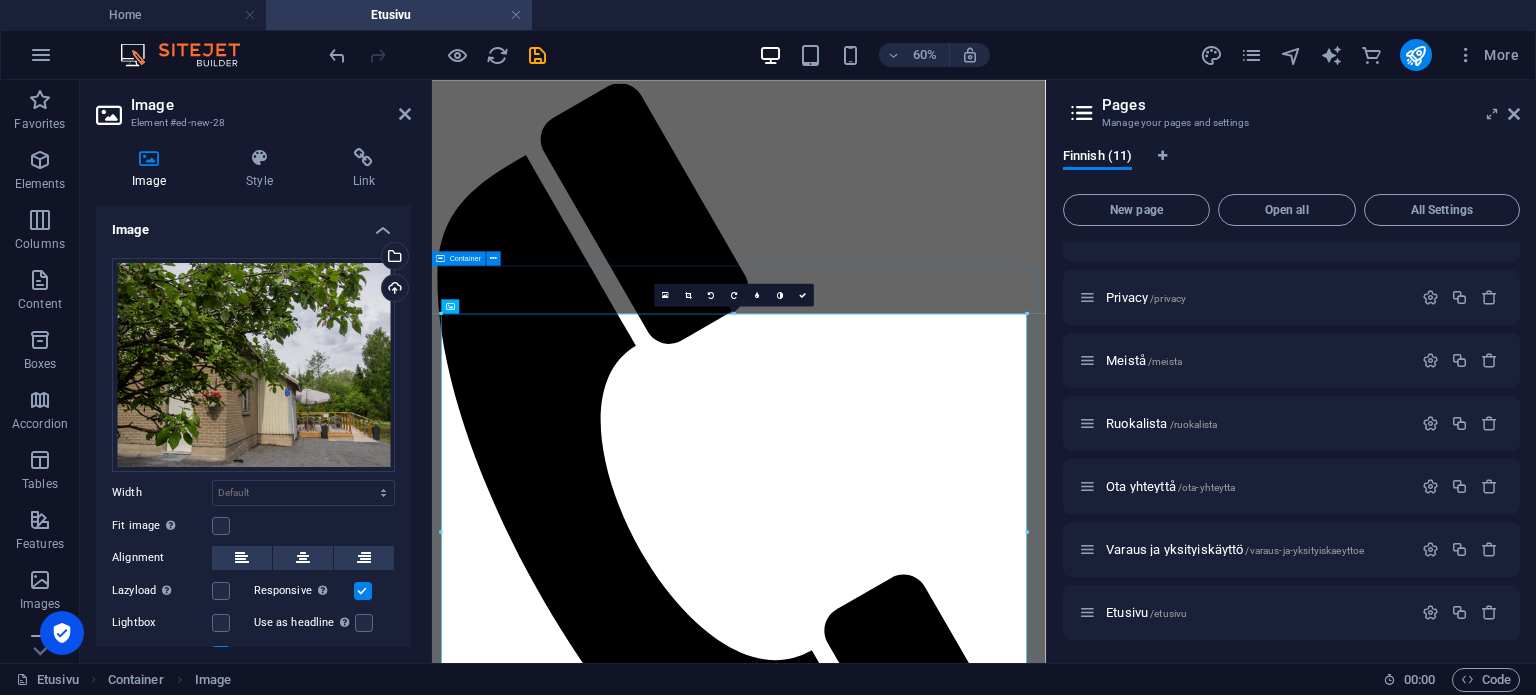click at bounding box center (943, 6136) 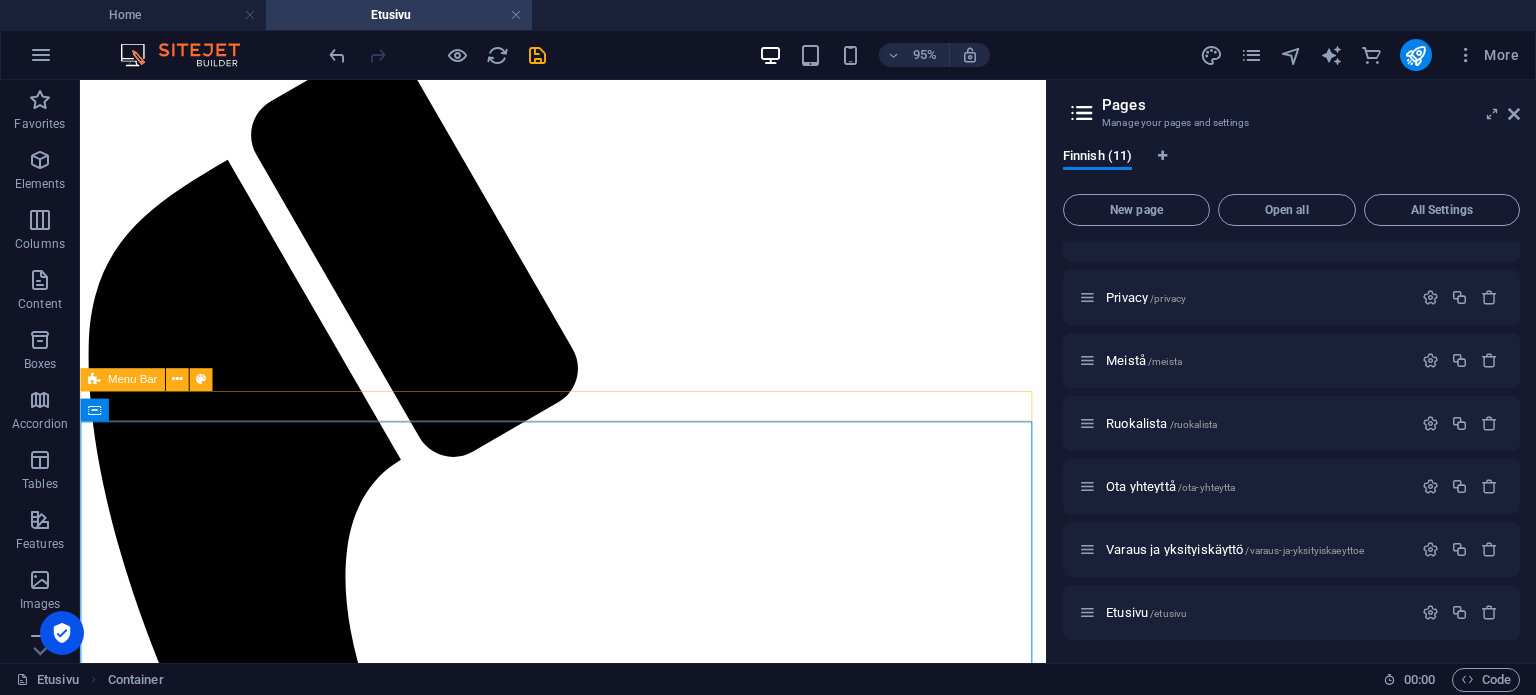 scroll, scrollTop: 0, scrollLeft: 0, axis: both 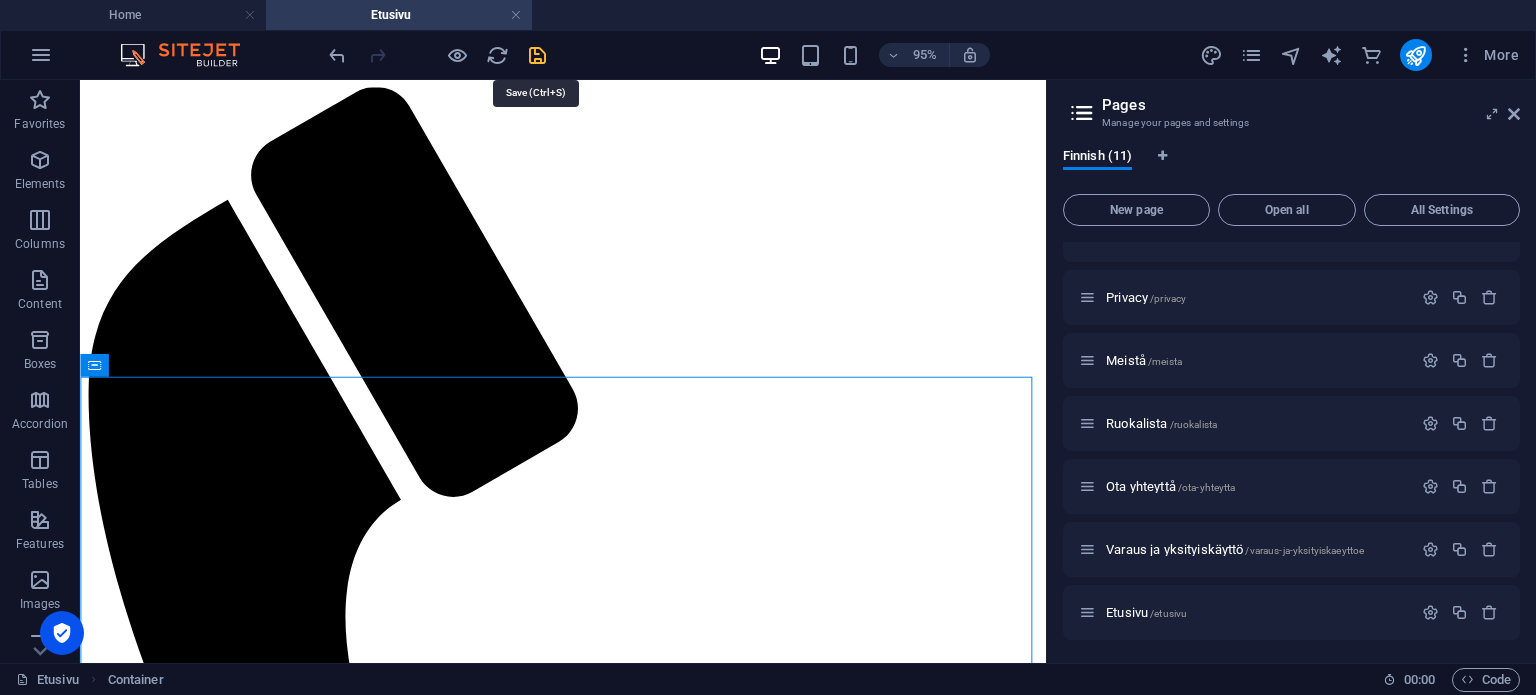 click at bounding box center (537, 55) 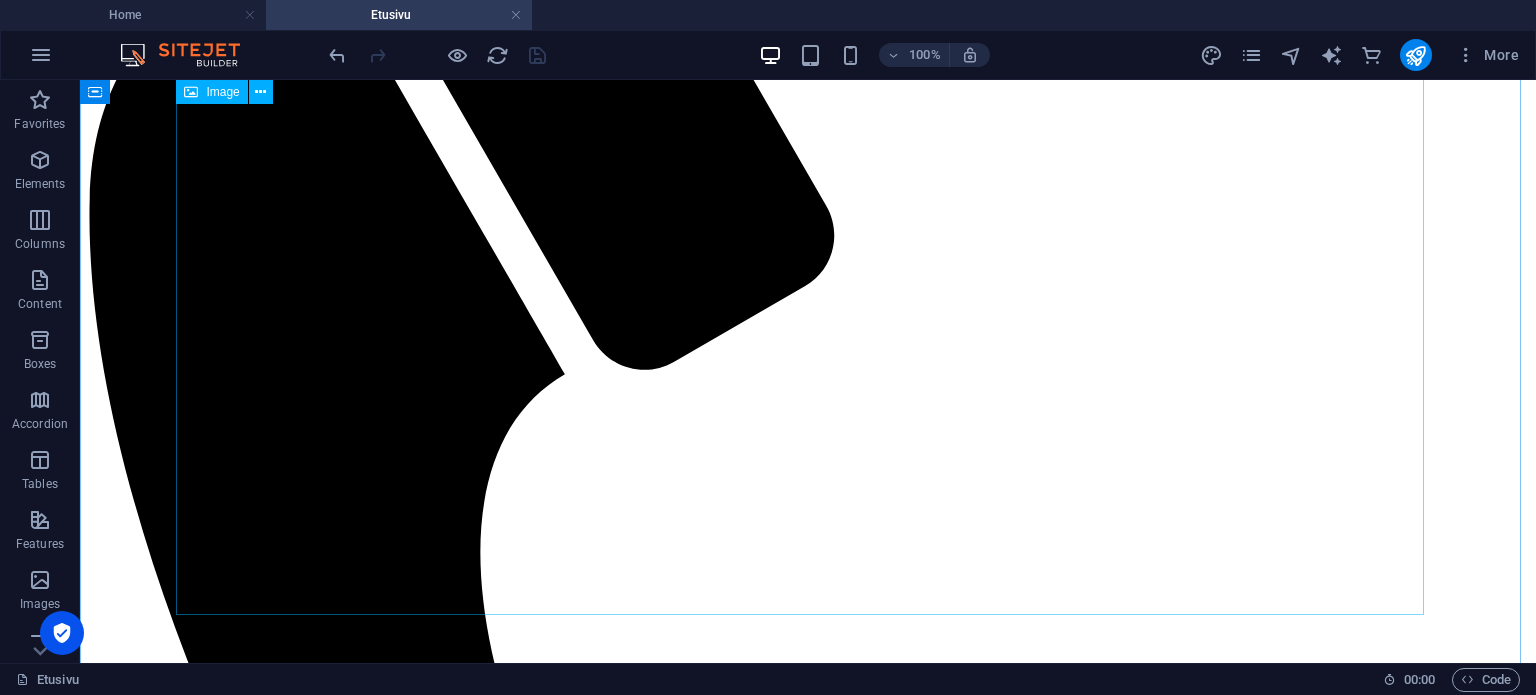scroll, scrollTop: 0, scrollLeft: 0, axis: both 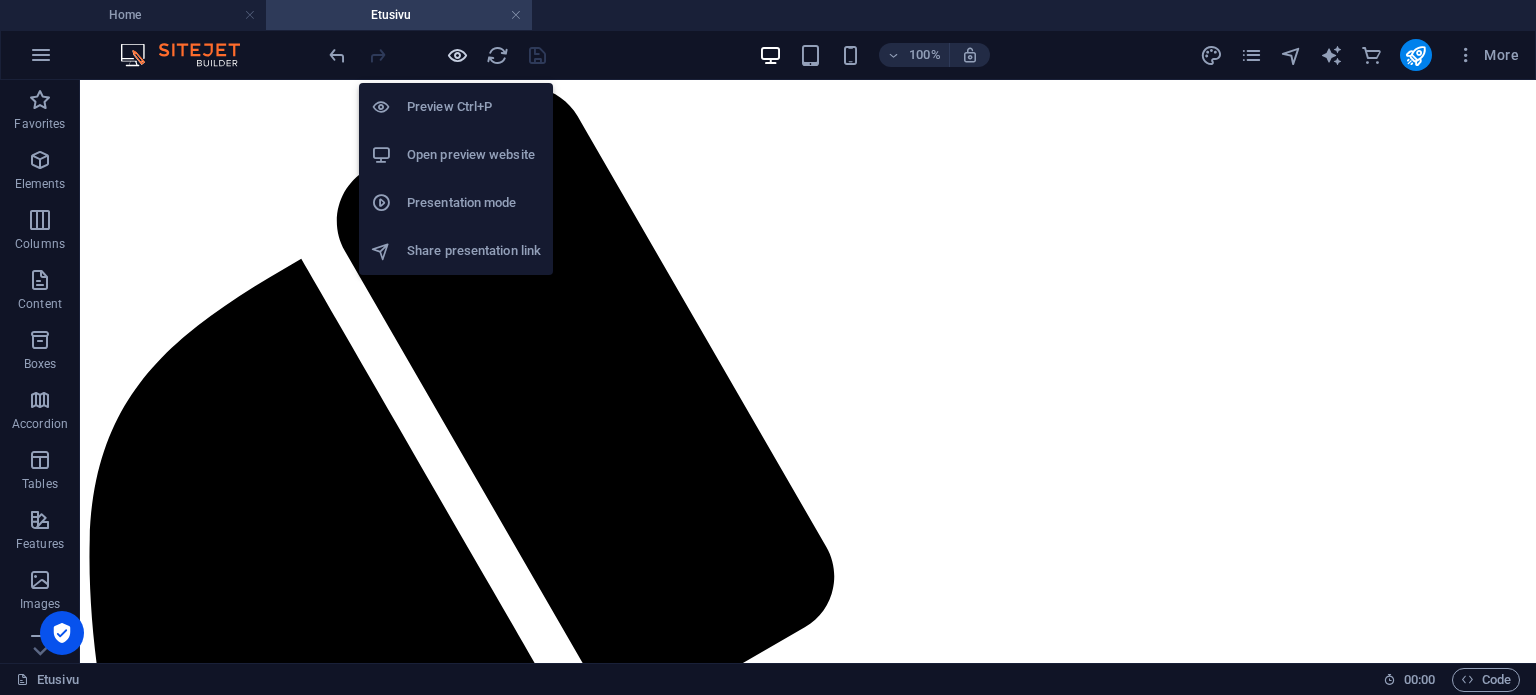 click at bounding box center [457, 55] 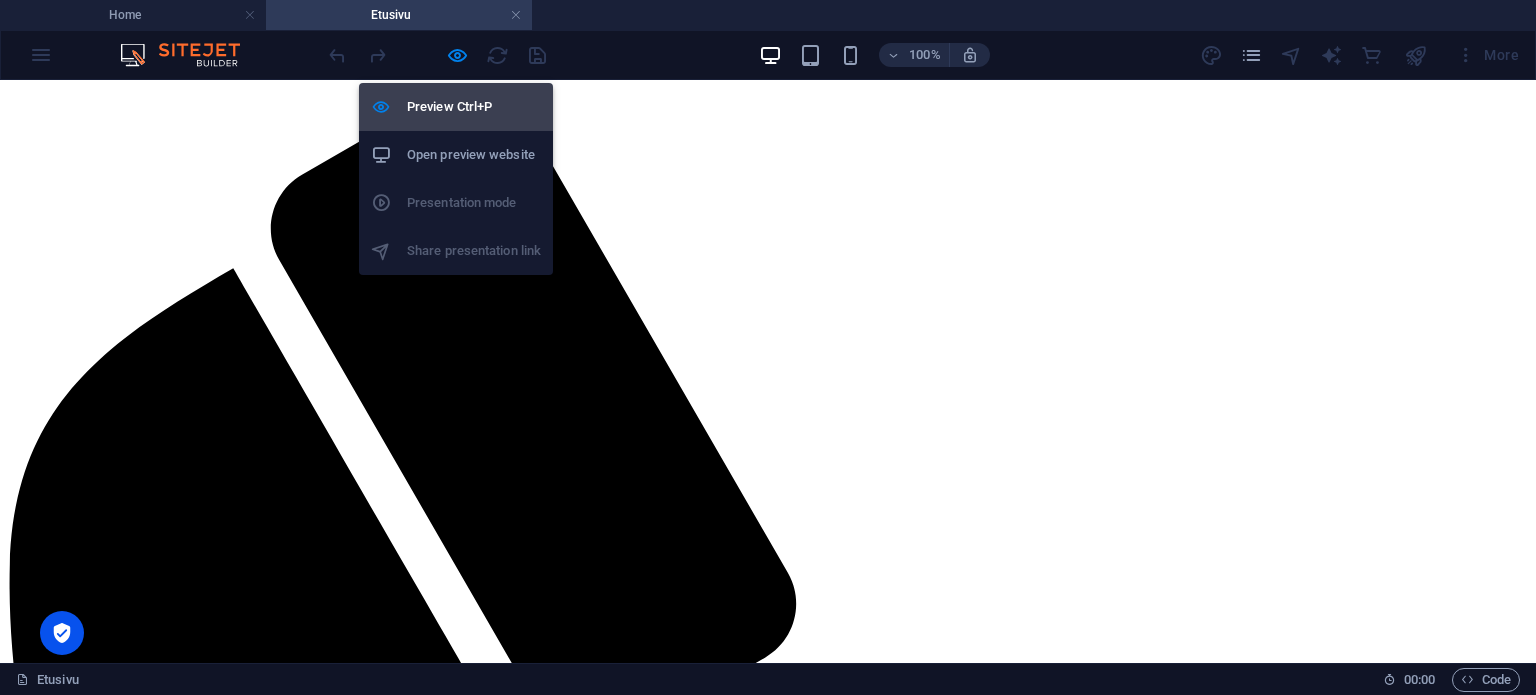 click on "Preview Ctrl+P" at bounding box center [474, 107] 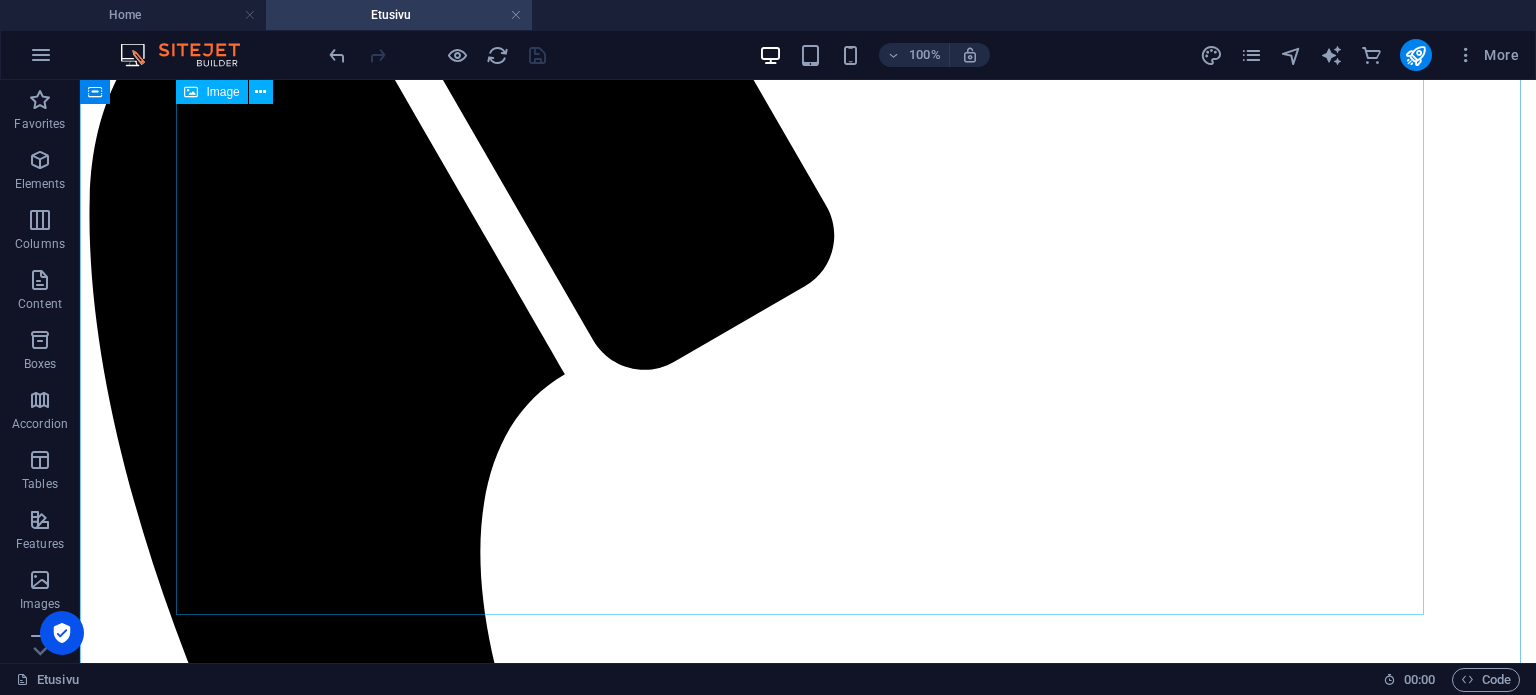 scroll, scrollTop: 222, scrollLeft: 0, axis: vertical 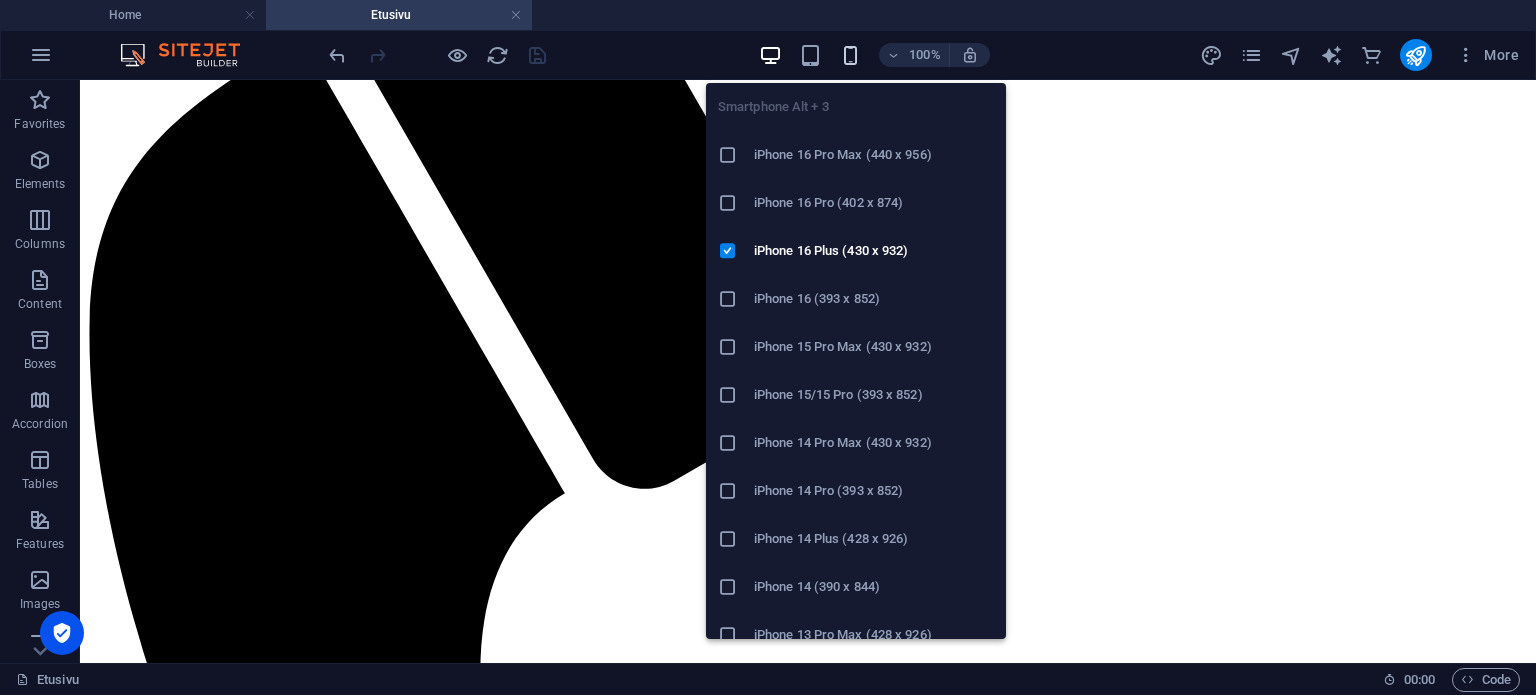 click at bounding box center [850, 55] 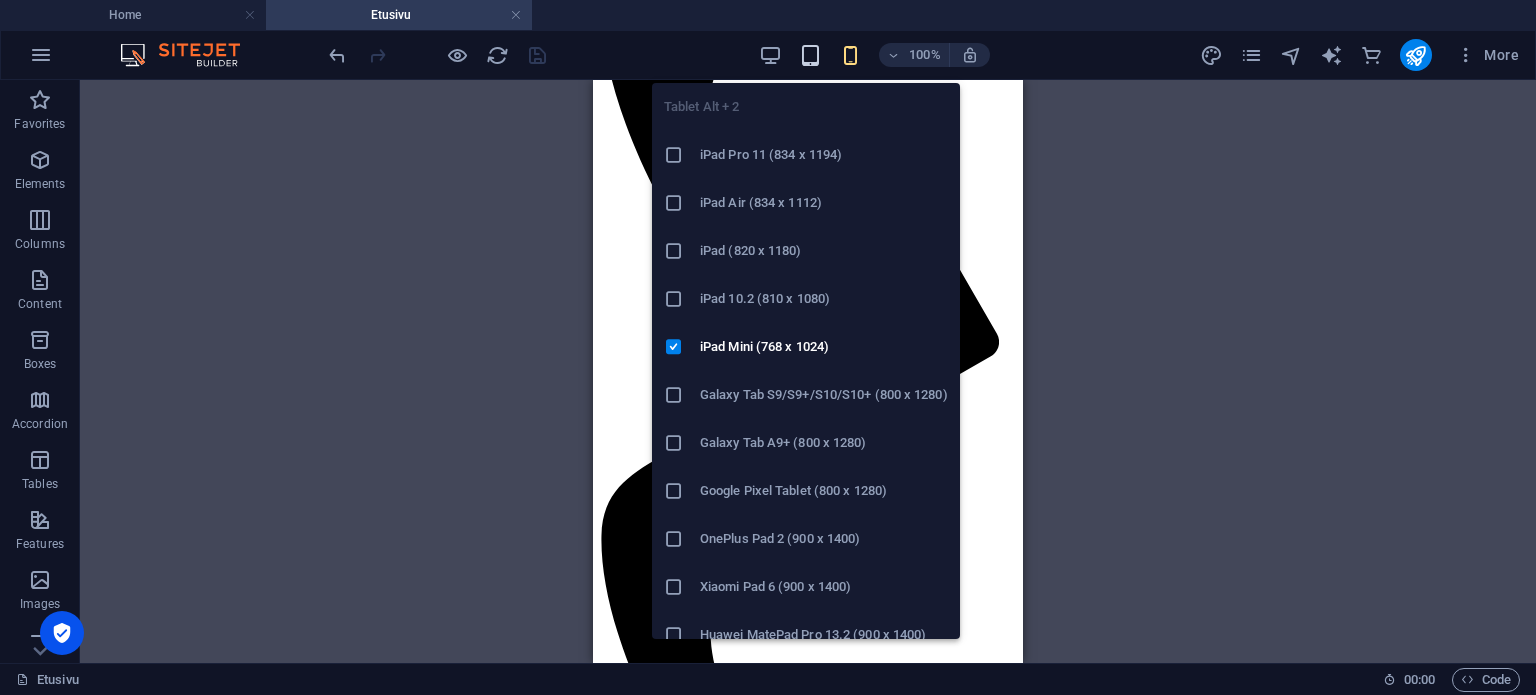 click at bounding box center [810, 55] 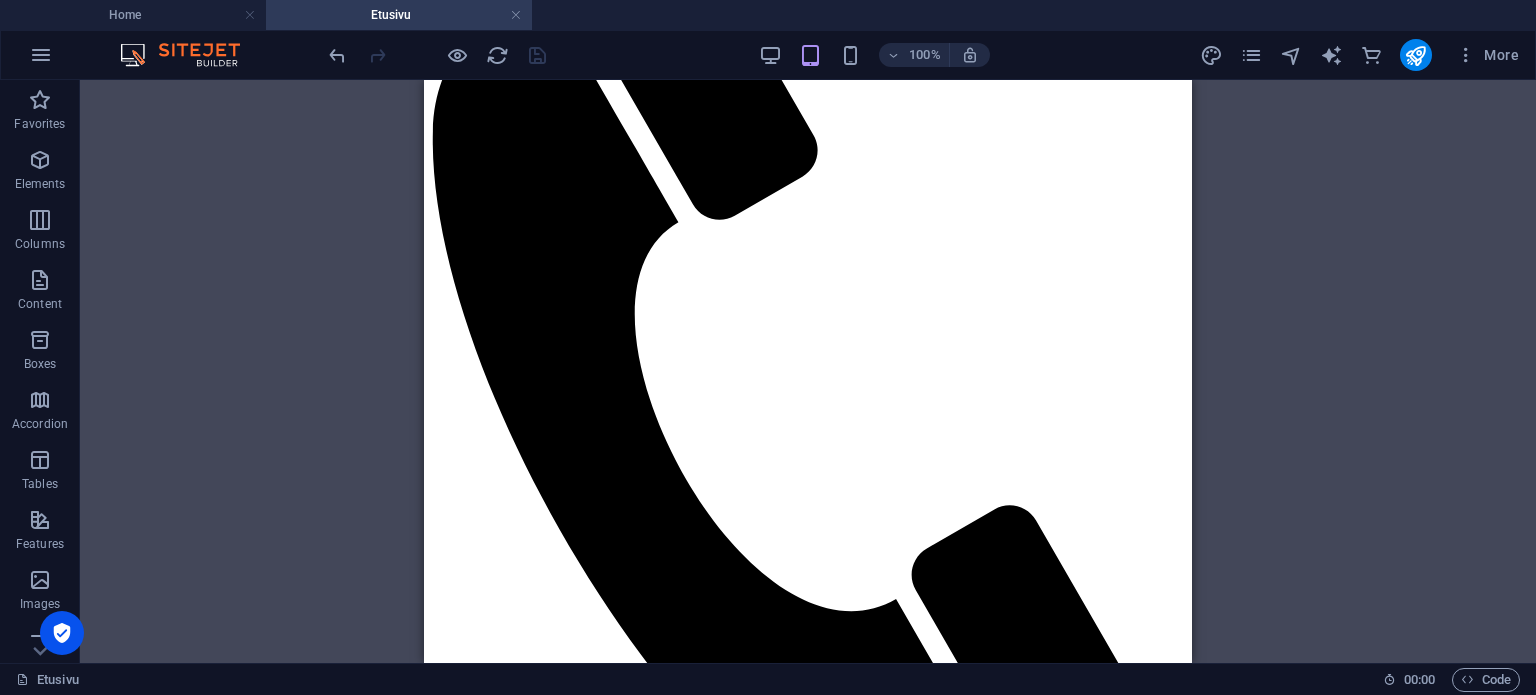 scroll, scrollTop: 192, scrollLeft: 0, axis: vertical 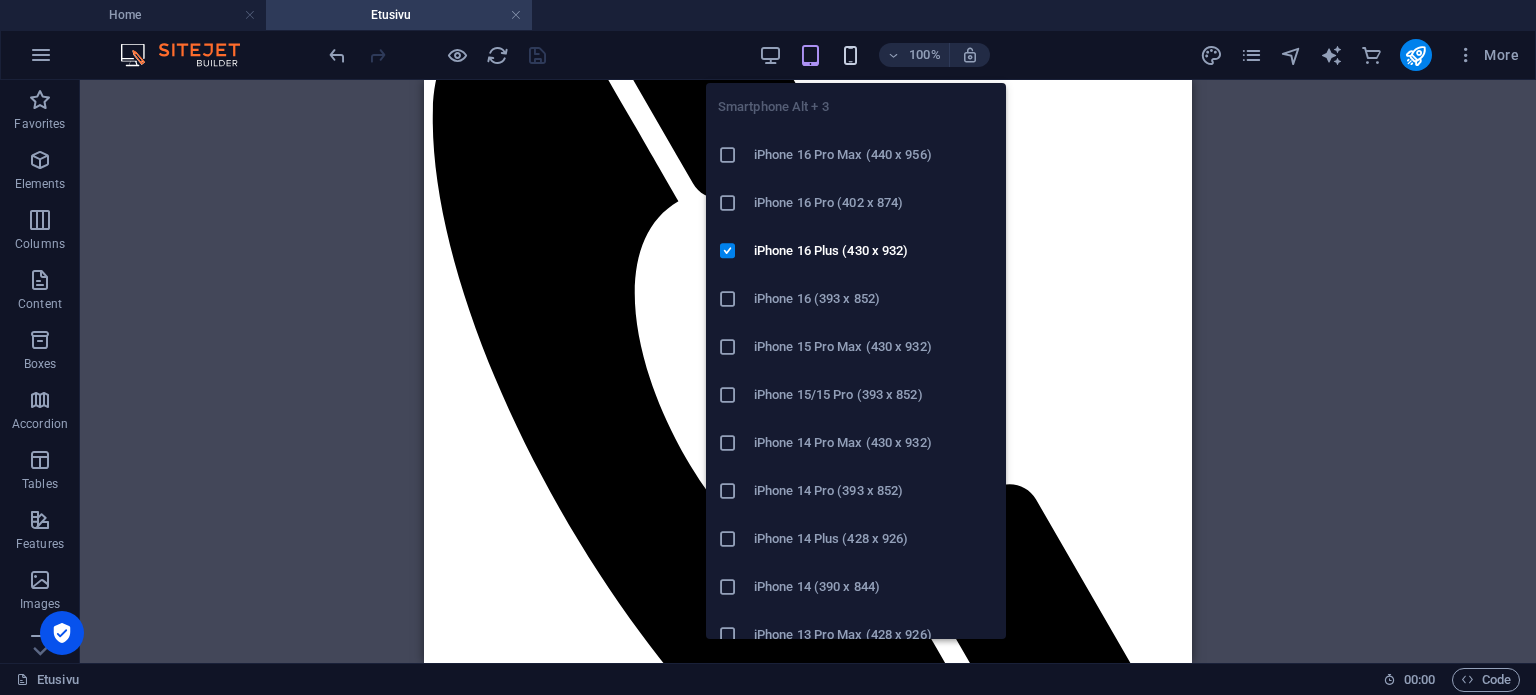 click at bounding box center [850, 55] 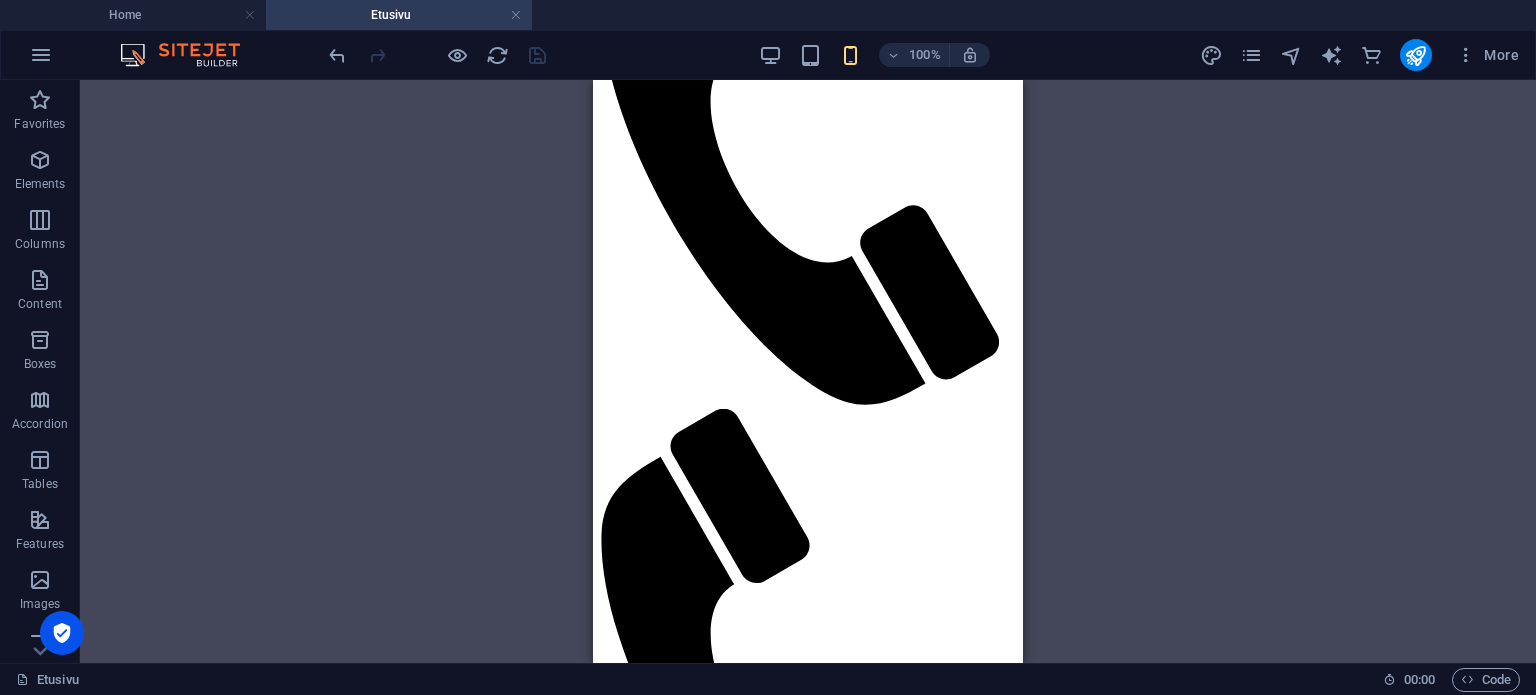 click on "Drag here to replace the existing content. Press “Ctrl” if you want to create a new element.
Container   Placeholder   Container   Menu Bar   Menu   Menu Bar   Reference   Image   Image   Image   Menu Bar   Container   Container   HTML" at bounding box center [808, 371] 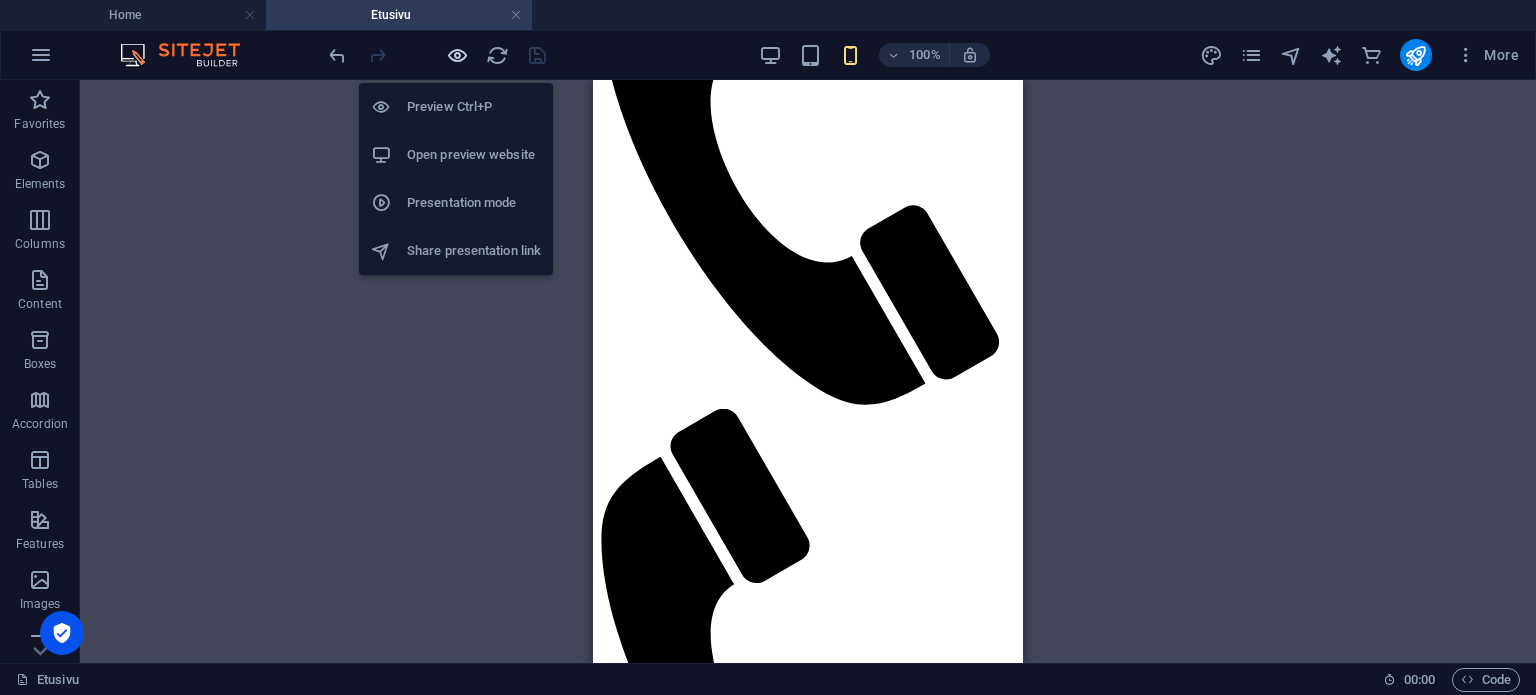 click at bounding box center (457, 55) 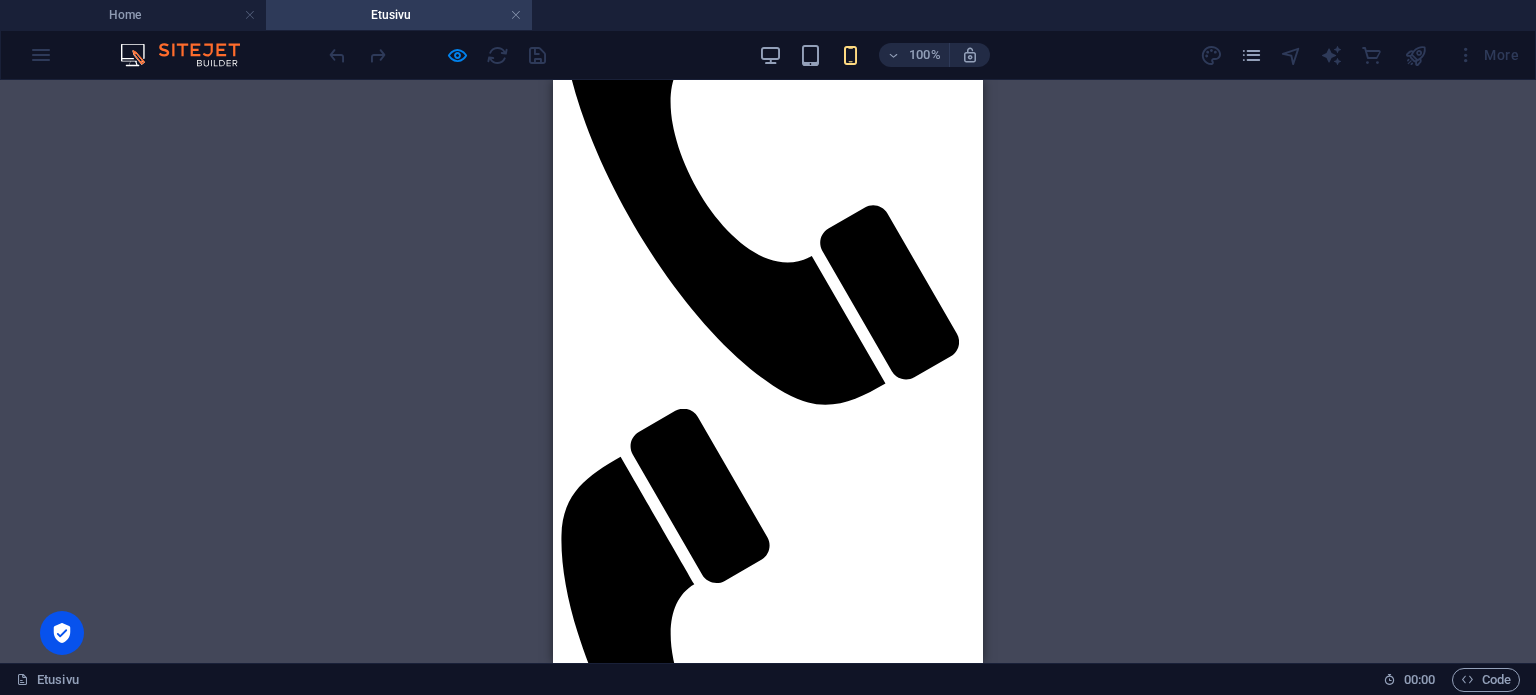 click on "Drag here to replace the existing content. Press “Ctrl” if you want to create a new element.
Container   Placeholder   Container   Menu Bar   Menu   Menu Bar   Reference   Image   Image   Image   Menu Bar   Container   Container   HTML" at bounding box center [768, 371] 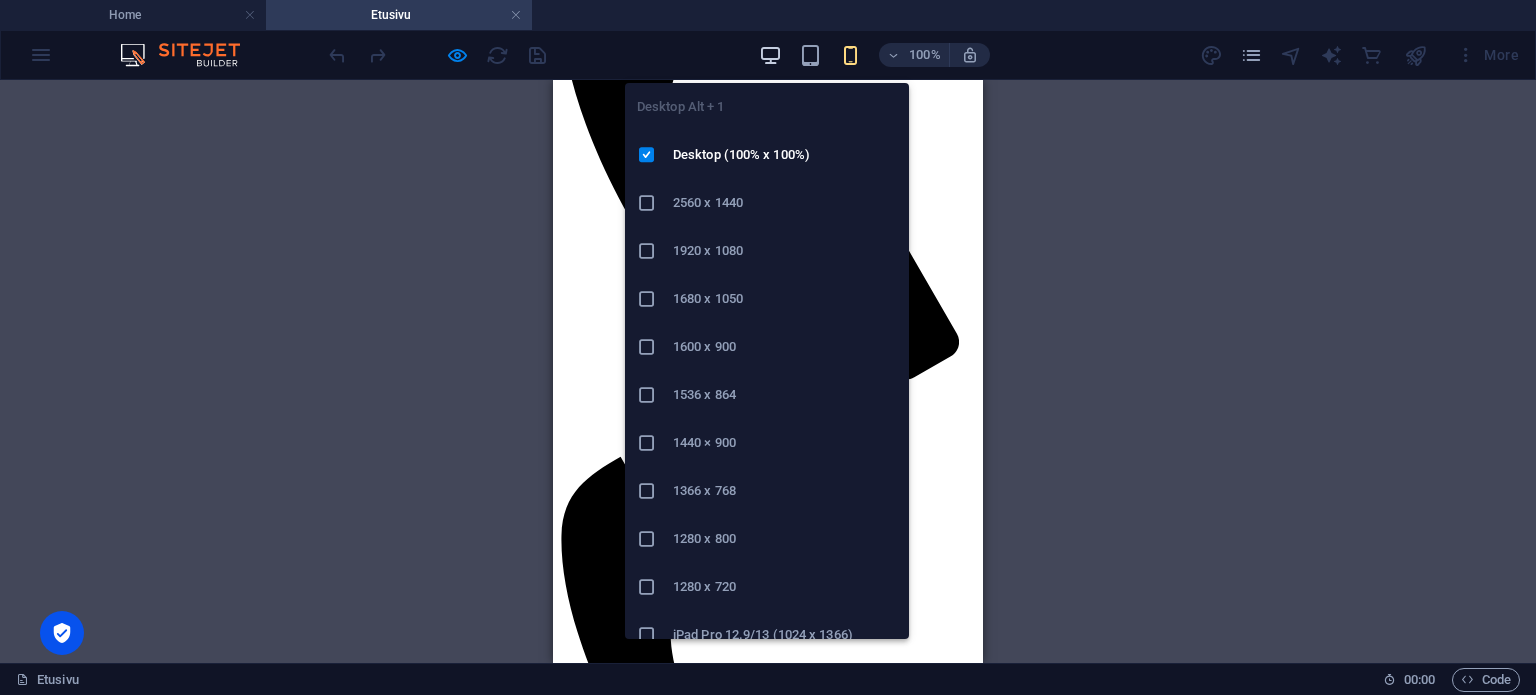 click at bounding box center (770, 55) 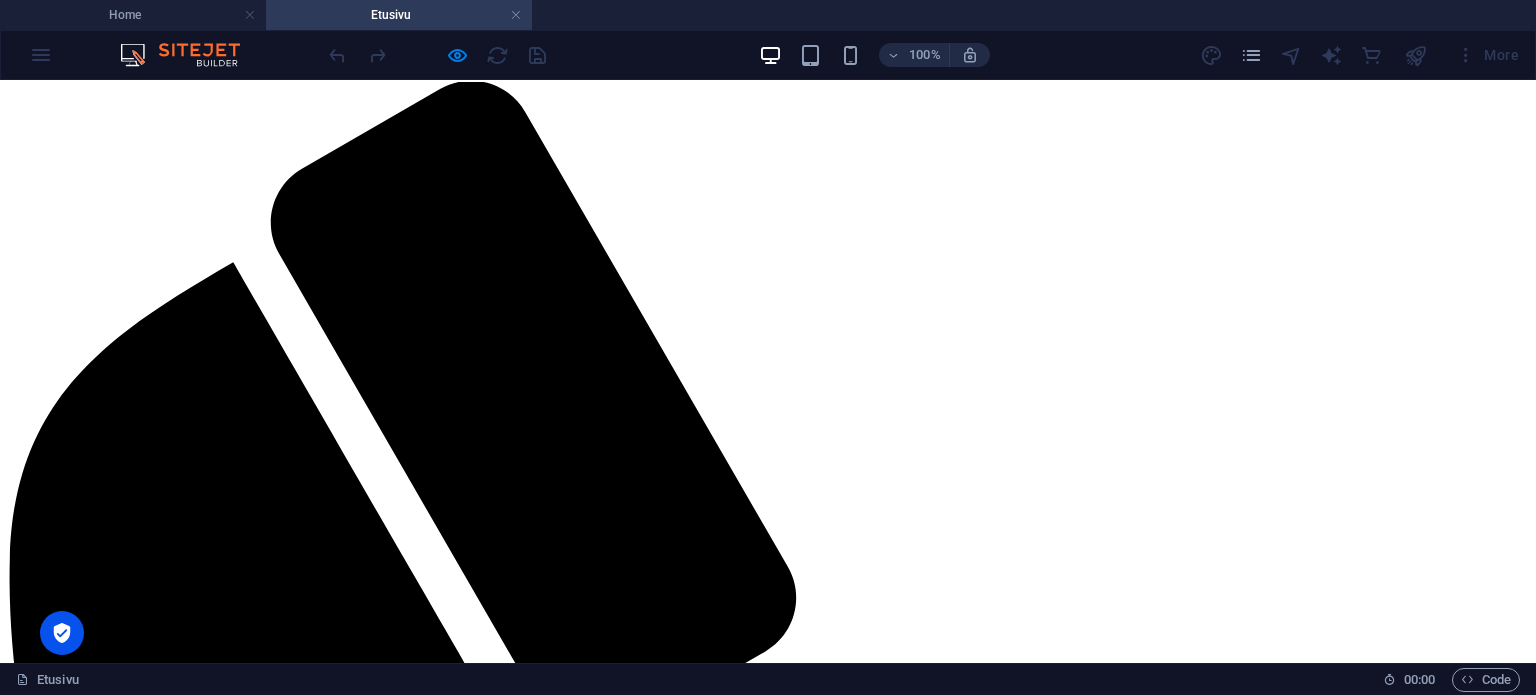 scroll, scrollTop: 0, scrollLeft: 0, axis: both 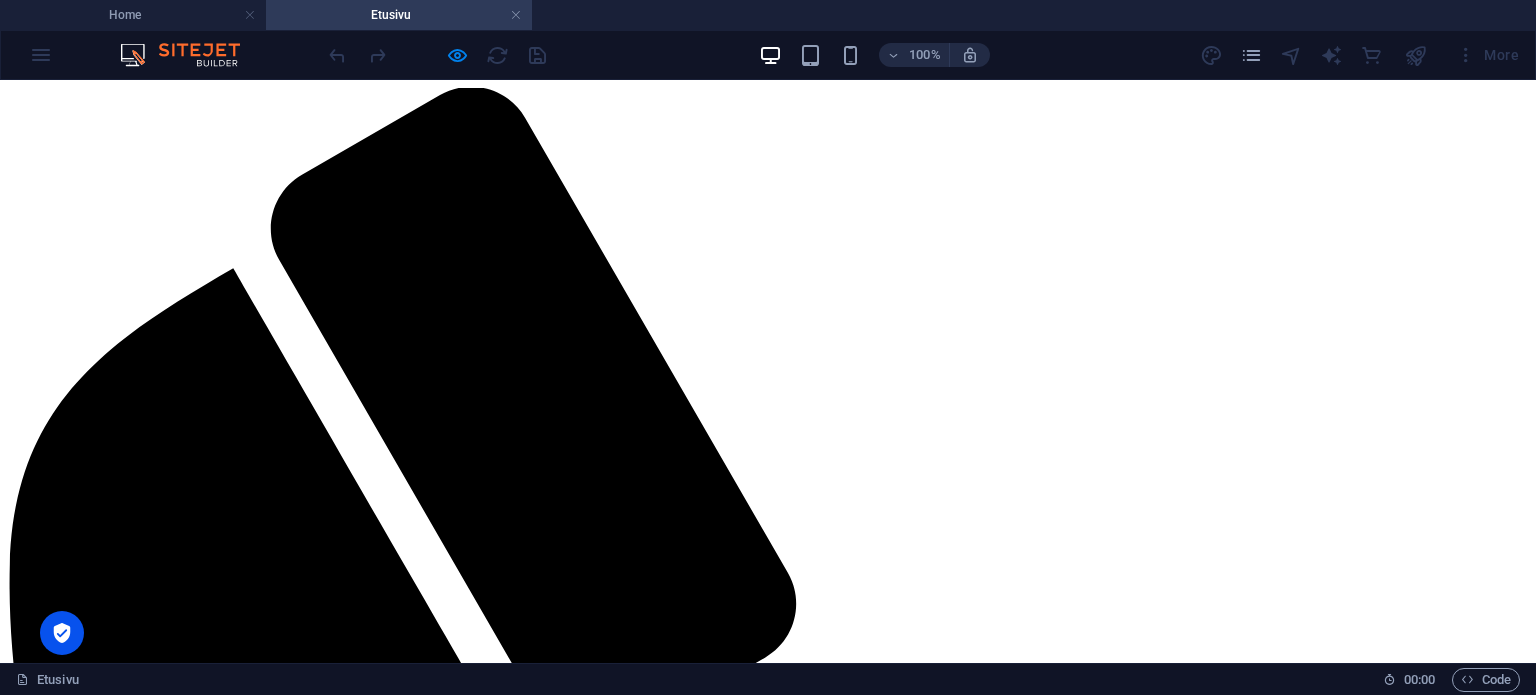 click on "Etusivu Meistä Ruokalista  Ota yhteyttä Varaukset & Yksityiskäyttö Menu" at bounding box center [768, 5294] 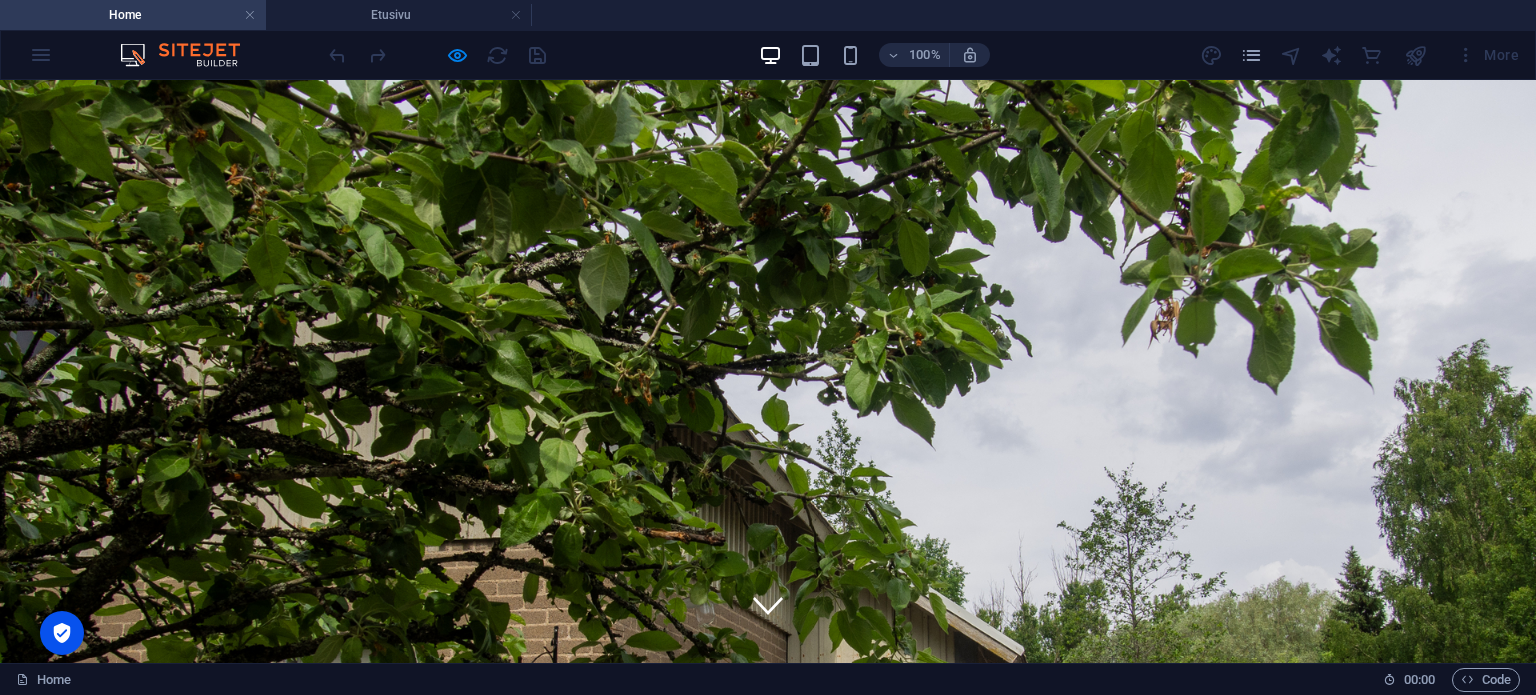 scroll, scrollTop: 0, scrollLeft: 0, axis: both 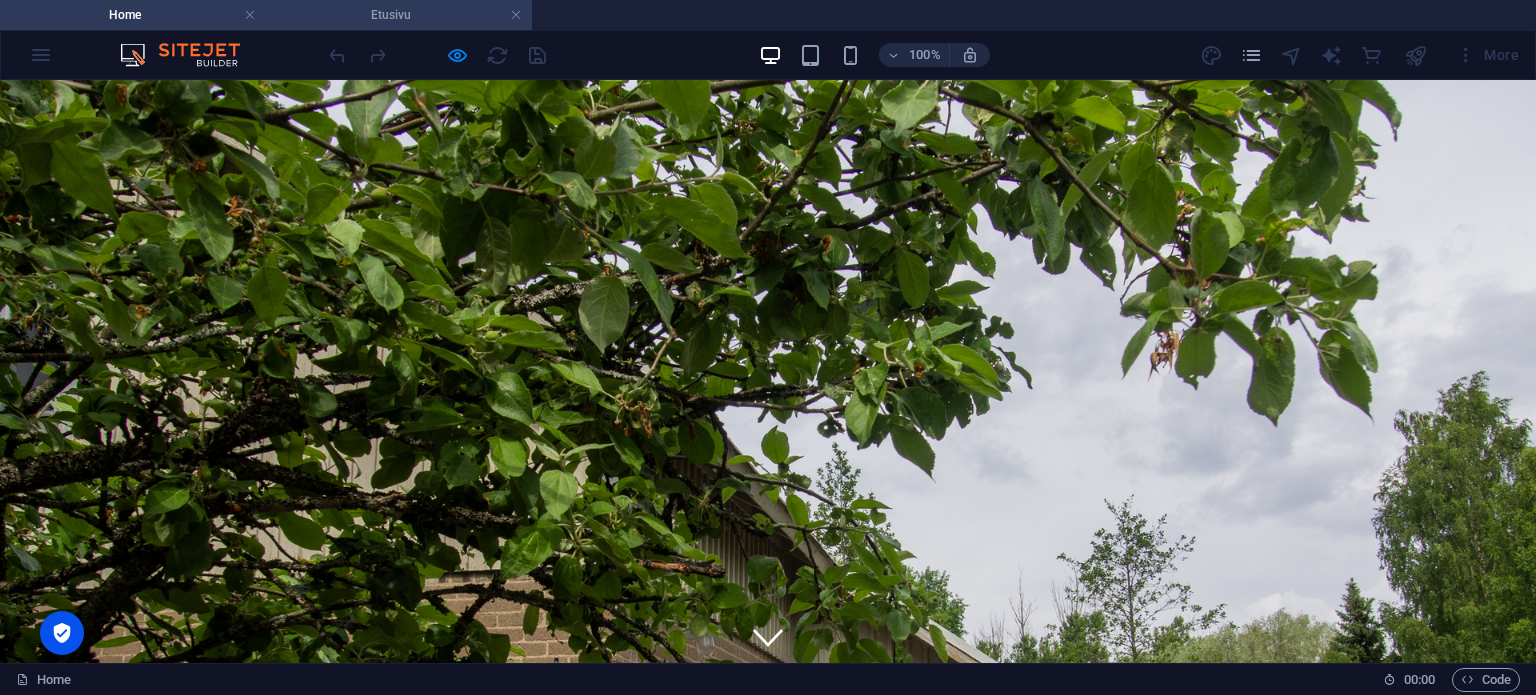 click on "Etusivu" at bounding box center [399, 15] 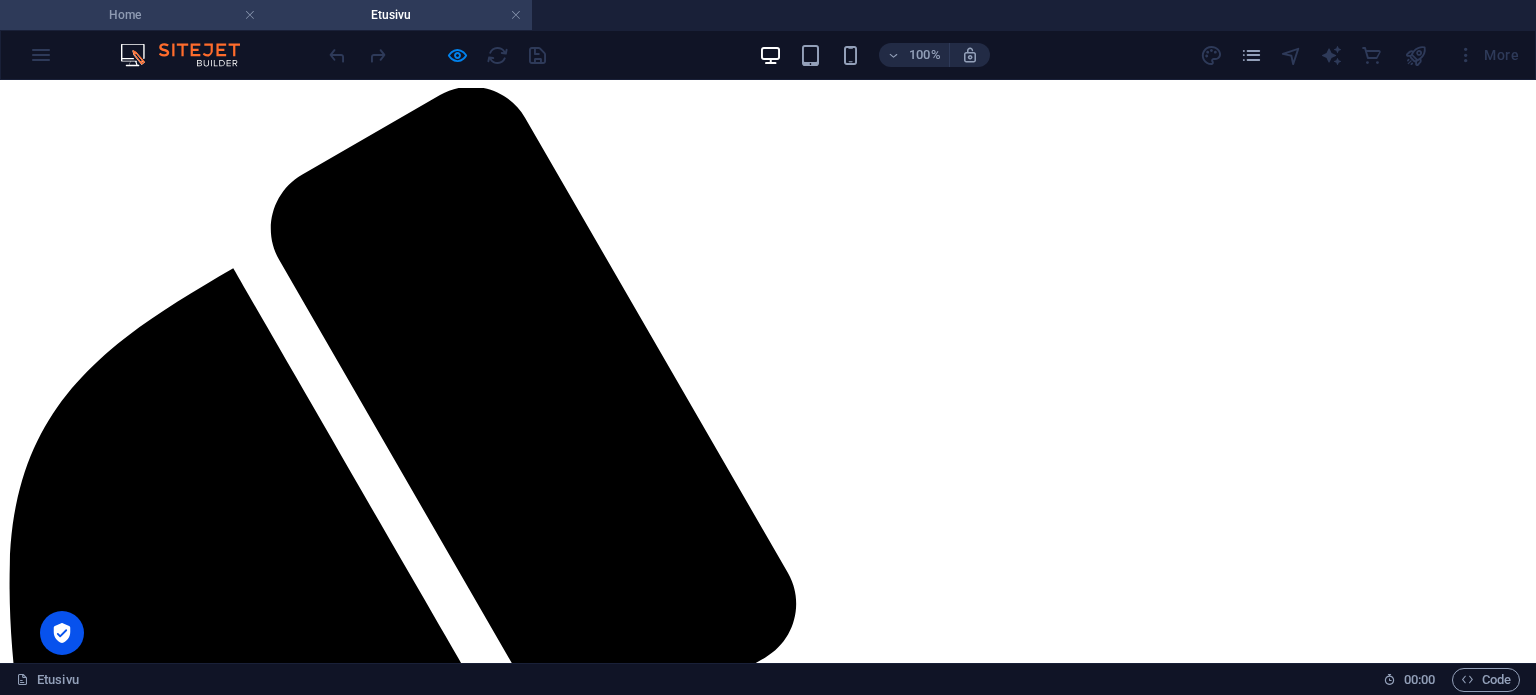 click on "Home" at bounding box center (133, 15) 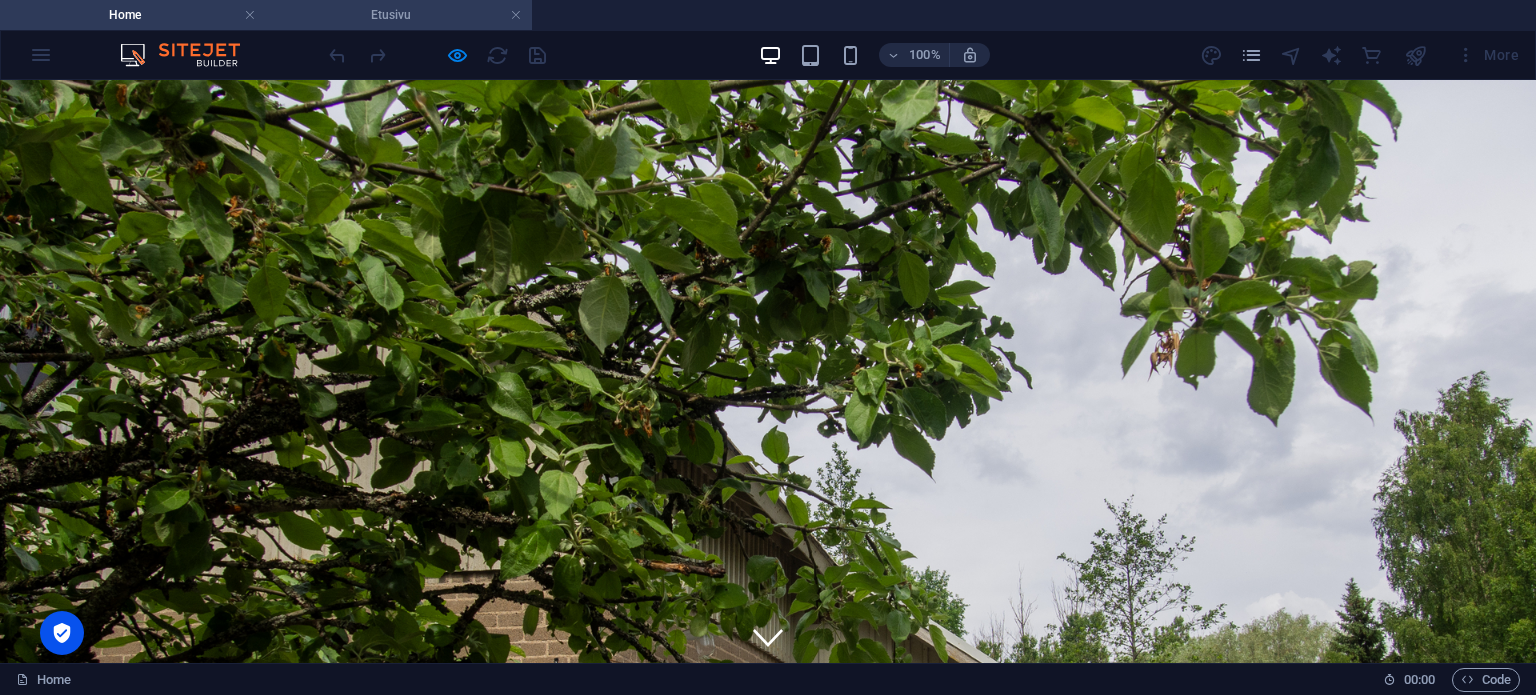 click on "Etusivu" at bounding box center (399, 15) 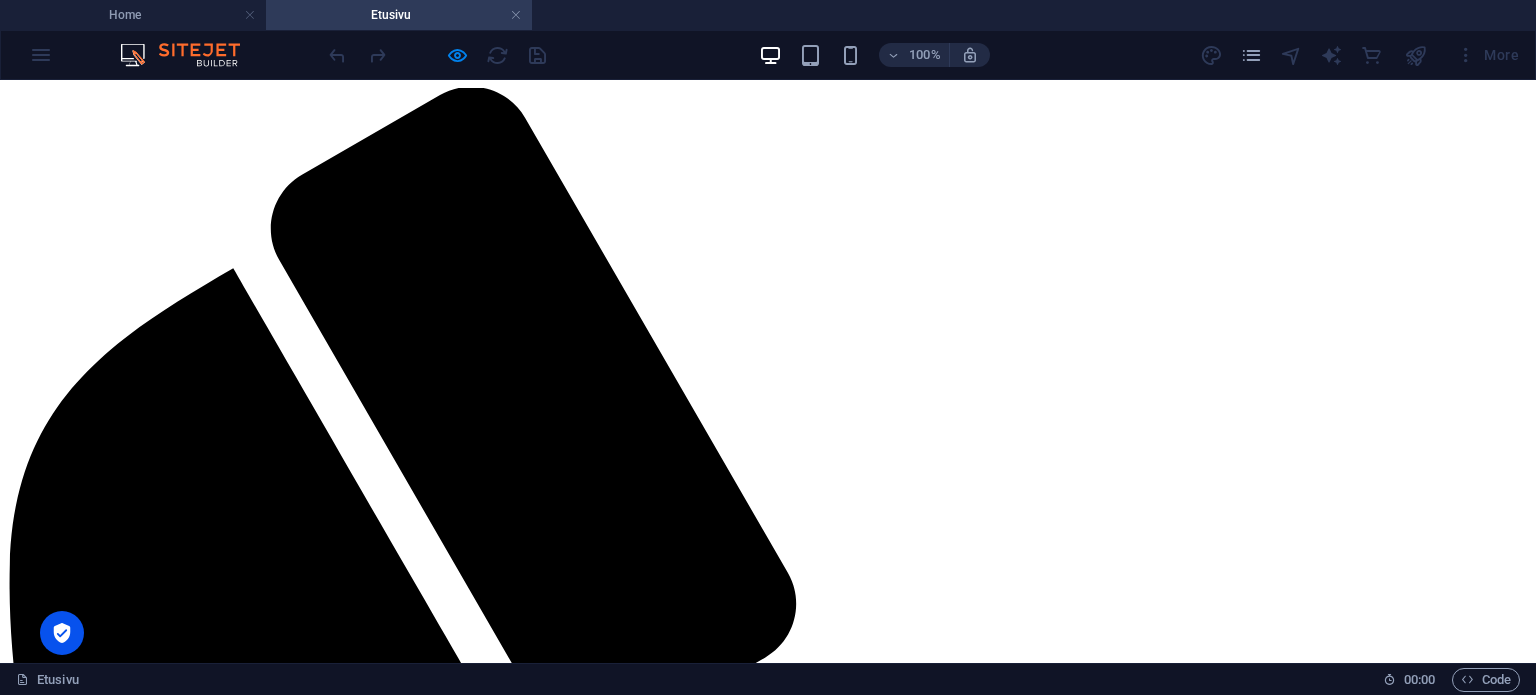 scroll, scrollTop: 12, scrollLeft: 0, axis: vertical 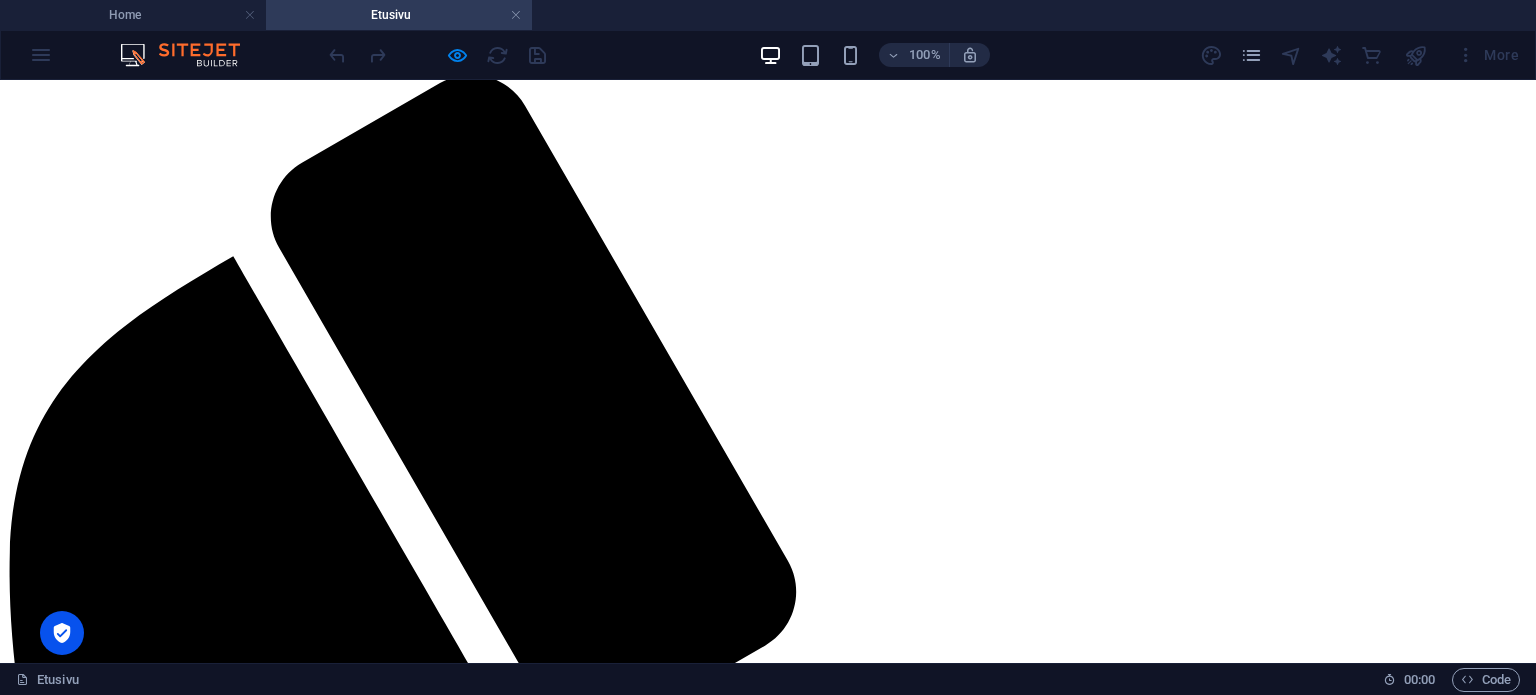 click on "Etusivu" at bounding box center [72, 4326] 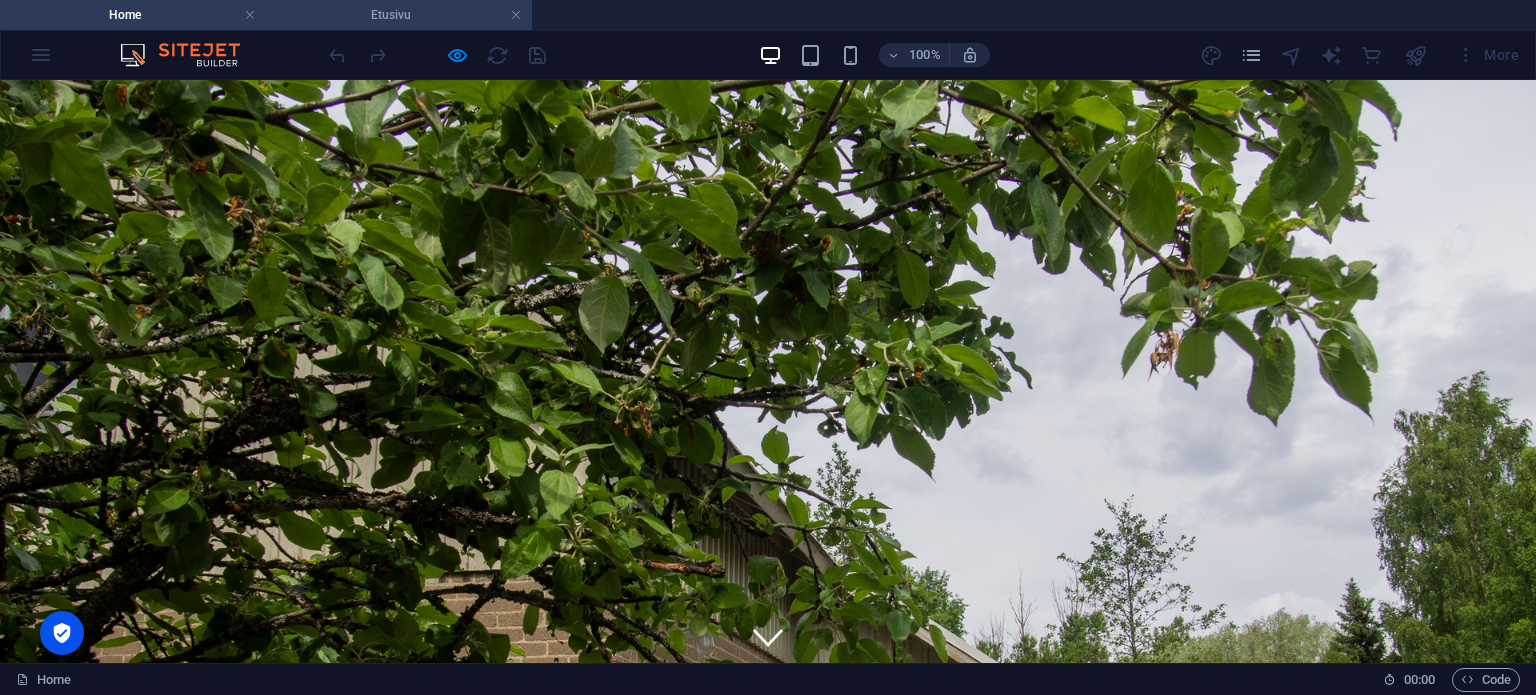 click on "Etusivu" at bounding box center (399, 15) 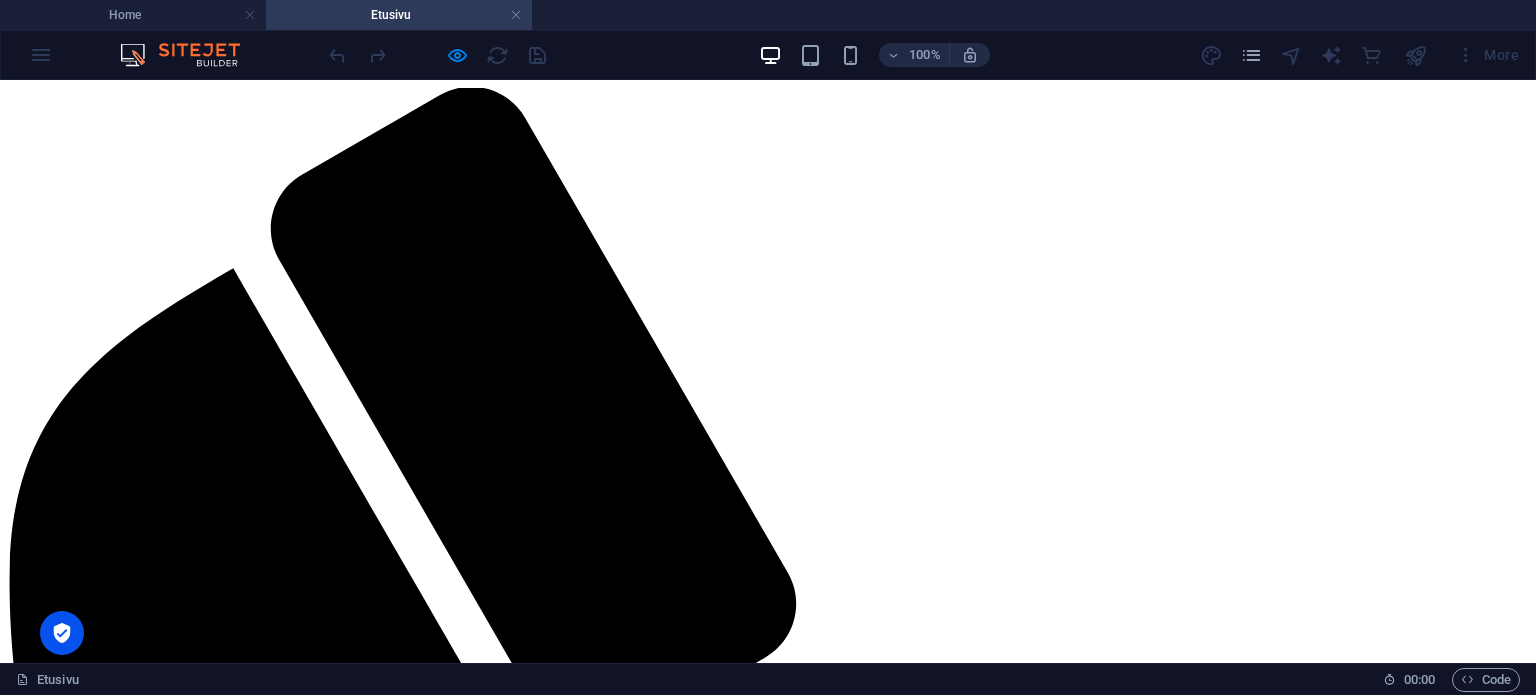 scroll, scrollTop: 12, scrollLeft: 0, axis: vertical 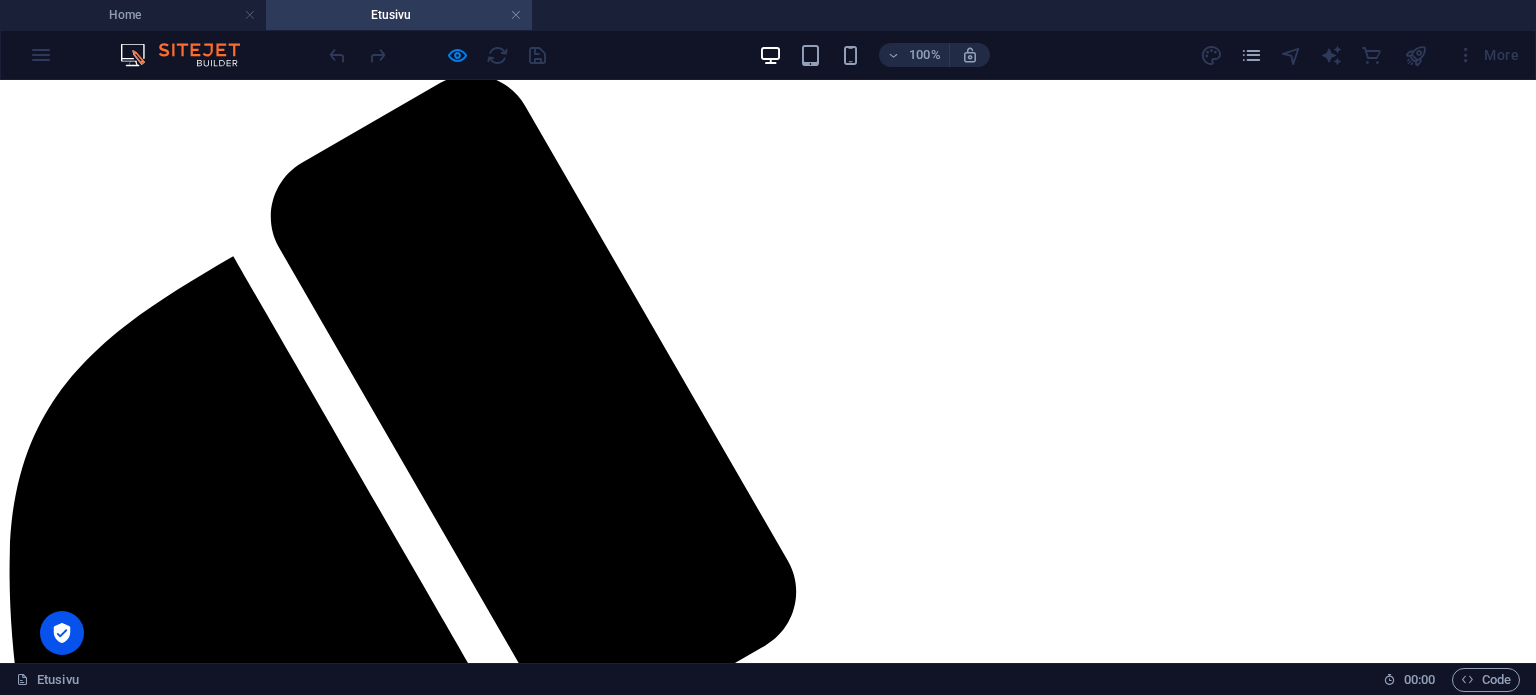 click on "Meistä" at bounding box center [70, 4344] 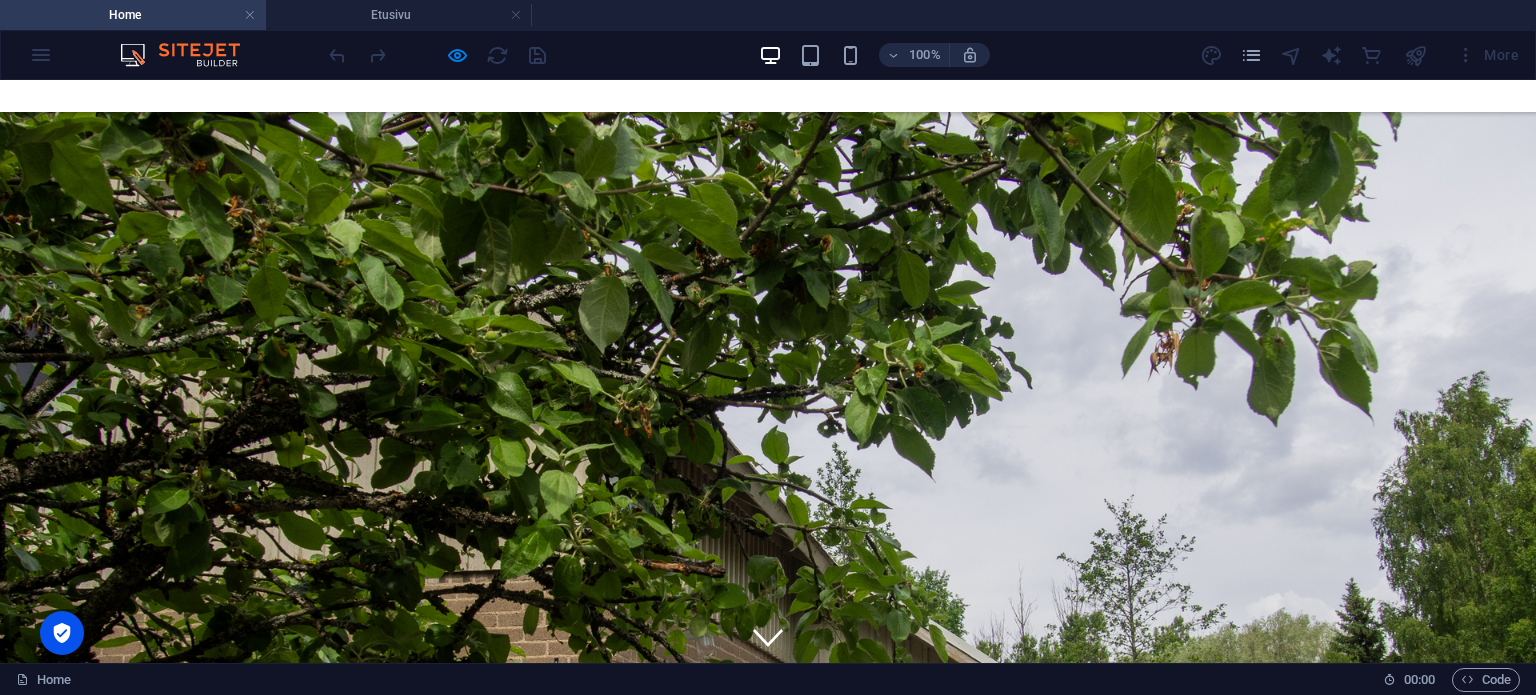 scroll, scrollTop: 0, scrollLeft: 0, axis: both 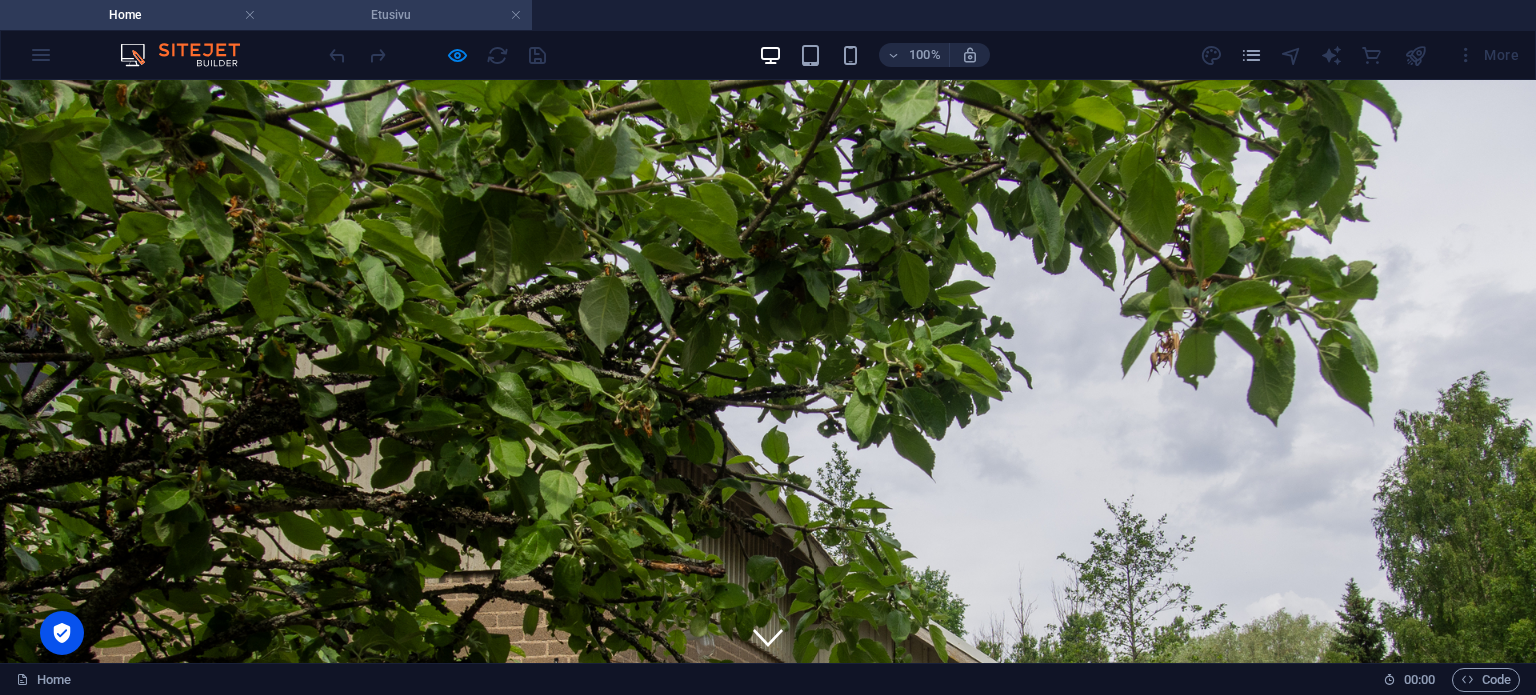 click on "Etusivu" at bounding box center (399, 15) 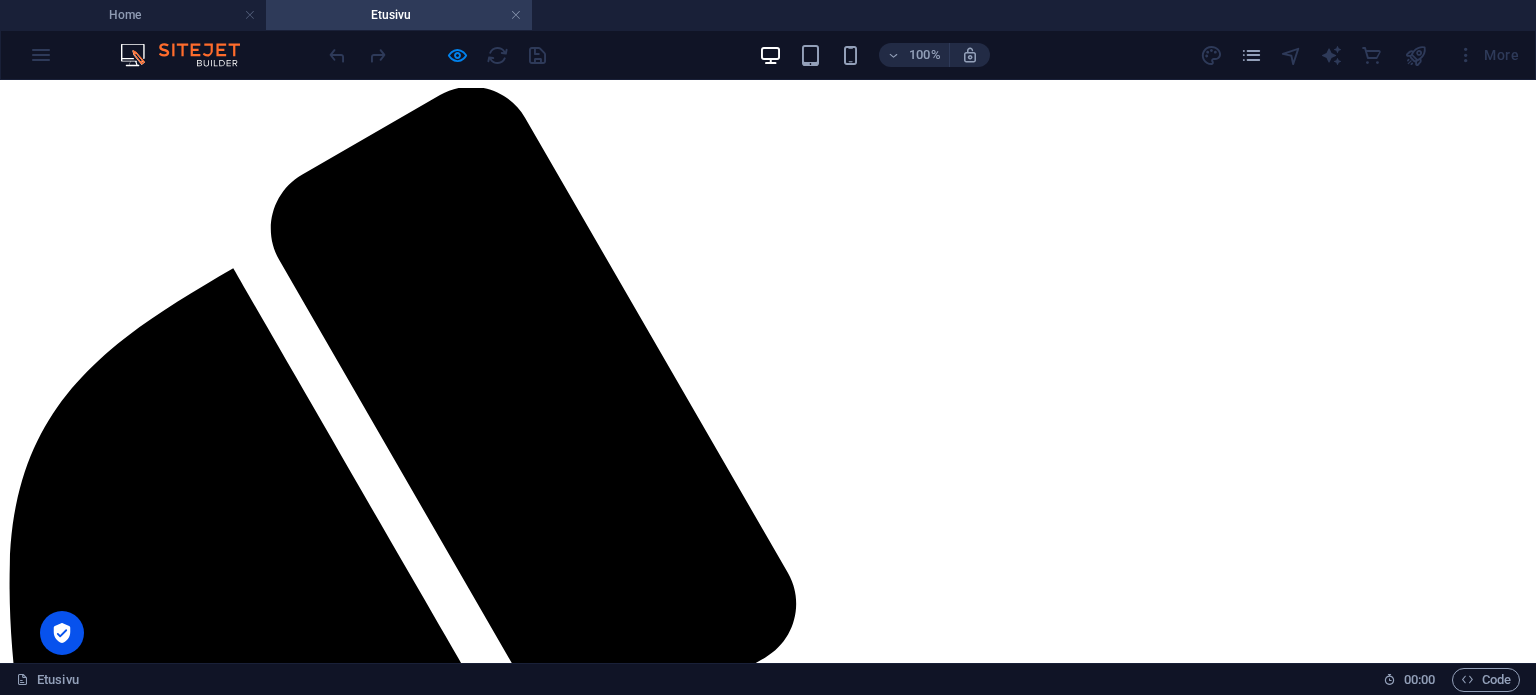 scroll, scrollTop: 12, scrollLeft: 0, axis: vertical 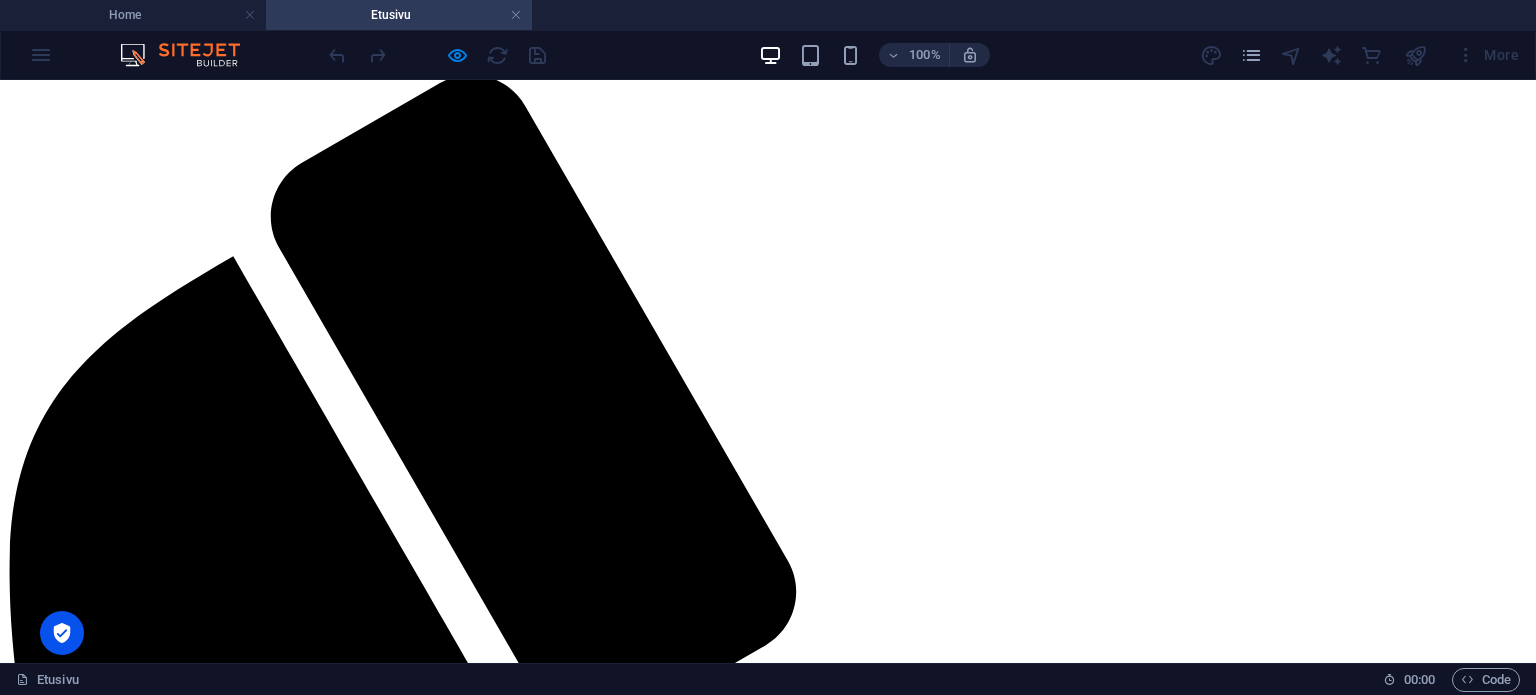 click on "Meistä" at bounding box center [70, 4344] 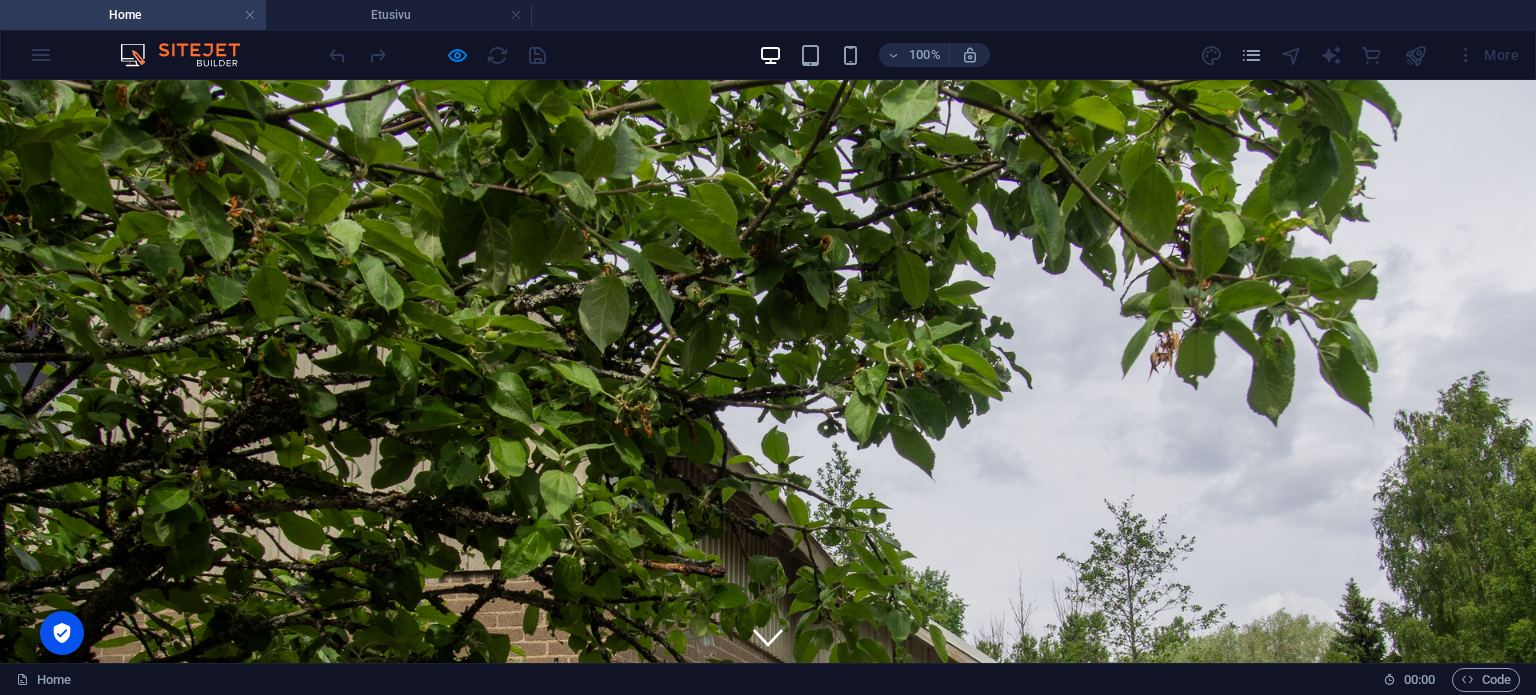 scroll, scrollTop: 0, scrollLeft: 0, axis: both 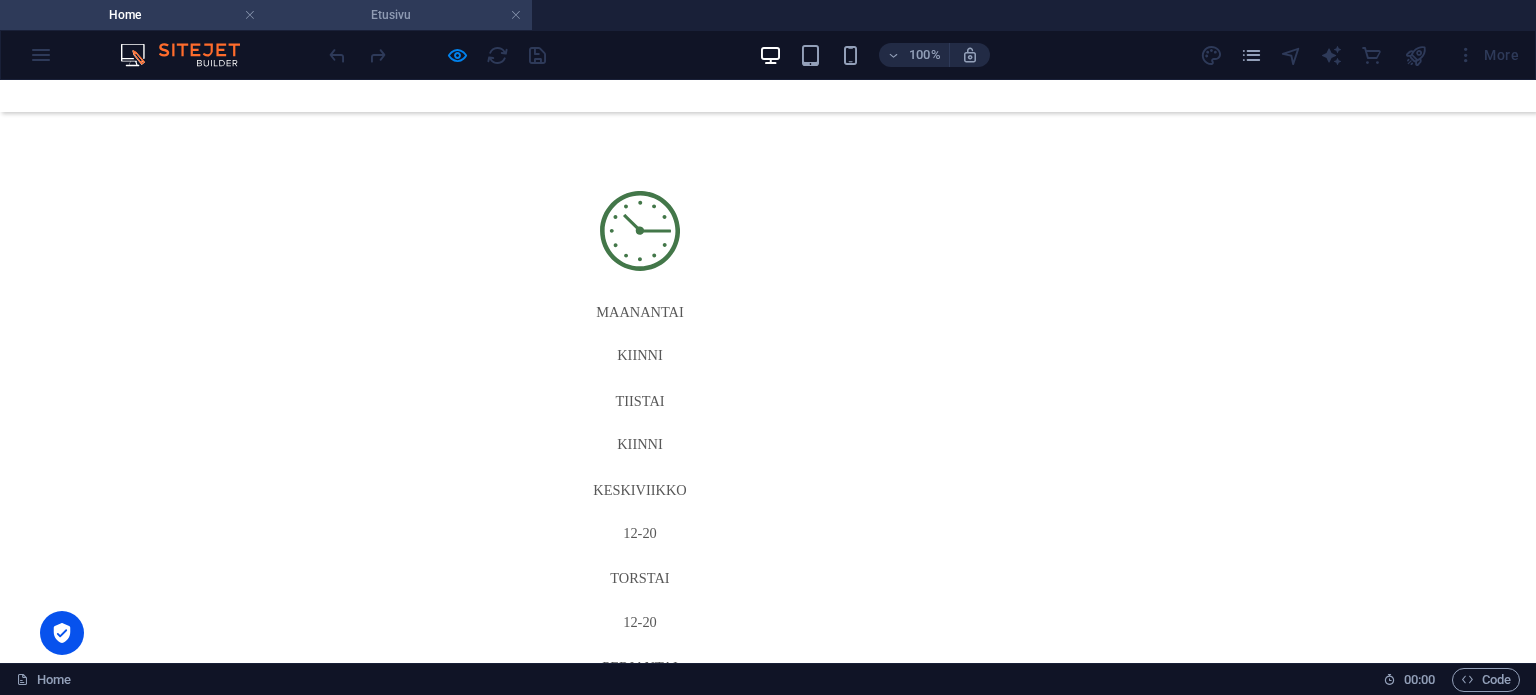 click on "Etusivu" at bounding box center [399, 15] 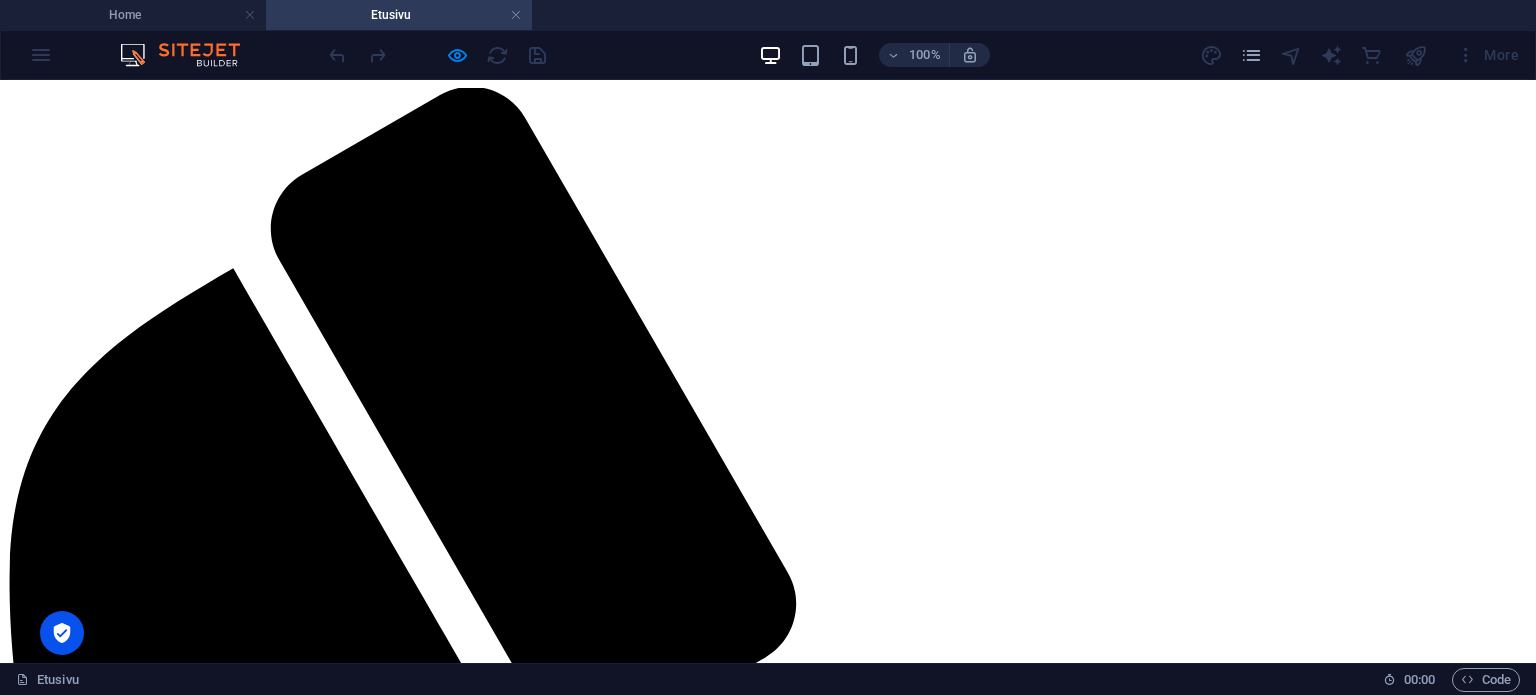 scroll, scrollTop: 12, scrollLeft: 0, axis: vertical 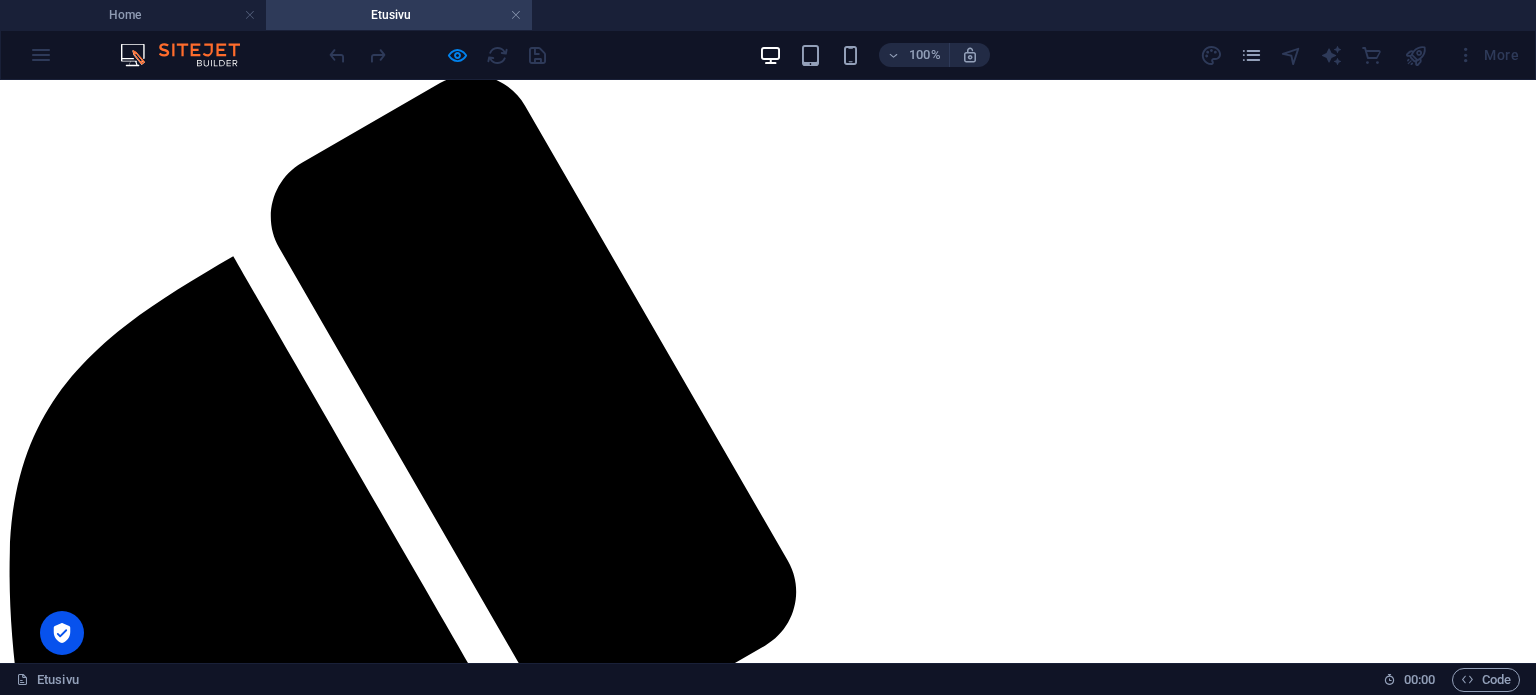 click on "Ruokalista" at bounding box center [82, 4362] 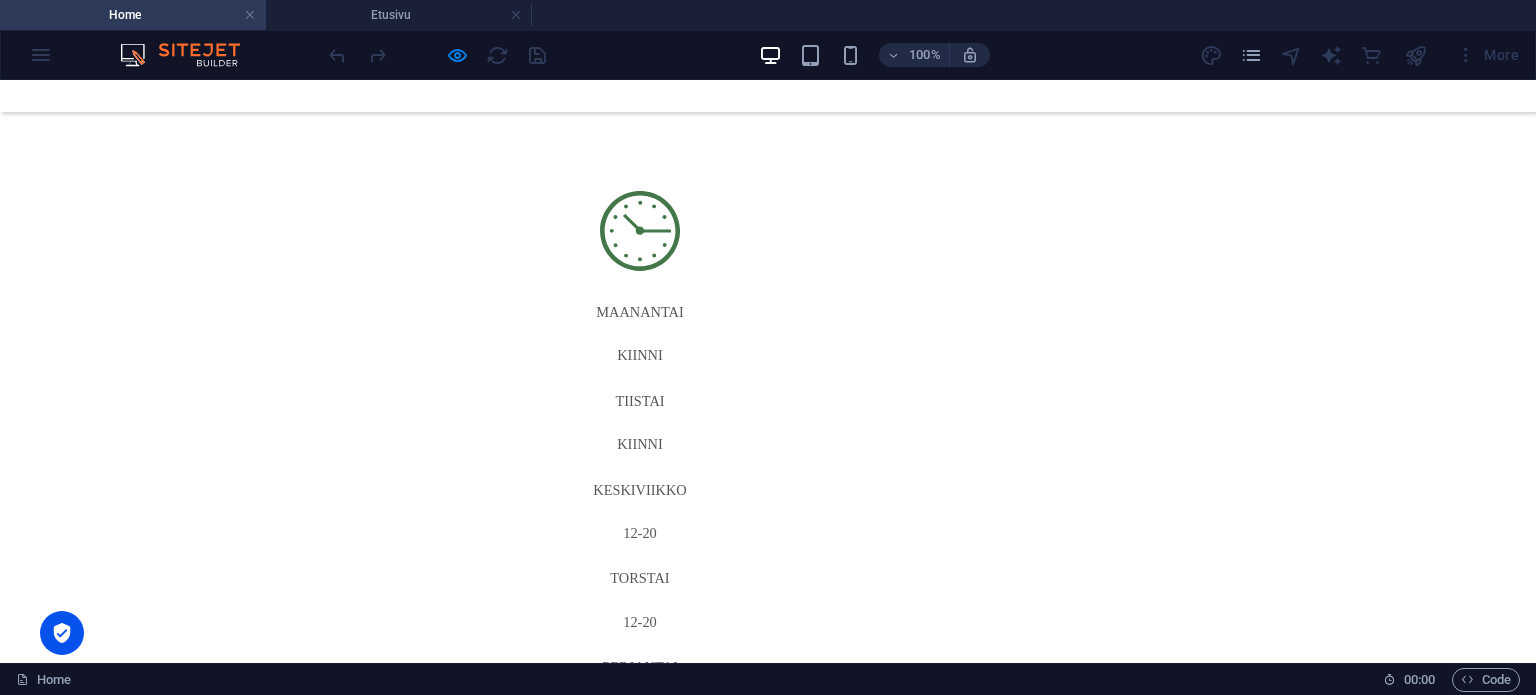 scroll, scrollTop: 0, scrollLeft: 0, axis: both 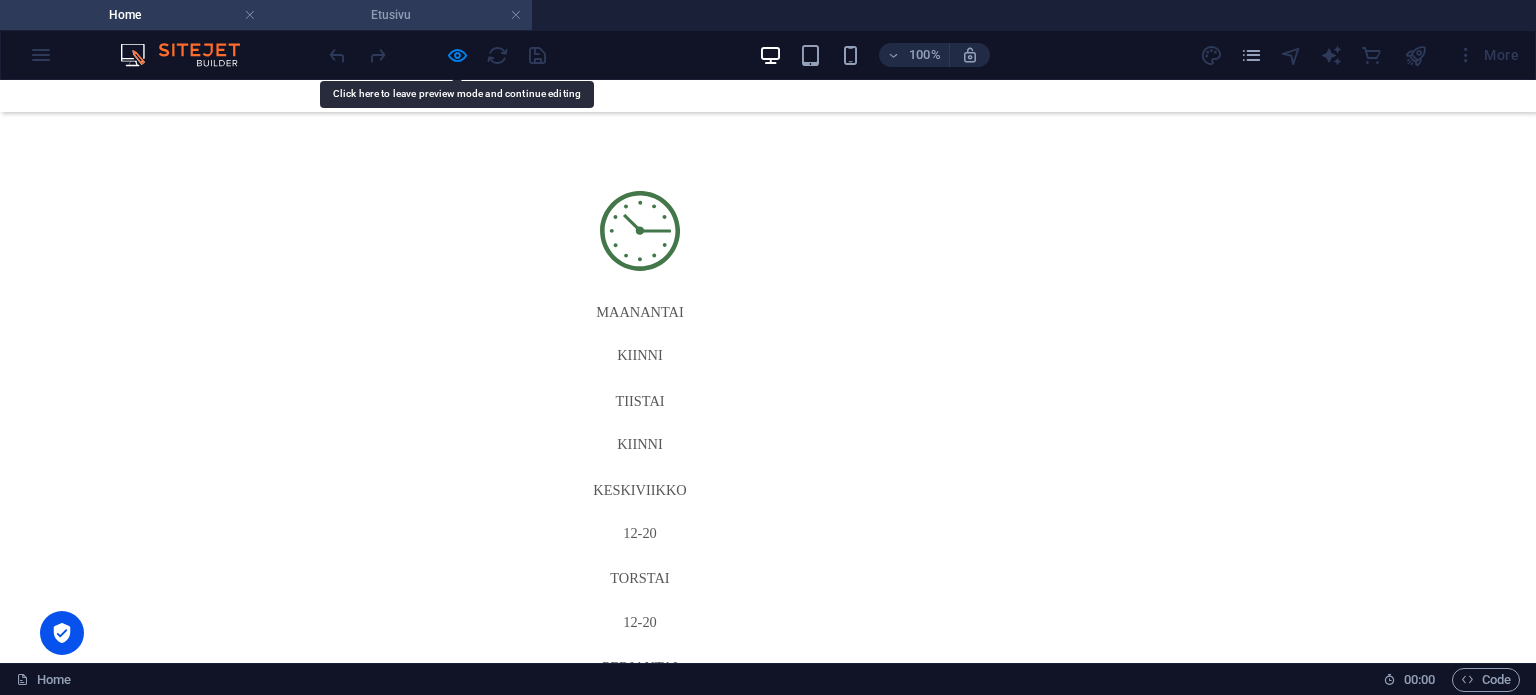 click on "Etusivu" at bounding box center (399, 15) 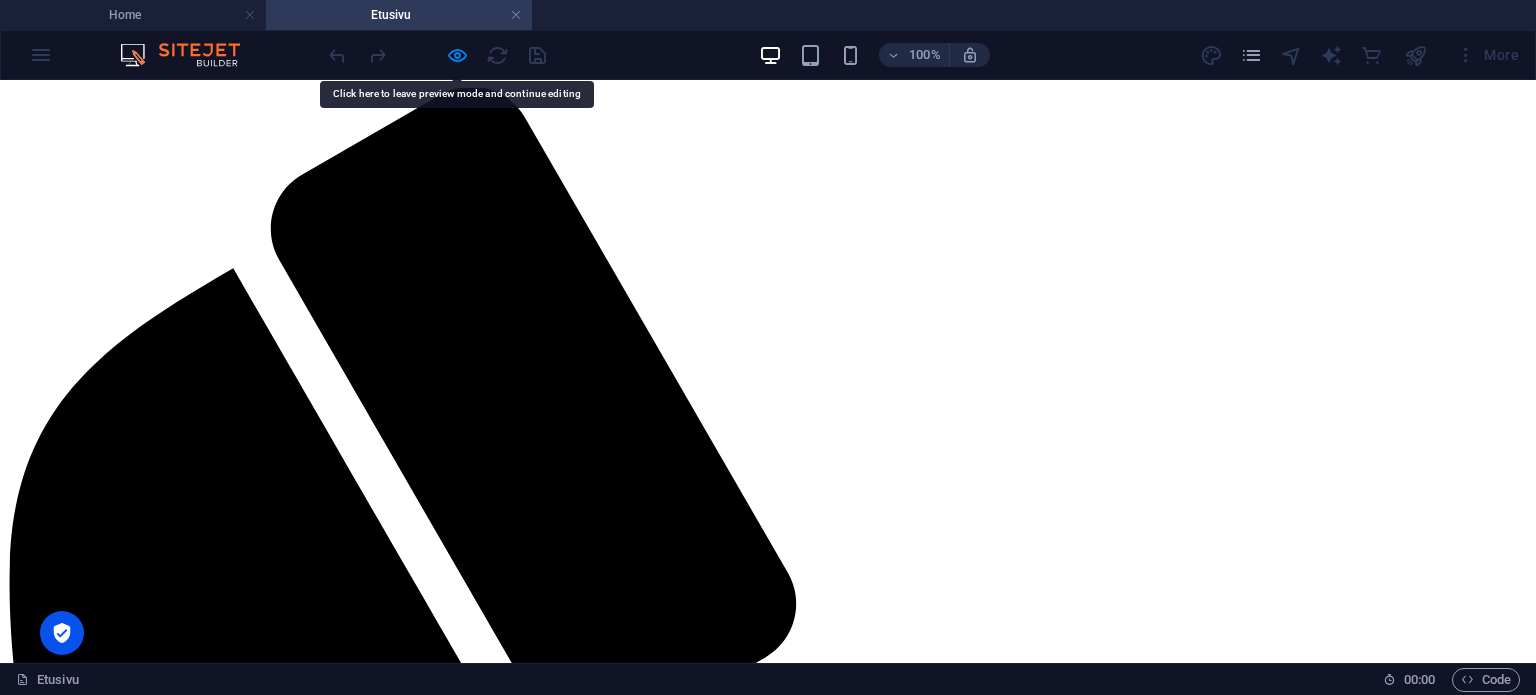 scroll, scrollTop: 12, scrollLeft: 0, axis: vertical 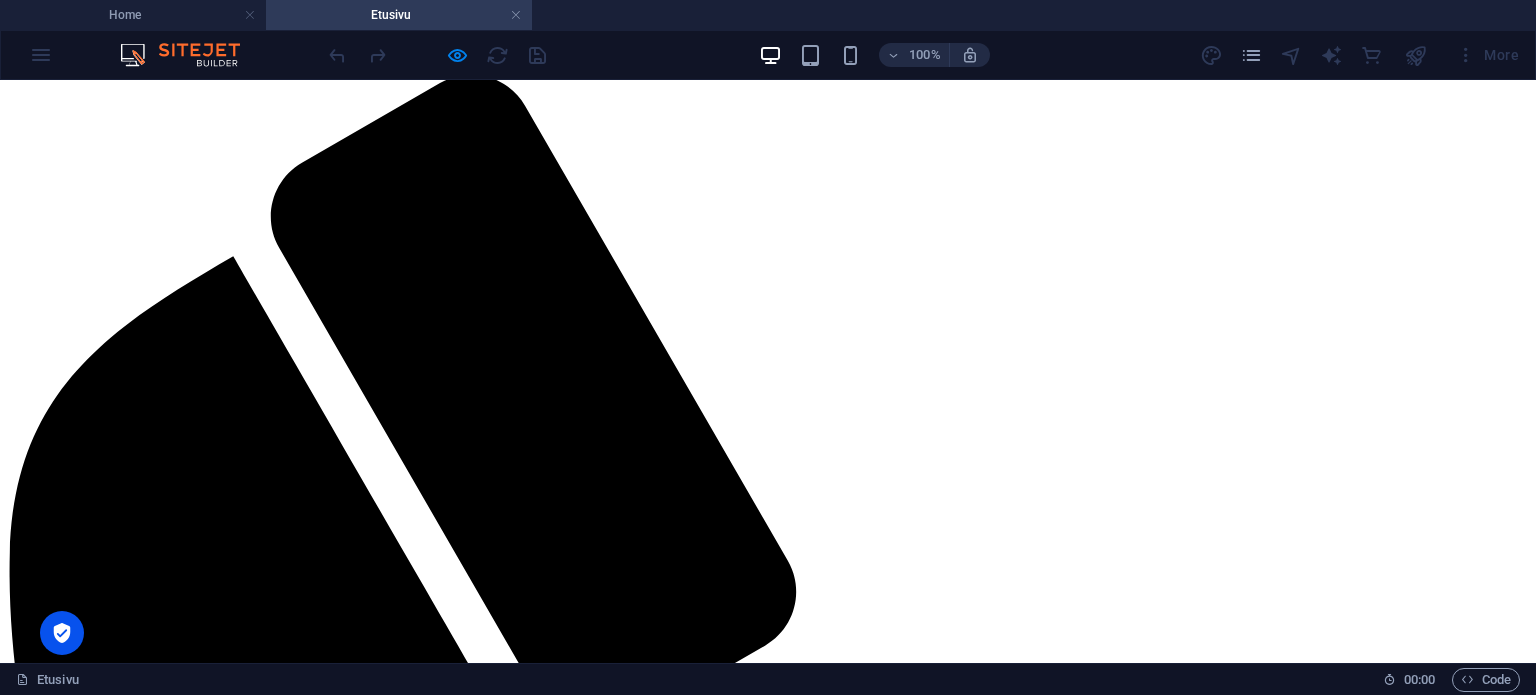 click on "Varaukset & Yksityiskäyttö" at bounding box center (136, 4398) 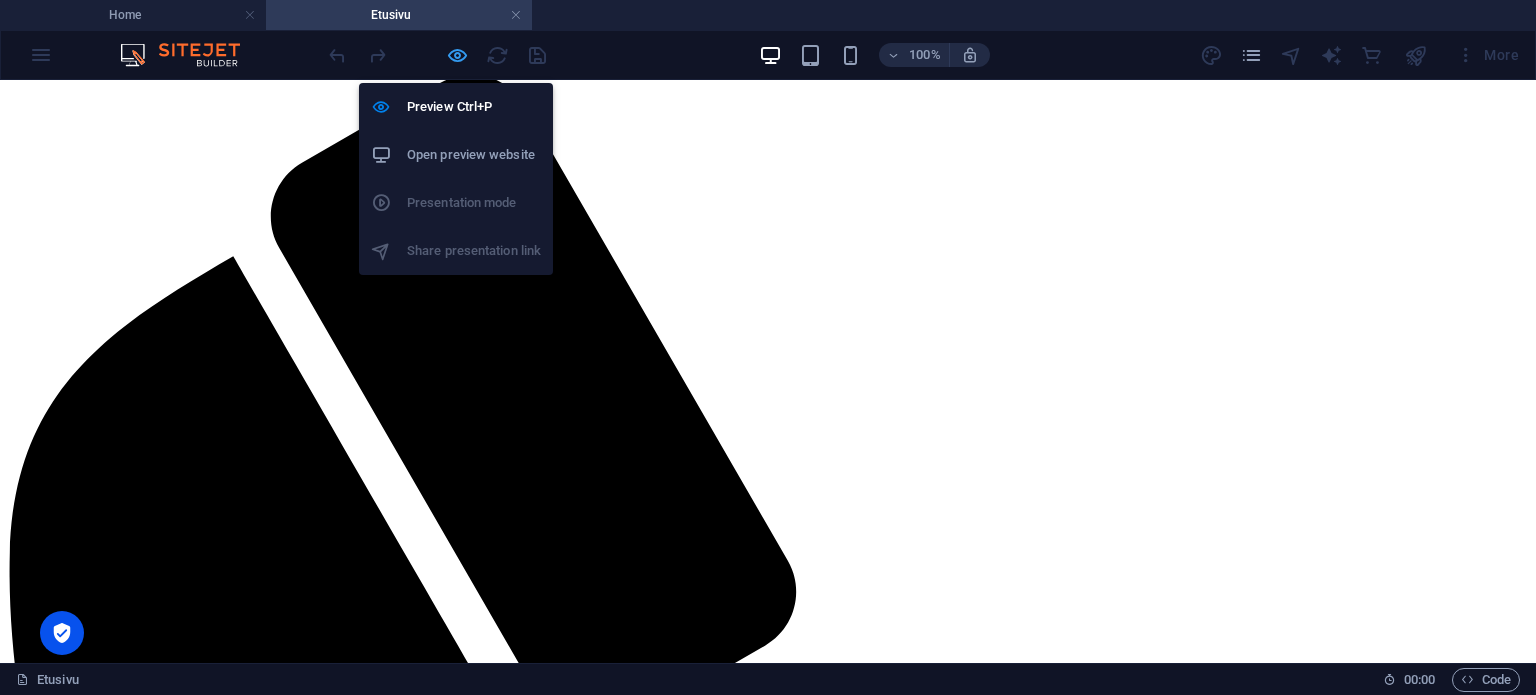 click at bounding box center (457, 55) 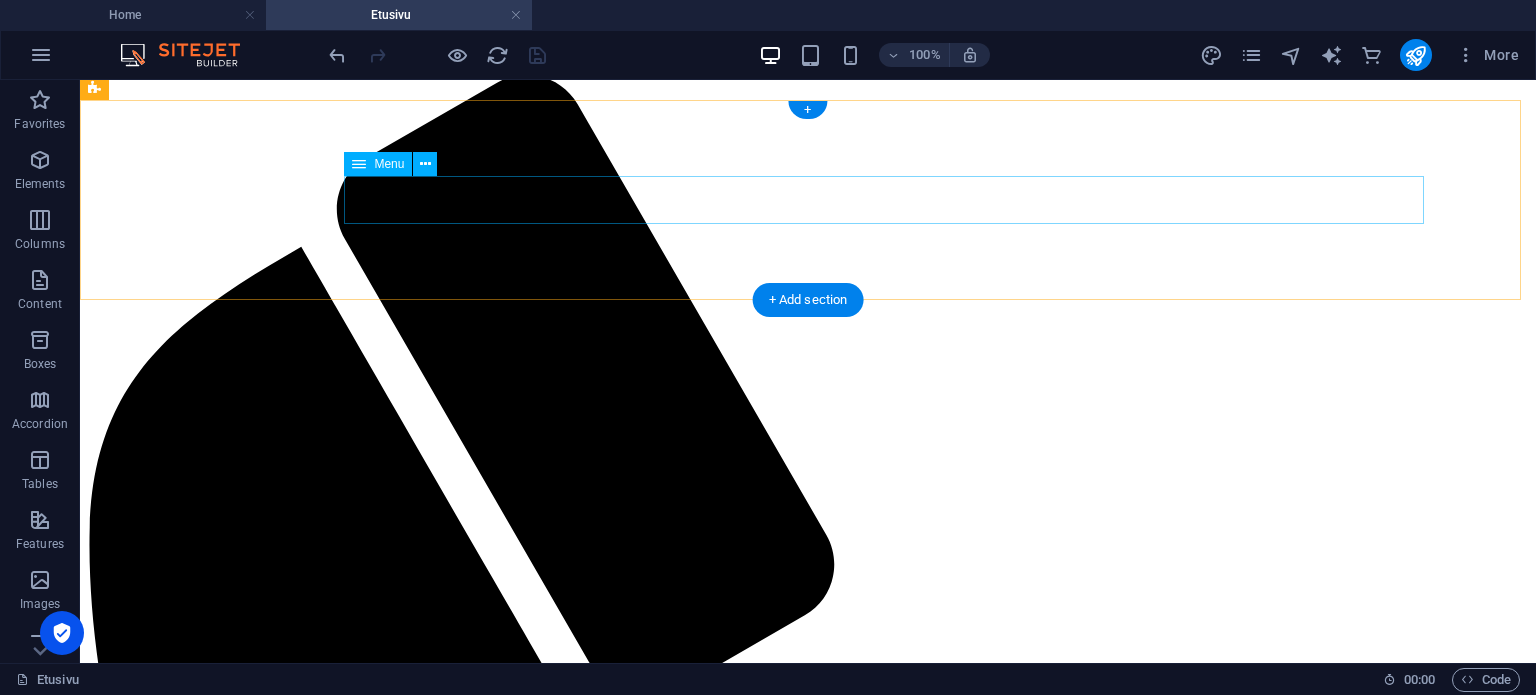 click on "Etusivu Meistä Ruokalista  Ota yhteyttä Varaukset & Yksityiskäyttö" at bounding box center [808, 4150] 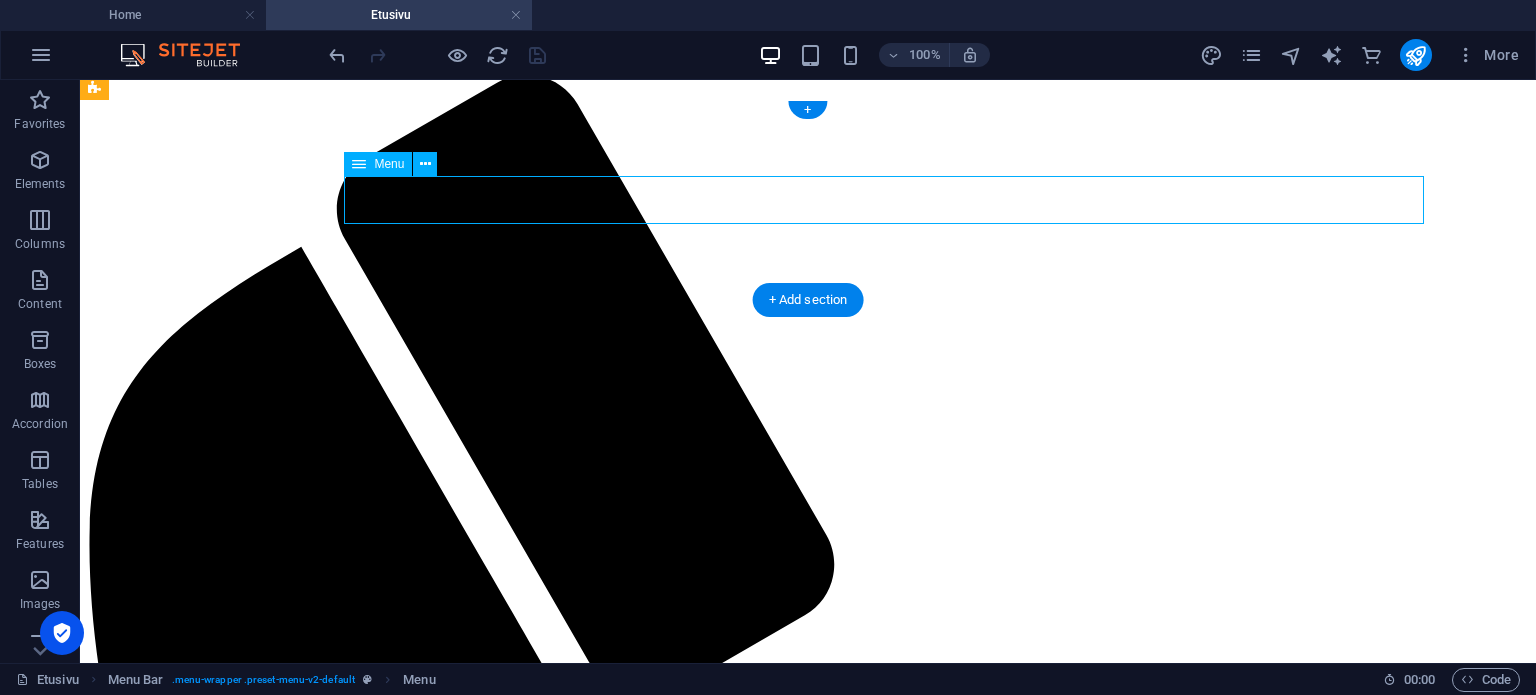 click on "Etusivu Meistä Ruokalista  Ota yhteyttä Varaukset & Yksityiskäyttö" at bounding box center [808, 4150] 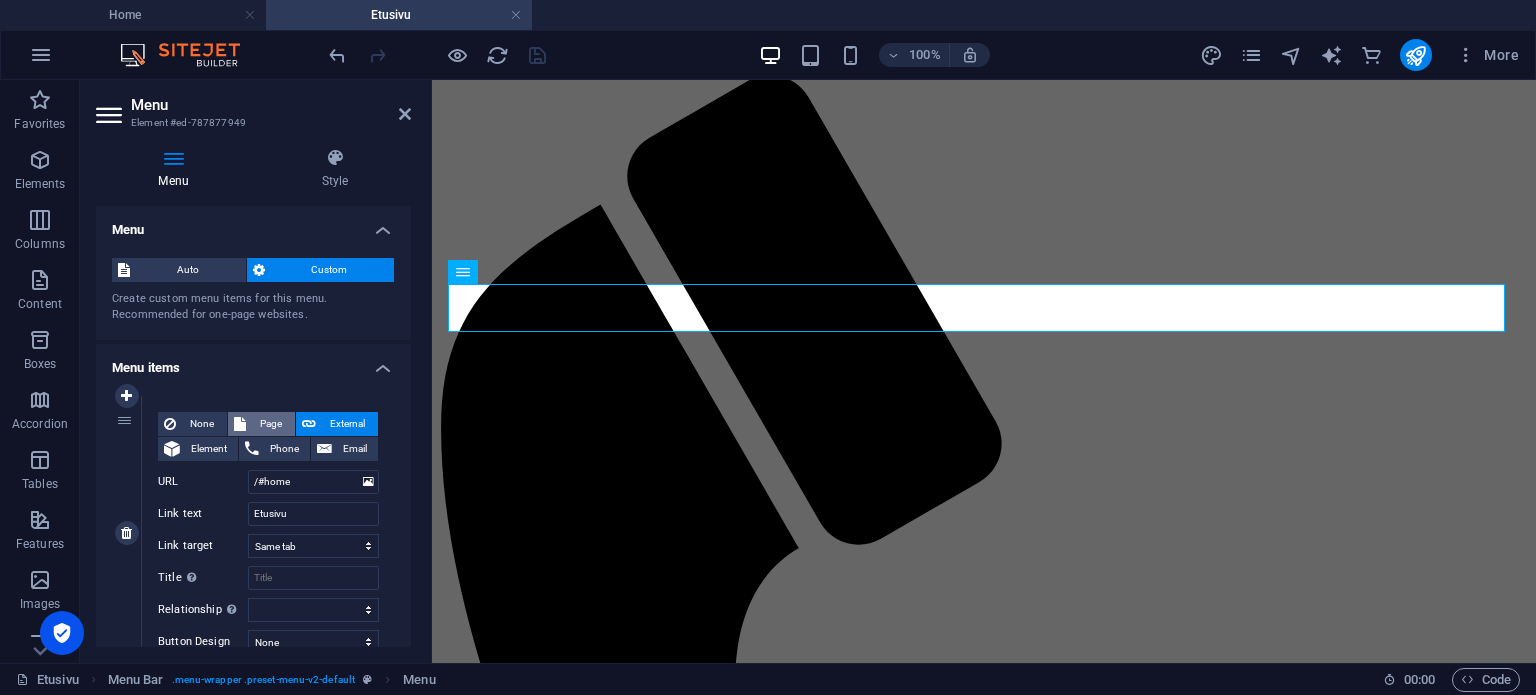 click on "Page" at bounding box center [270, 424] 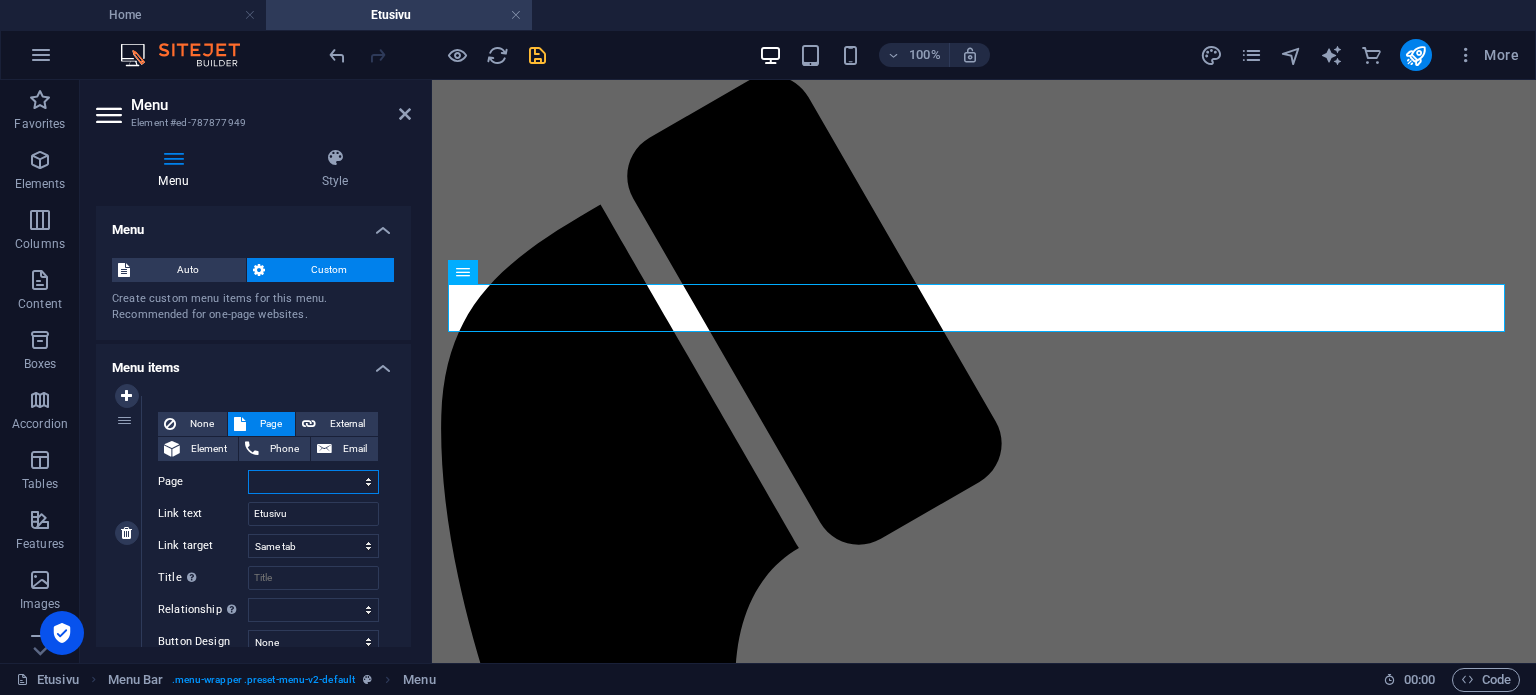 click on "Home Kahvila sauna haihun liiteri Legal Notice Privacy Meistå Ruokalista Ota yhteyttå Varaus ja yksityiskäyttö Etusivu" at bounding box center (313, 482) 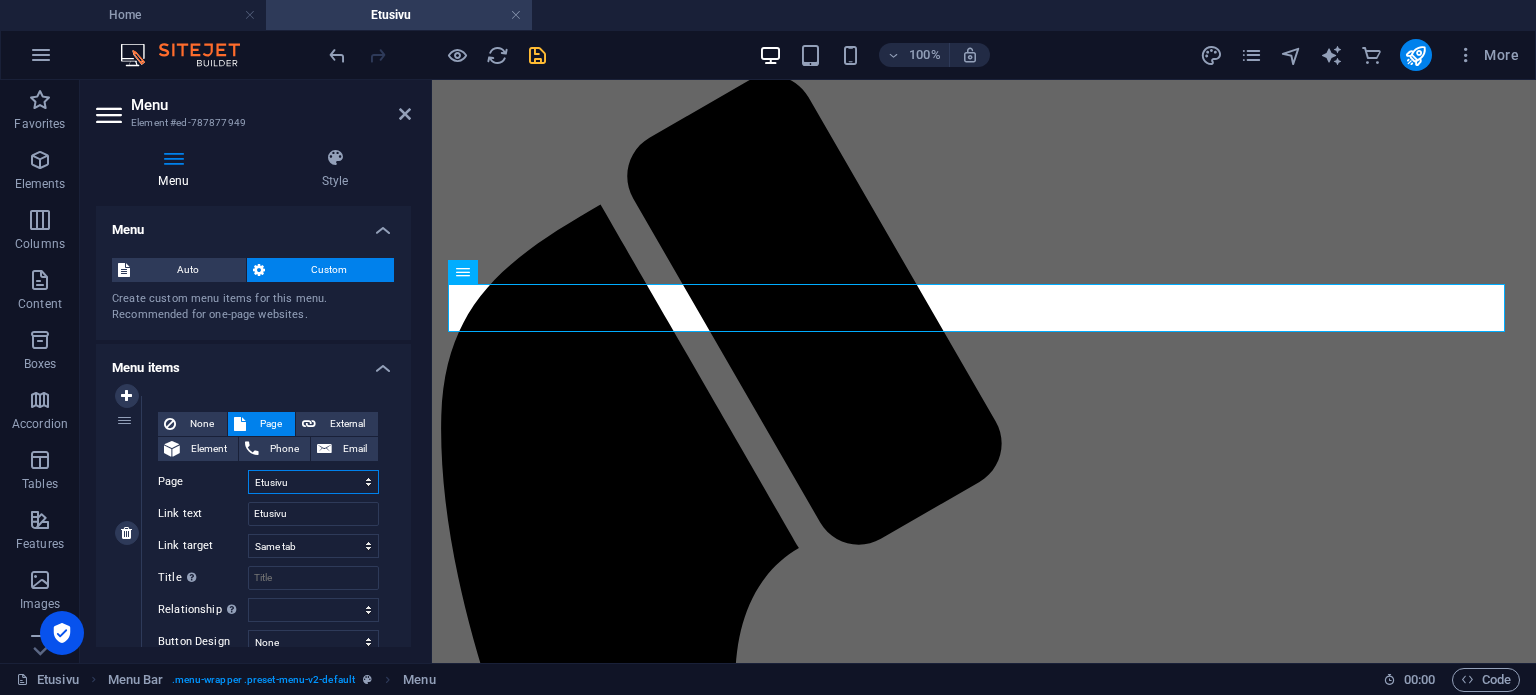 click on "Home Kahvila sauna haihun liiteri Legal Notice Privacy Meistå Ruokalista Ota yhteyttå Varaus ja yksityiskäyttö Etusivu" at bounding box center (313, 482) 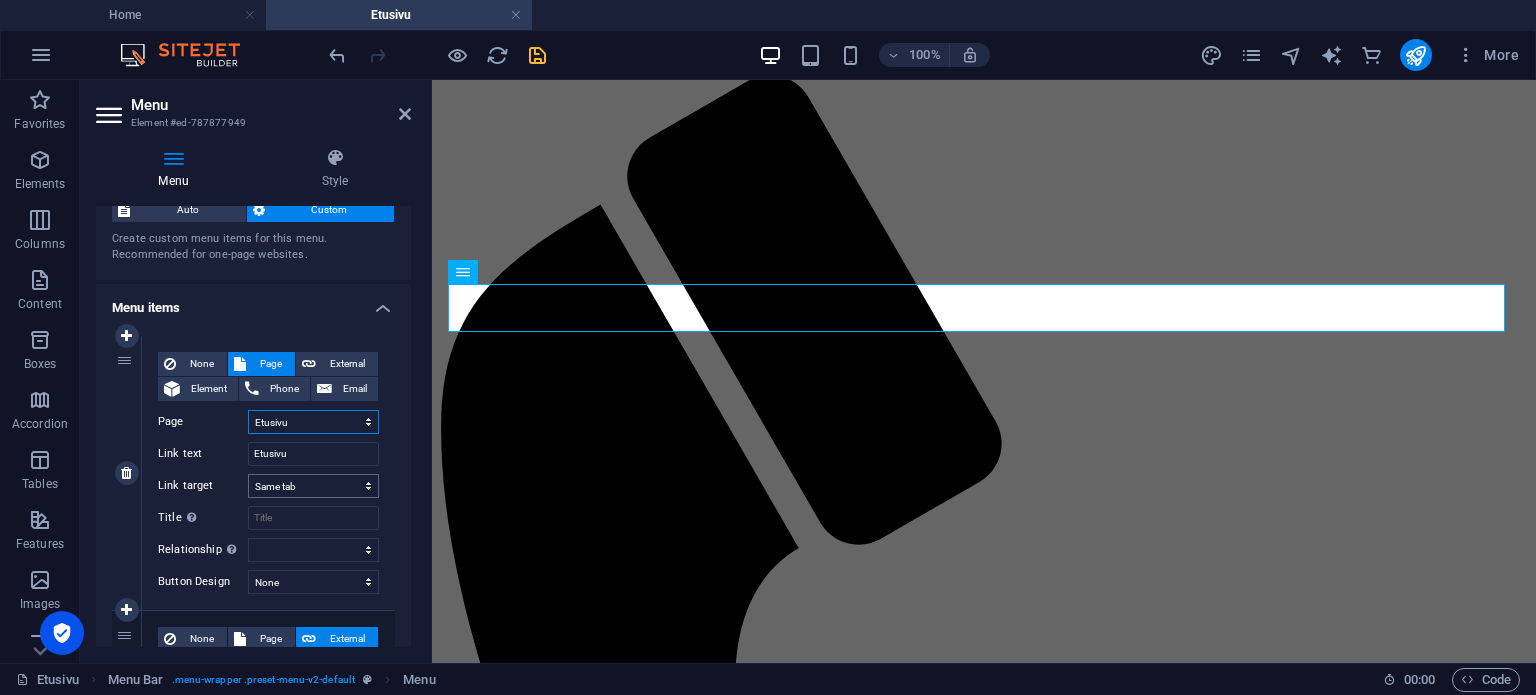 scroll, scrollTop: 60, scrollLeft: 0, axis: vertical 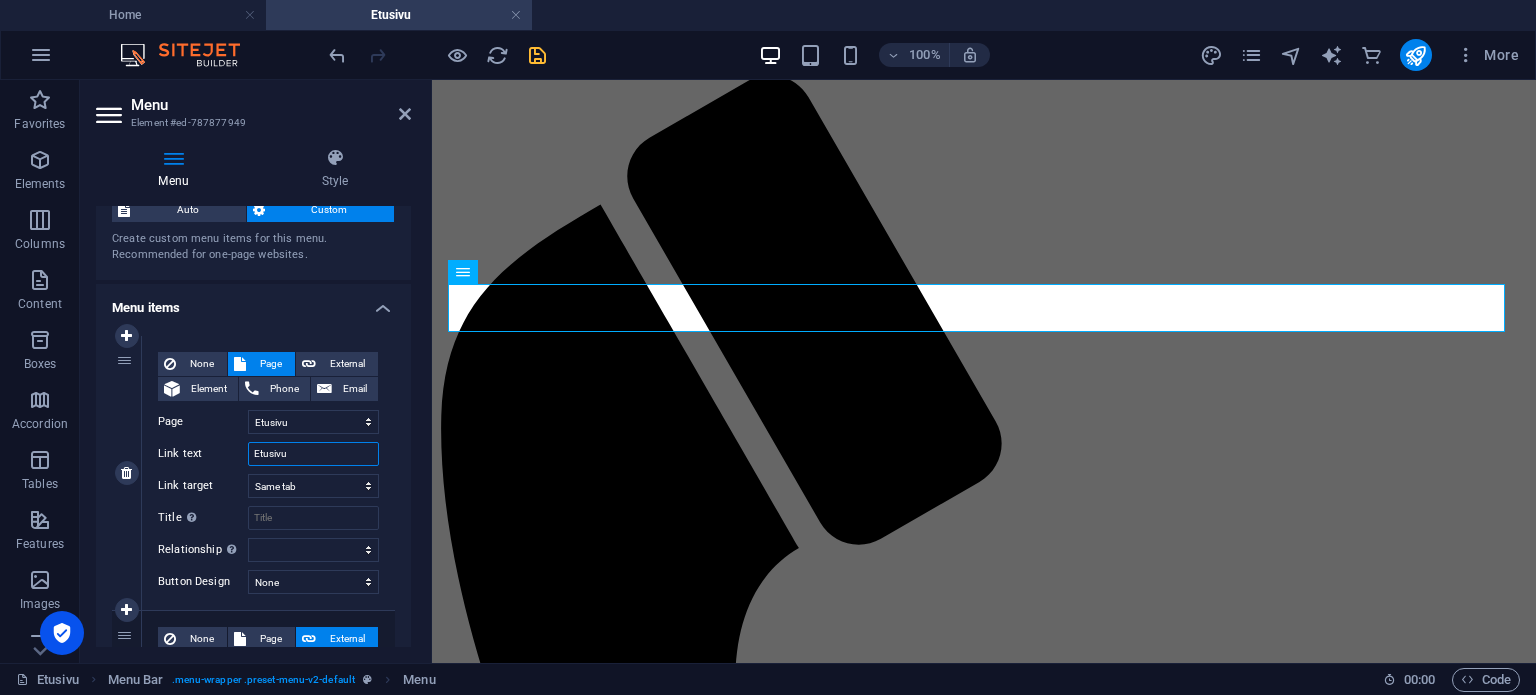 drag, startPoint x: 292, startPoint y: 452, endPoint x: 247, endPoint y: 451, distance: 45.01111 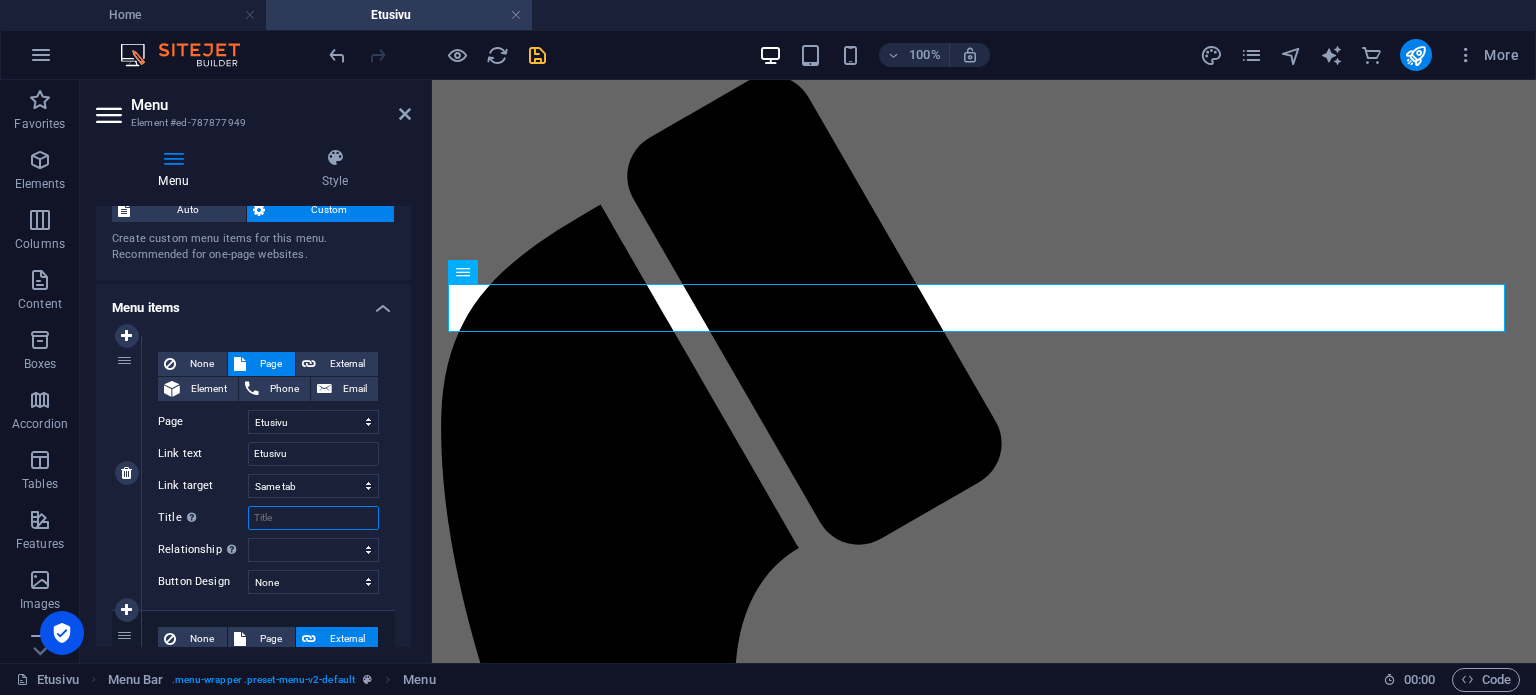 click on "Title Additional link description, should not be the same as the link text. The title is most often shown as a tooltip text when the mouse moves over the element. Leave empty if uncertain." at bounding box center (313, 518) 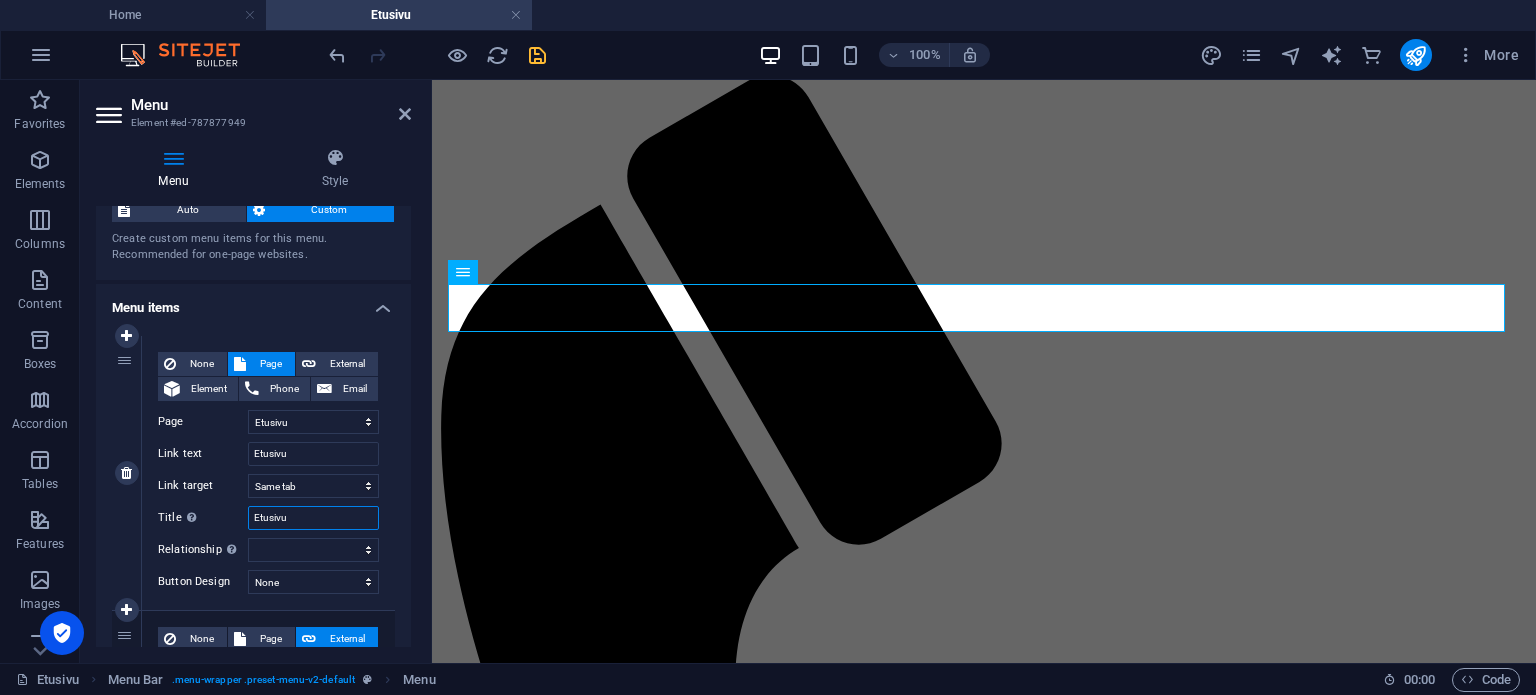 select 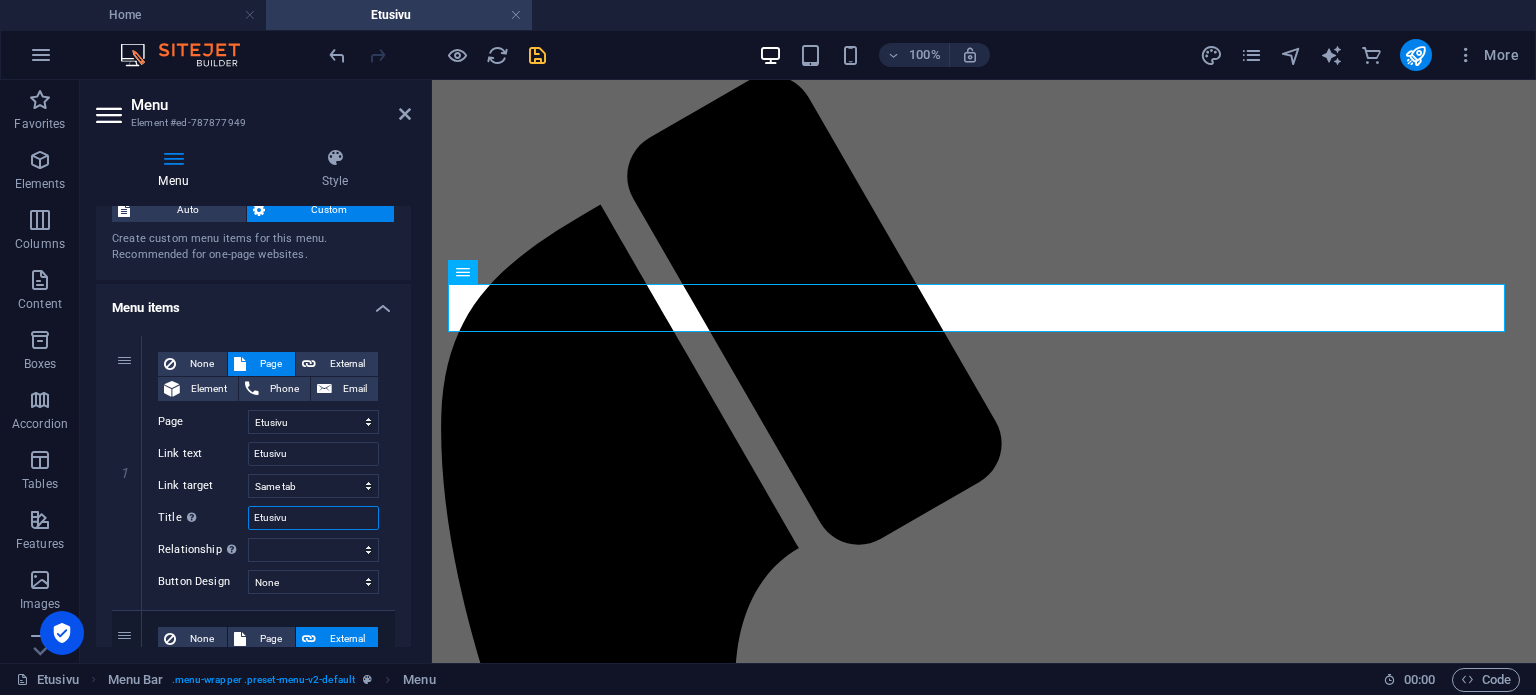 type on "Etusivu" 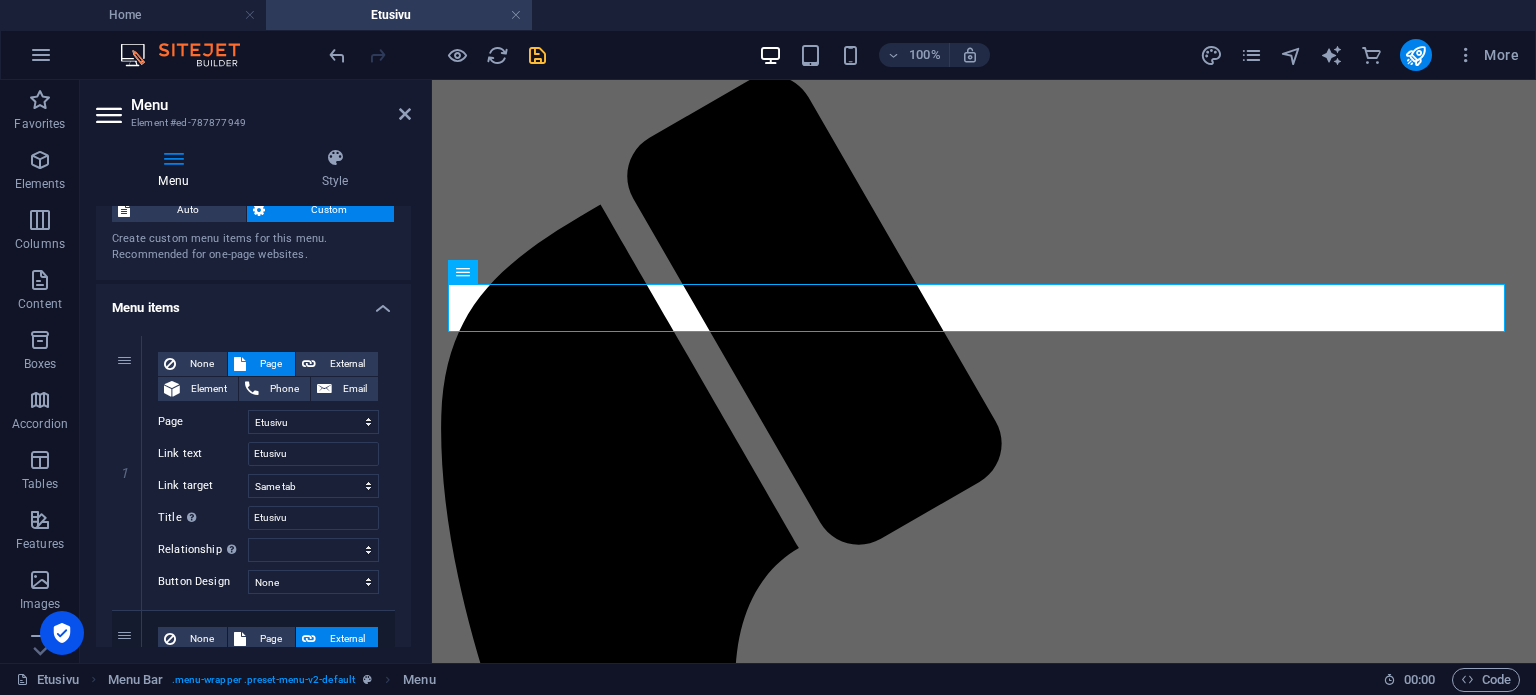 click on "1 None Page External Element Phone Email Page Home Kahvila sauna haihun liiteri Legal Notice Privacy Meistå Ruokalista Ota yhteyttå Varaus ja yksityiskäyttö Etusivu Element
URL /#home Phone Email Link text Etusivu Link target New tab Same tab Overlay Title Additional link description, should not be the same as the link text. The title is most often shown as a tooltip text when the mouse moves over the element. Leave empty if uncertain. Etusivu Relationship Sets the  relationship of this link to the link target . For example, the value "nofollow" instructs search engines not to follow the link. Can be left empty. alternate author bookmark external help license next nofollow noreferrer noopener prev search tag Button Design None Default Primary Secondary 2 None Page External Element Phone Email Page Home Kahvila sauna haihun liiteri Legal Notice Privacy Meistå Ruokalista Ota yhteyttå Varaus ja yksityiskäyttö Etusivu Element
URL /#about-us Phone Email Title" at bounding box center [253, 1023] 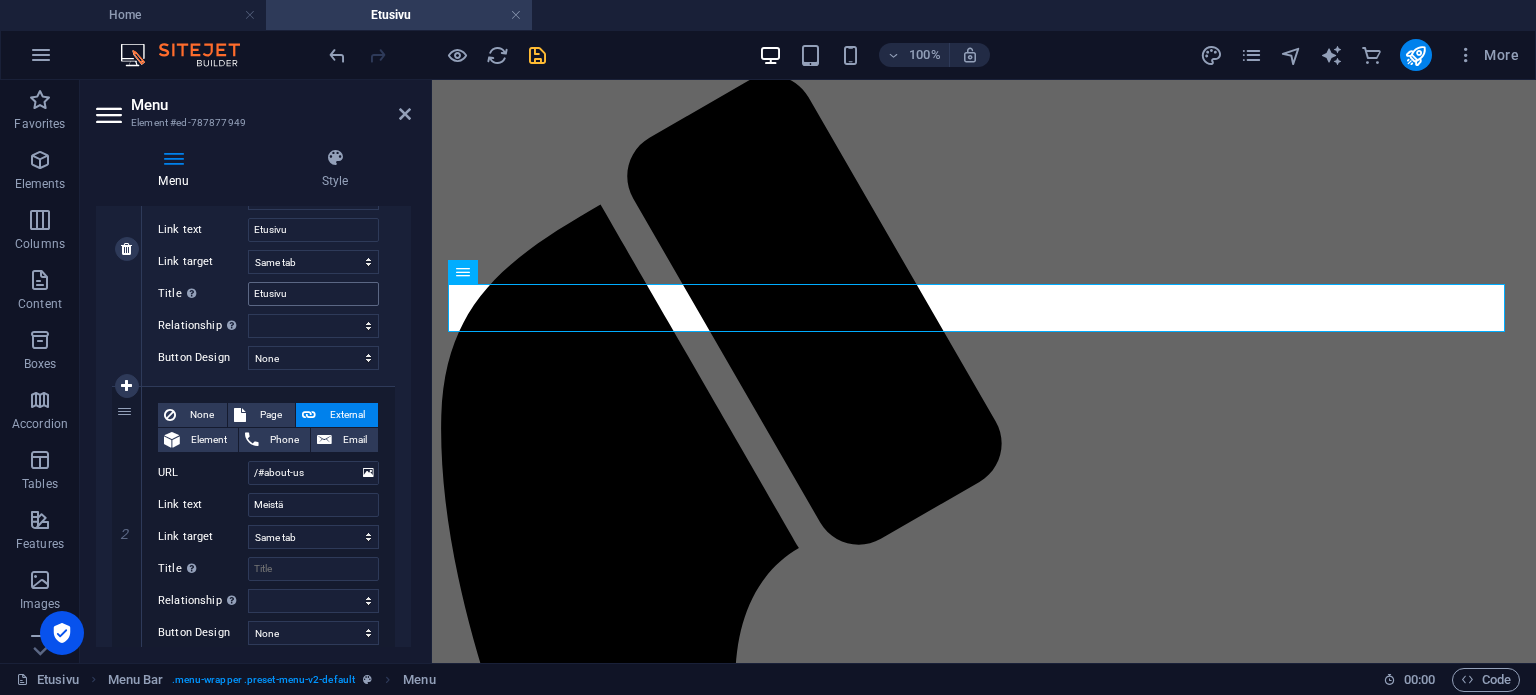 scroll, scrollTop: 284, scrollLeft: 0, axis: vertical 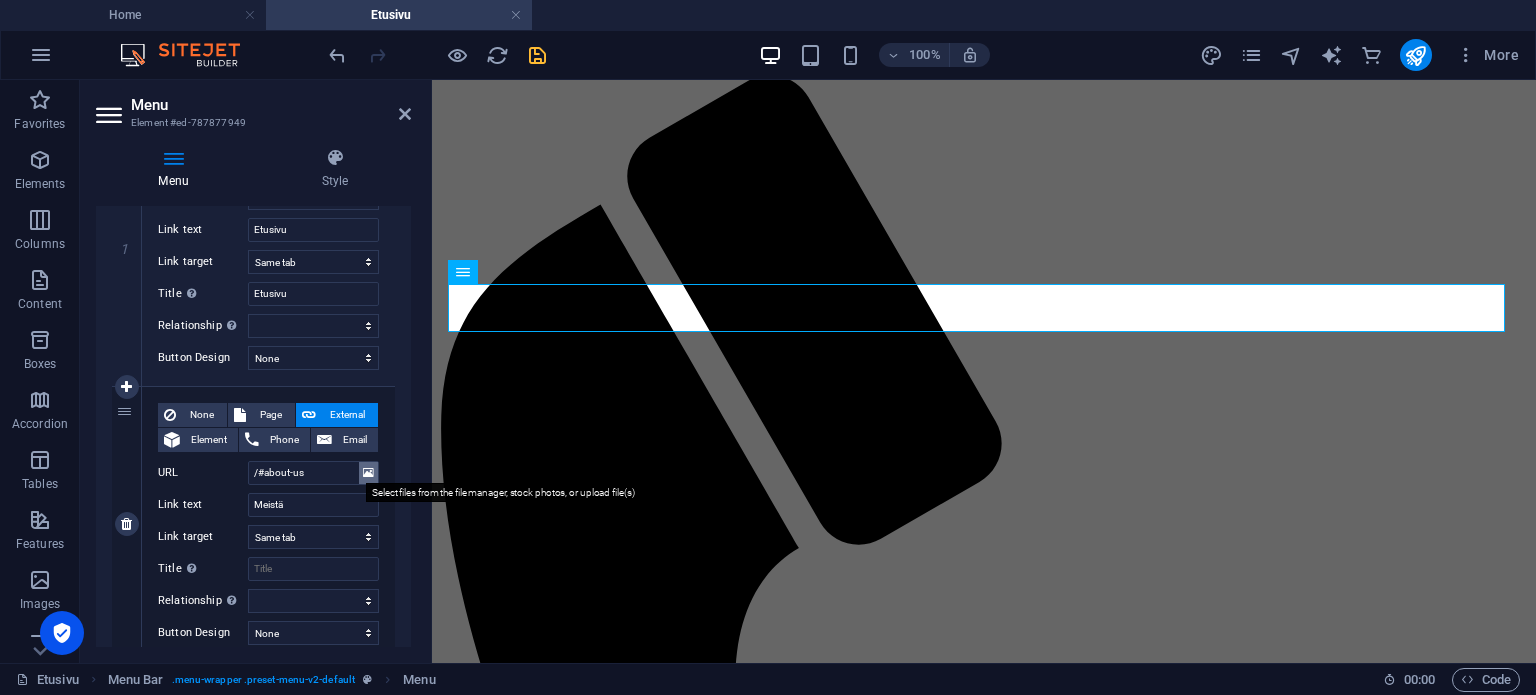 click at bounding box center [368, 473] 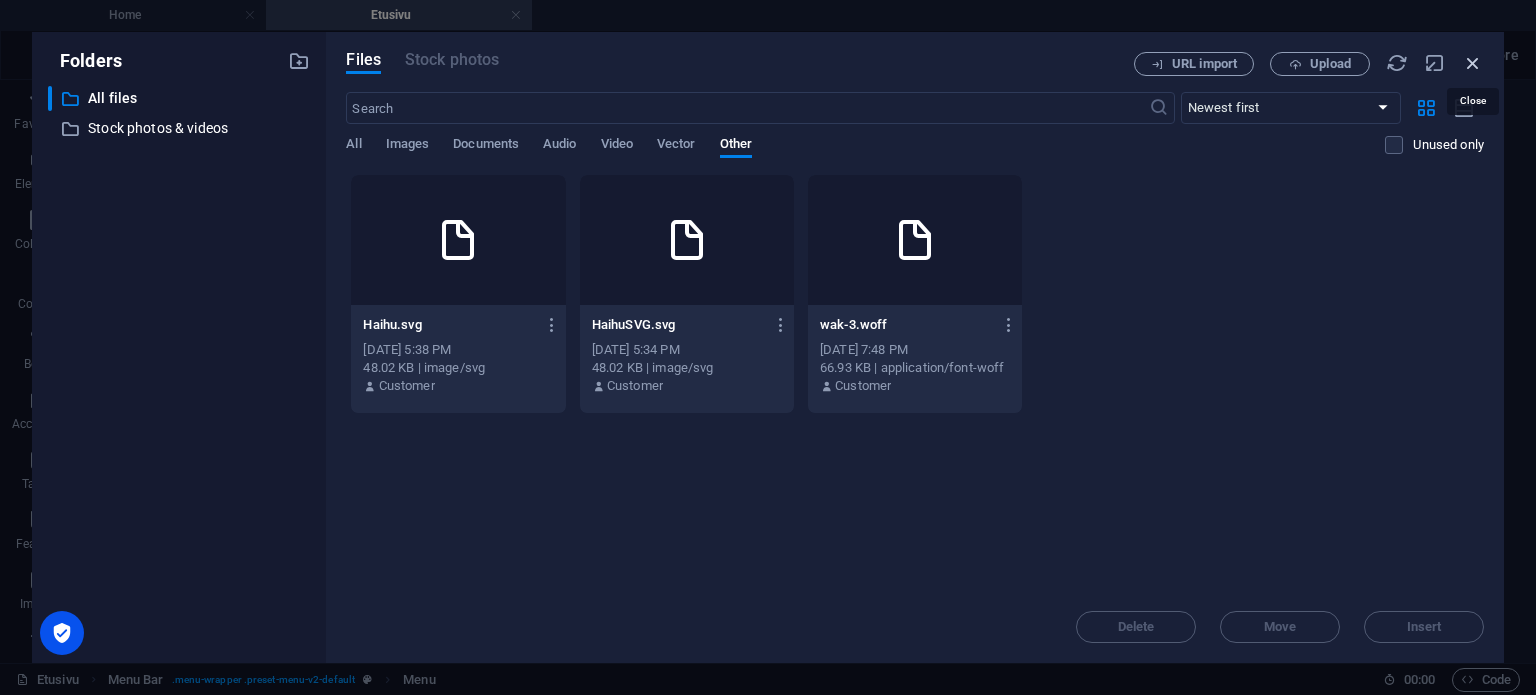 click at bounding box center (1473, 63) 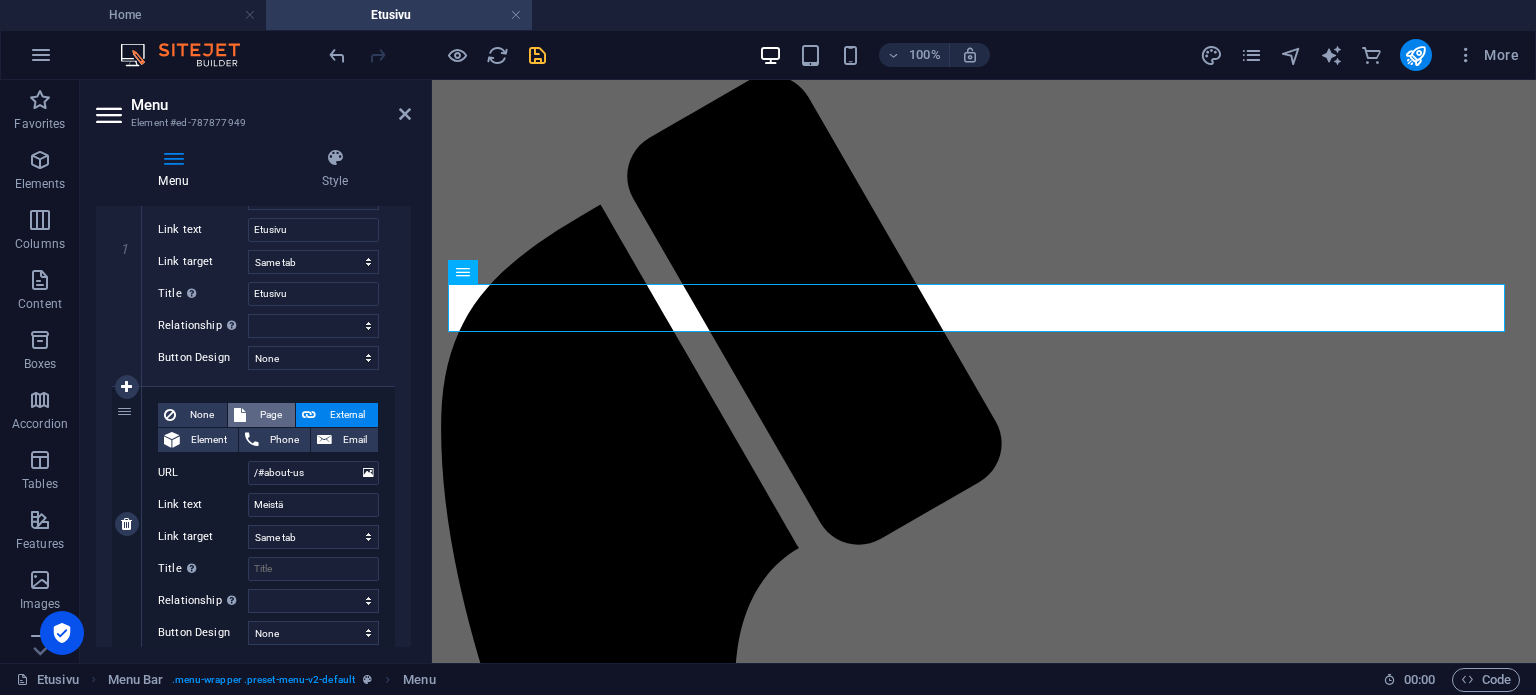 click on "Page" at bounding box center (270, 415) 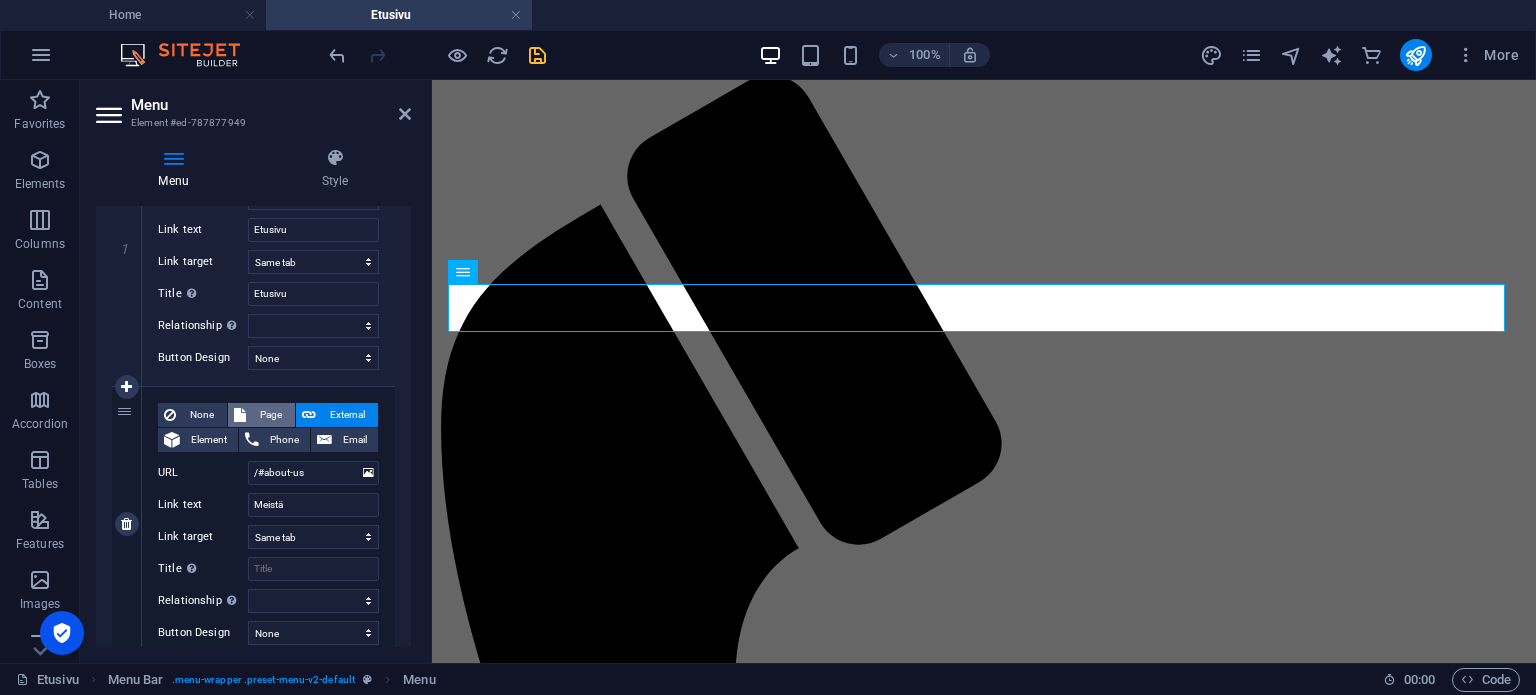 select 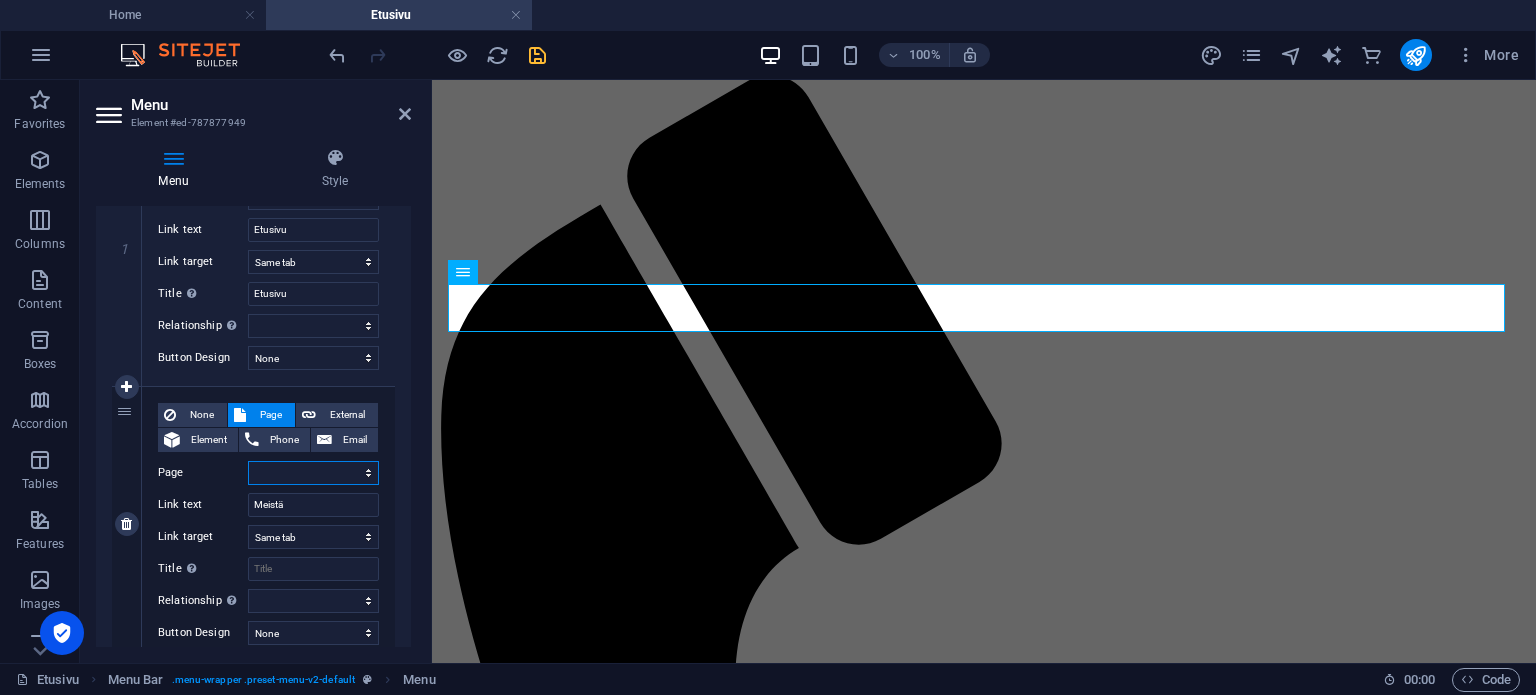 click on "Home Kahvila sauna haihun liiteri Legal Notice Privacy Meistå Ruokalista Ota yhteyttå Varaus ja yksityiskäyttö Etusivu" at bounding box center (313, 473) 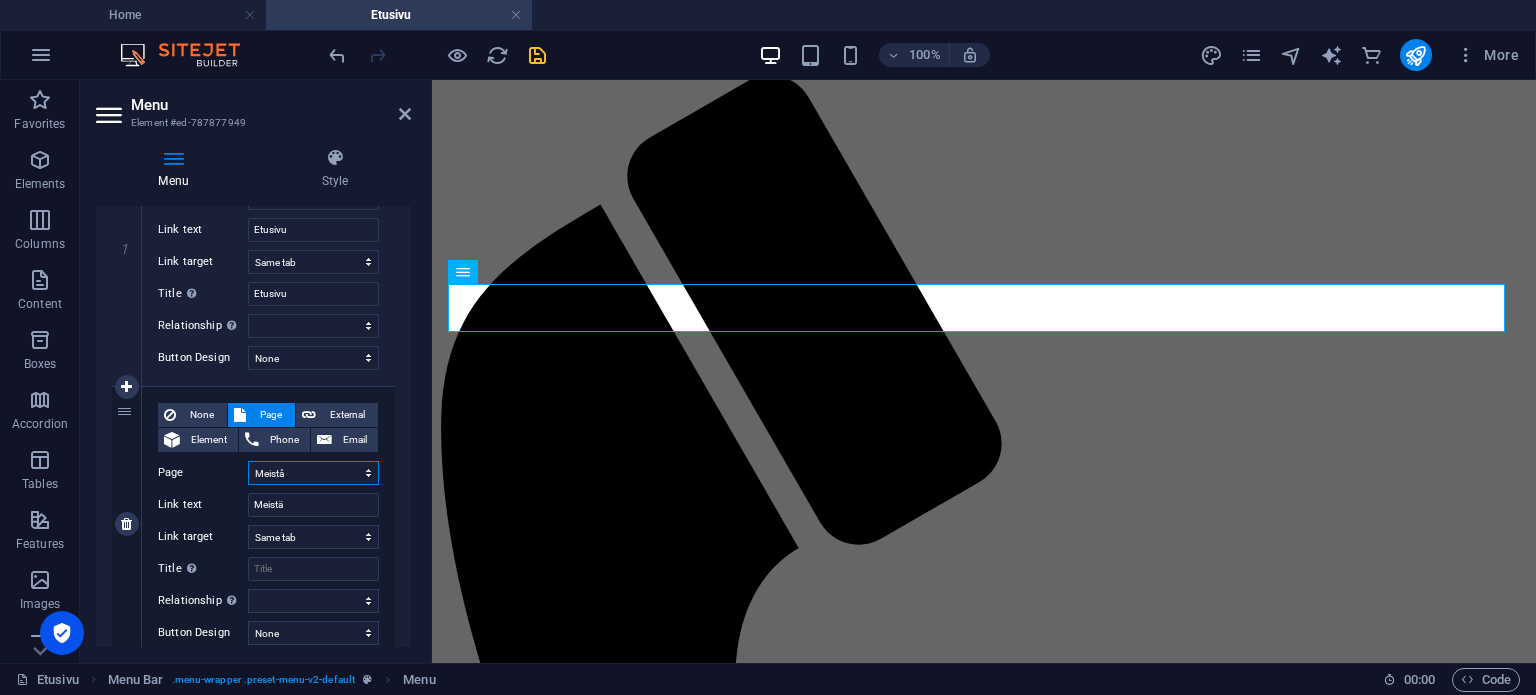 click on "Home Kahvila sauna haihun liiteri Legal Notice Privacy Meistå Ruokalista Ota yhteyttå Varaus ja yksityiskäyttö Etusivu" at bounding box center (313, 473) 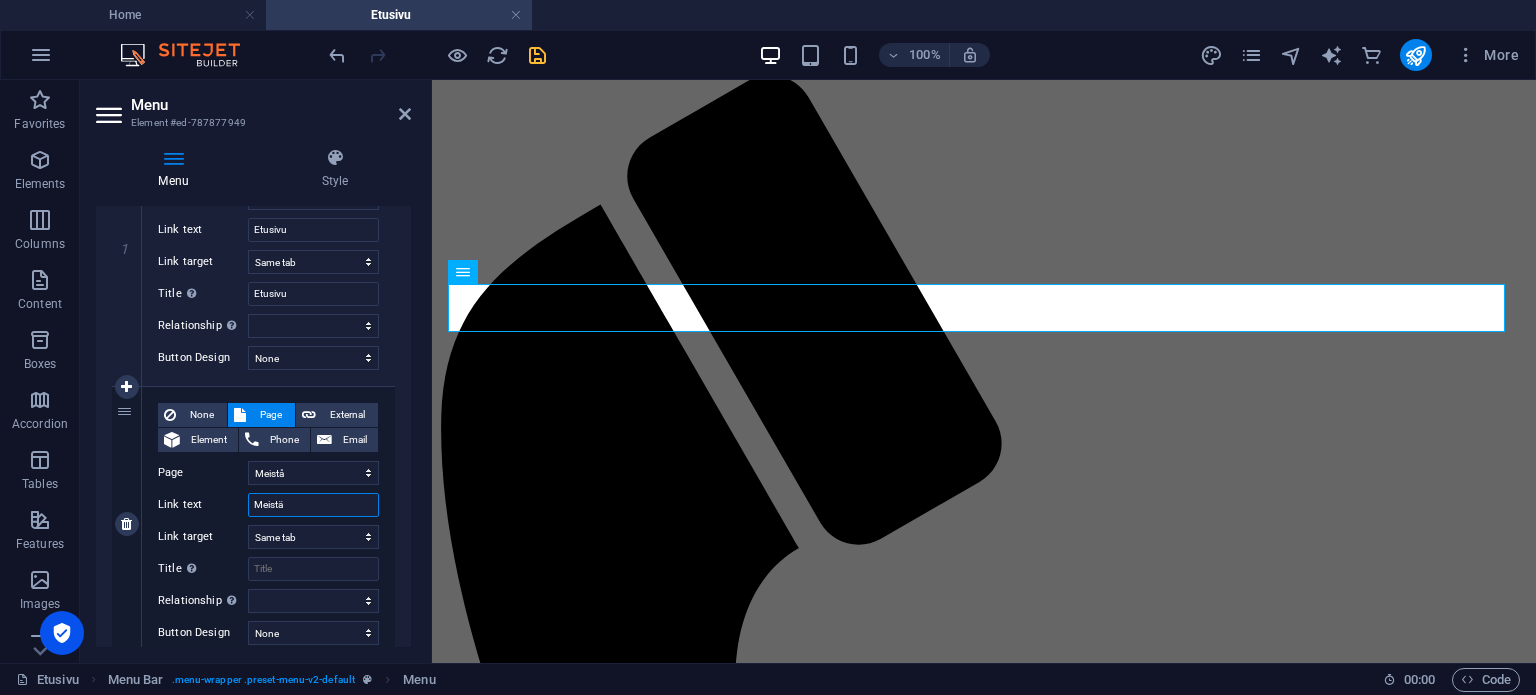 drag, startPoint x: 288, startPoint y: 501, endPoint x: 244, endPoint y: 492, distance: 44.911022 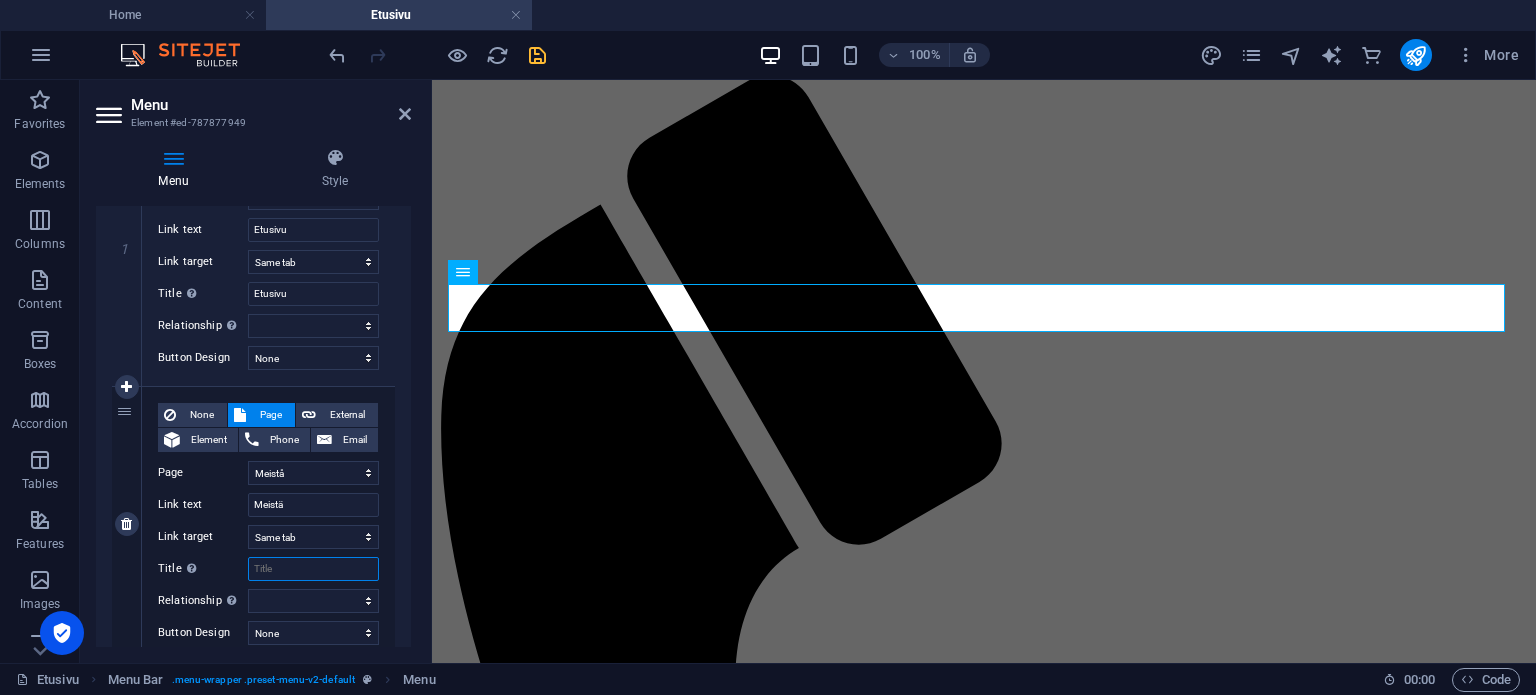 click on "Title Additional link description, should not be the same as the link text. The title is most often shown as a tooltip text when the mouse moves over the element. Leave empty if uncertain." at bounding box center (313, 569) 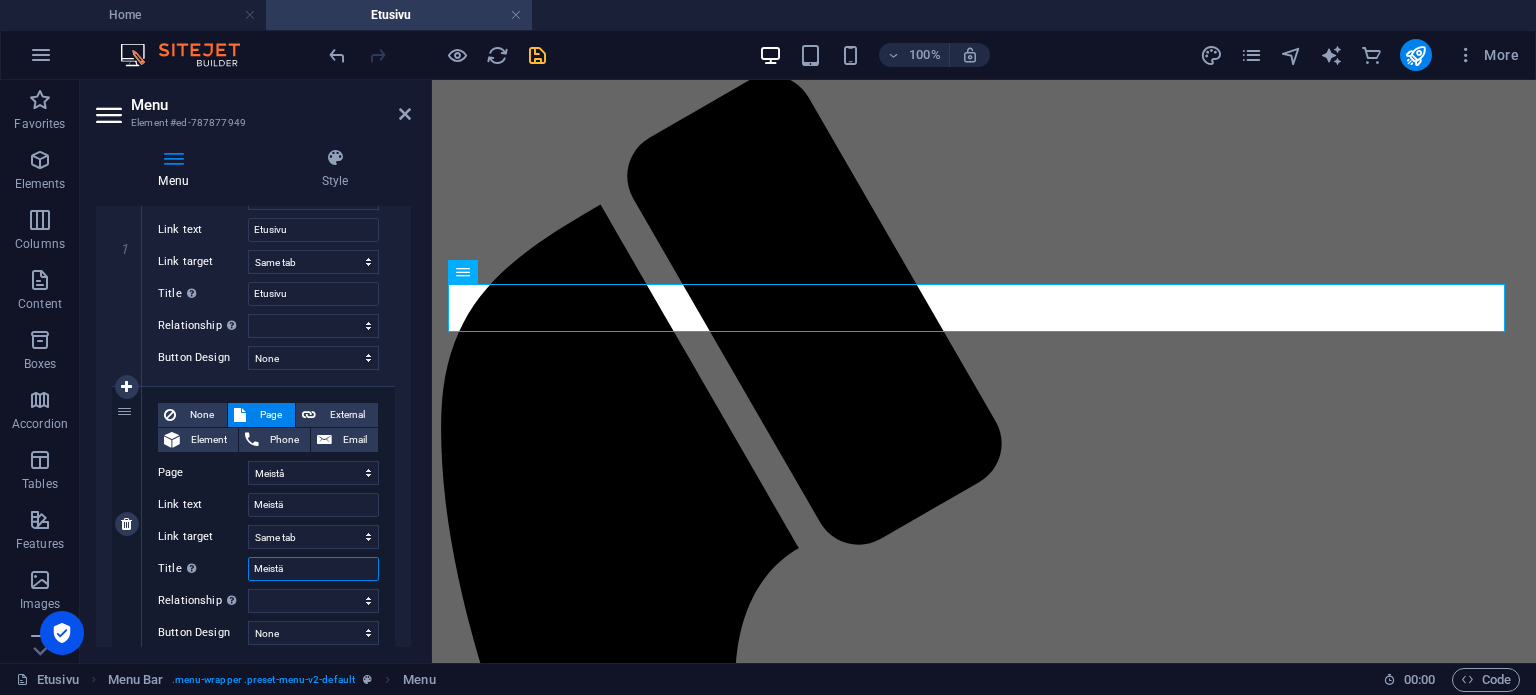 select 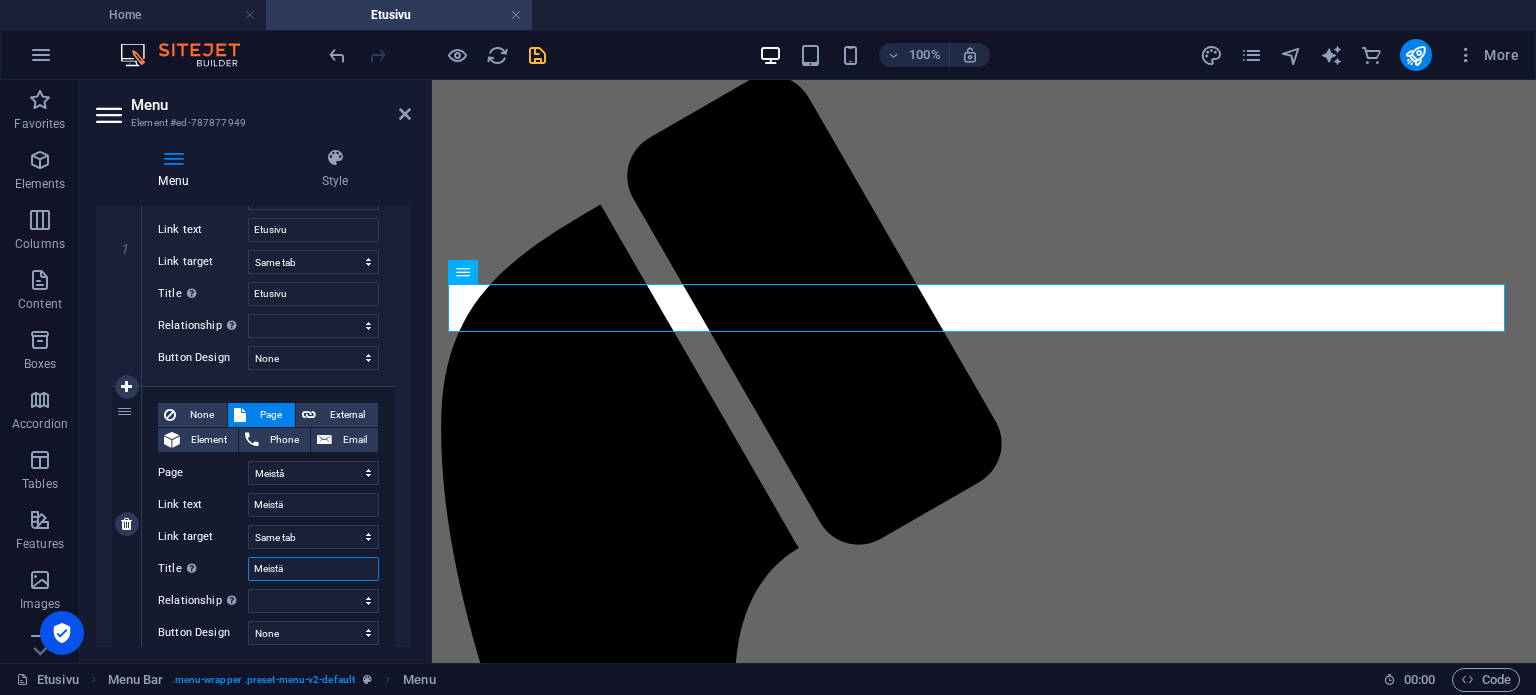 select 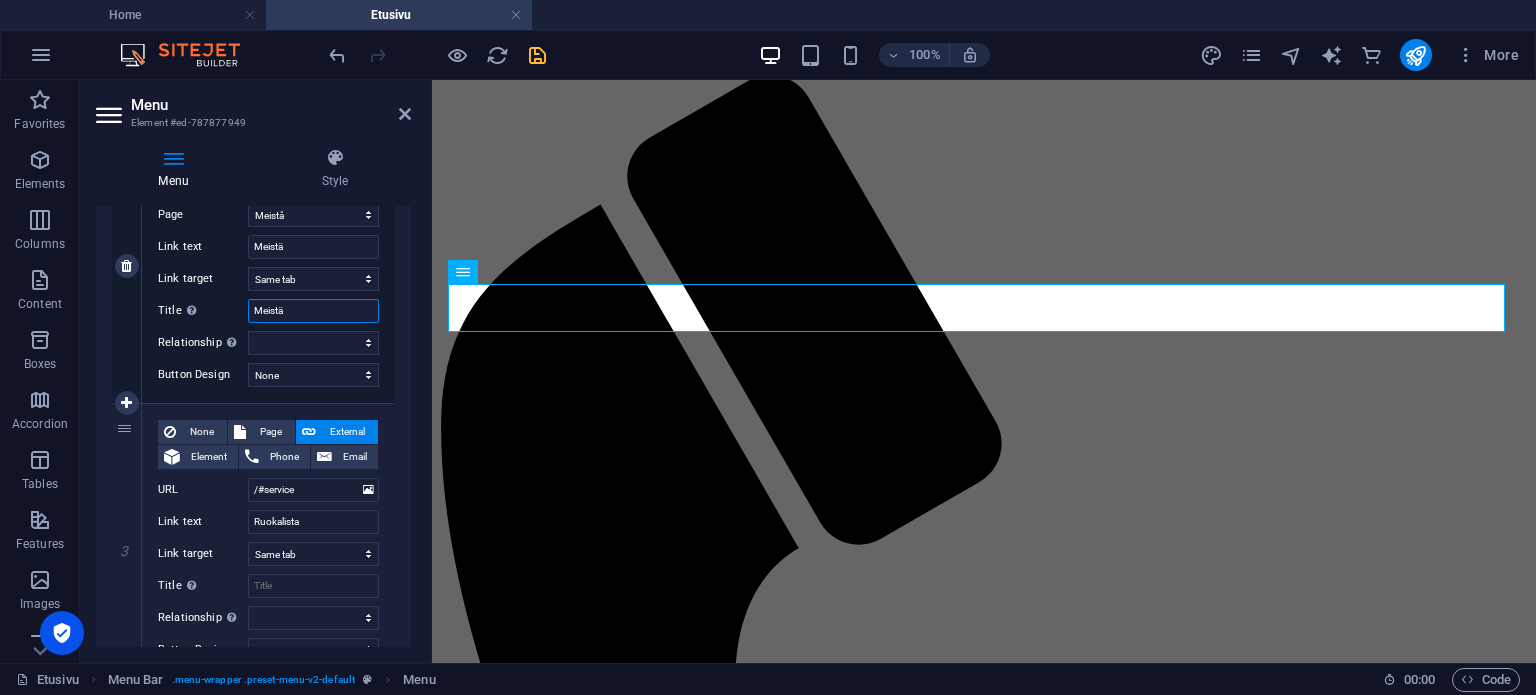 scroll, scrollTop: 559, scrollLeft: 0, axis: vertical 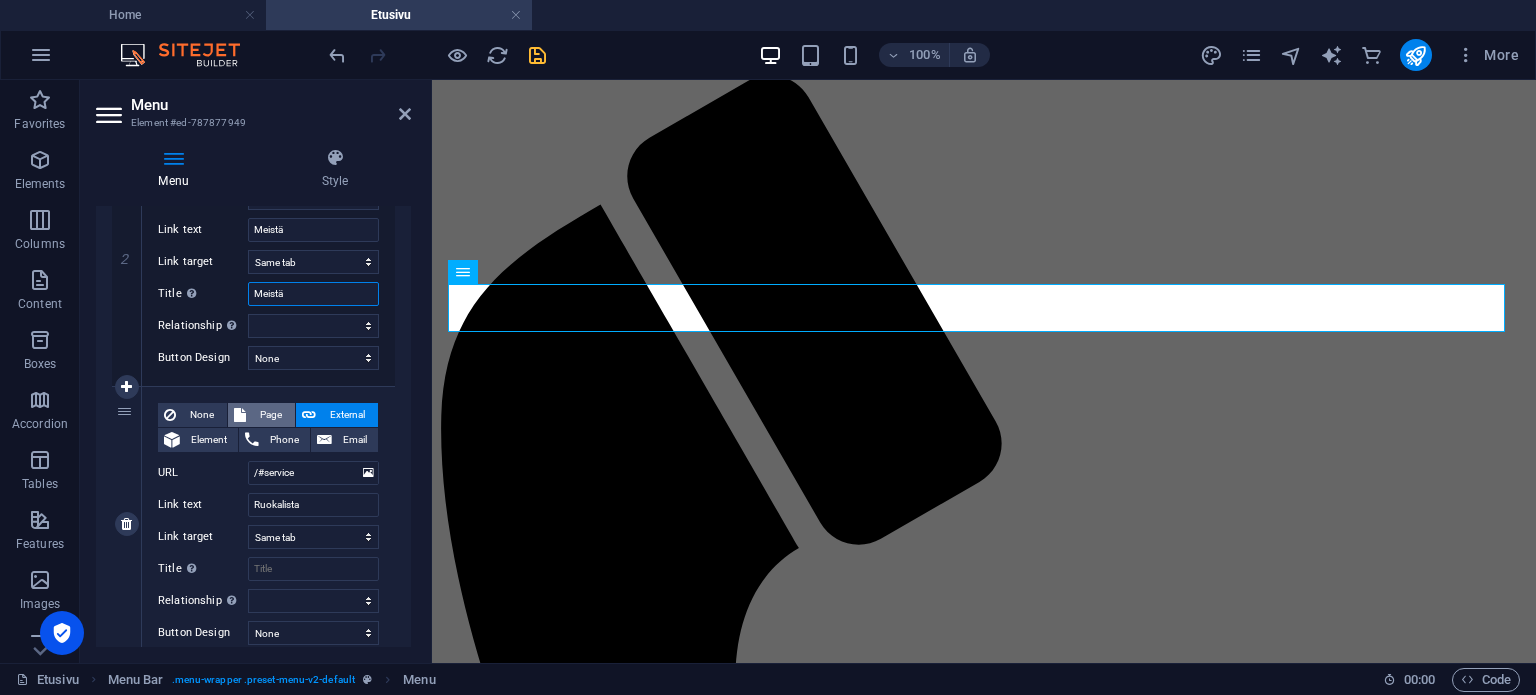 type on "Meistä" 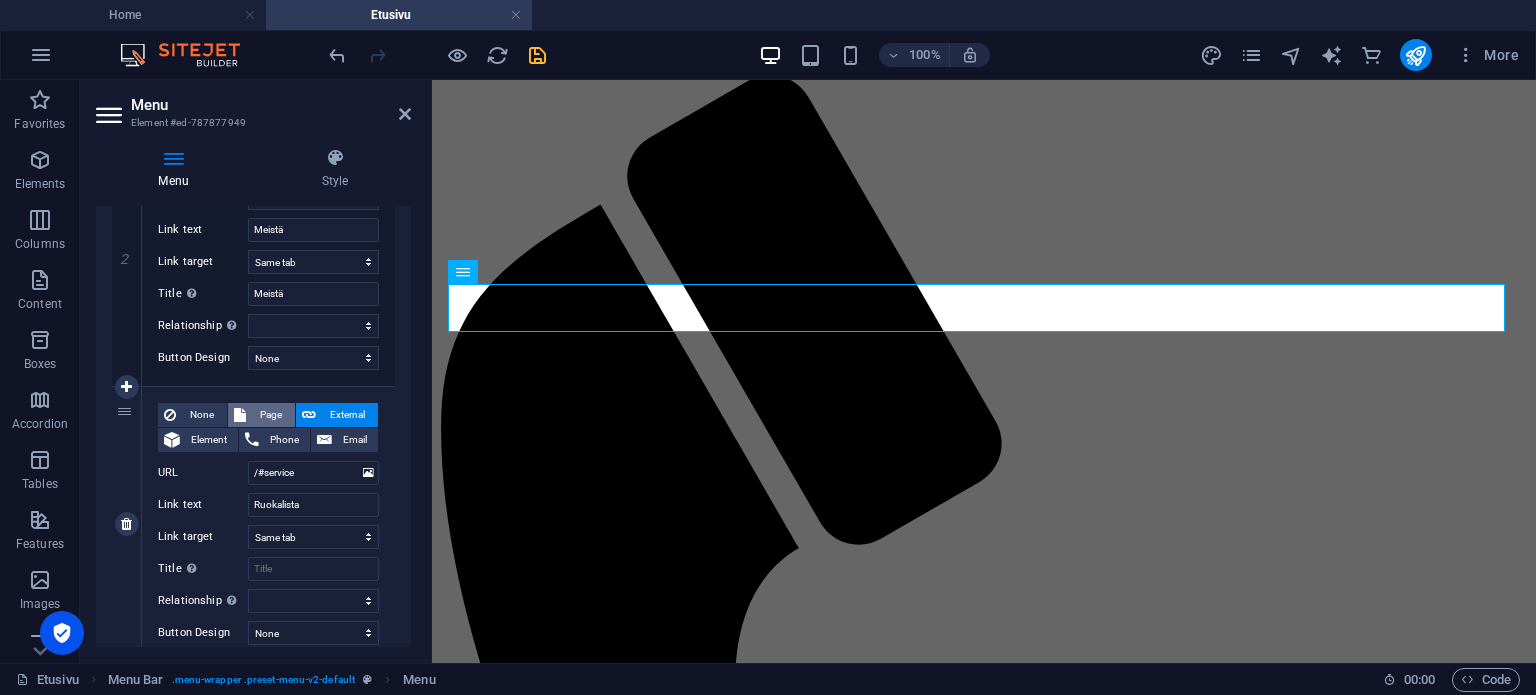 click on "Page" at bounding box center [270, 415] 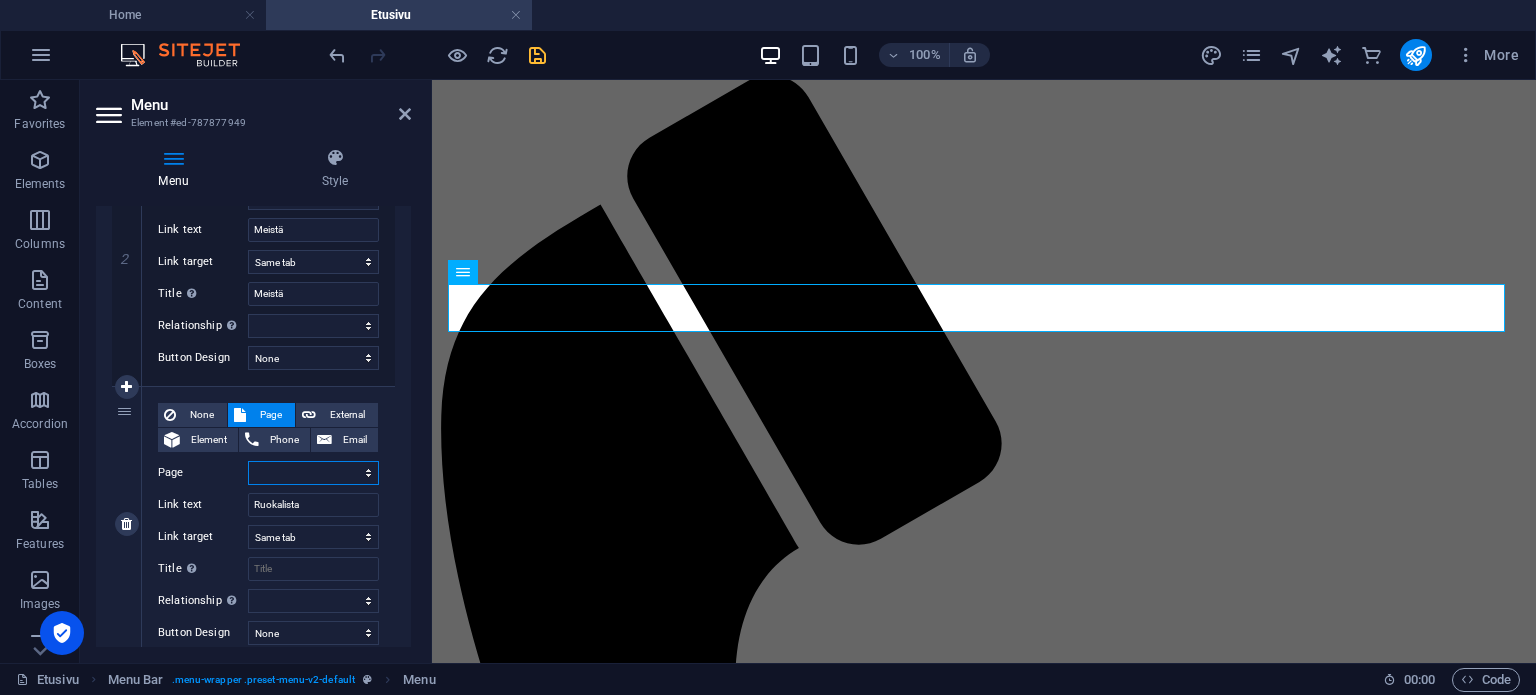 click on "Home Kahvila sauna haihun liiteri Legal Notice Privacy Meistå Ruokalista Ota yhteyttå Varaus ja yksityiskäyttö Etusivu" at bounding box center [313, 473] 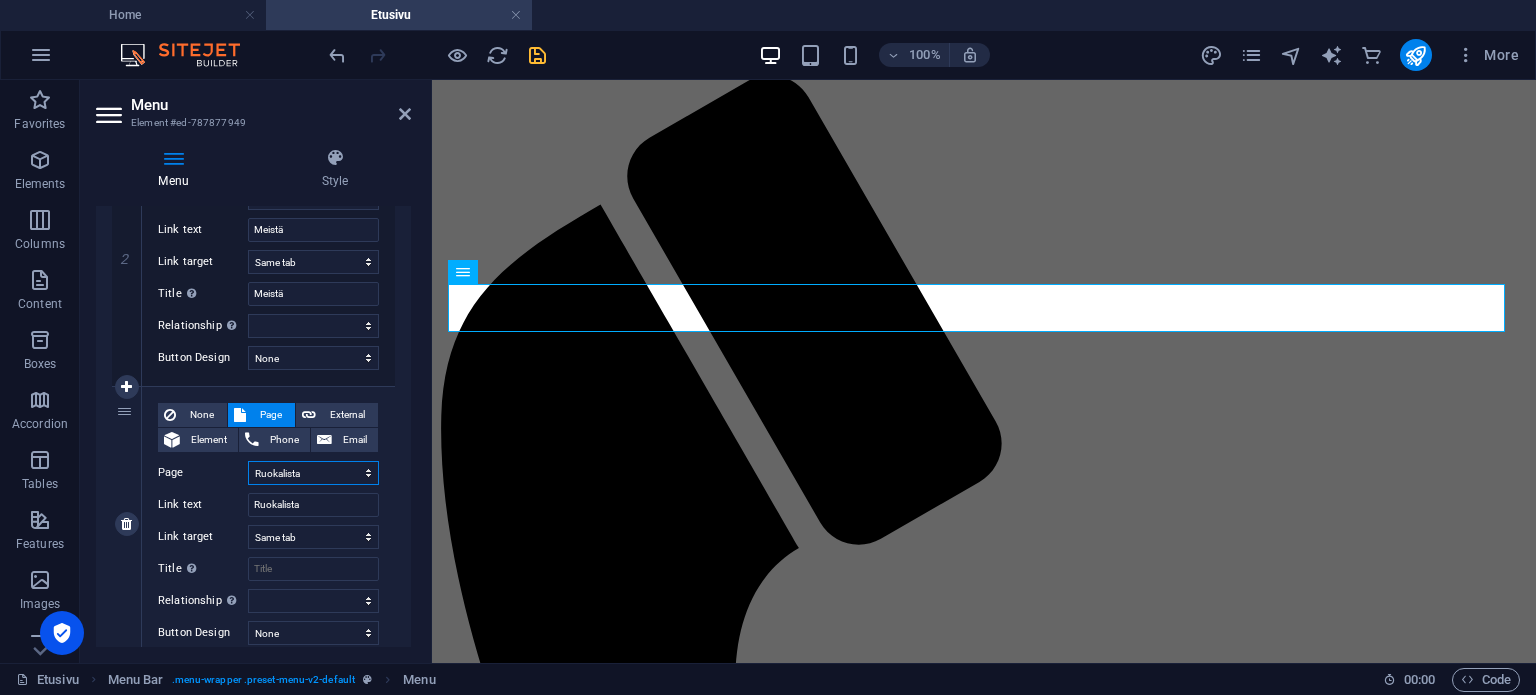 click on "Home Kahvila sauna haihun liiteri Legal Notice Privacy Meistå Ruokalista Ota yhteyttå Varaus ja yksityiskäyttö Etusivu" at bounding box center (313, 473) 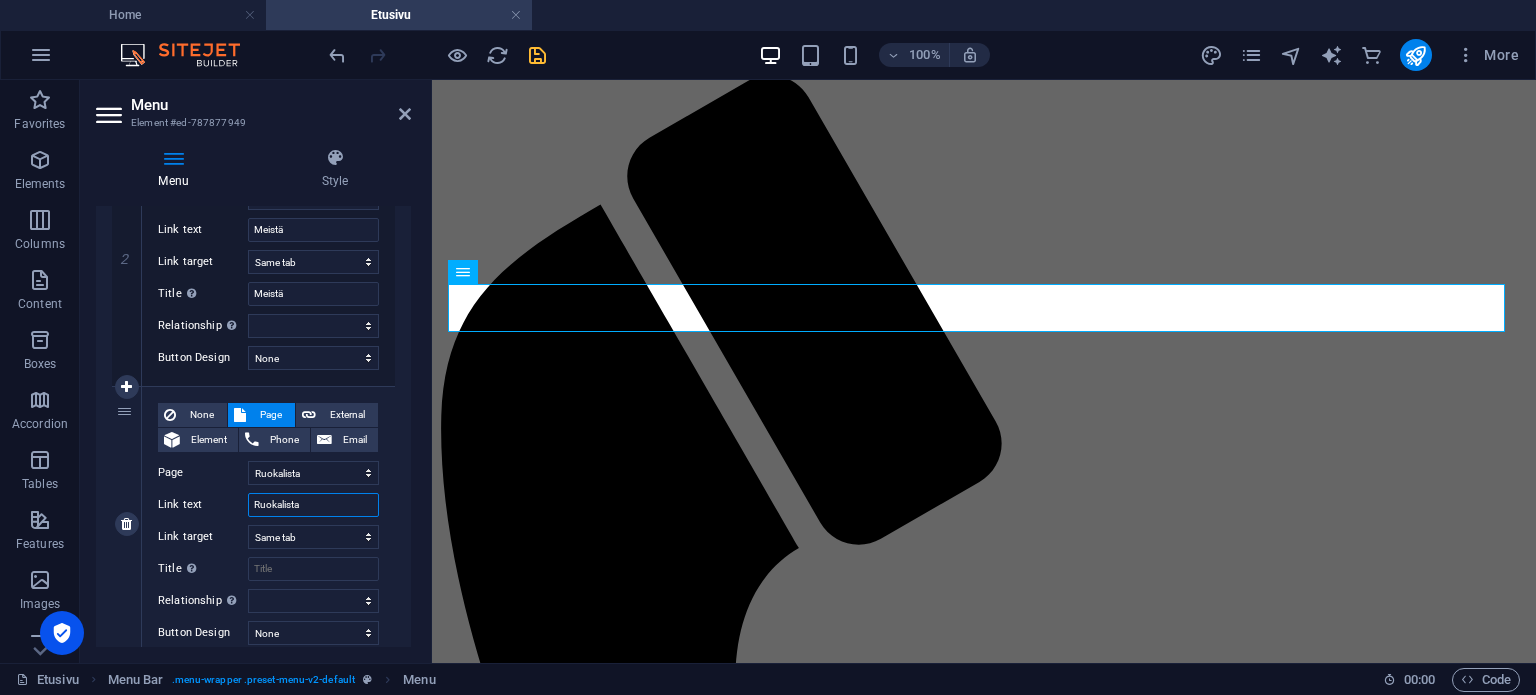 drag, startPoint x: 304, startPoint y: 493, endPoint x: 248, endPoint y: 495, distance: 56.0357 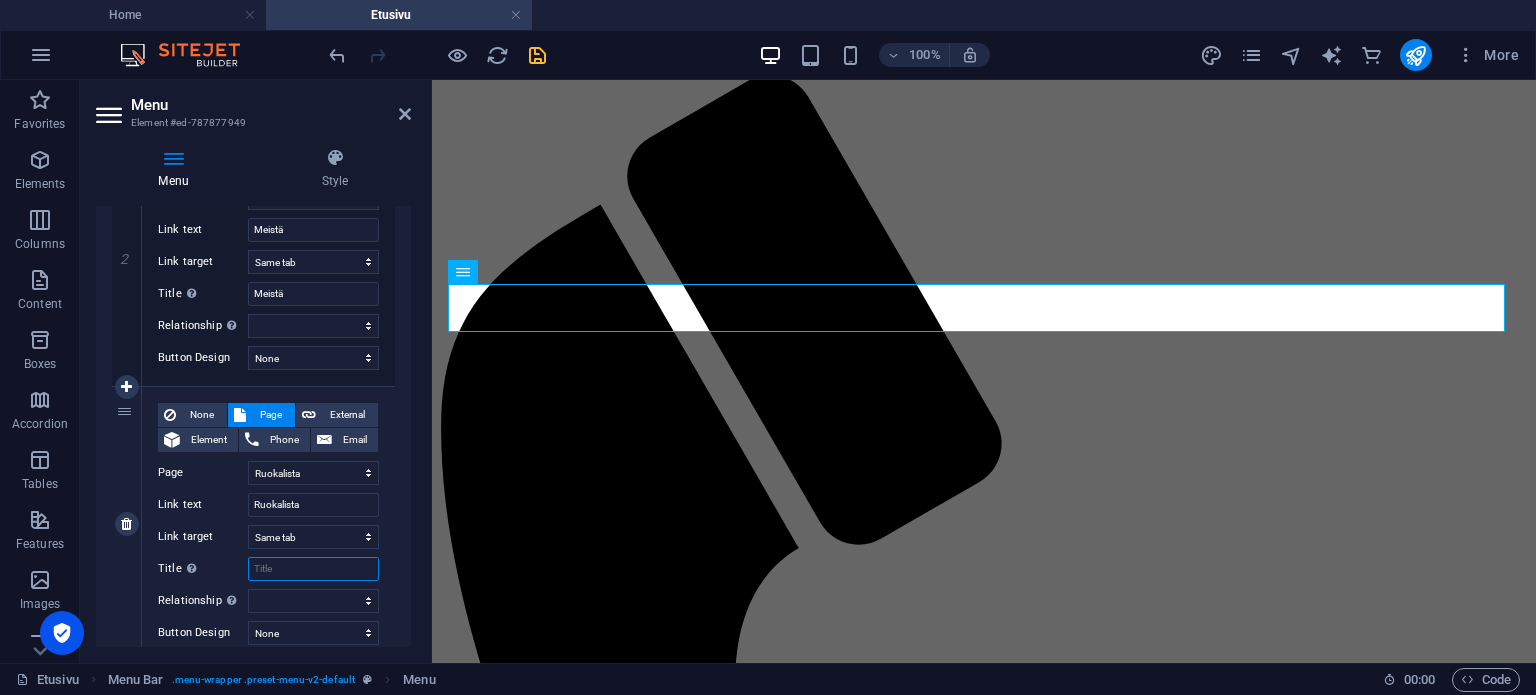 click on "Title Additional link description, should not be the same as the link text. The title is most often shown as a tooltip text when the mouse moves over the element. Leave empty if uncertain." at bounding box center (313, 569) 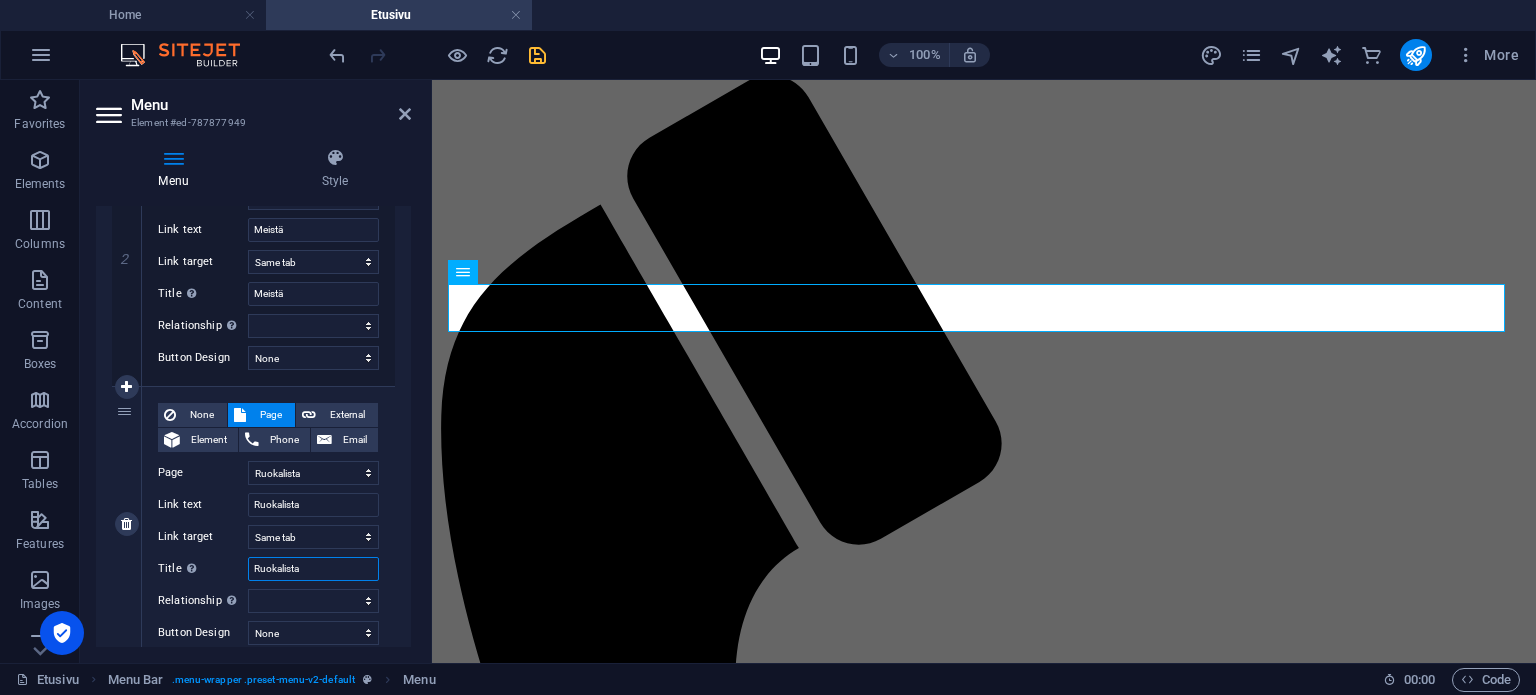 select 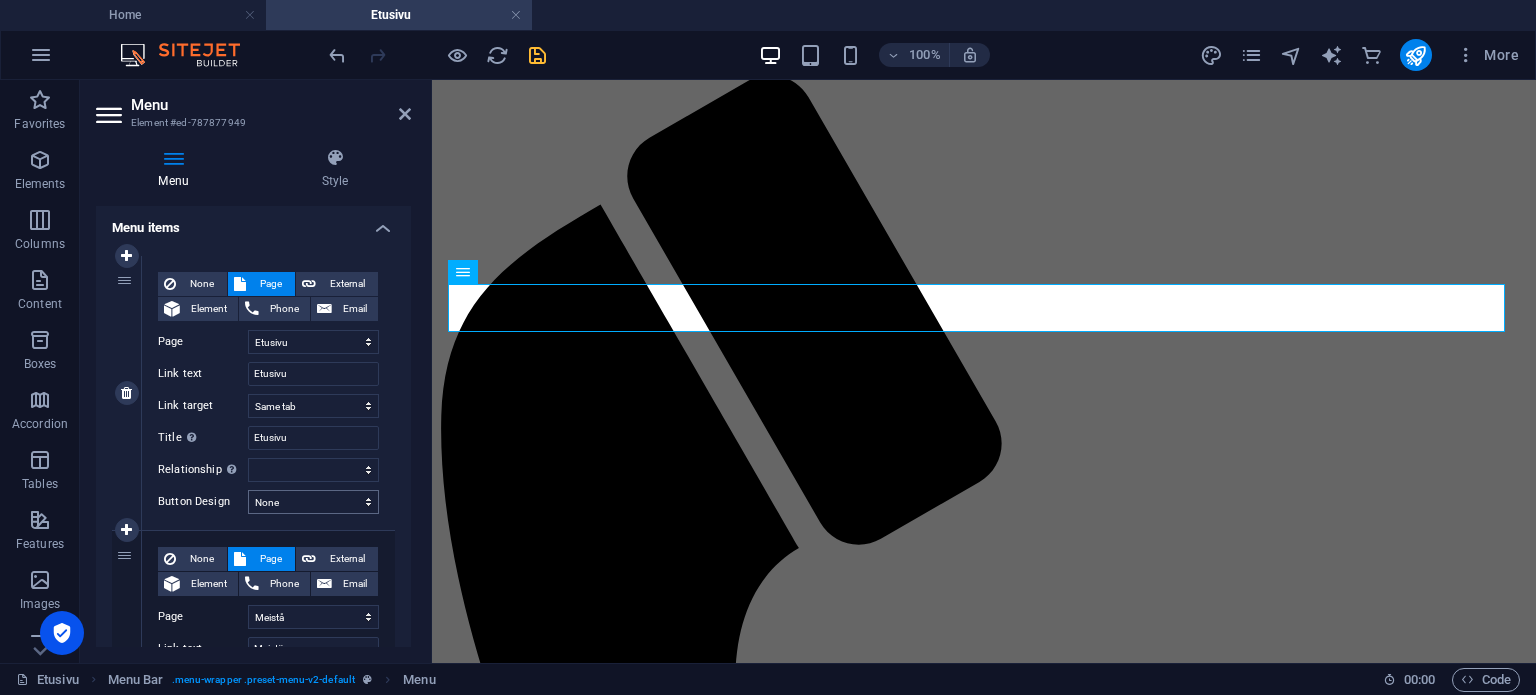 scroll, scrollTop: 126, scrollLeft: 0, axis: vertical 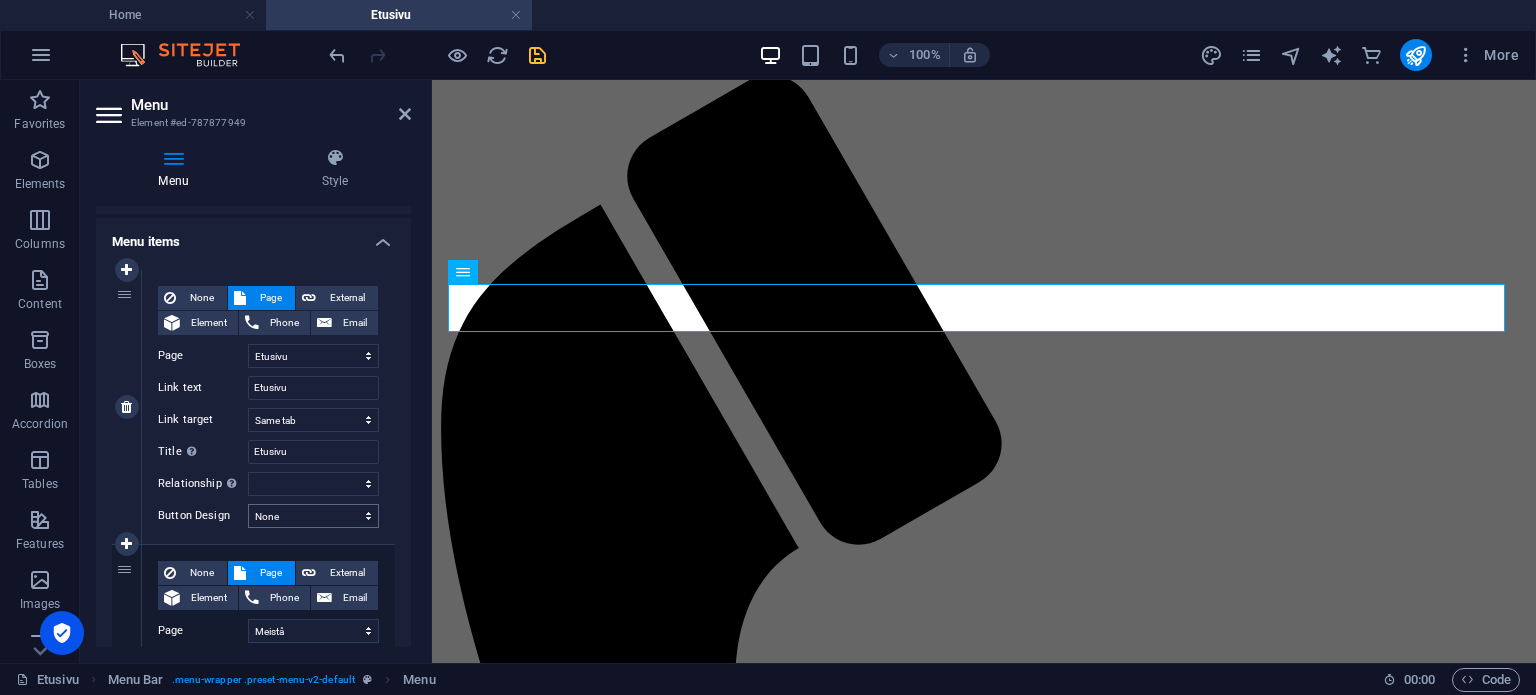 type on "Ruokalista" 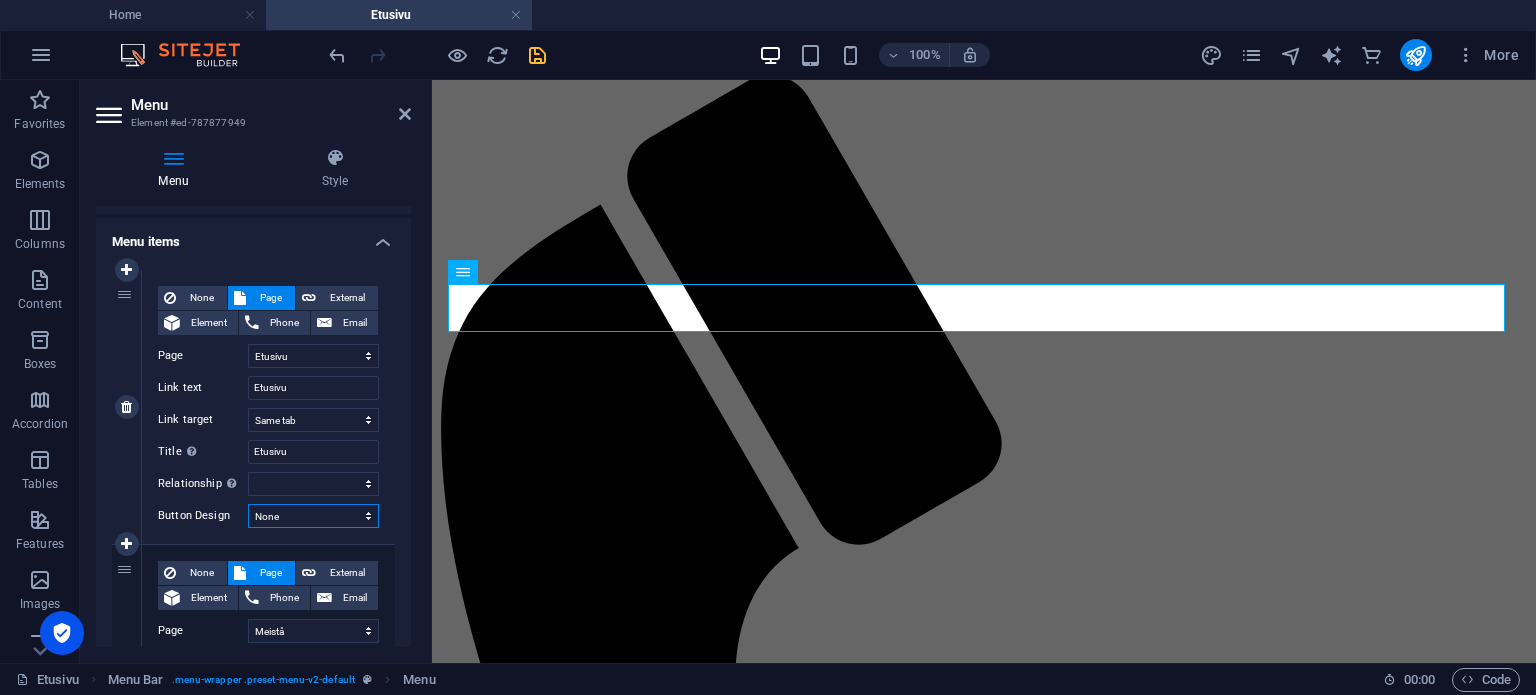 click on "None Default Primary Secondary" at bounding box center [313, 516] 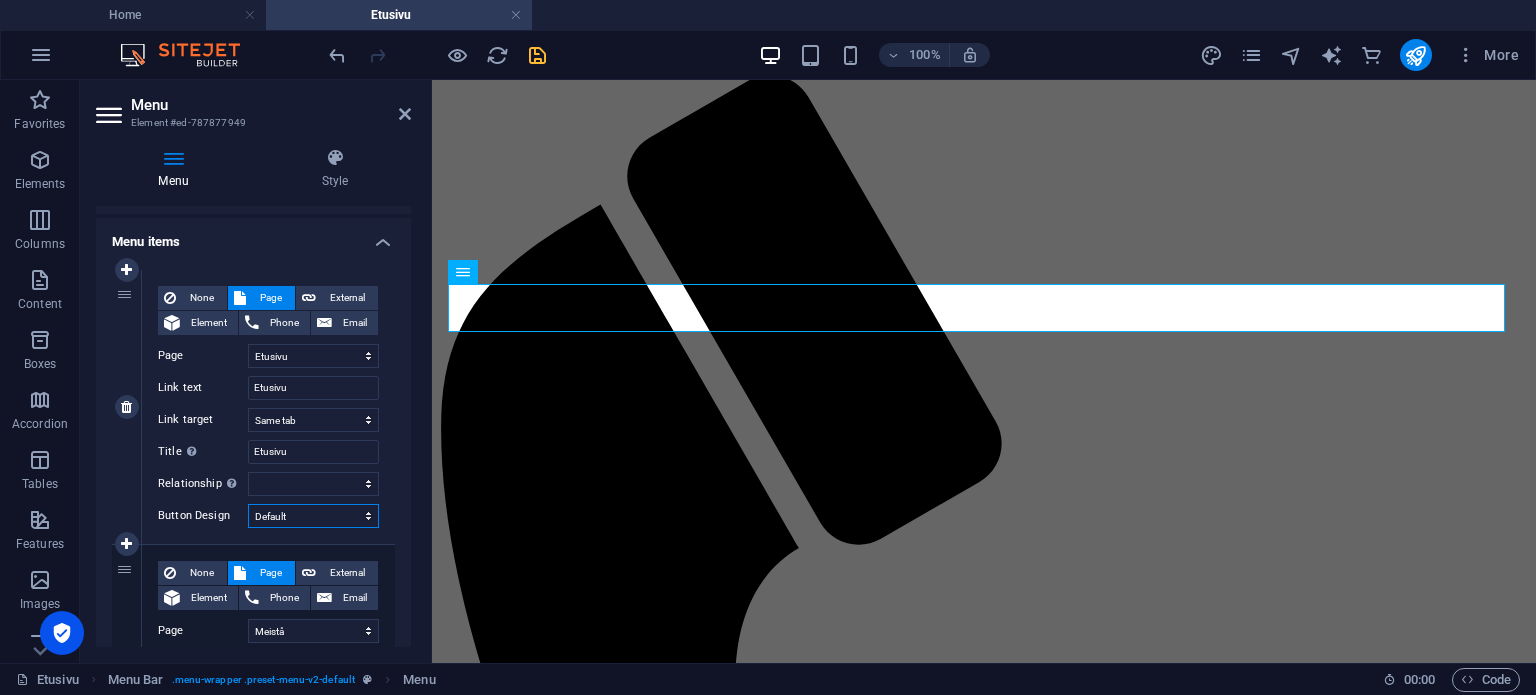 click on "None Default Primary Secondary" at bounding box center (313, 516) 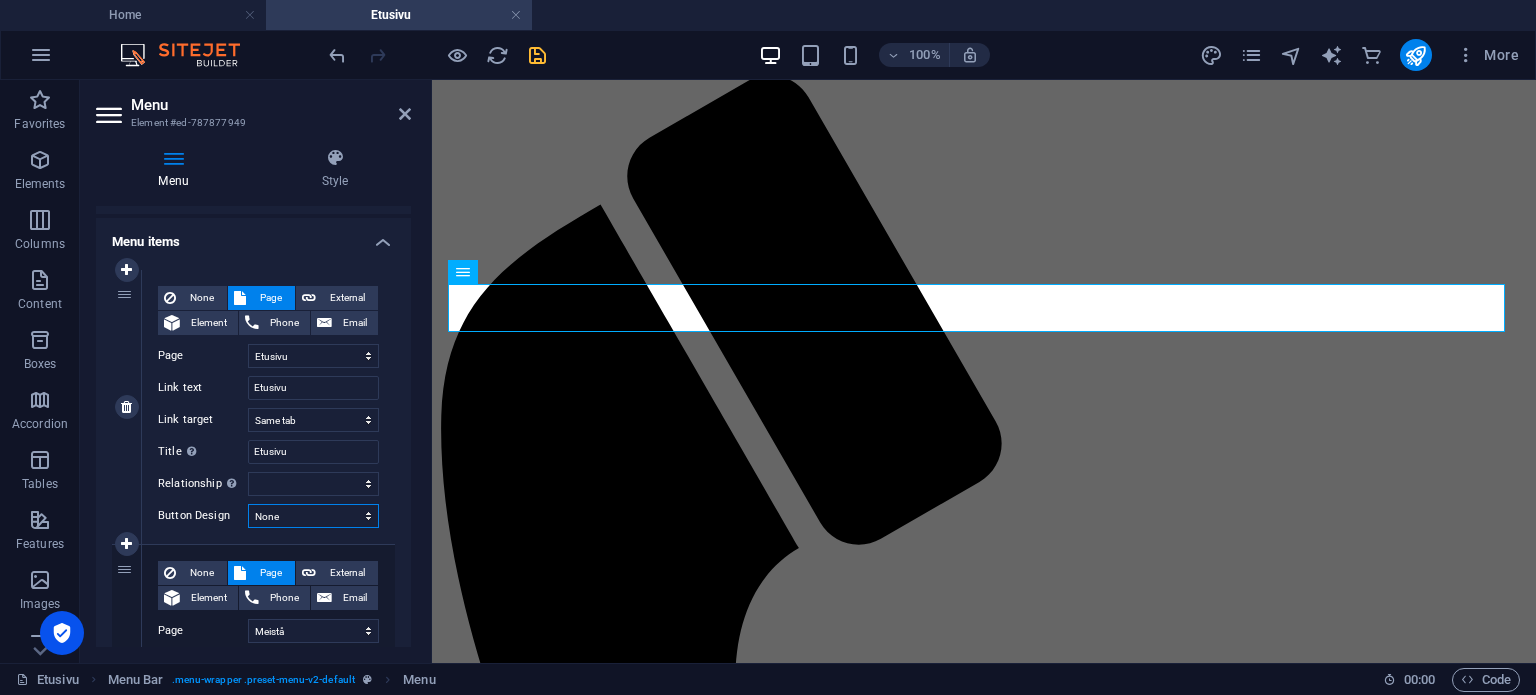click on "None Default Primary Secondary" at bounding box center (313, 516) 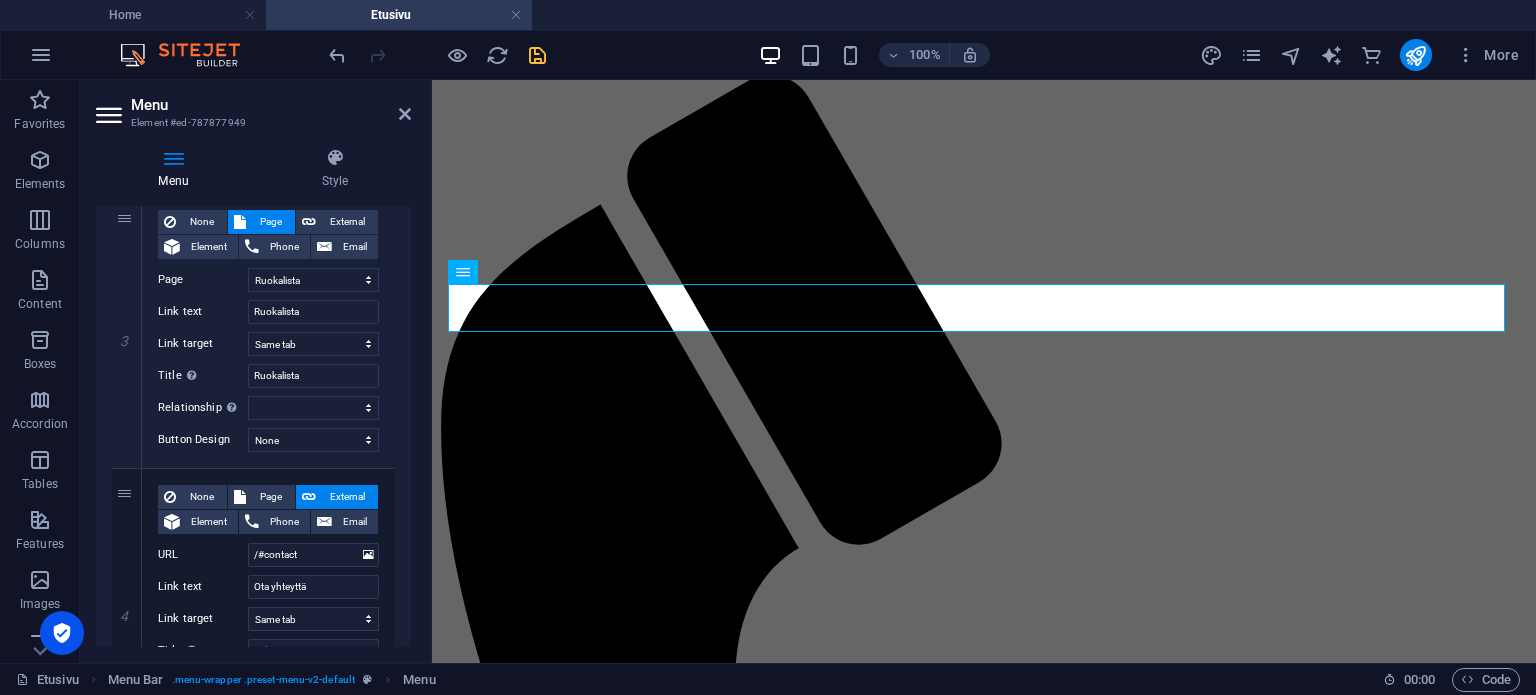 scroll, scrollTop: 760, scrollLeft: 0, axis: vertical 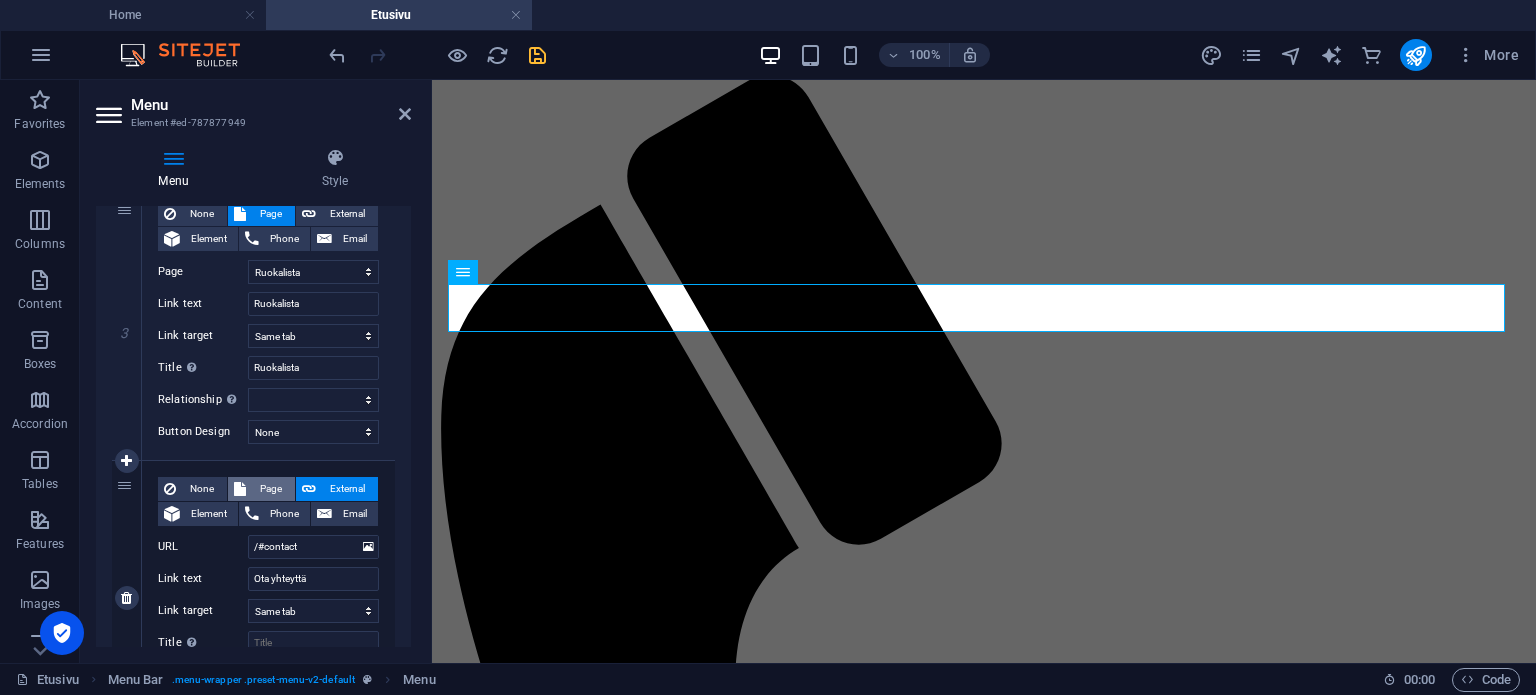 click on "Page" at bounding box center (270, 489) 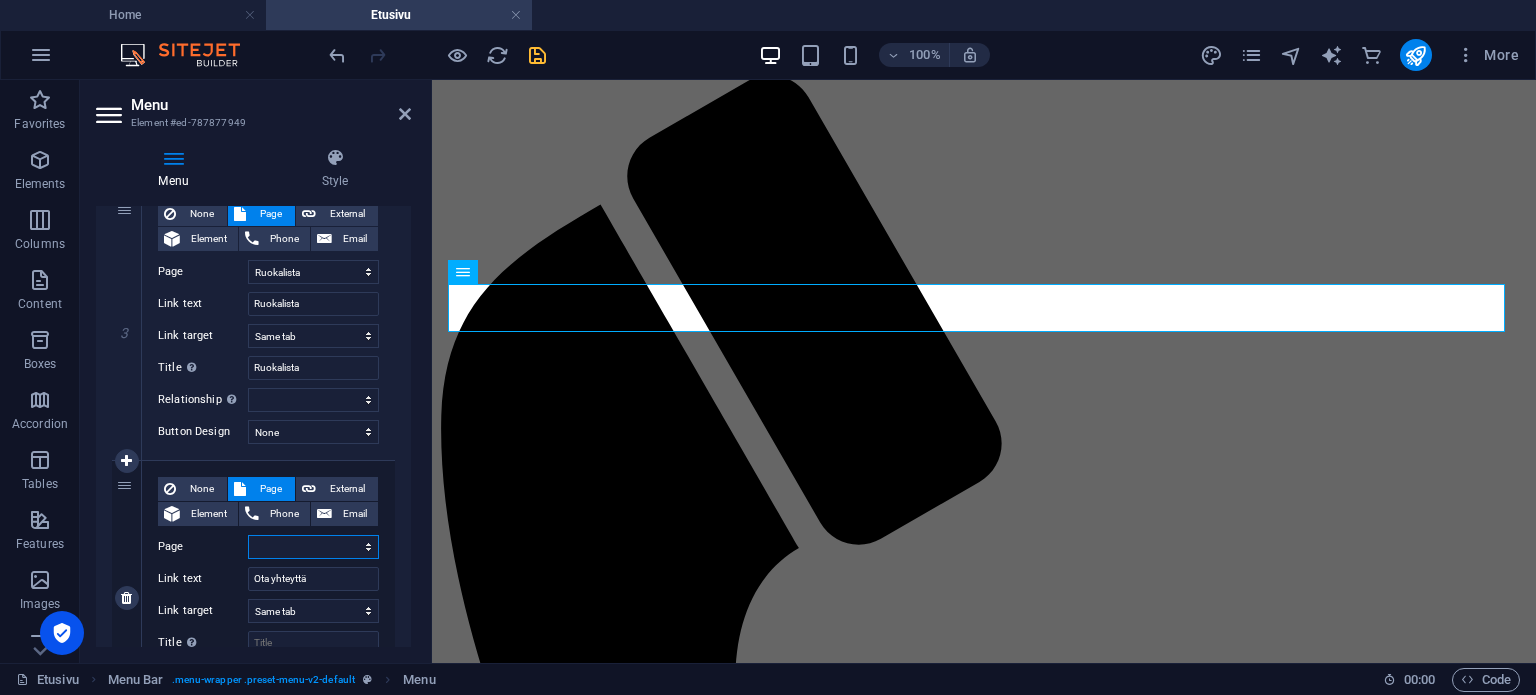 click on "Home Kahvila sauna haihun liiteri Legal Notice Privacy Meistå Ruokalista Ota yhteyttå Varaus ja yksityiskäyttö Etusivu" at bounding box center [313, 547] 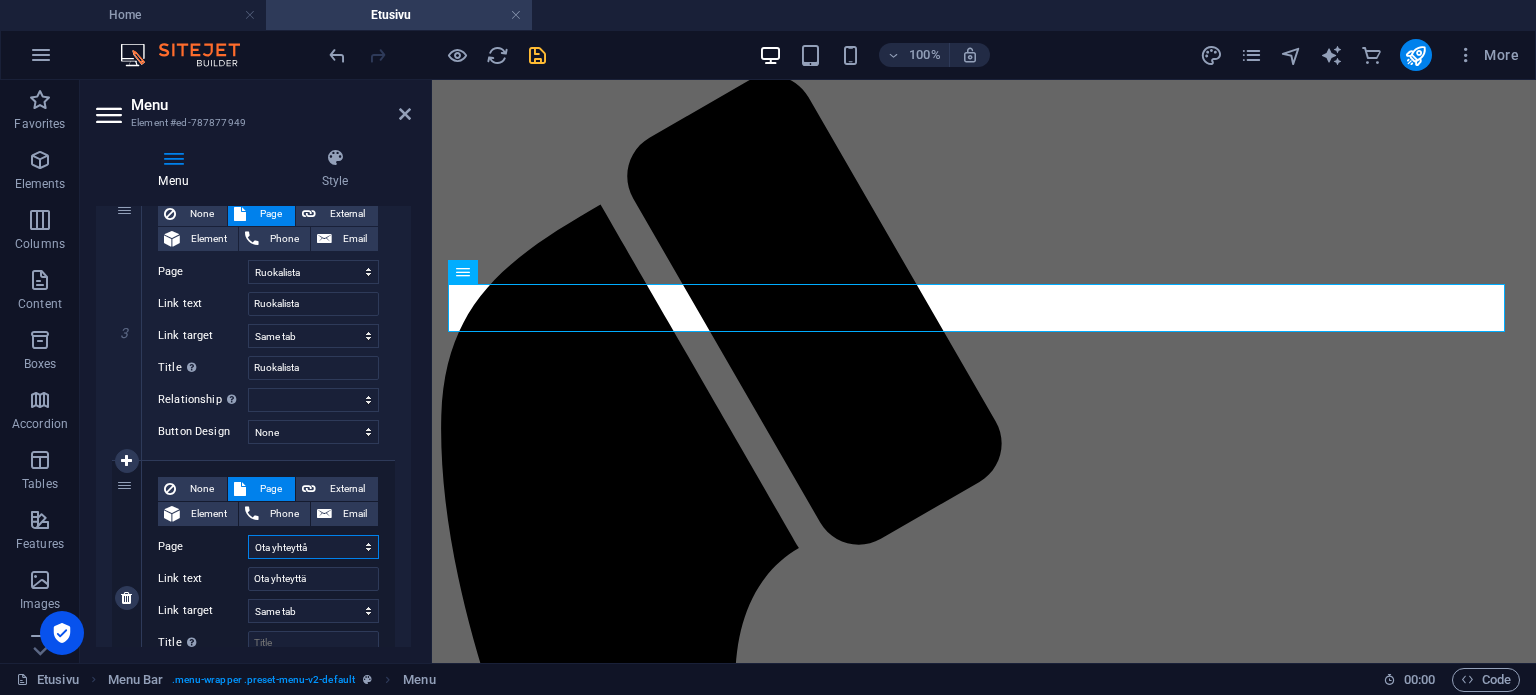 click on "Home Kahvila sauna haihun liiteri Legal Notice Privacy Meistå Ruokalista Ota yhteyttå Varaus ja yksityiskäyttö Etusivu" at bounding box center [313, 547] 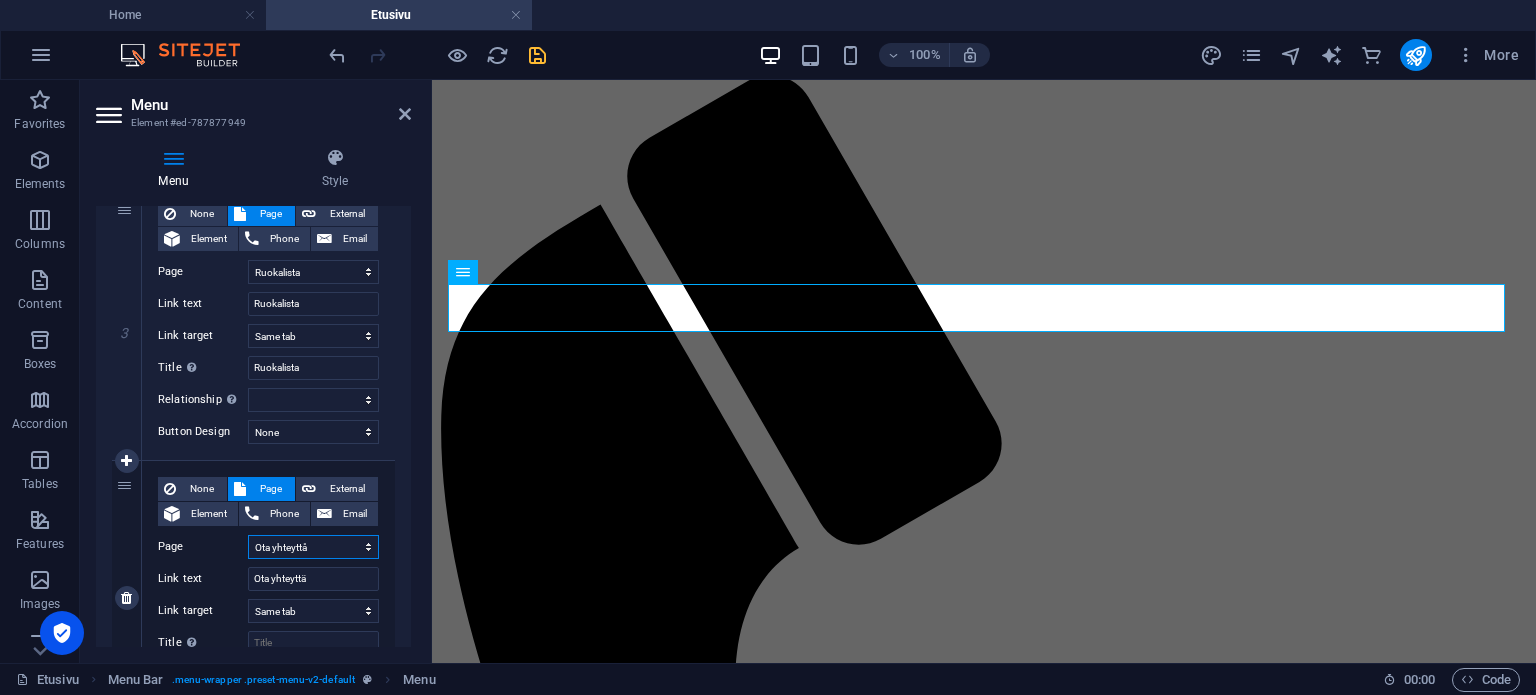 scroll, scrollTop: 807, scrollLeft: 0, axis: vertical 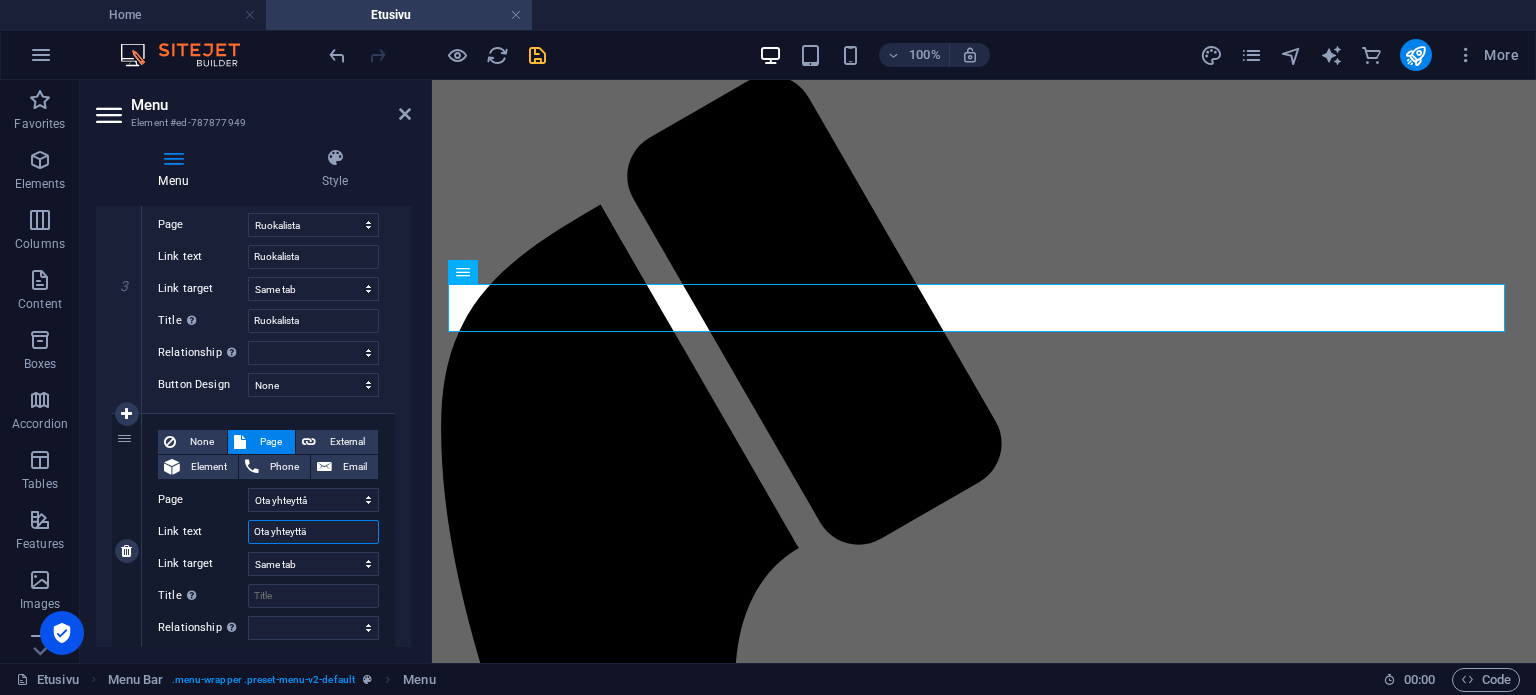 drag, startPoint x: 318, startPoint y: 531, endPoint x: 249, endPoint y: 523, distance: 69.46222 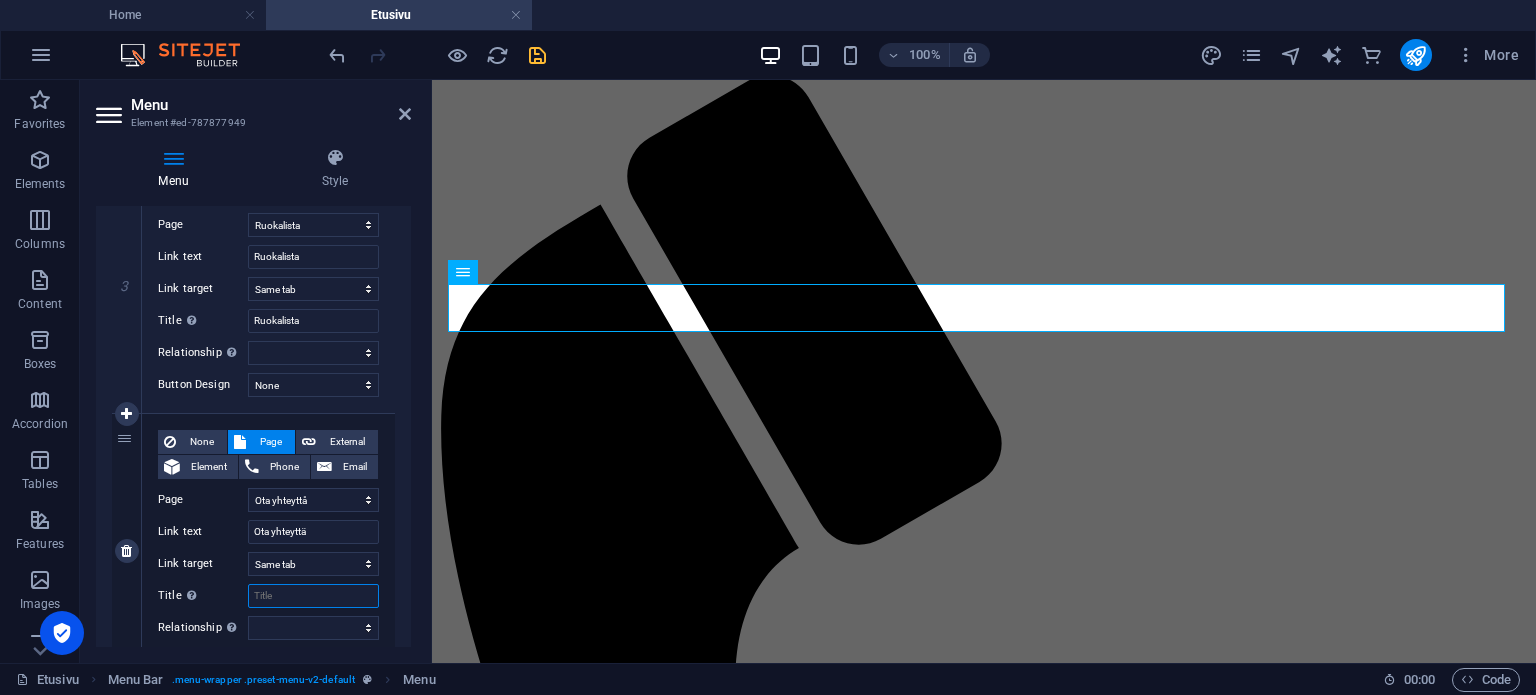 click on "Title Additional link description, should not be the same as the link text. The title is most often shown as a tooltip text when the mouse moves over the element. Leave empty if uncertain." at bounding box center [313, 596] 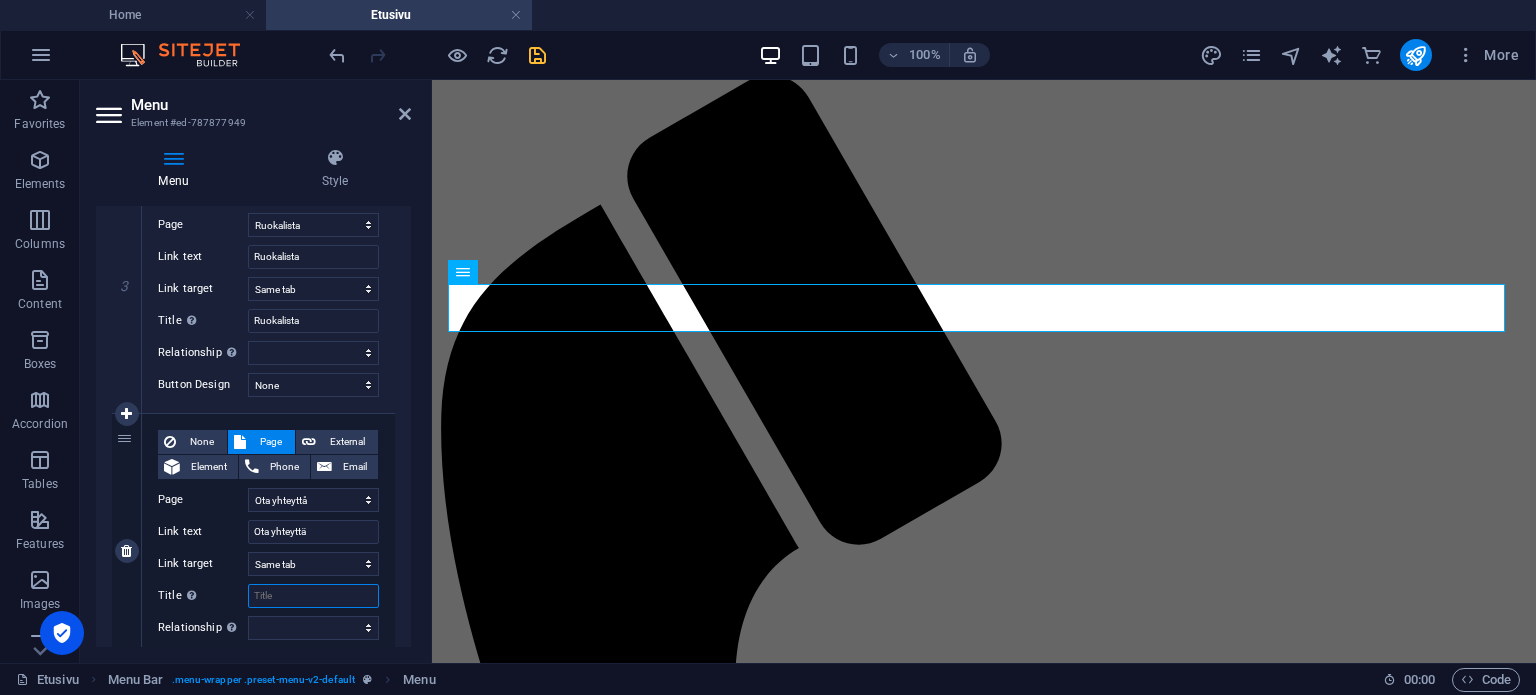 select 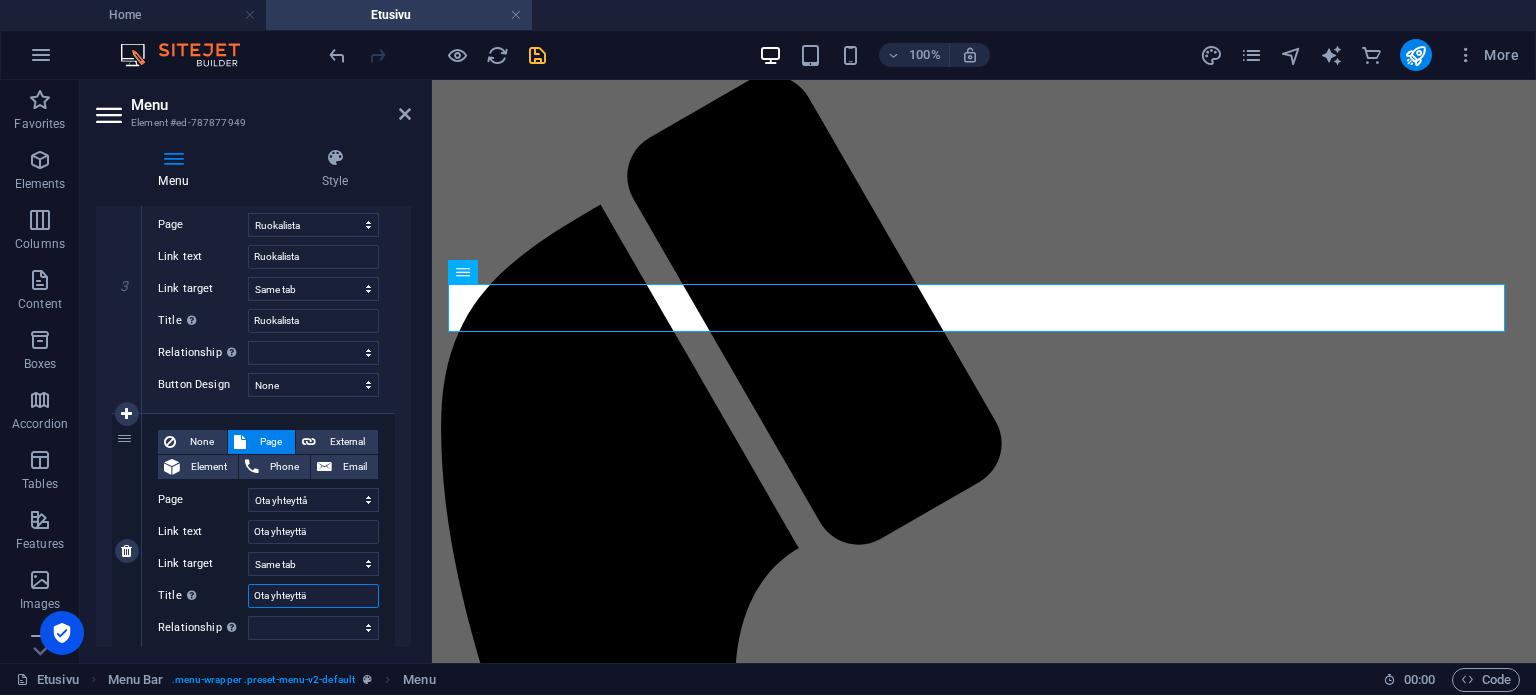 select 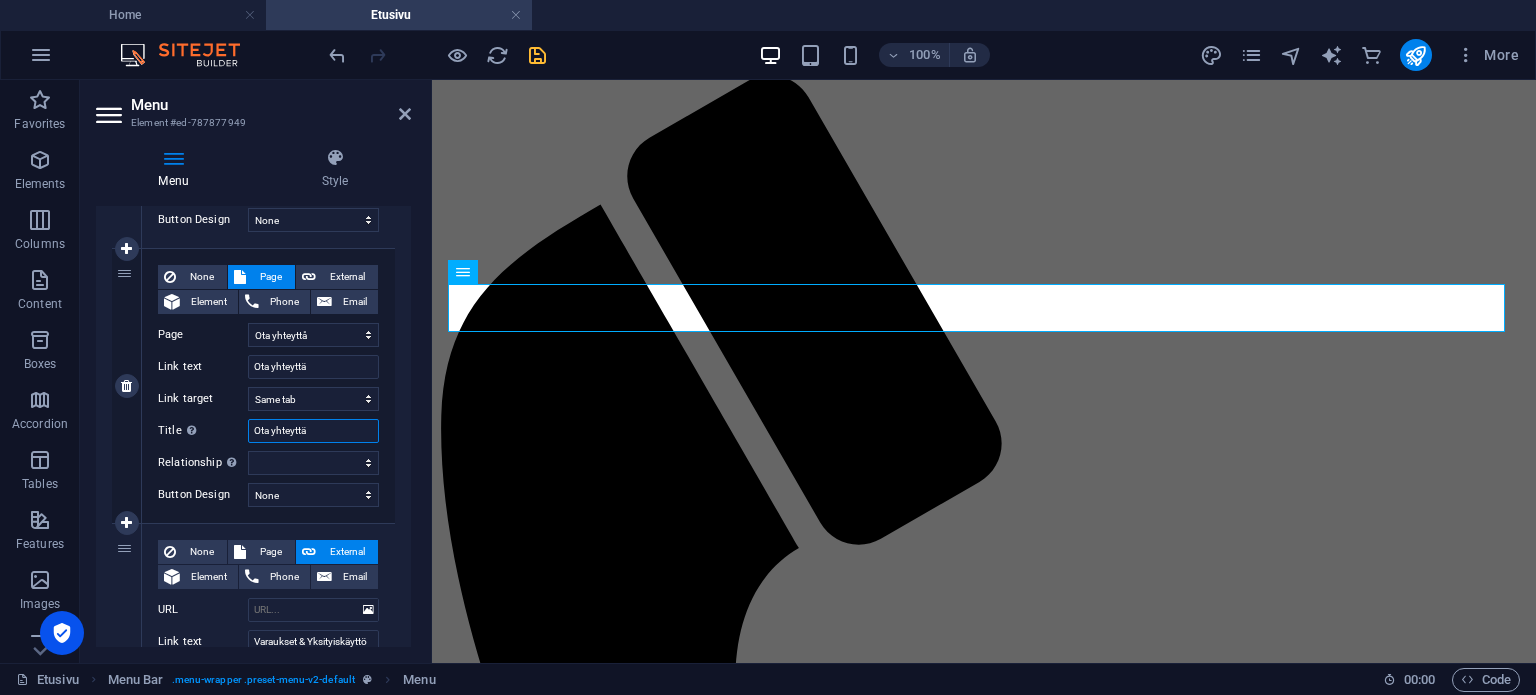 scroll, scrollTop: 975, scrollLeft: 0, axis: vertical 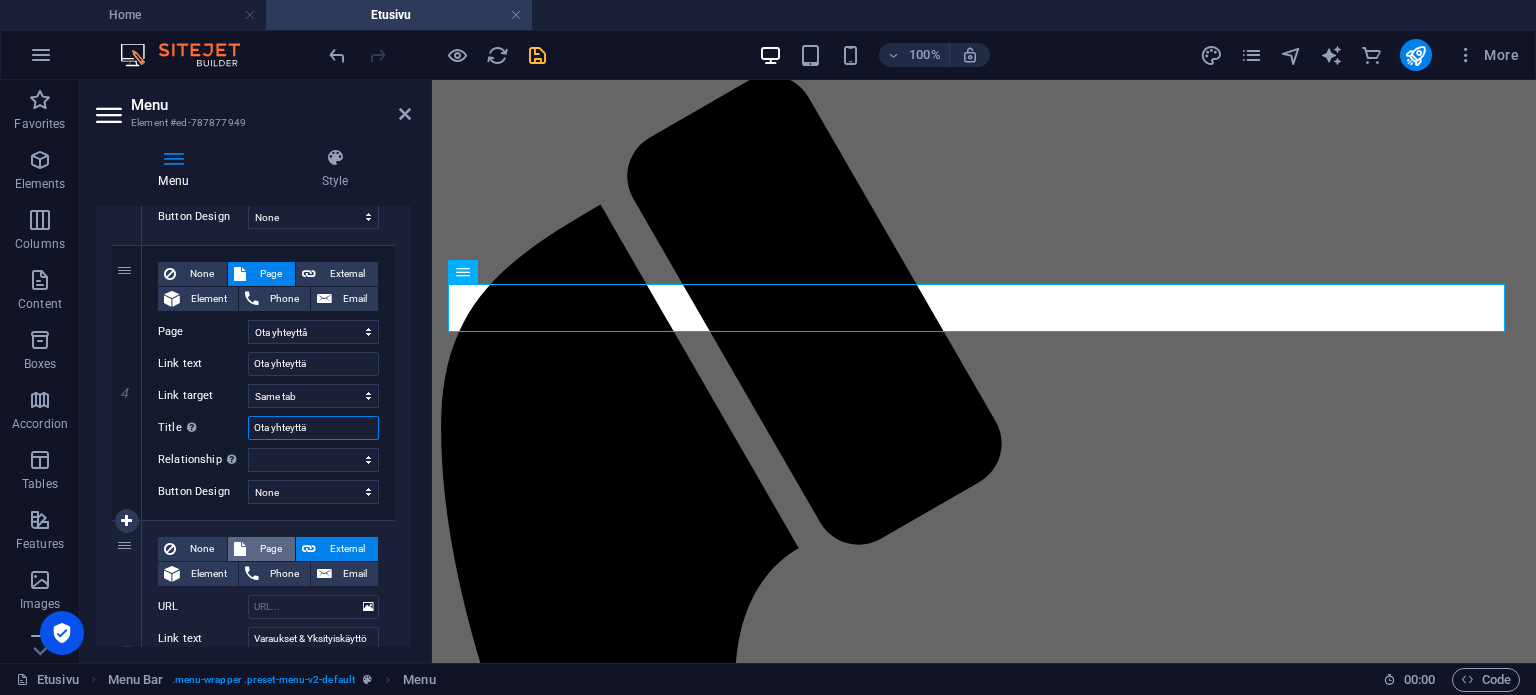 type on "Ota yhteyttä" 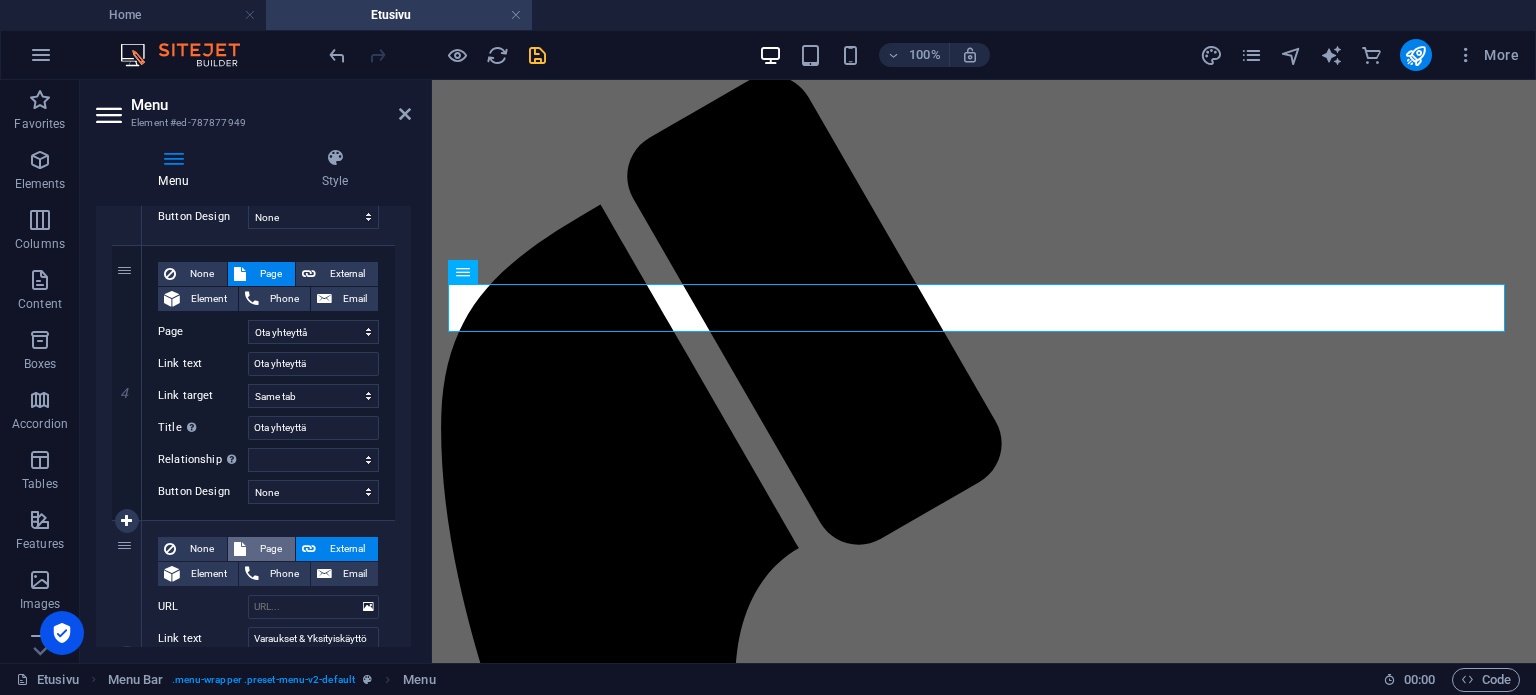 click on "Page" at bounding box center (270, 549) 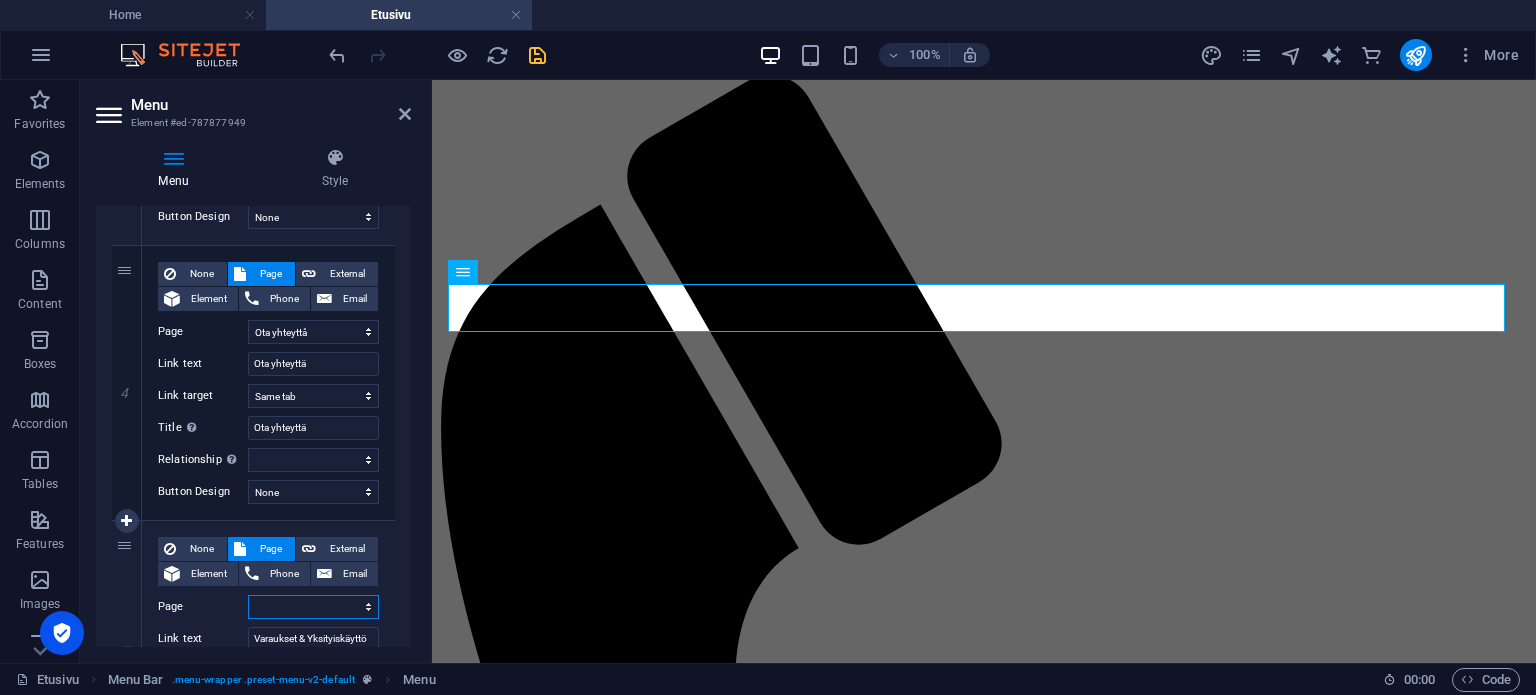 click on "Home Kahvila sauna haihun liiteri Legal Notice Privacy Meistå Ruokalista Ota yhteyttå Varaus ja yksityiskäyttö Etusivu" at bounding box center (313, 607) 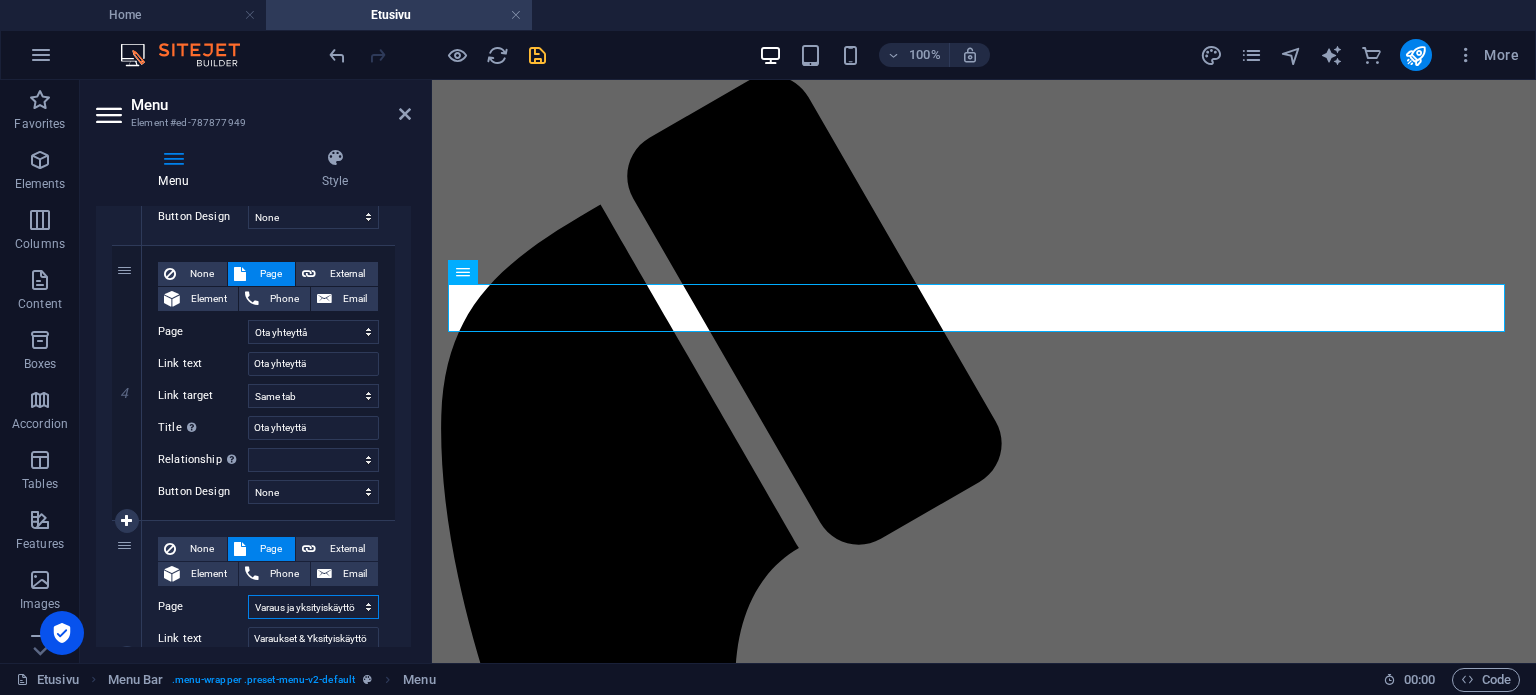 click on "Home Kahvila sauna haihun liiteri Legal Notice Privacy Meistå Ruokalista Ota yhteyttå Varaus ja yksityiskäyttö Etusivu" at bounding box center (313, 607) 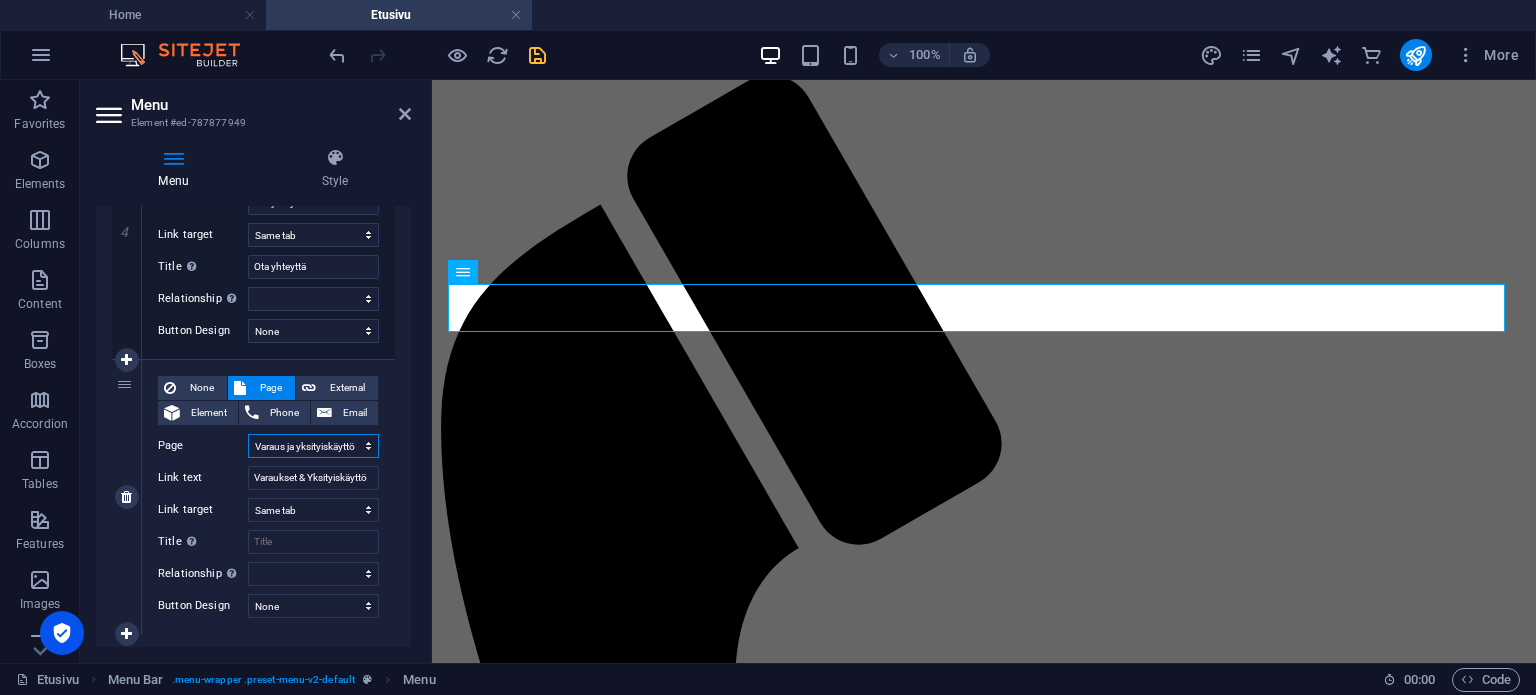scroll, scrollTop: 1138, scrollLeft: 0, axis: vertical 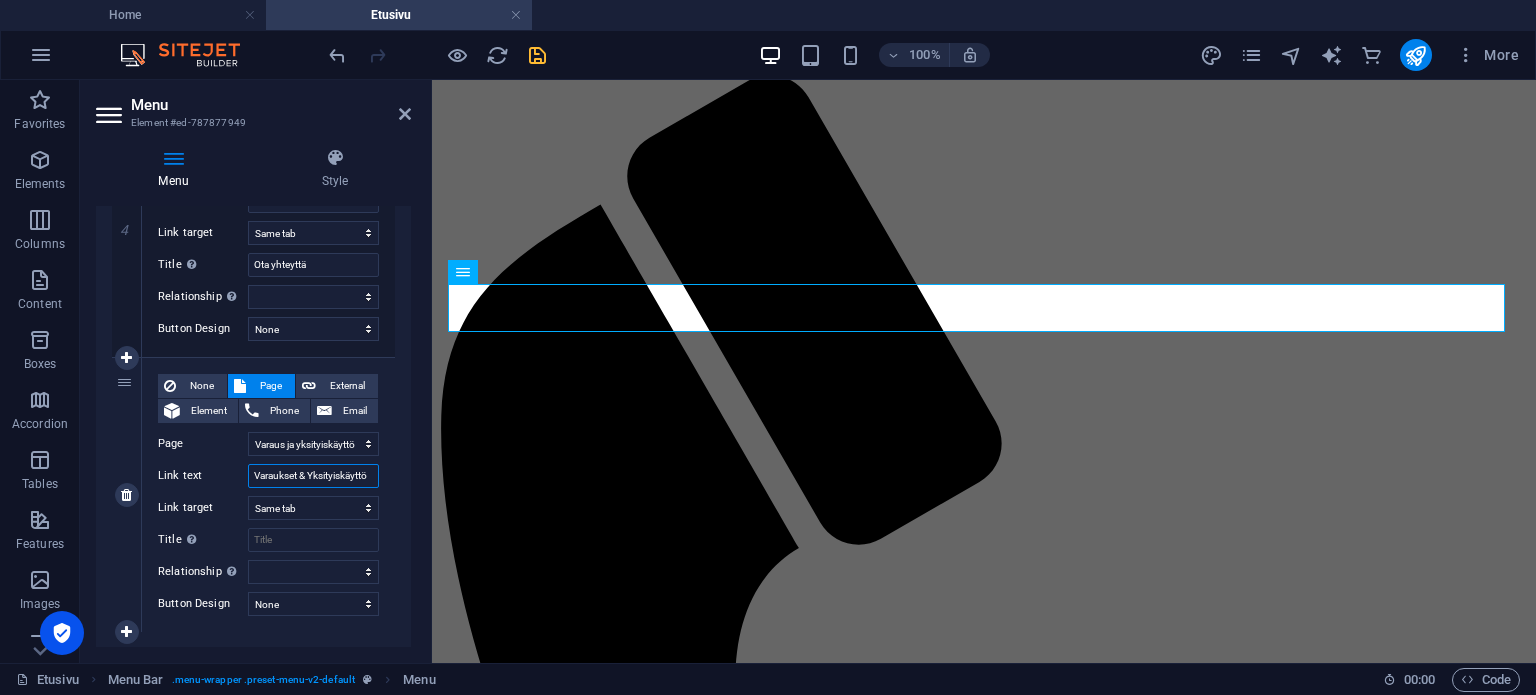 drag, startPoint x: 365, startPoint y: 472, endPoint x: 258, endPoint y: 465, distance: 107.22873 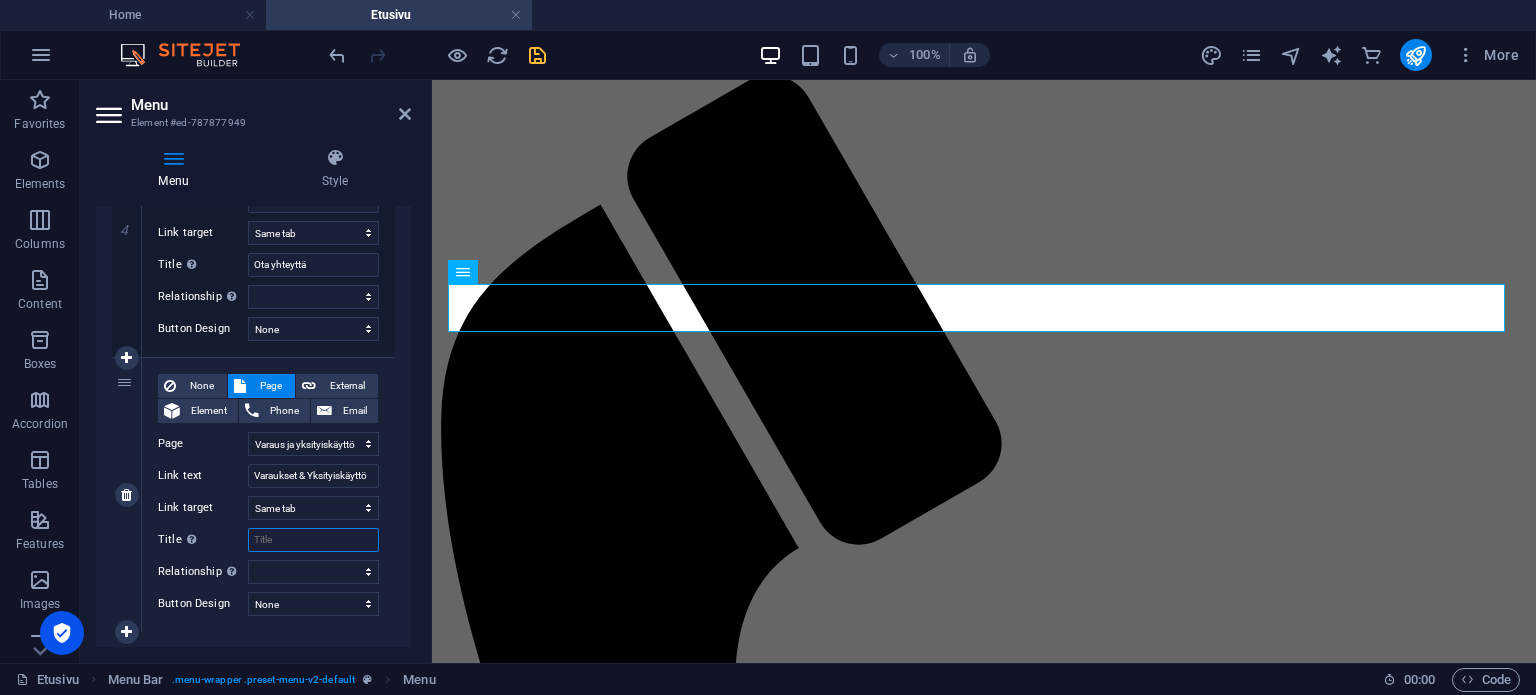 click on "Title Additional link description, should not be the same as the link text. The title is most often shown as a tooltip text when the mouse moves over the element. Leave empty if uncertain." at bounding box center [313, 540] 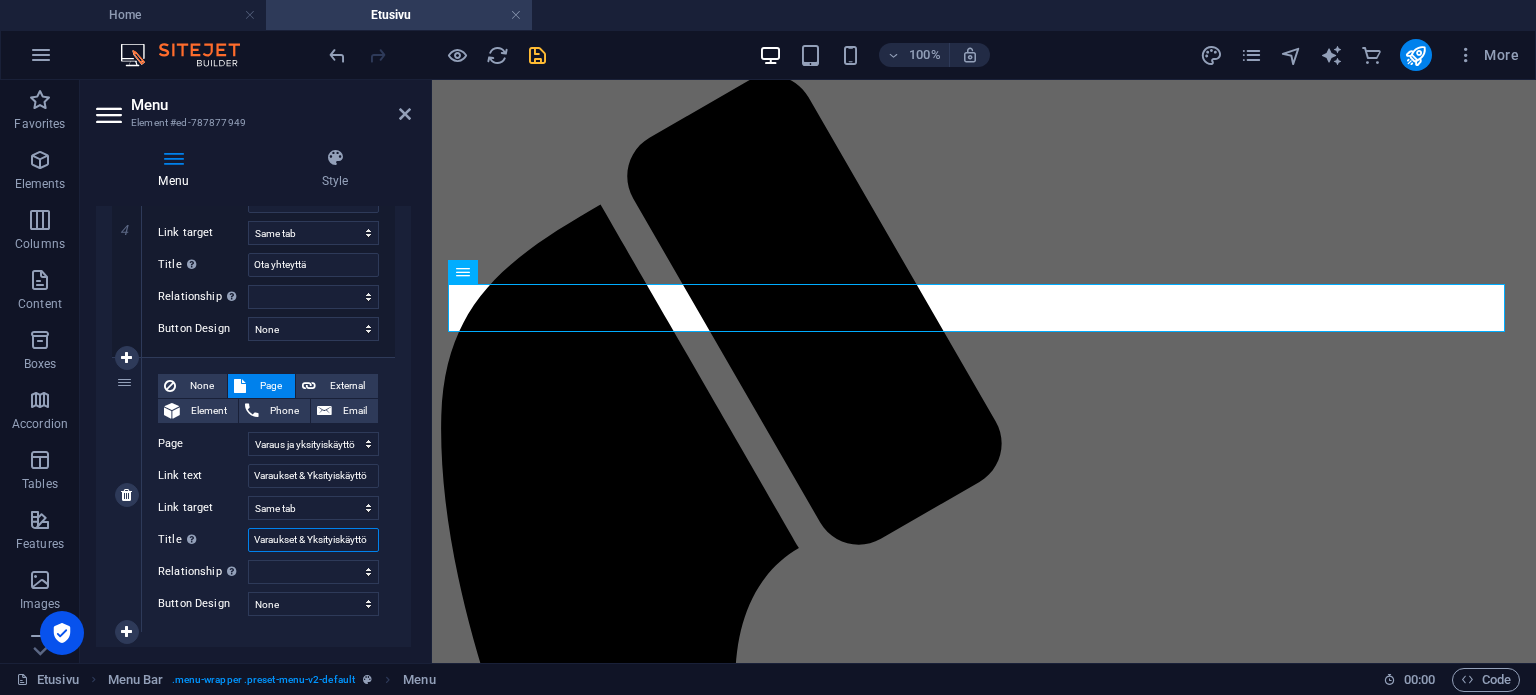 scroll, scrollTop: 0, scrollLeft: 1, axis: horizontal 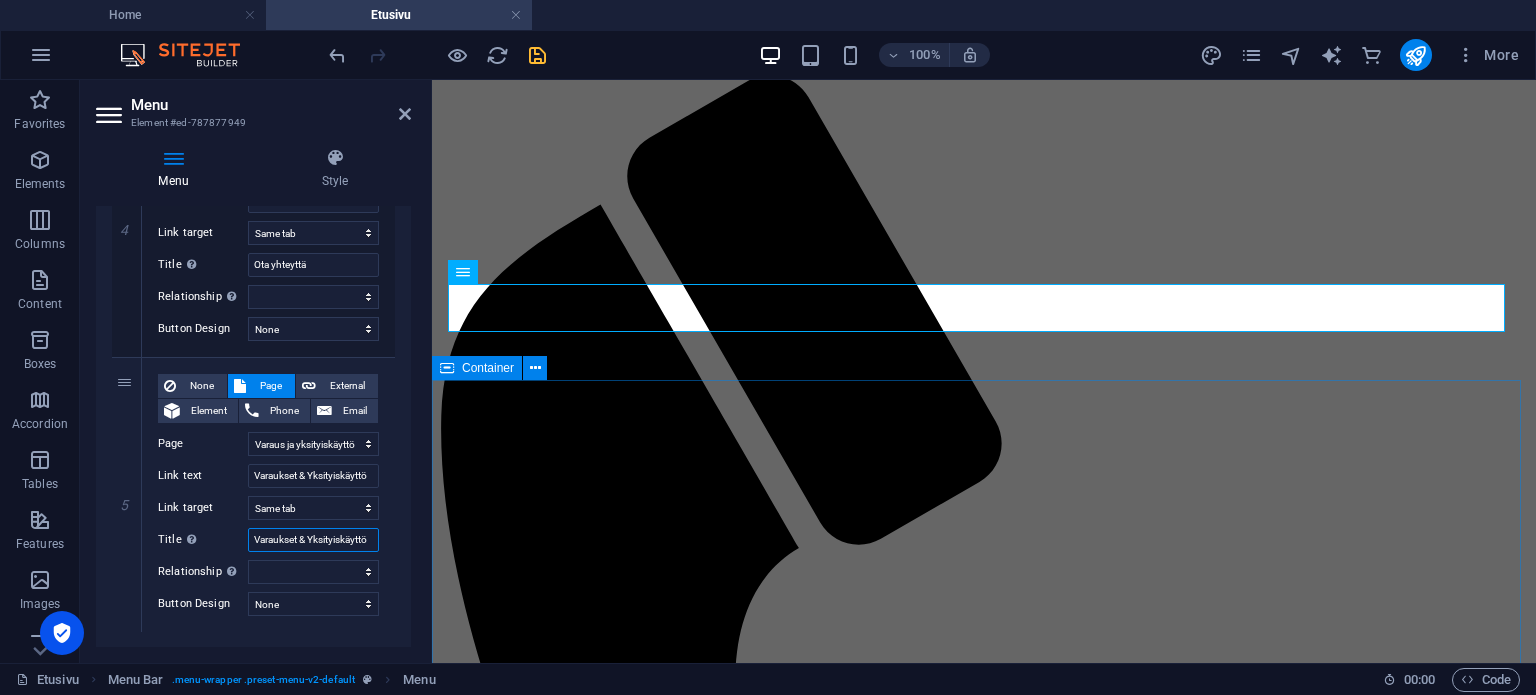 type on "Varaukset & Yksityiskäyttö" 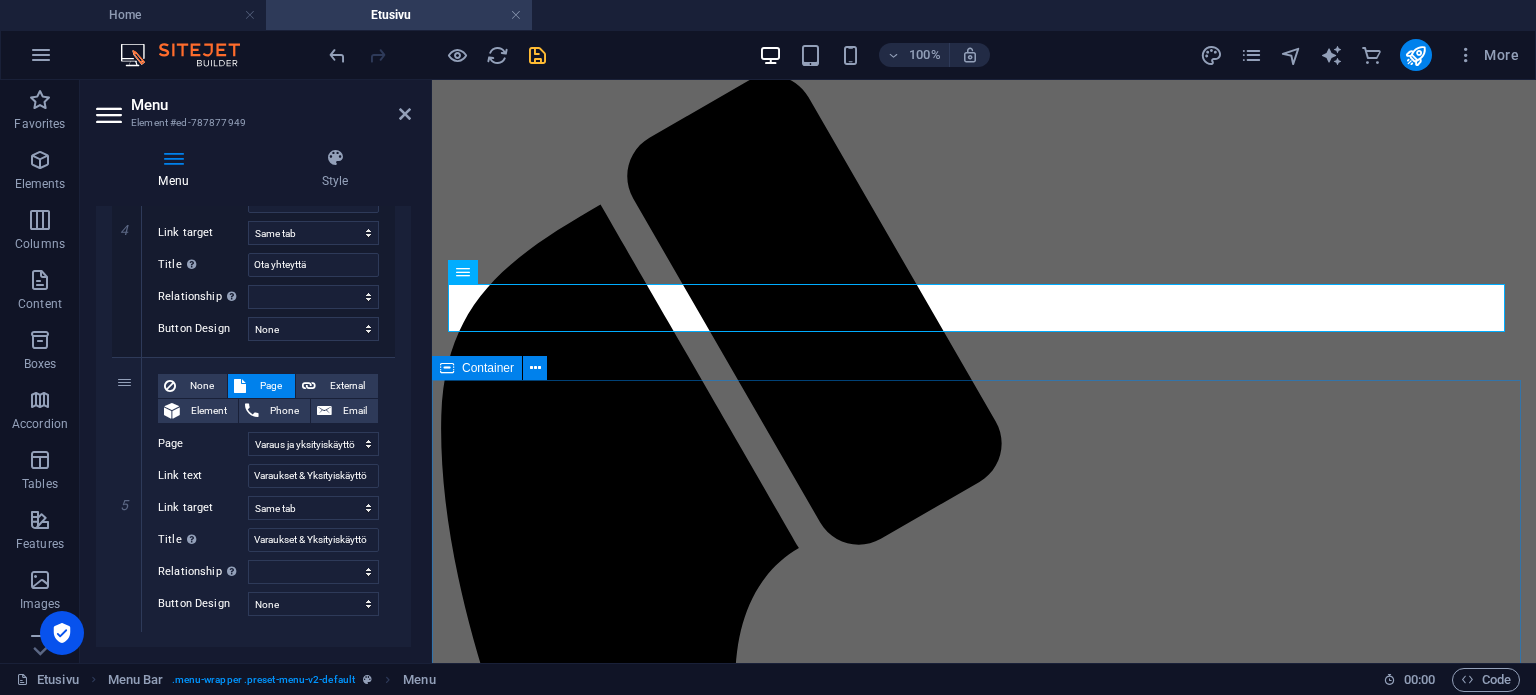 scroll, scrollTop: 0, scrollLeft: 0, axis: both 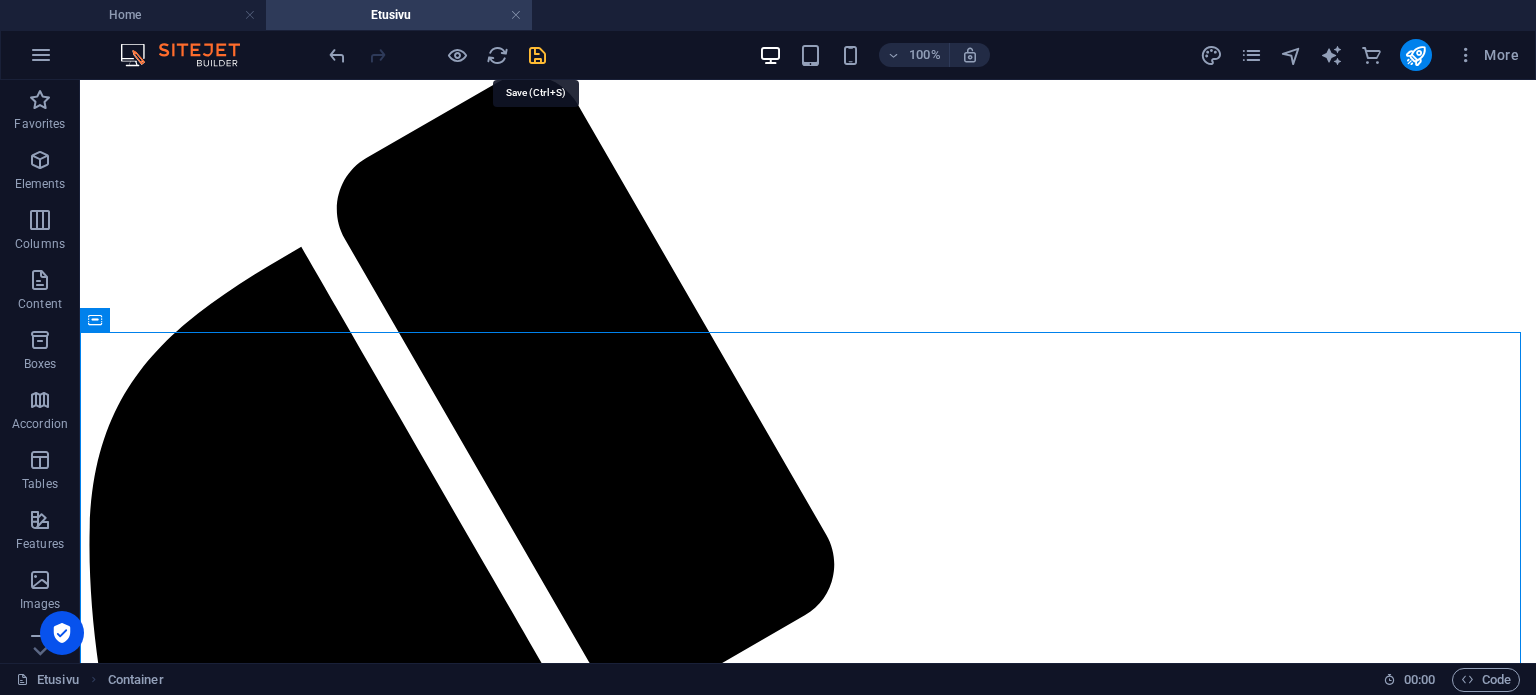 click at bounding box center [537, 55] 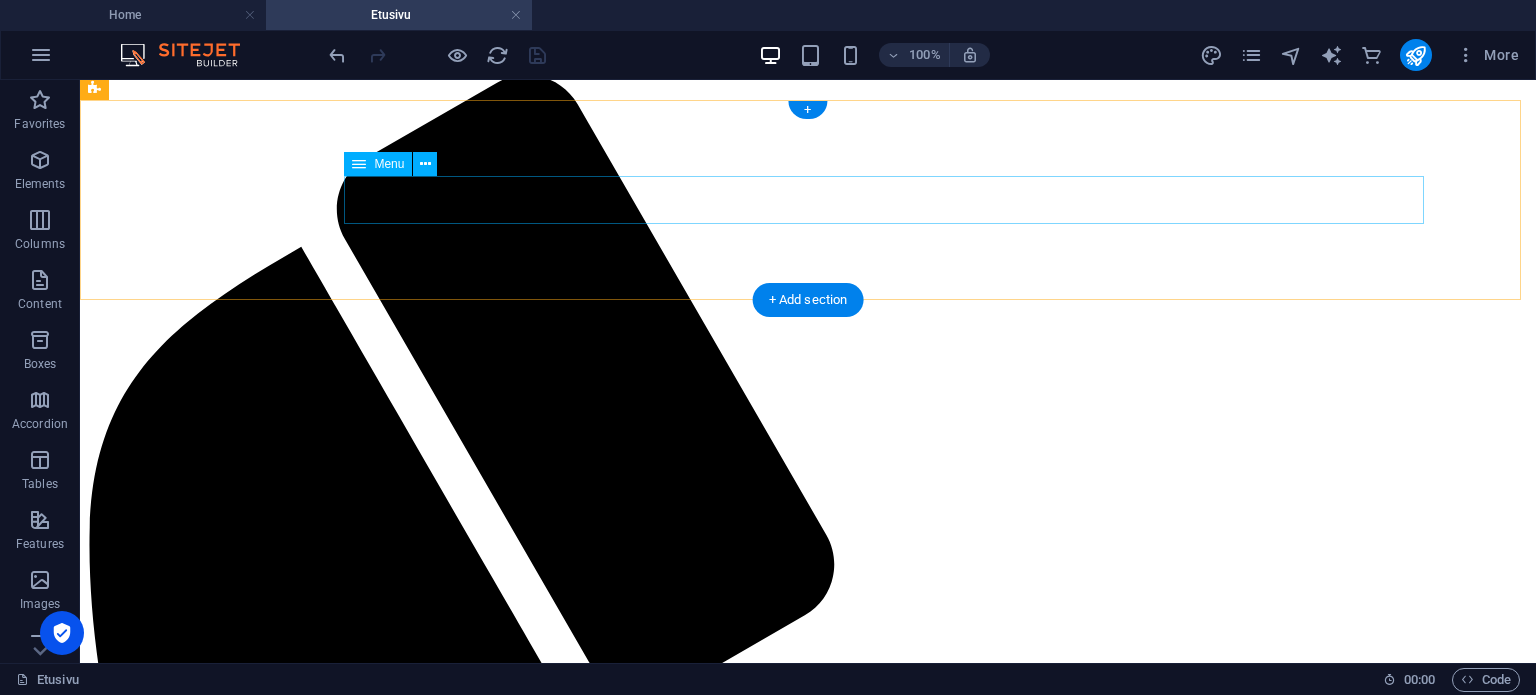 click on "Etusivu Meistä Ruokalista  Ota yhteyttä Varaukset & Yksityiskäyttö" at bounding box center [808, 4150] 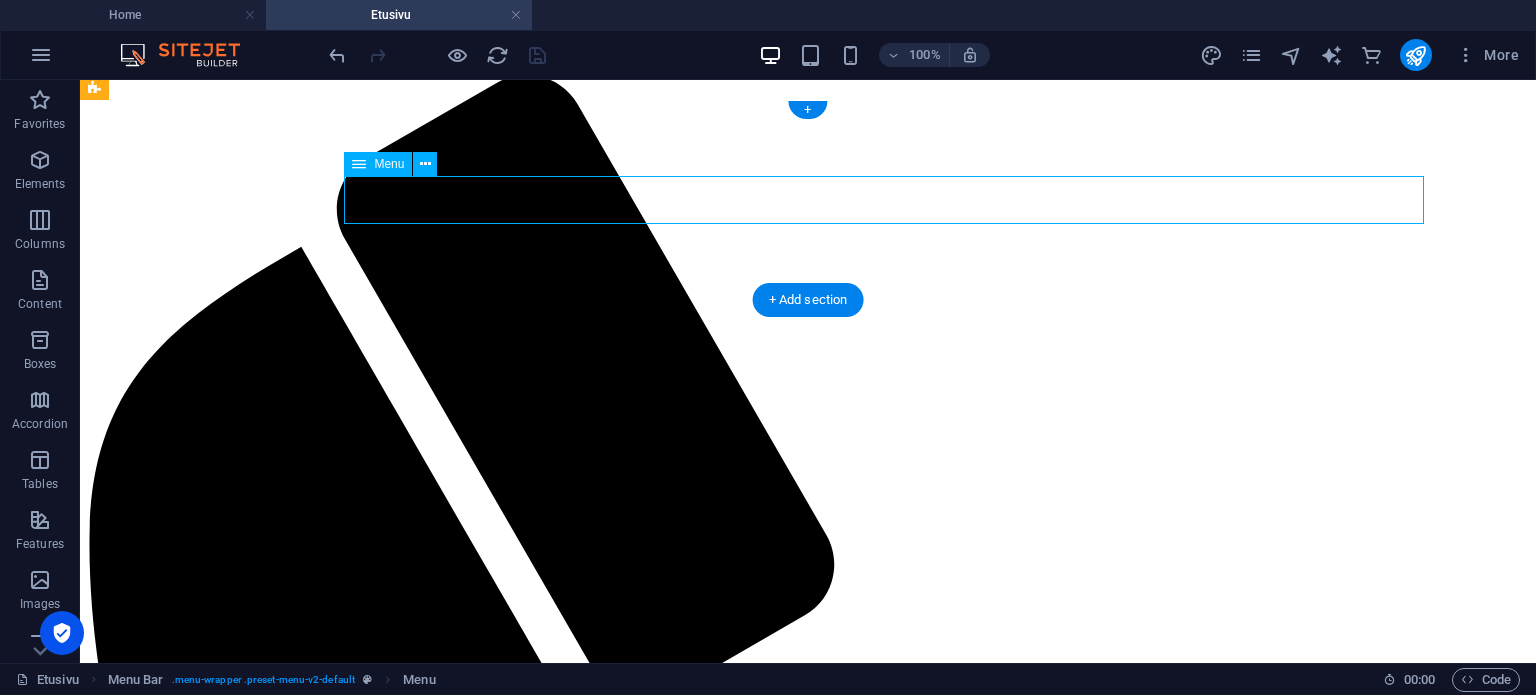 click on "Etusivu Meistä Ruokalista  Ota yhteyttä Varaukset & Yksityiskäyttö" at bounding box center [808, 4150] 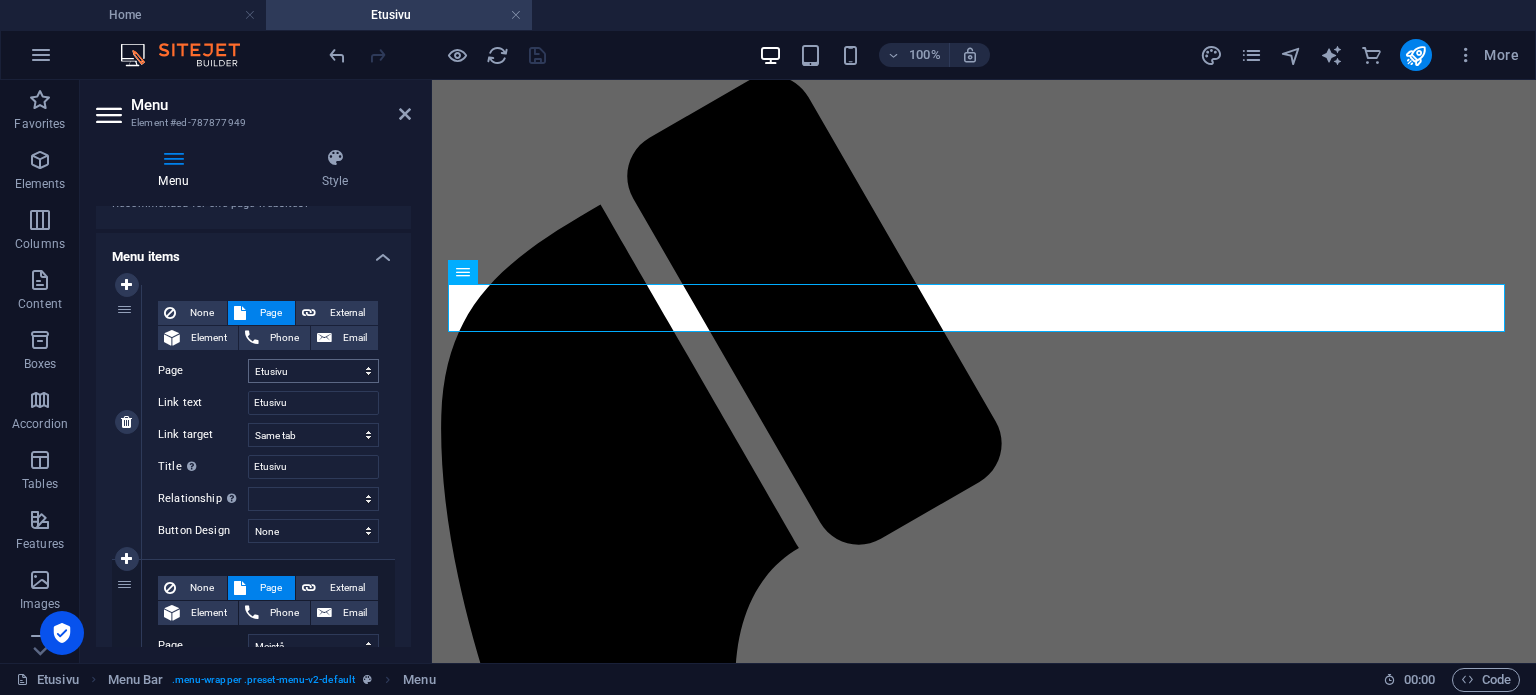 scroll, scrollTop: 118, scrollLeft: 0, axis: vertical 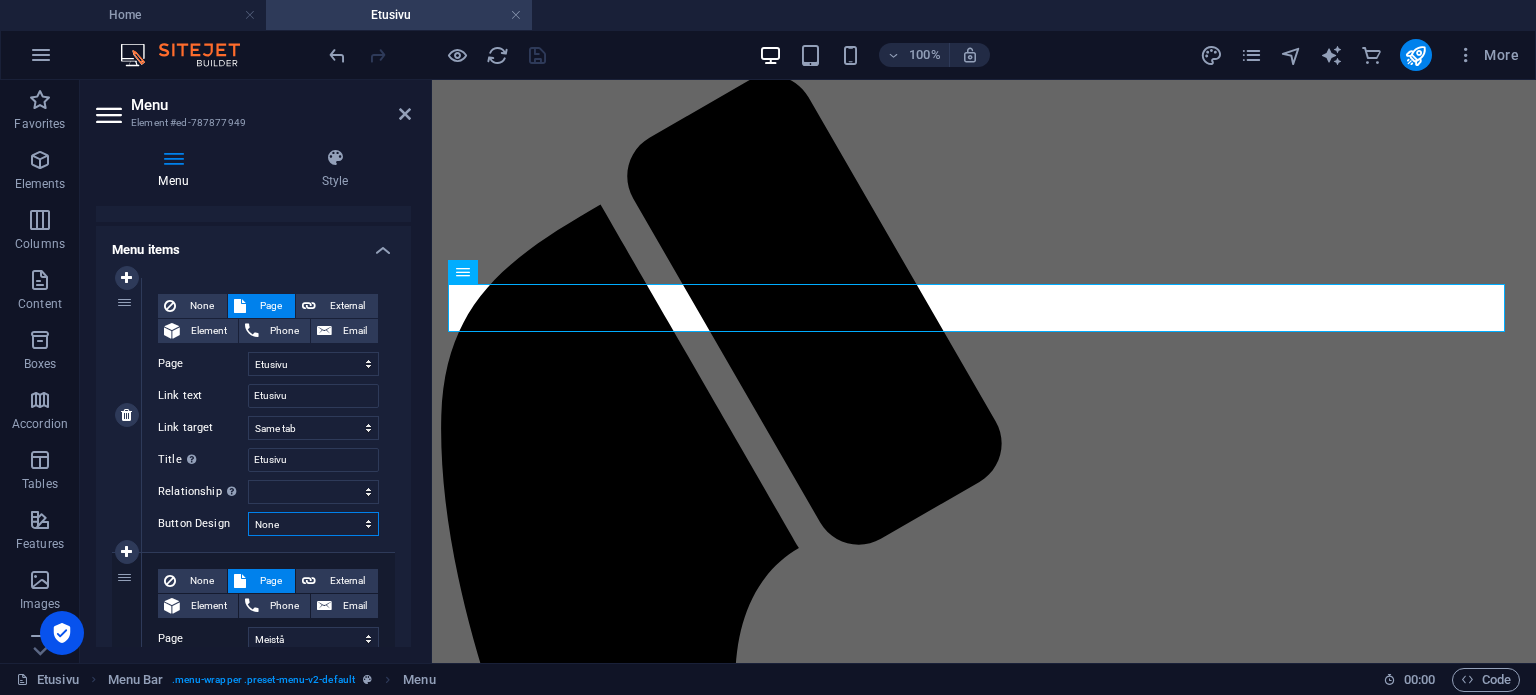 click on "None Default Primary Secondary" at bounding box center [313, 524] 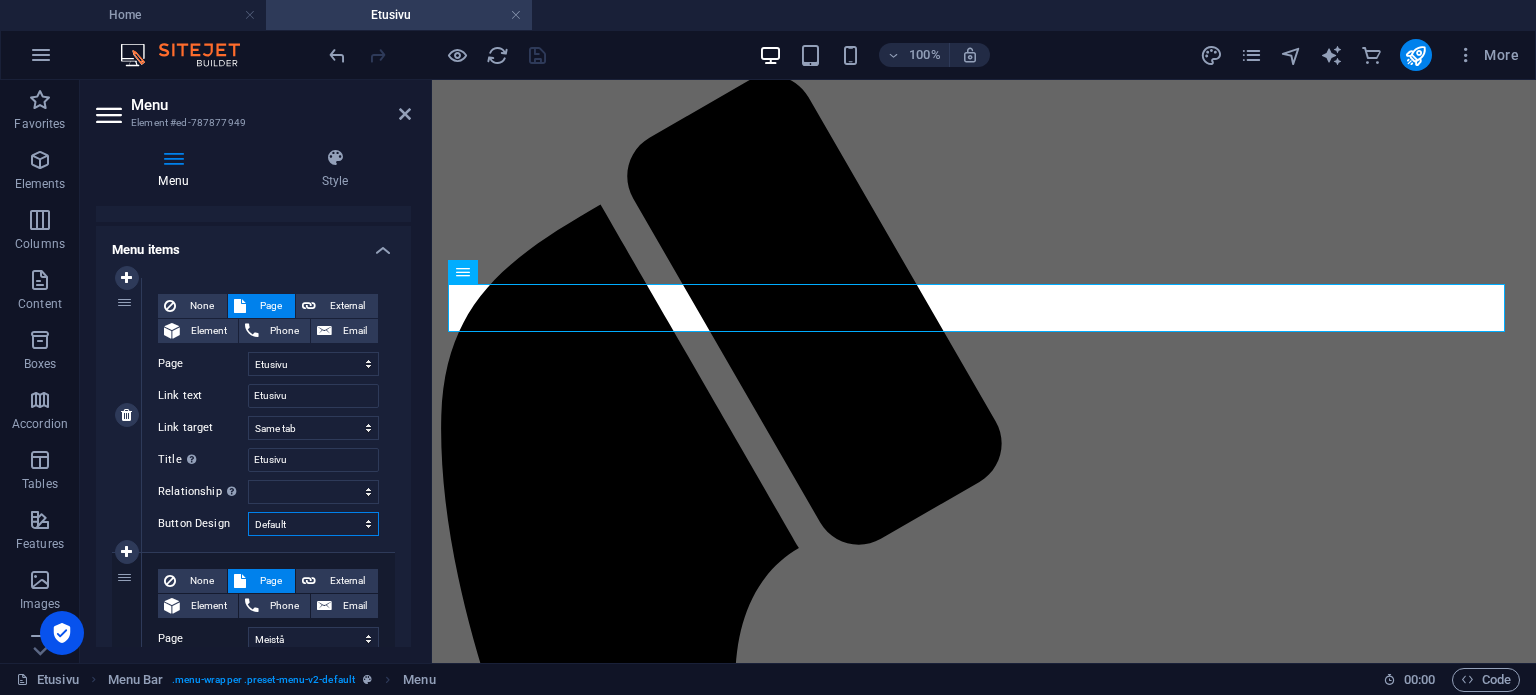click on "None Default Primary Secondary" at bounding box center (313, 524) 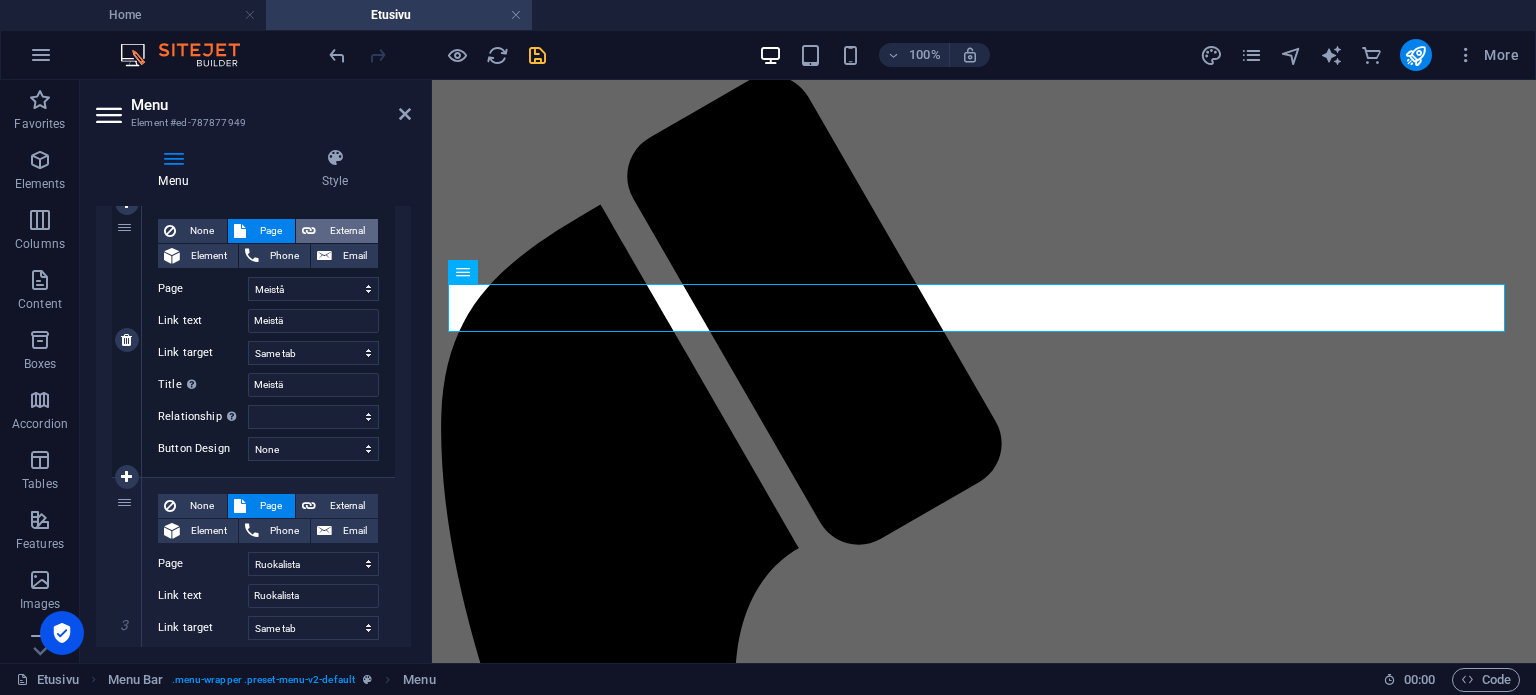 scroll, scrollTop: 482, scrollLeft: 0, axis: vertical 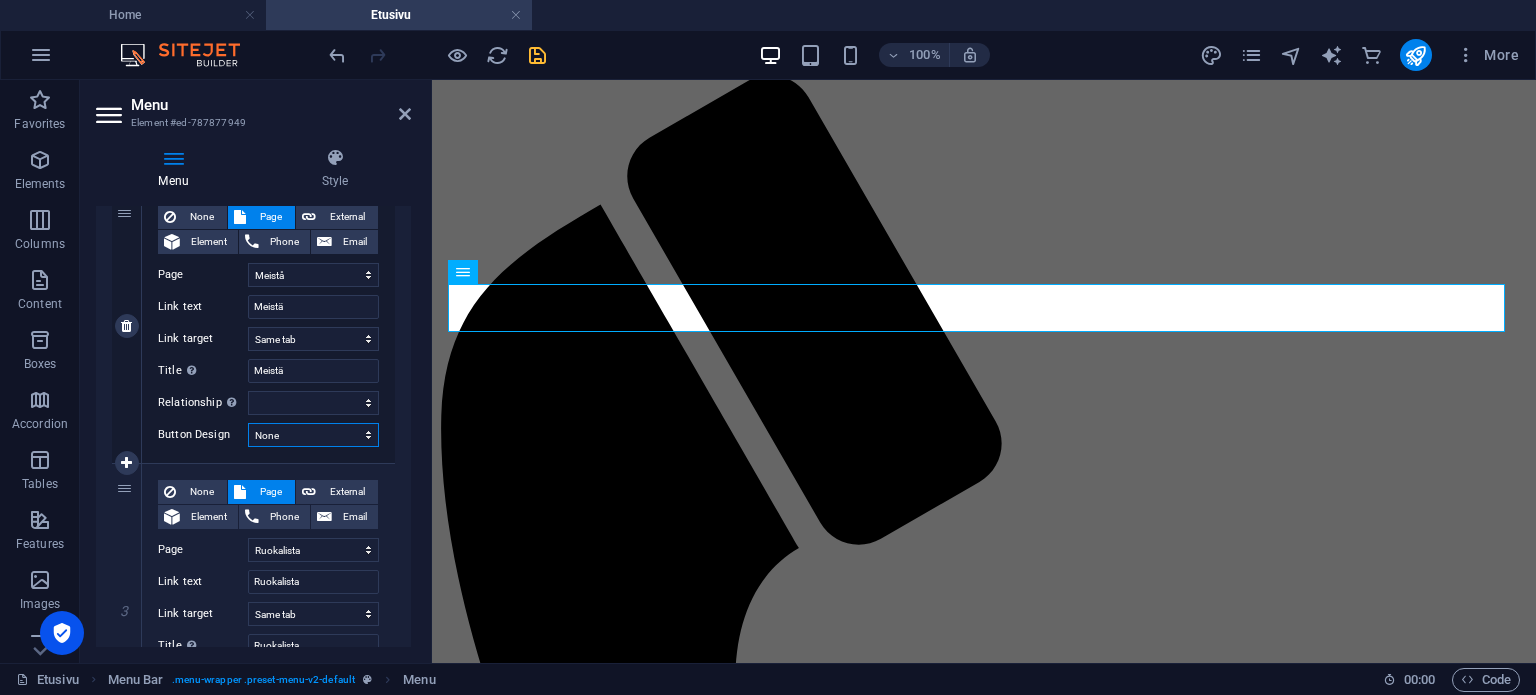click on "None Default Primary Secondary" at bounding box center (313, 435) 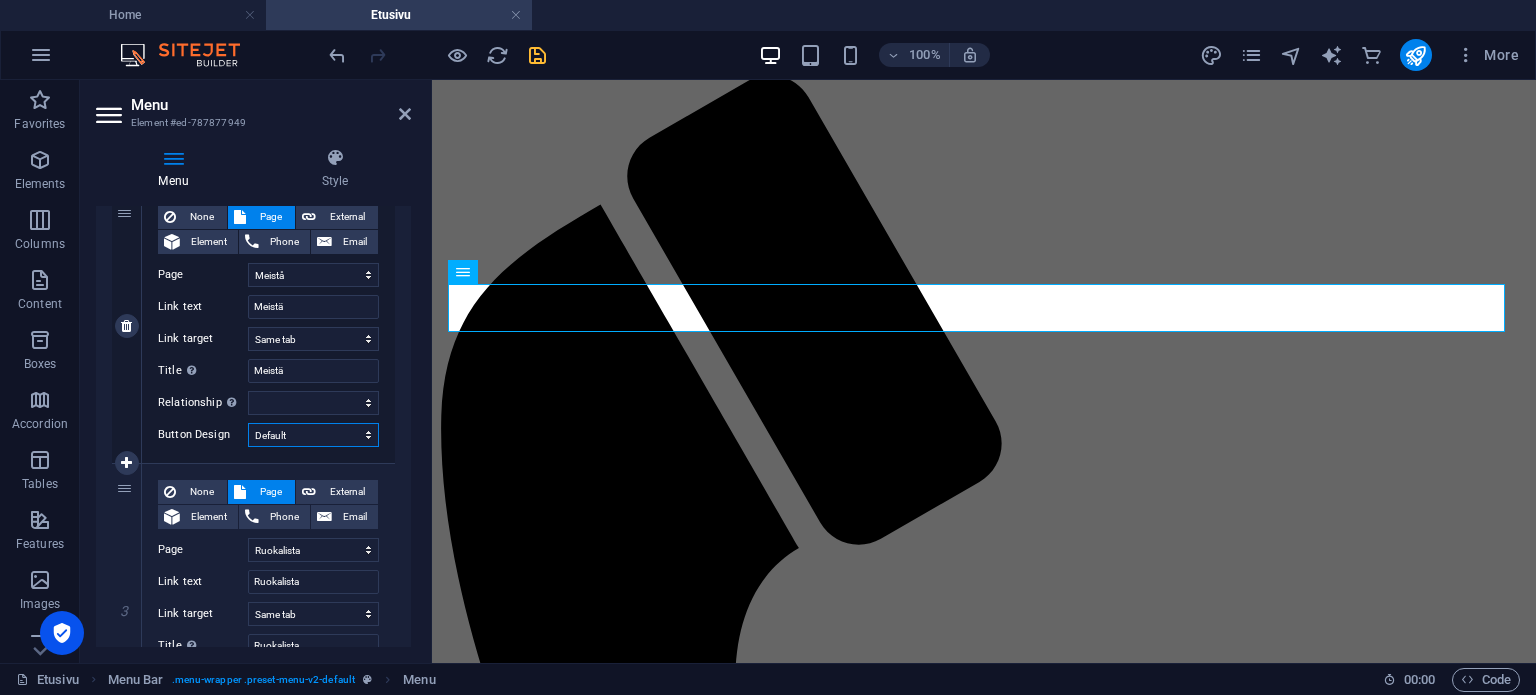 click on "None Default Primary Secondary" at bounding box center [313, 435] 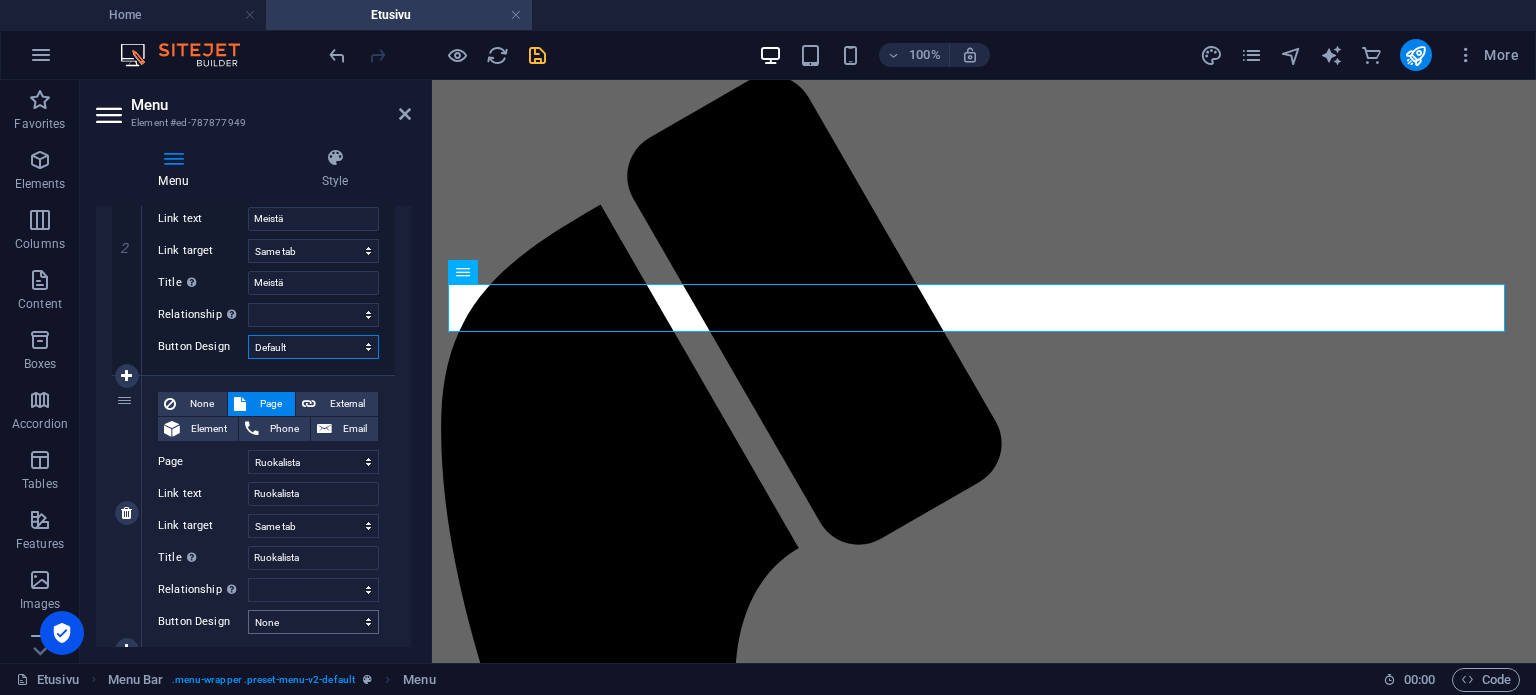 scroll, scrollTop: 600, scrollLeft: 0, axis: vertical 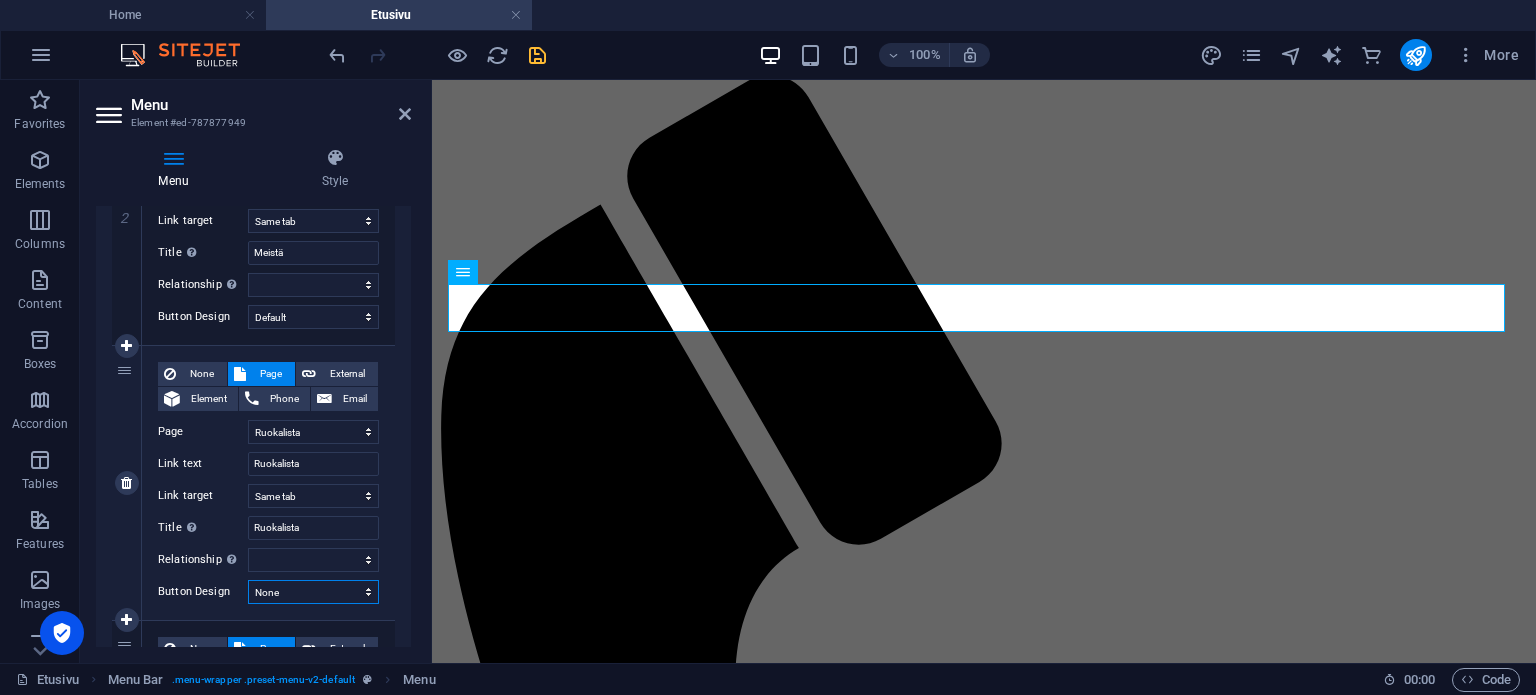 click on "None Default Primary Secondary" at bounding box center (313, 592) 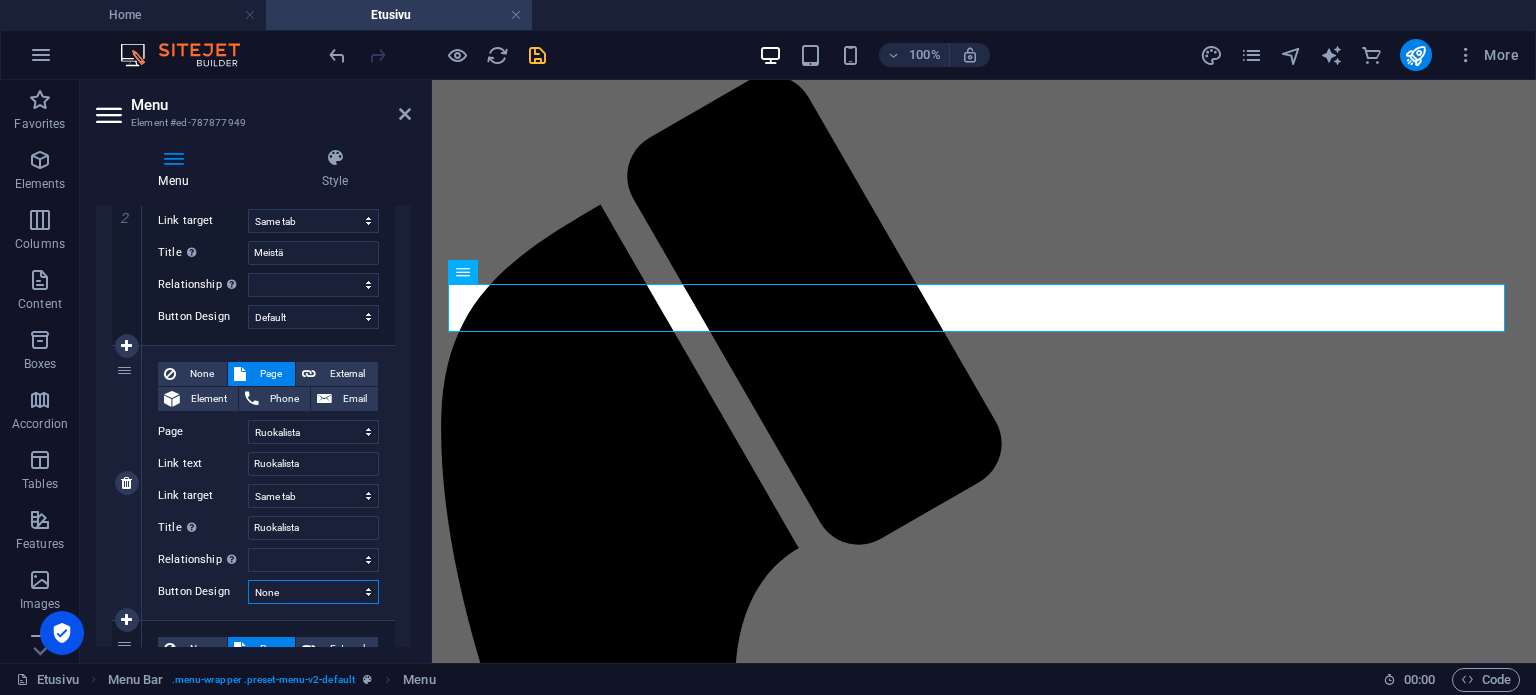 select on "default" 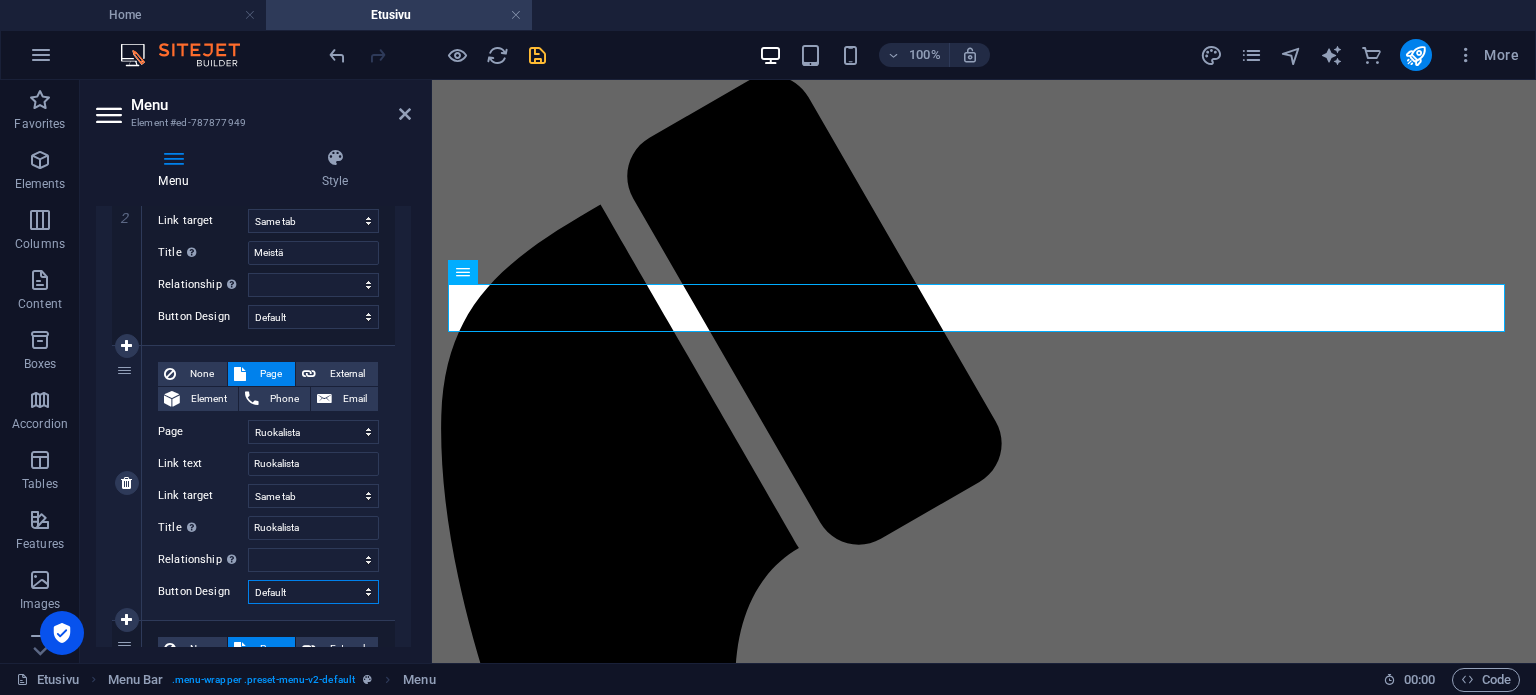 click on "None Default Primary Secondary" at bounding box center [313, 592] 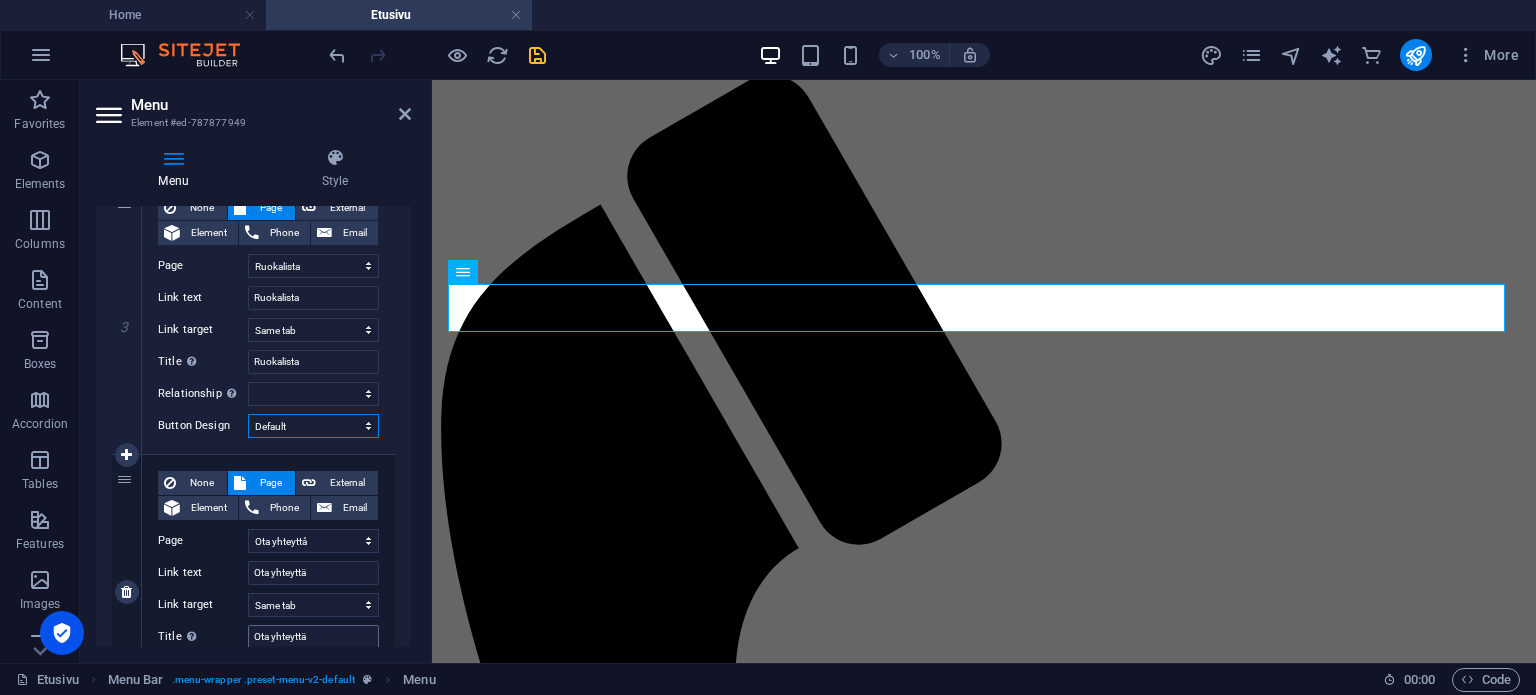 scroll, scrollTop: 846, scrollLeft: 0, axis: vertical 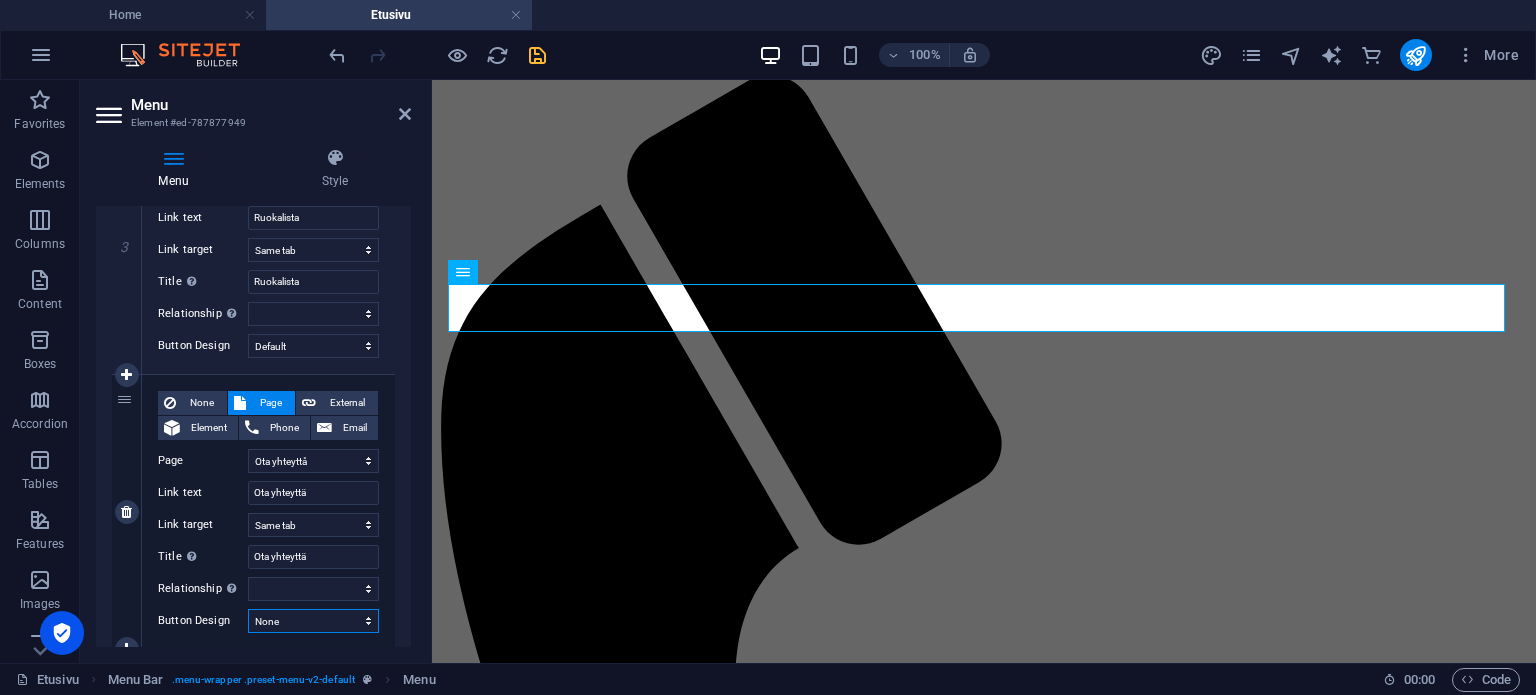 click on "None Default Primary Secondary" at bounding box center (313, 621) 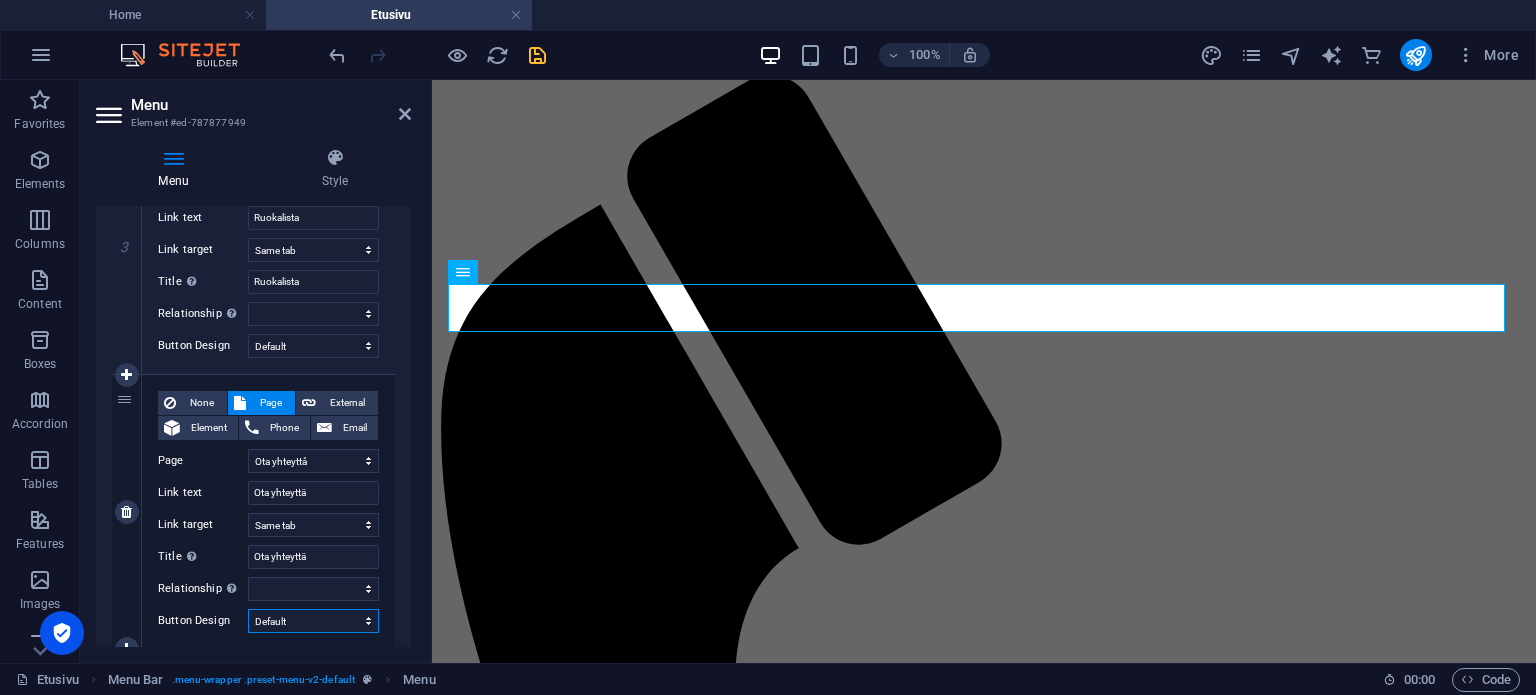 click on "None Default Primary Secondary" at bounding box center [313, 621] 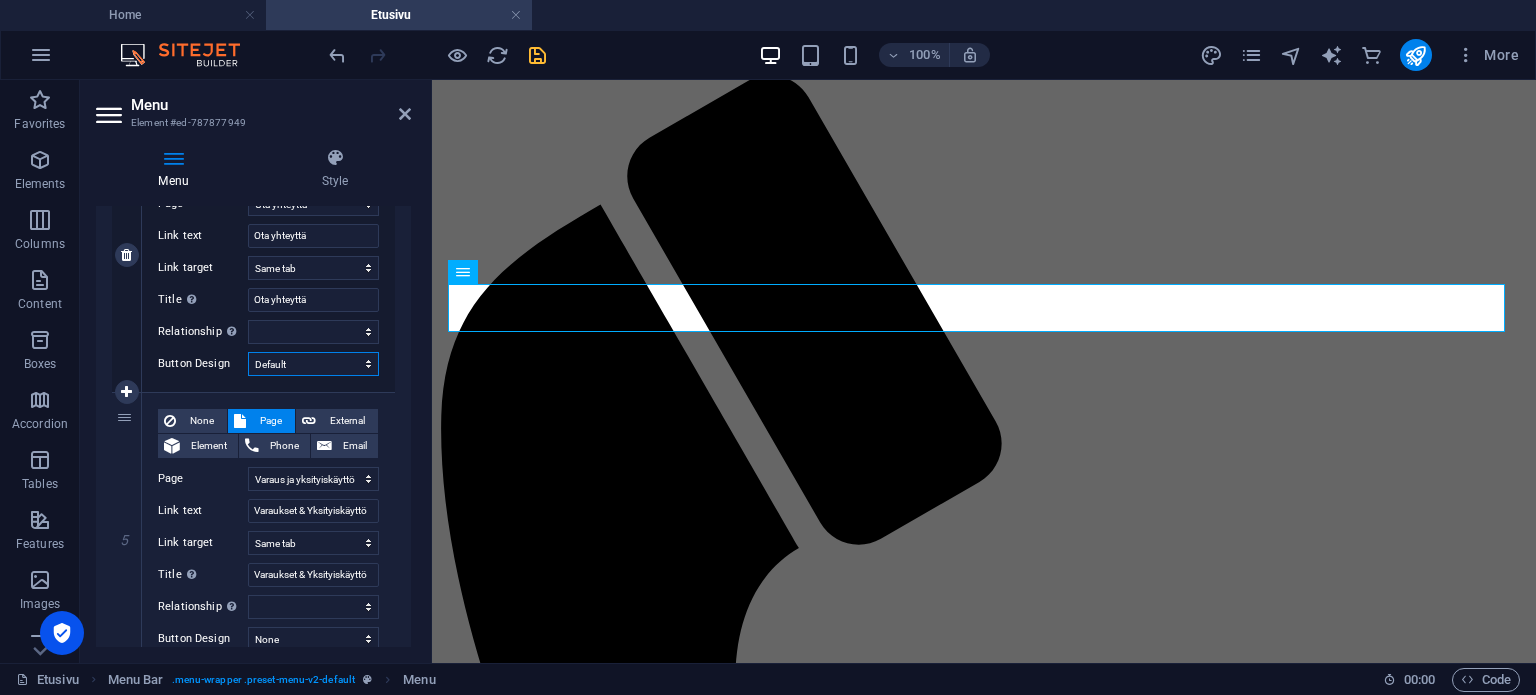 scroll, scrollTop: 1178, scrollLeft: 0, axis: vertical 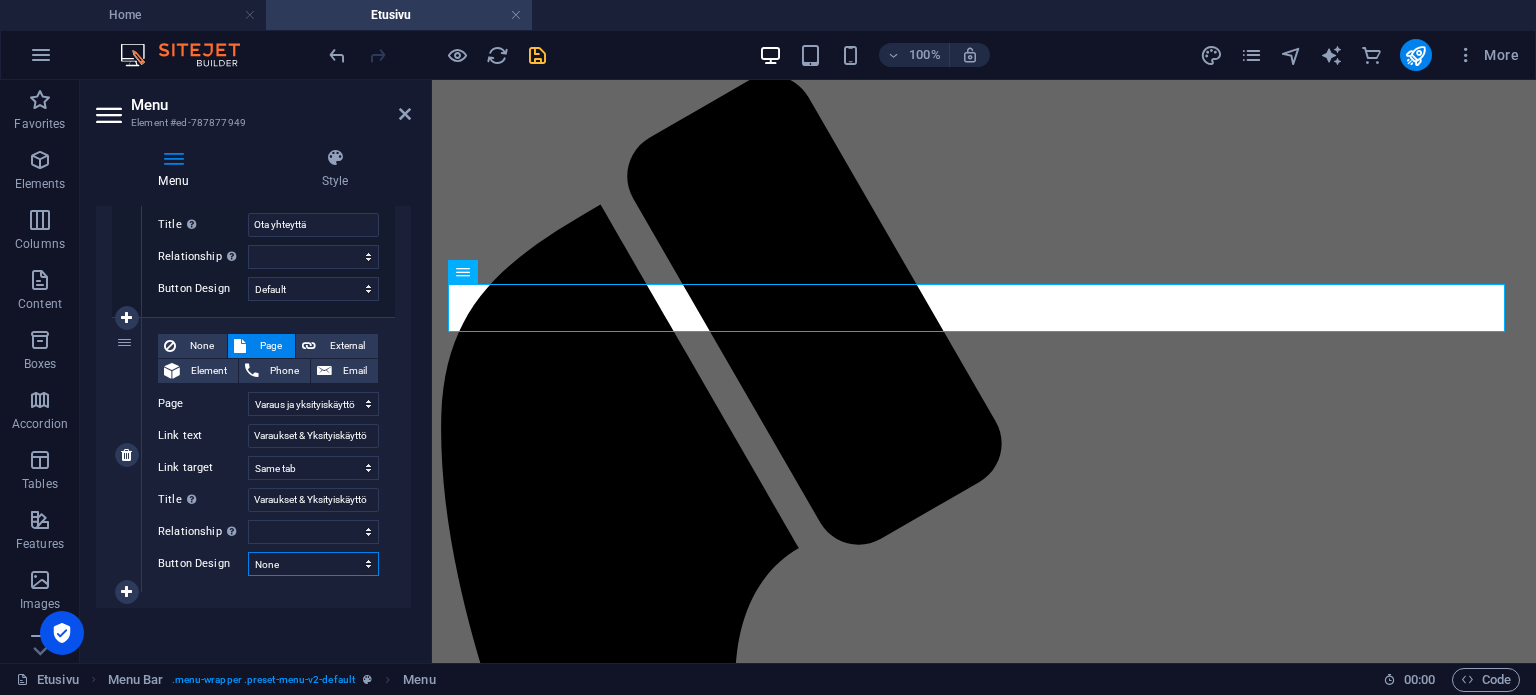click on "None Default Primary Secondary" at bounding box center [313, 564] 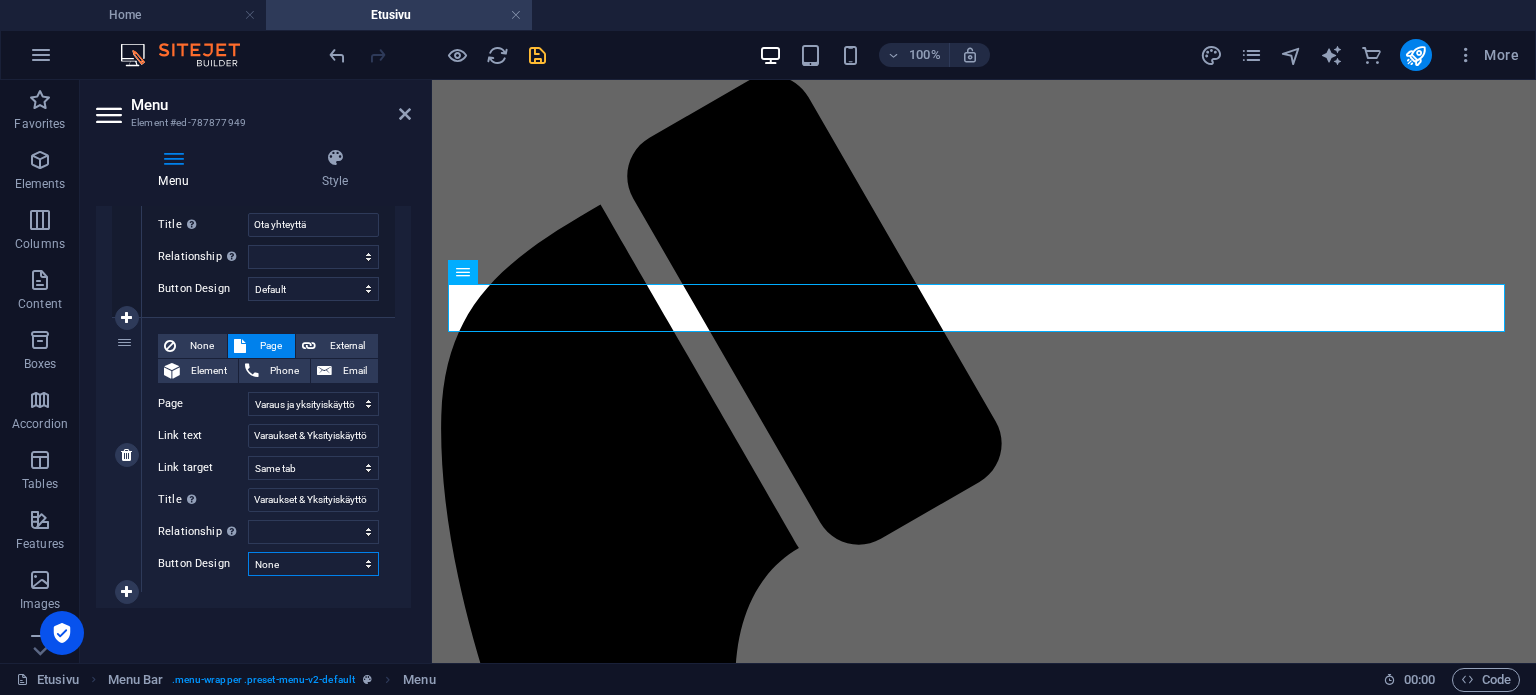 select on "default" 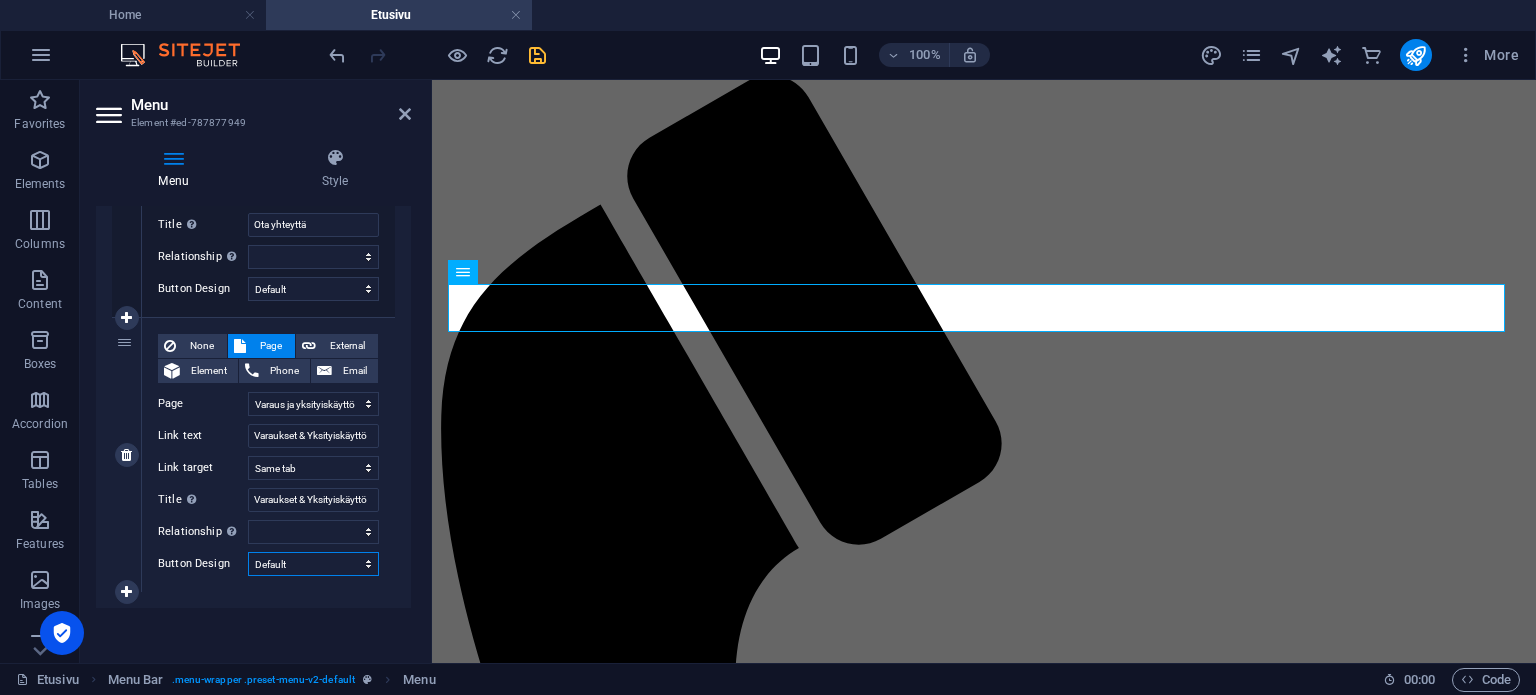 click on "None Default Primary Secondary" at bounding box center (313, 564) 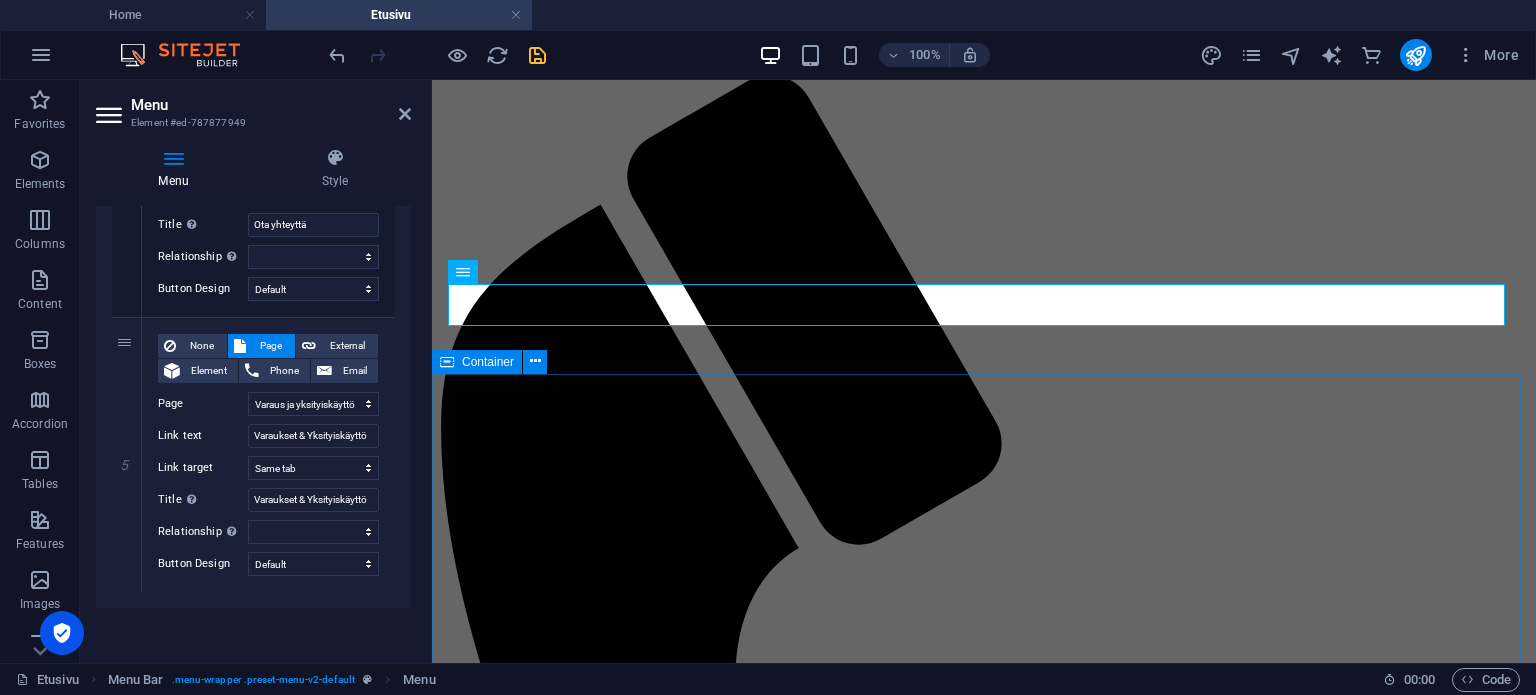 click at bounding box center [984, 6557] 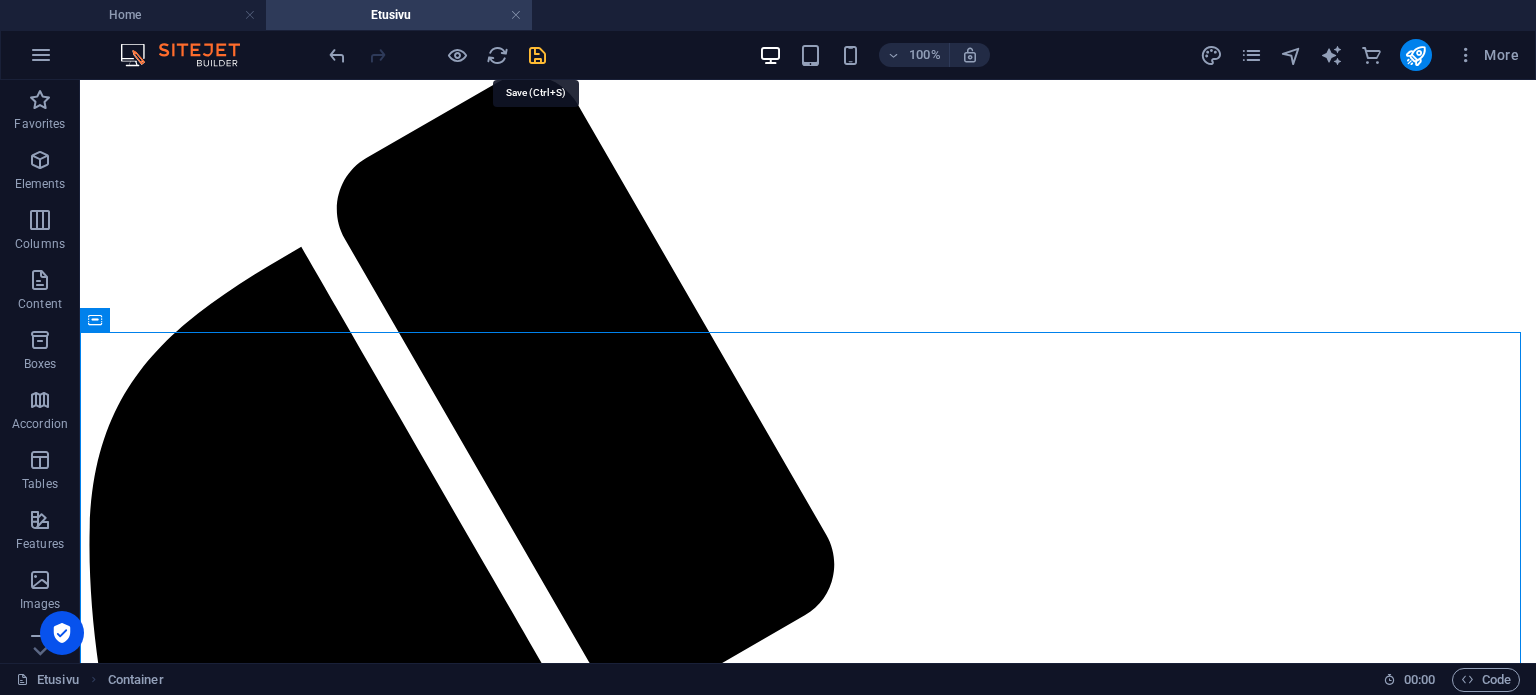 click at bounding box center [537, 55] 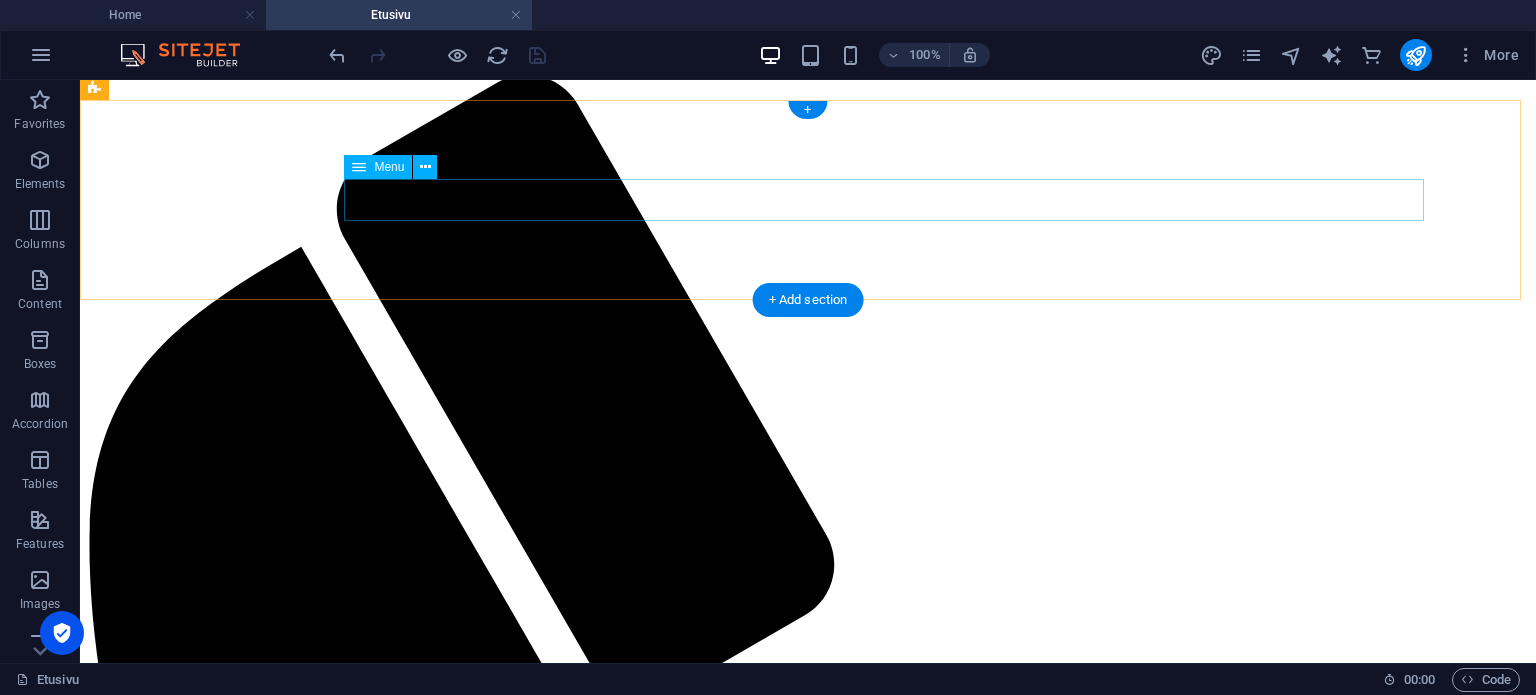 click on "Etusivu Meistä Ruokalista  Ota yhteyttä Varaukset & Yksityiskäyttö" at bounding box center (808, 4150) 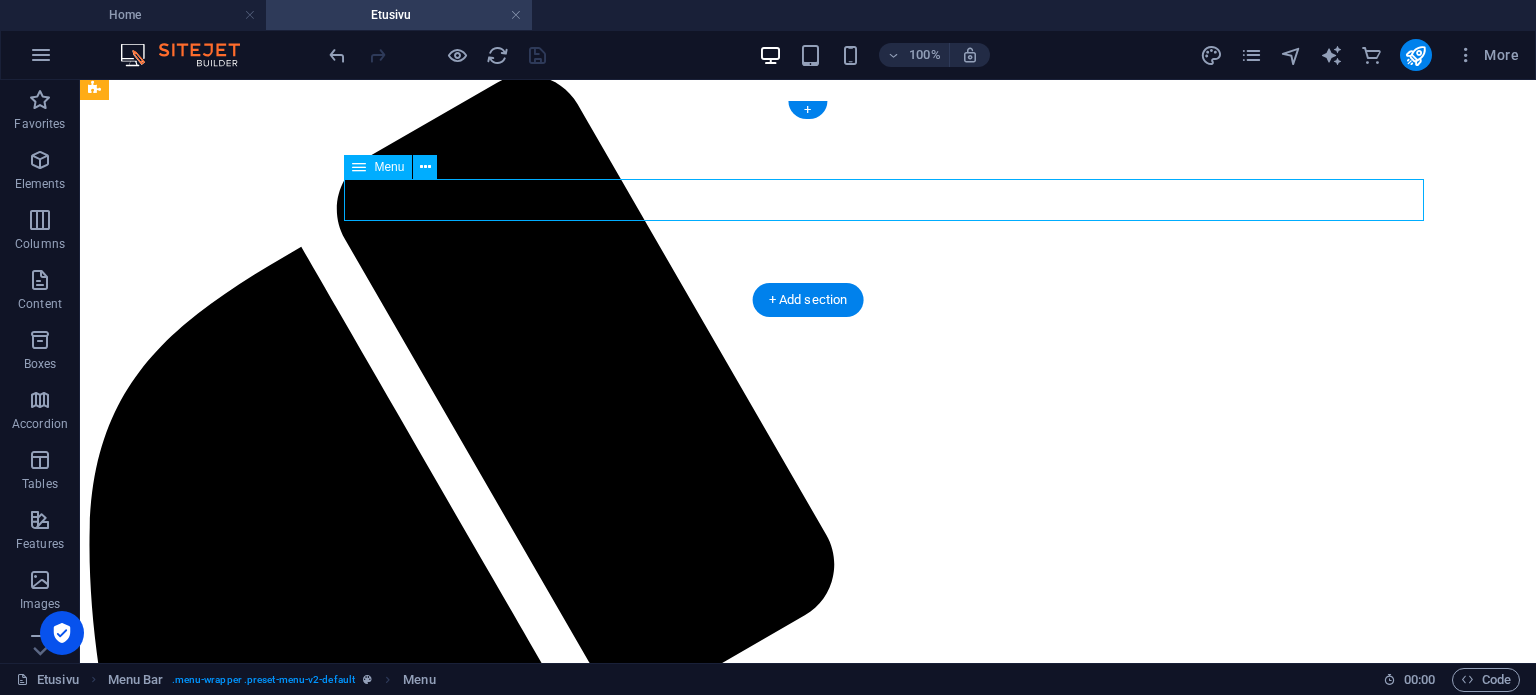 click on "Etusivu Meistä Ruokalista  Ota yhteyttä Varaukset & Yksityiskäyttö" at bounding box center (808, 4150) 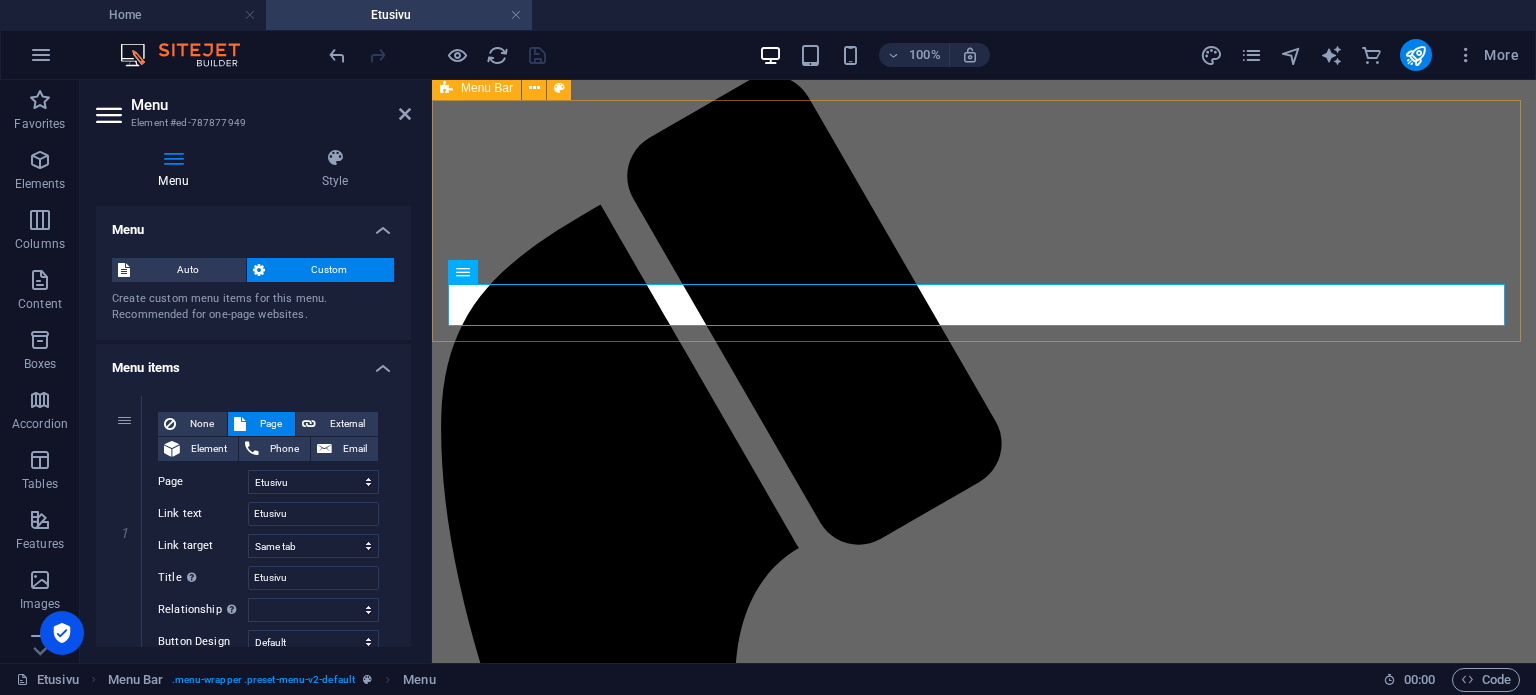click on "Etusivu Meistä Ruokalista  Ota yhteyttä Varaukset & Yksityiskäyttö Menu" at bounding box center [984, 3849] 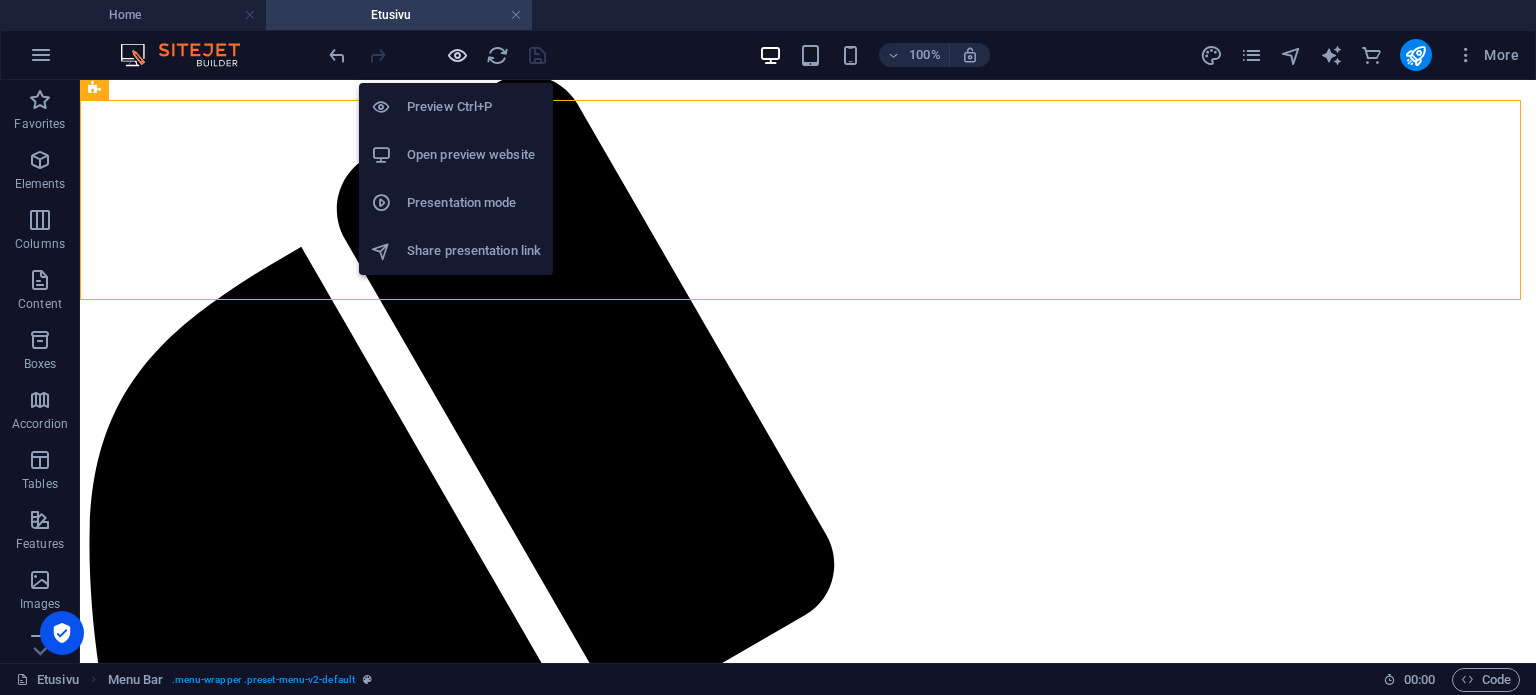 click at bounding box center [457, 55] 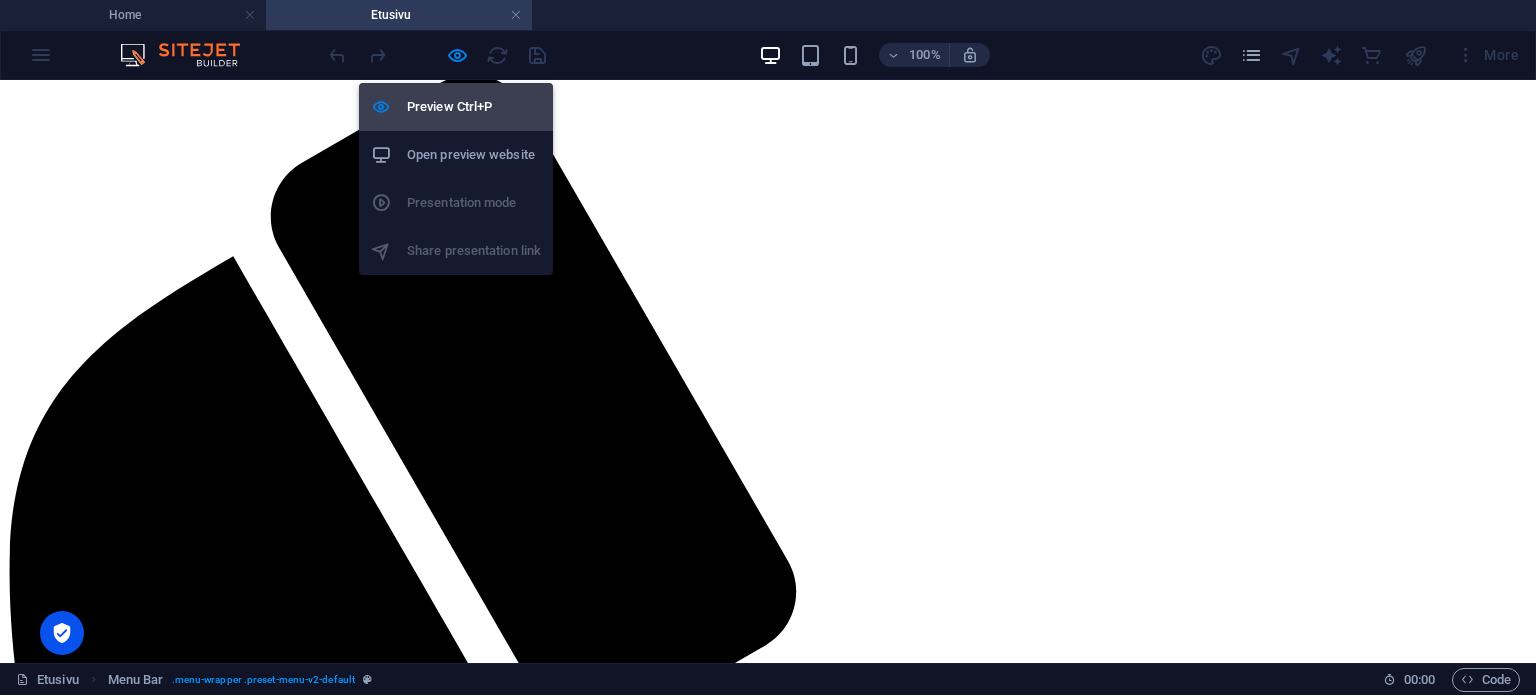 click on "Preview Ctrl+P" at bounding box center [474, 107] 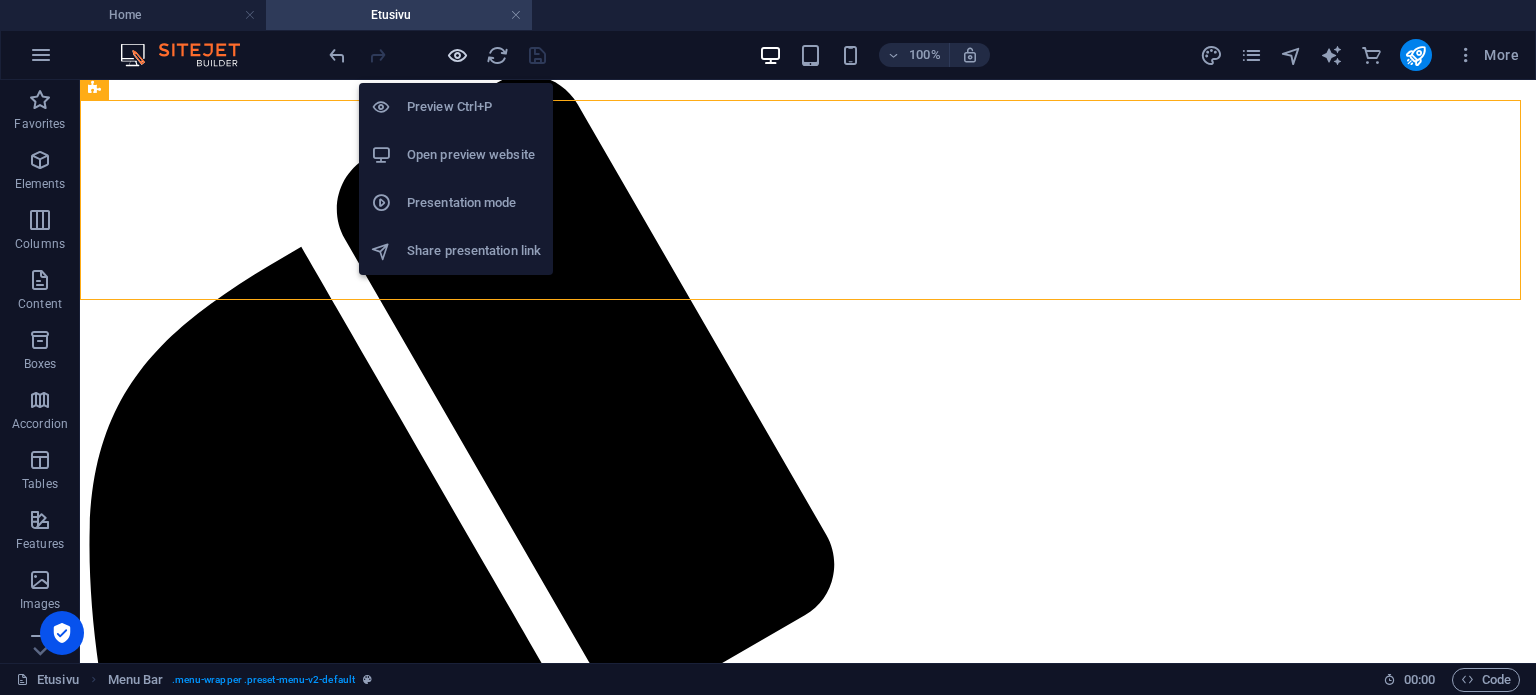 click at bounding box center (457, 55) 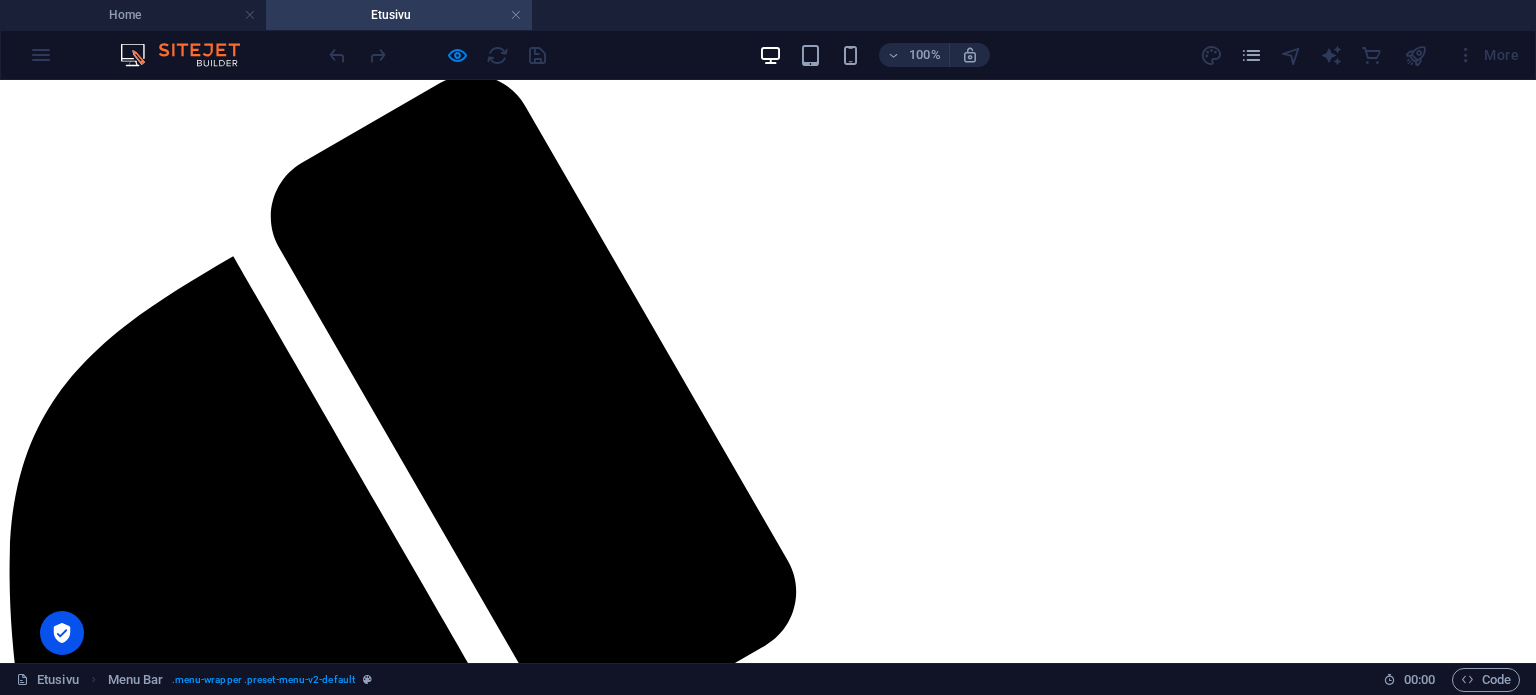 click on "Etusivu" at bounding box center (72, 4326) 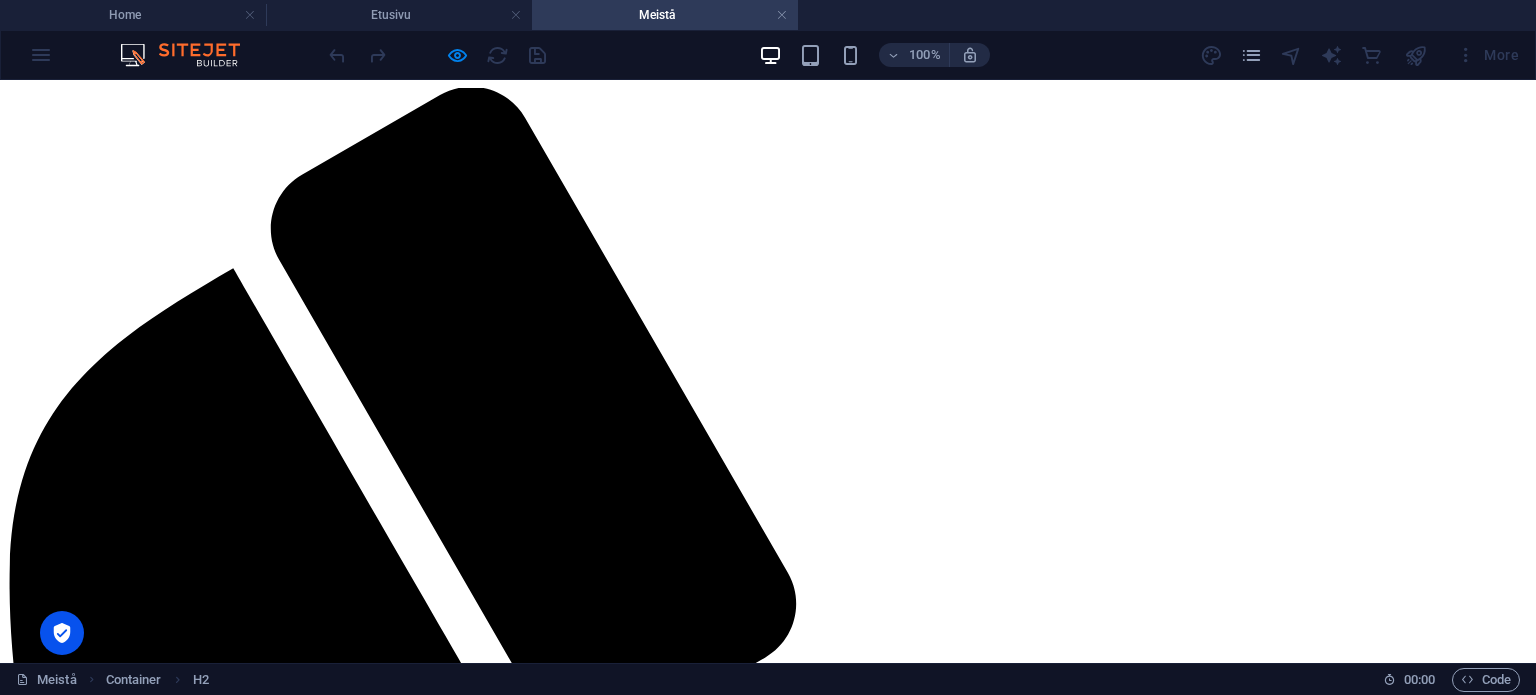 scroll, scrollTop: 0, scrollLeft: 0, axis: both 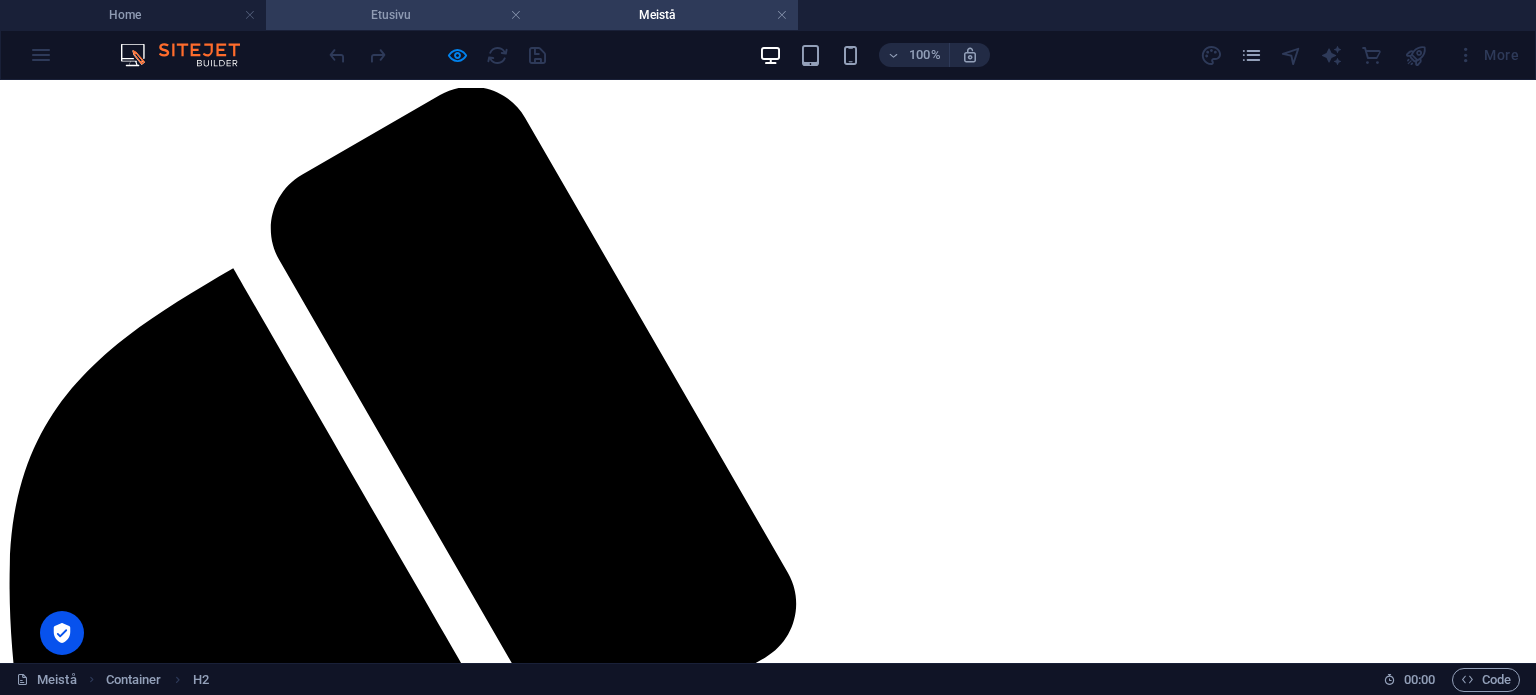 click on "Etusivu" at bounding box center (399, 15) 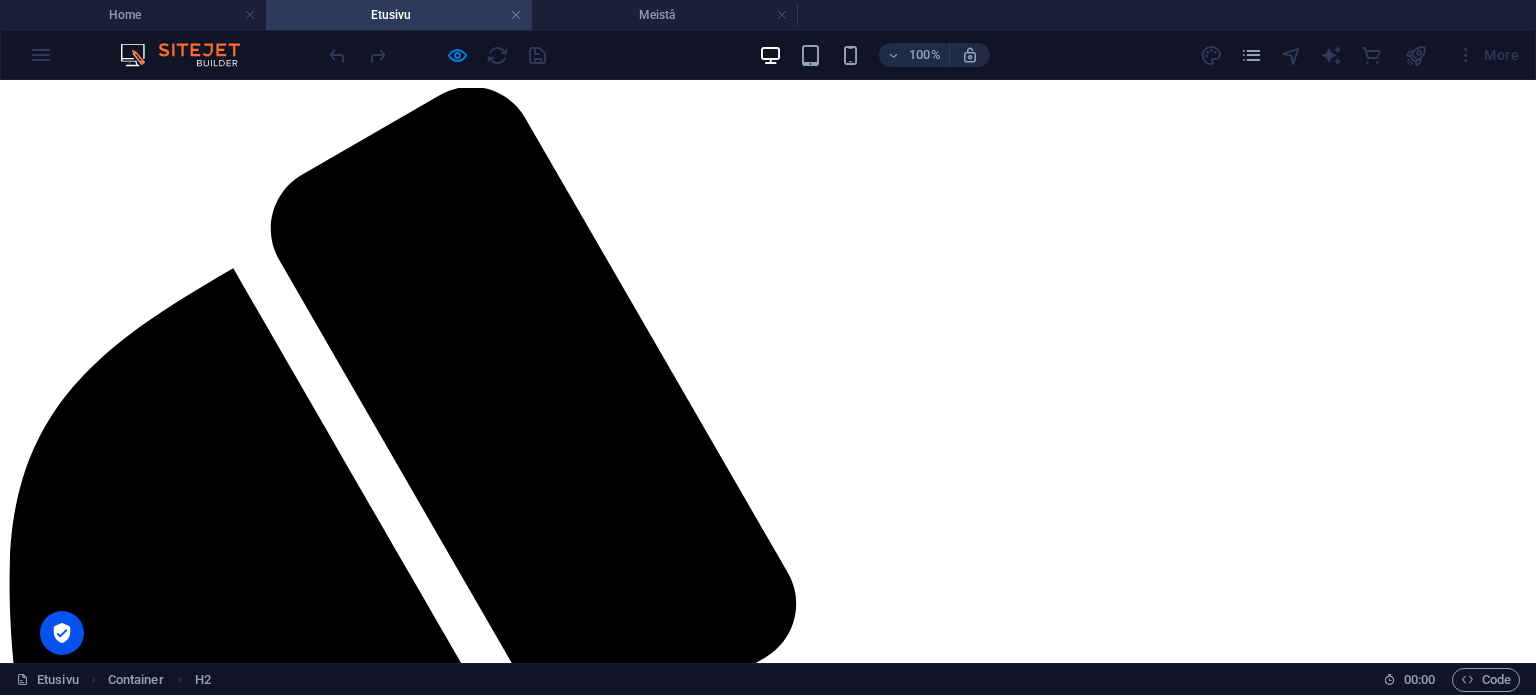 scroll, scrollTop: 12, scrollLeft: 0, axis: vertical 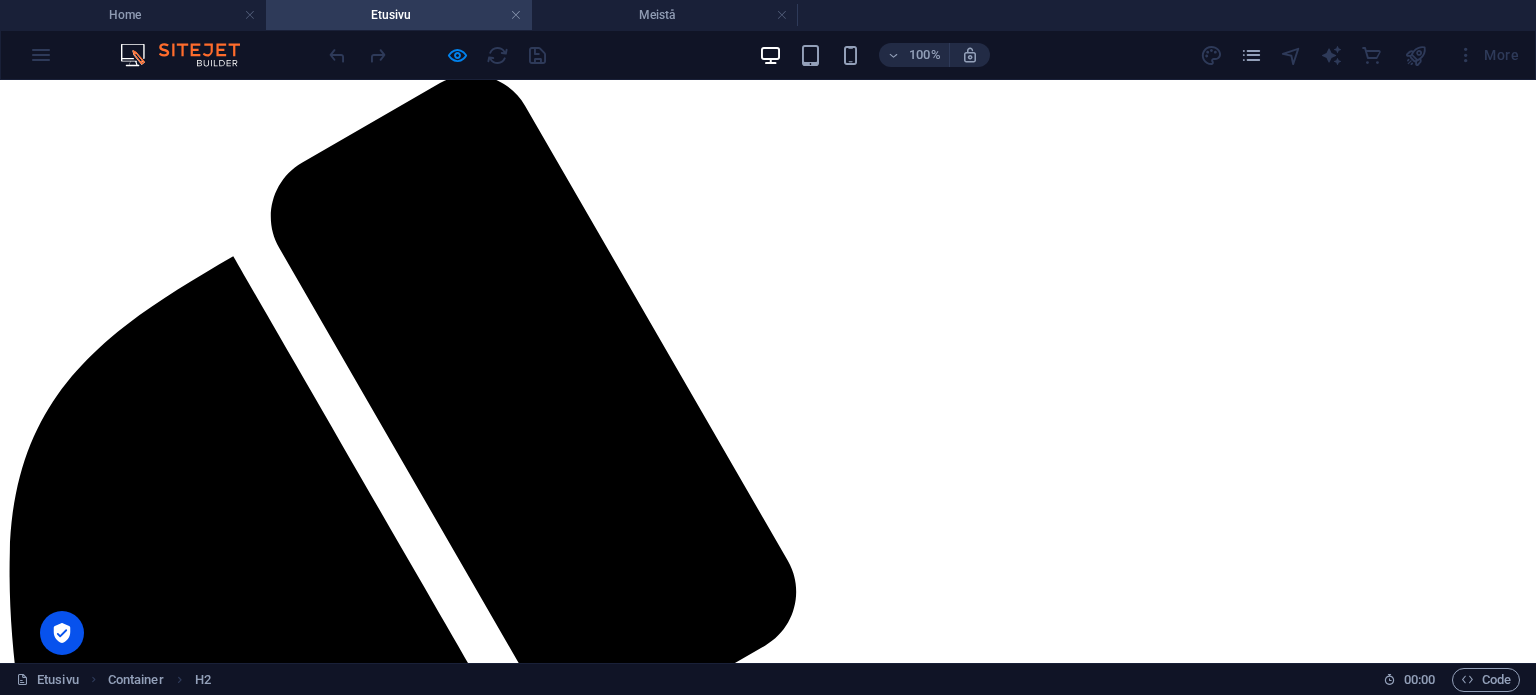 click on "Ruokalista" at bounding box center [82, 4362] 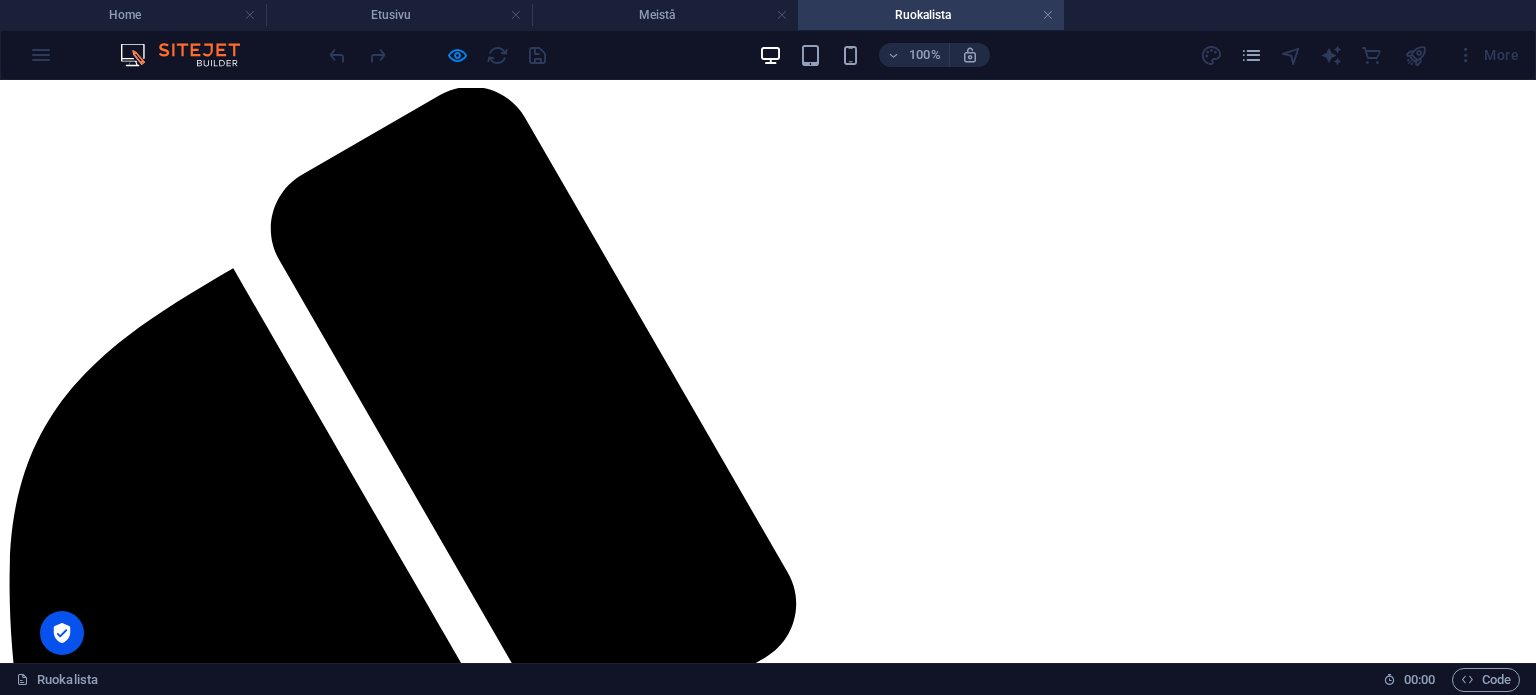 scroll, scrollTop: 0, scrollLeft: 0, axis: both 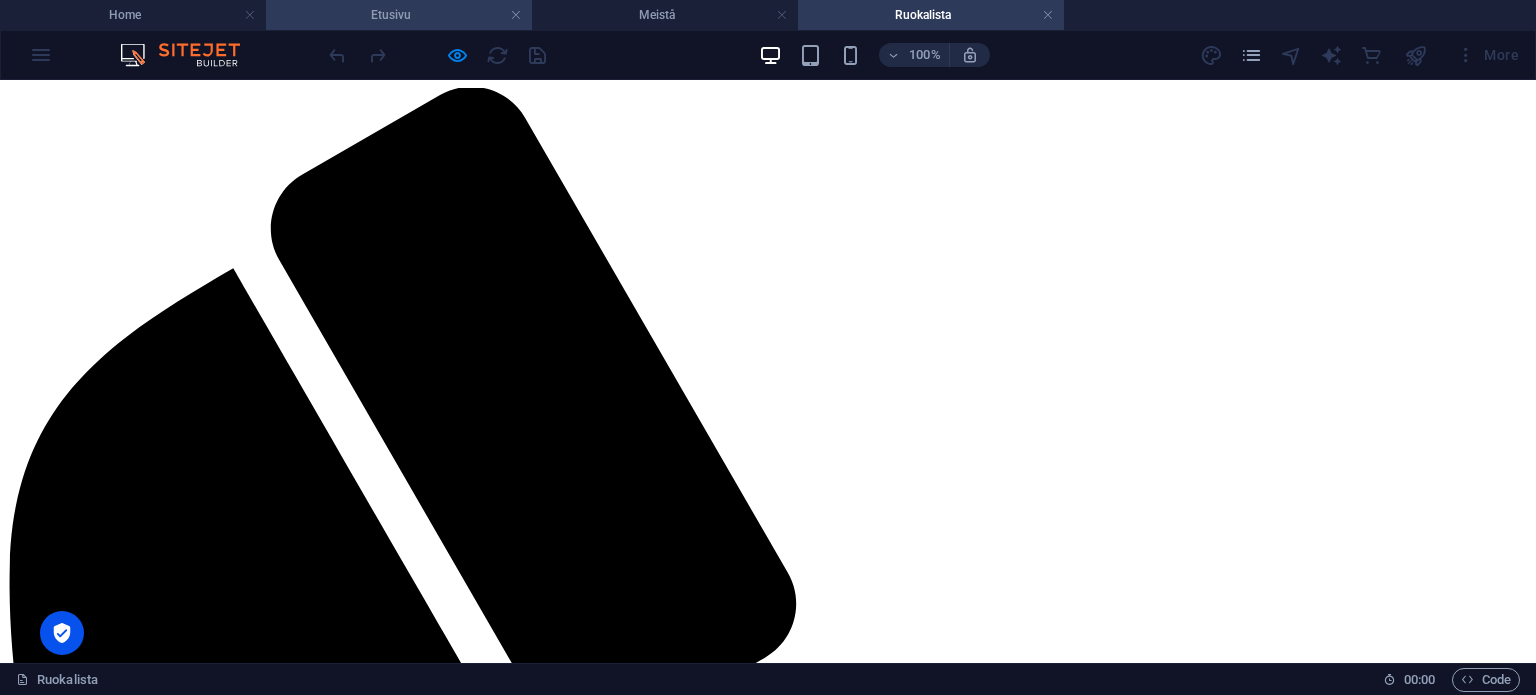 click on "Etusivu" at bounding box center (399, 15) 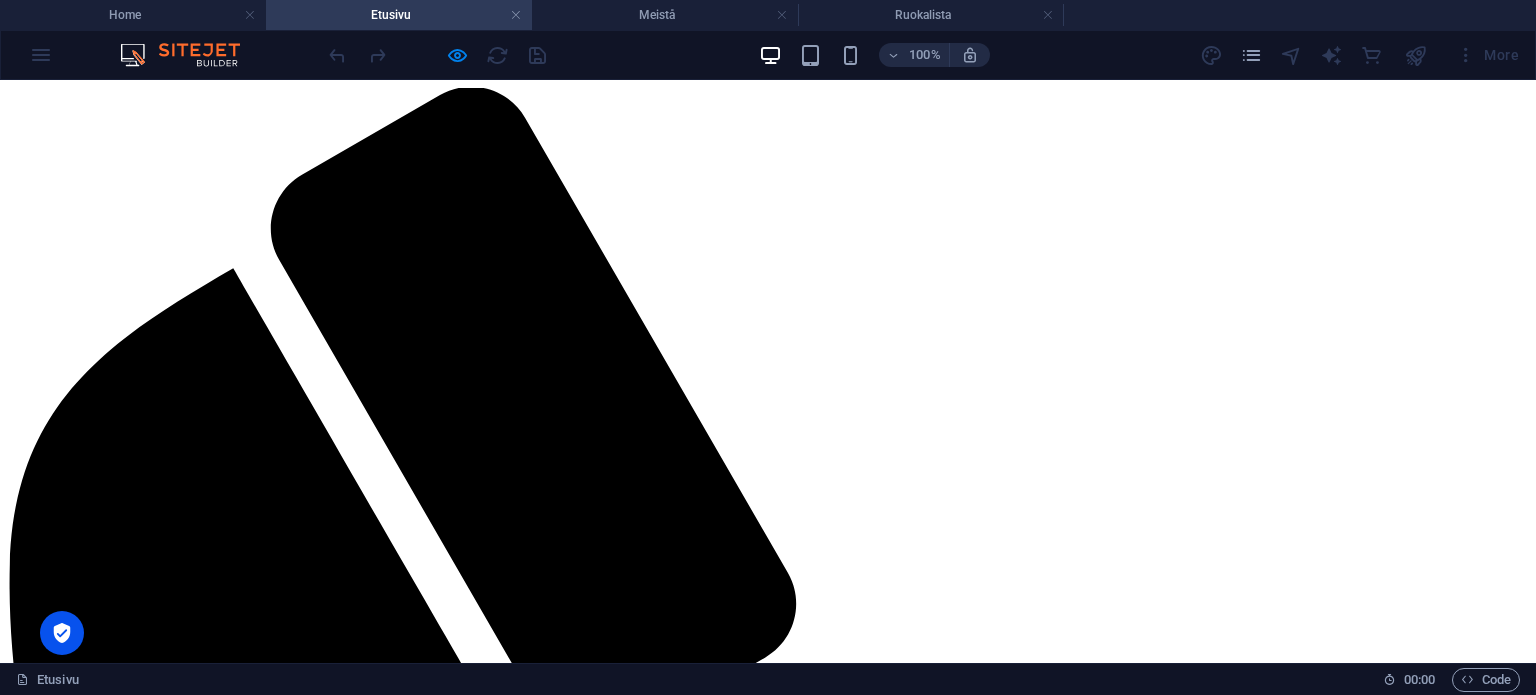 scroll, scrollTop: 12, scrollLeft: 0, axis: vertical 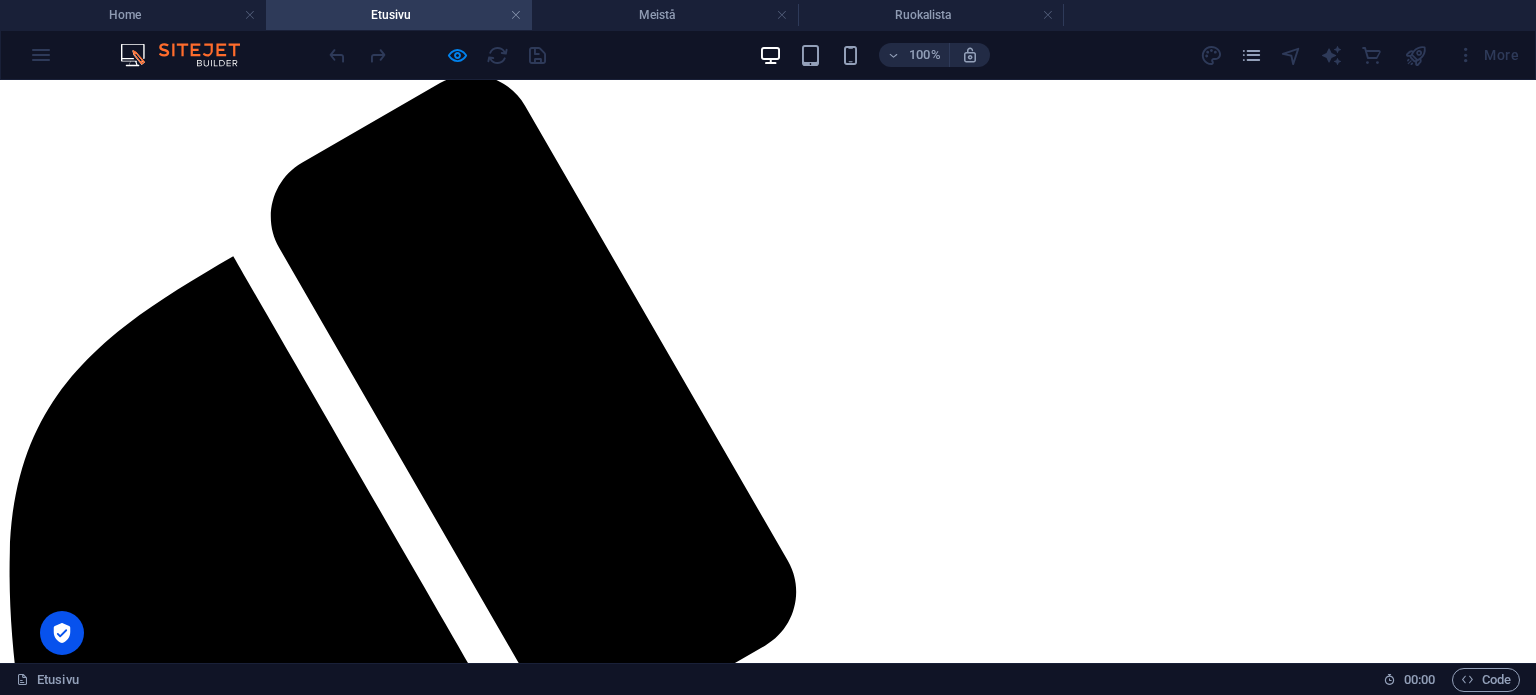 click on "Ota yhteyttä" at bounding box center [87, 4380] 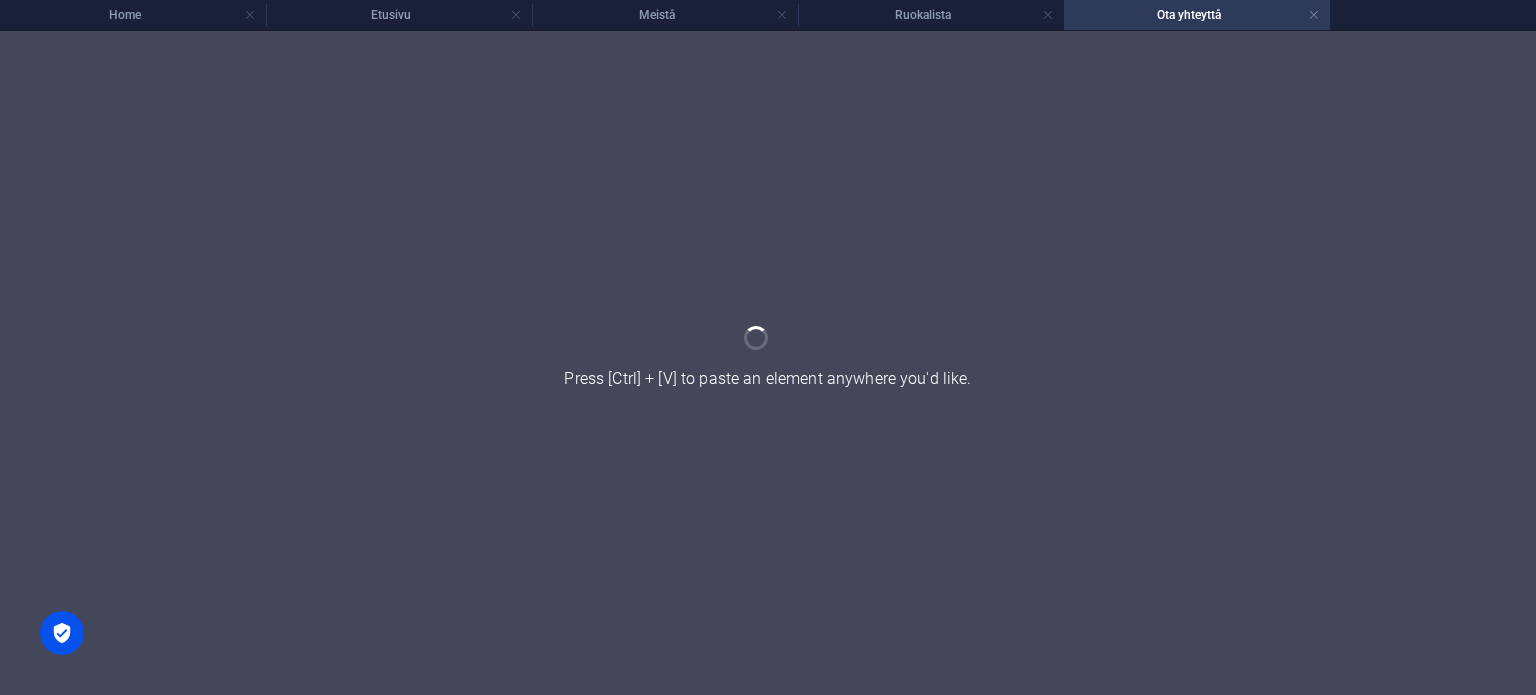 scroll, scrollTop: 0, scrollLeft: 0, axis: both 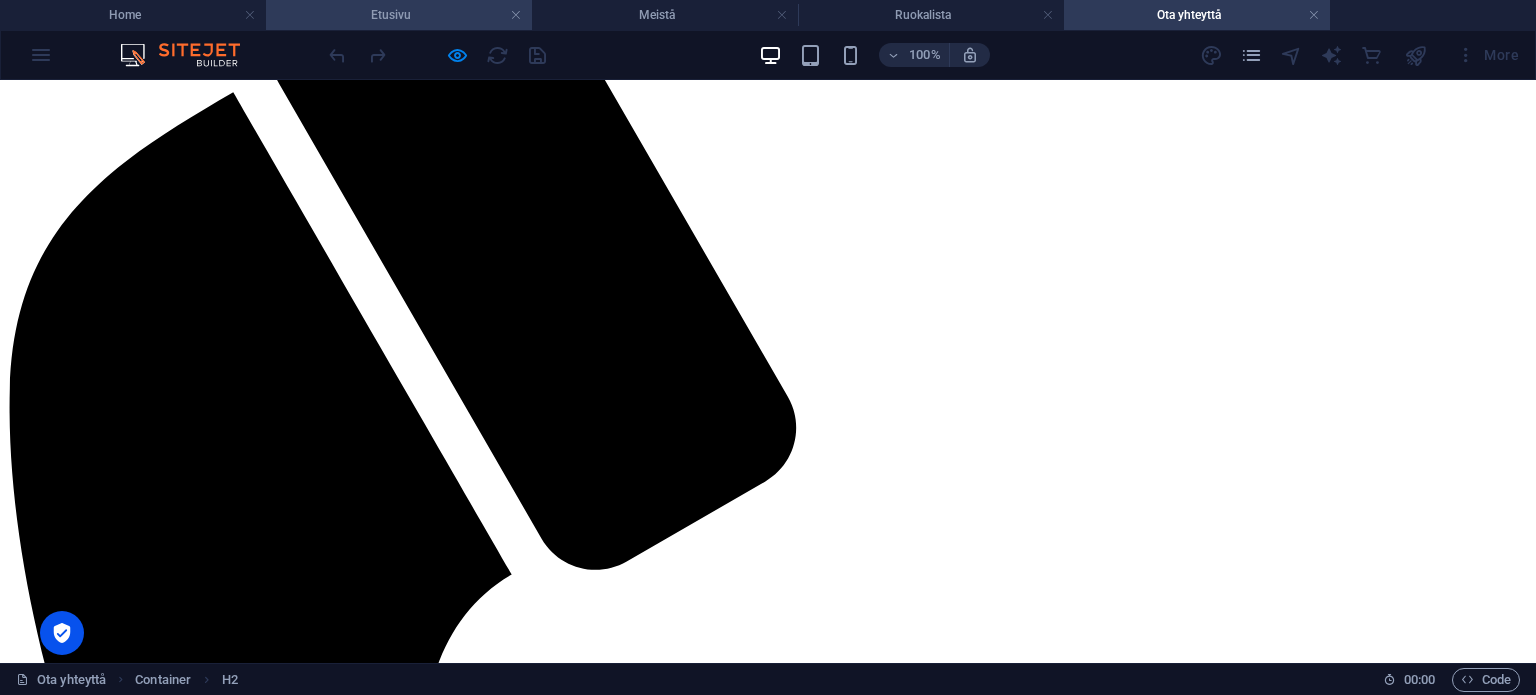 click on "Etusivu" at bounding box center (399, 15) 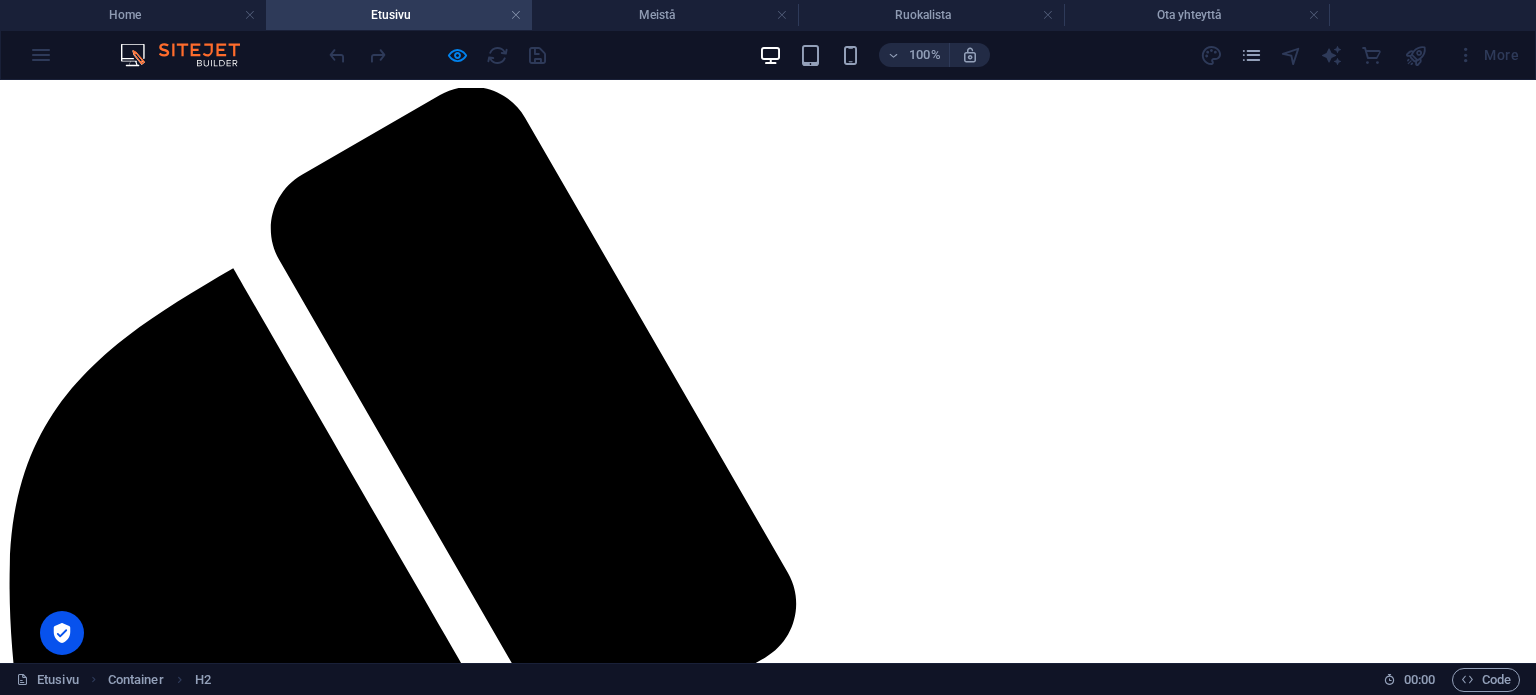 scroll, scrollTop: 12, scrollLeft: 0, axis: vertical 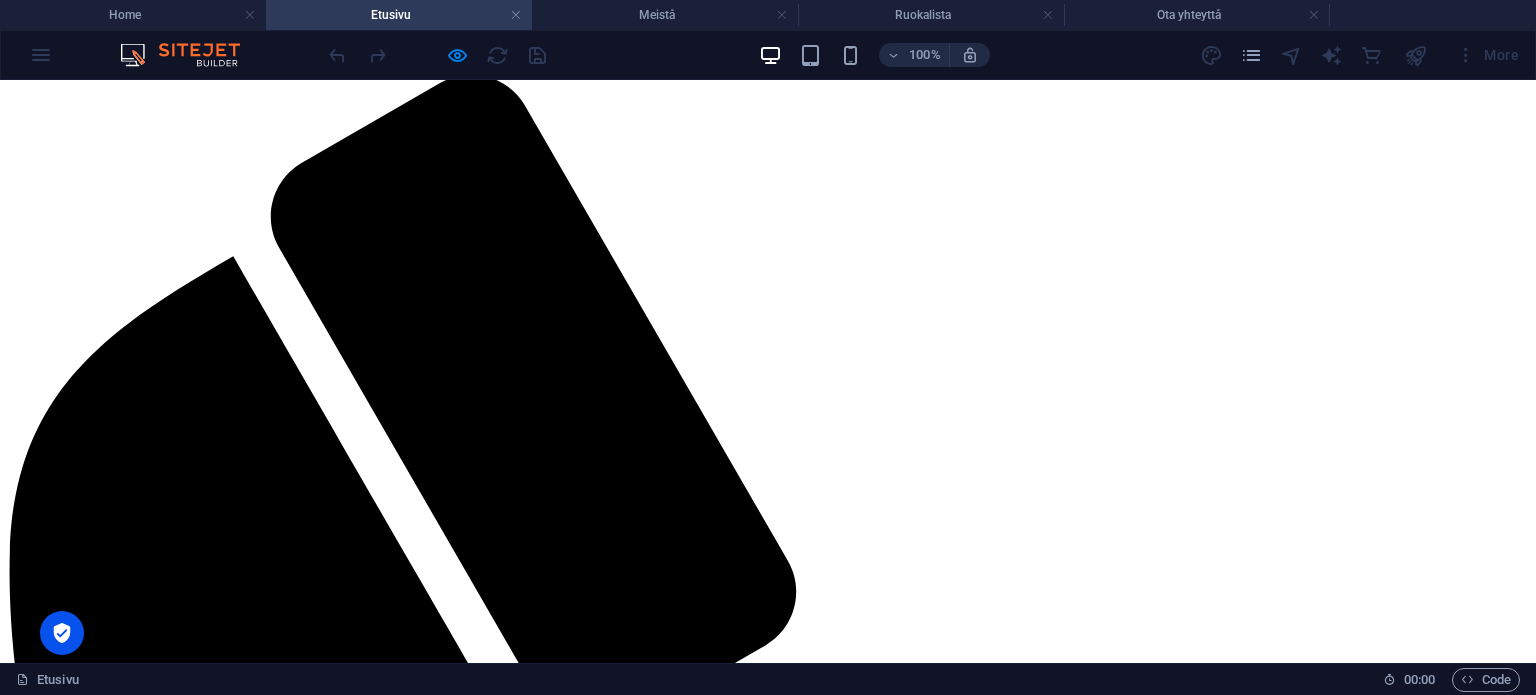 click on "Varaukset & Yksityiskäyttö" at bounding box center (136, 4398) 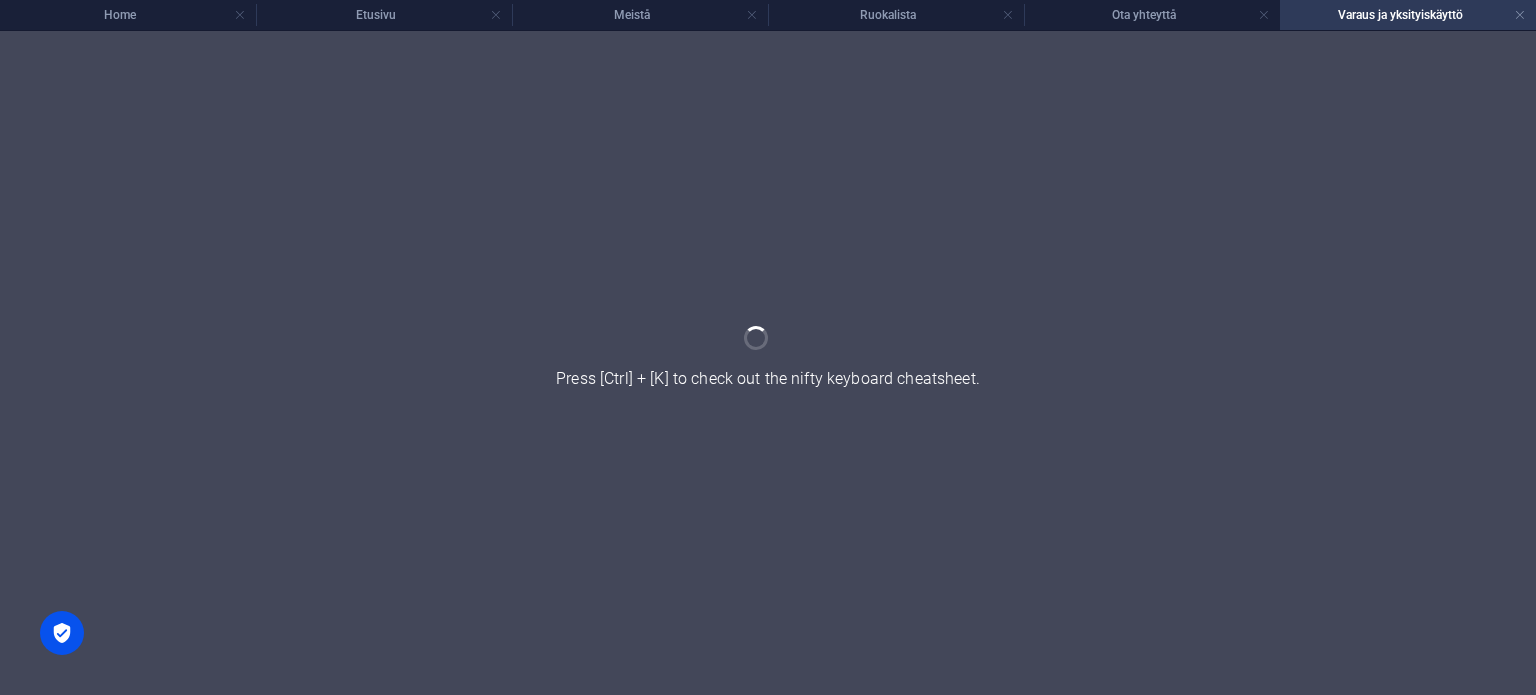 scroll, scrollTop: 0, scrollLeft: 0, axis: both 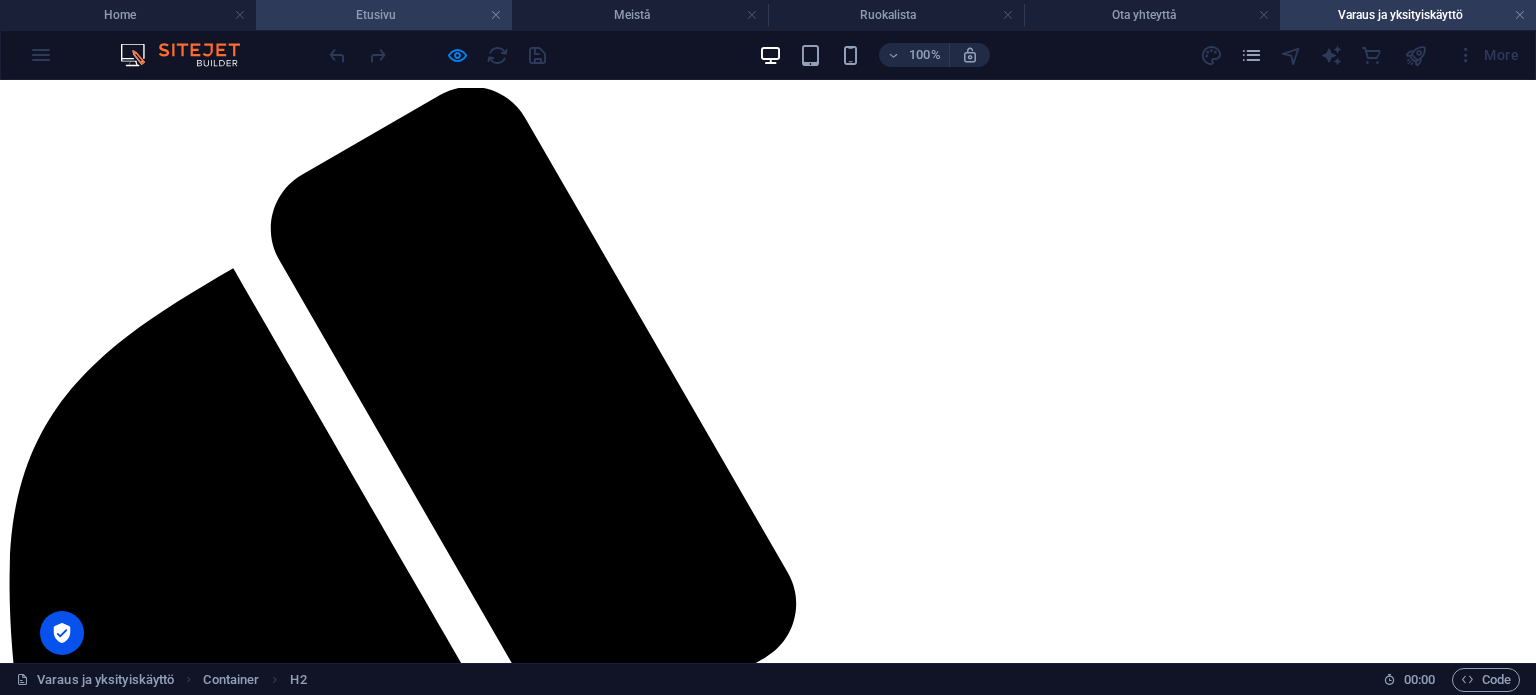 click on "Etusivu" at bounding box center [384, 15] 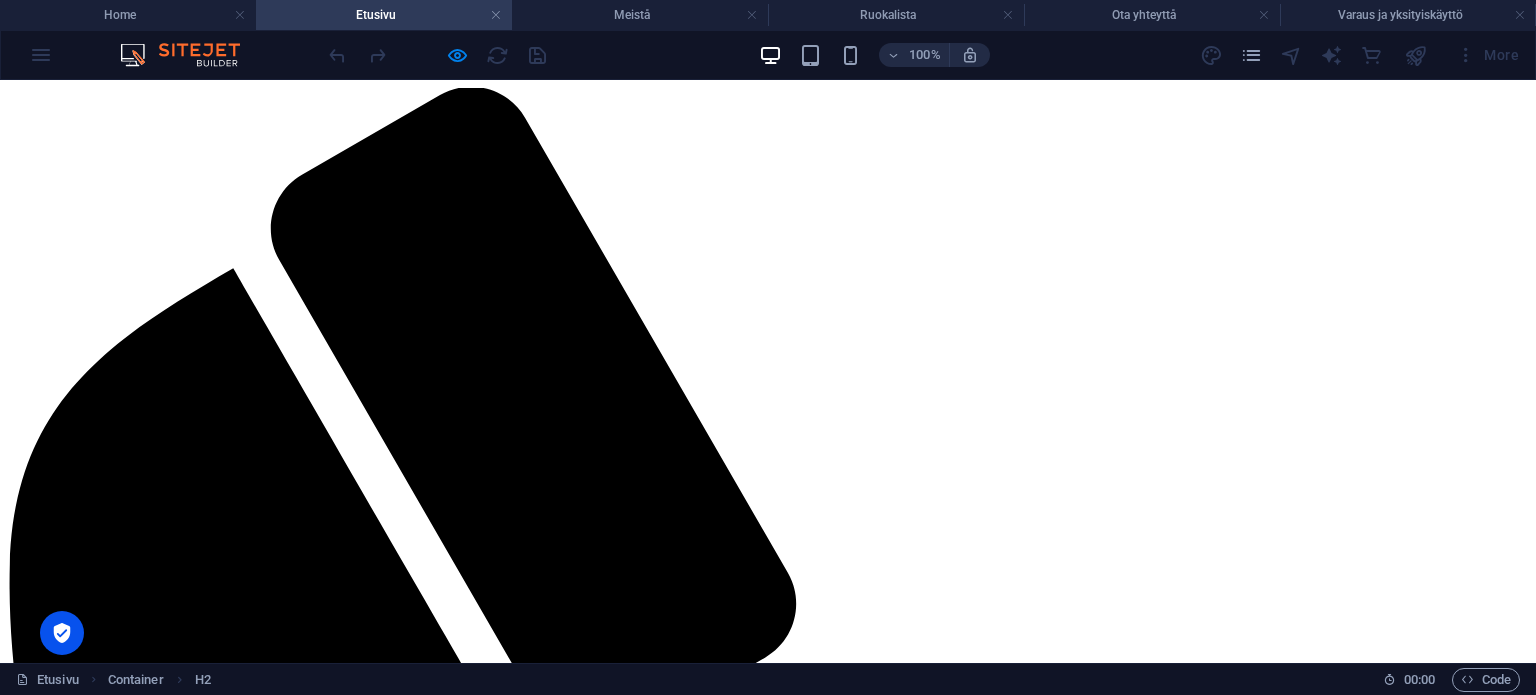 scroll, scrollTop: 12, scrollLeft: 0, axis: vertical 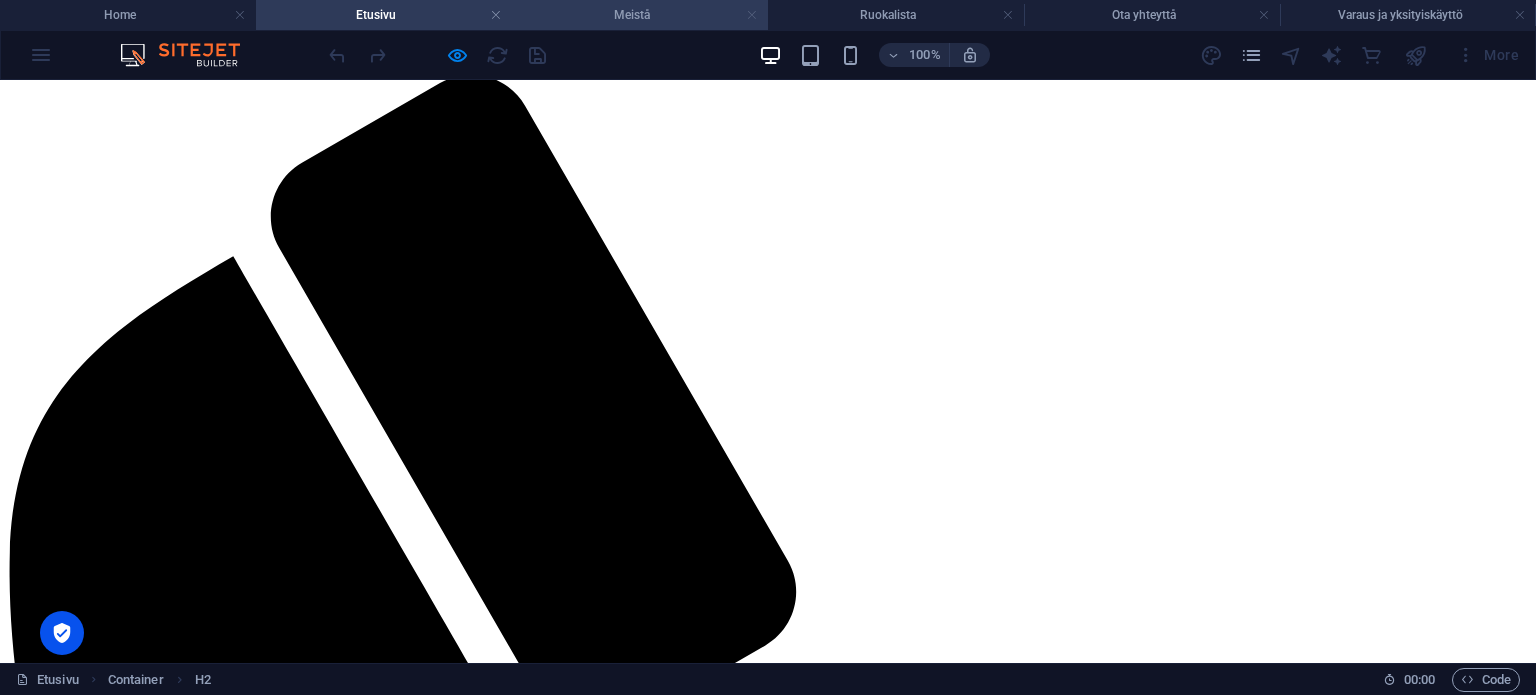 click at bounding box center (752, 15) 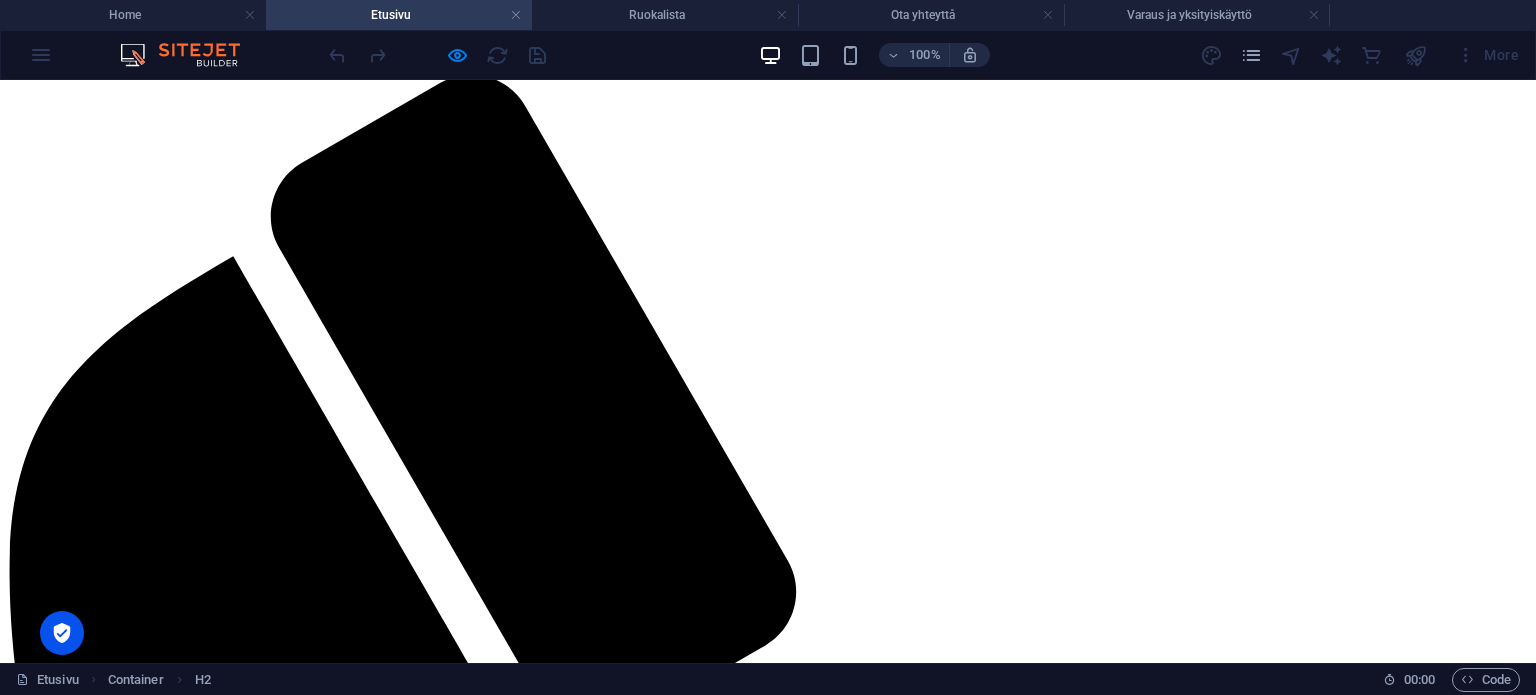 click on "Ruokalista" at bounding box center [665, 15] 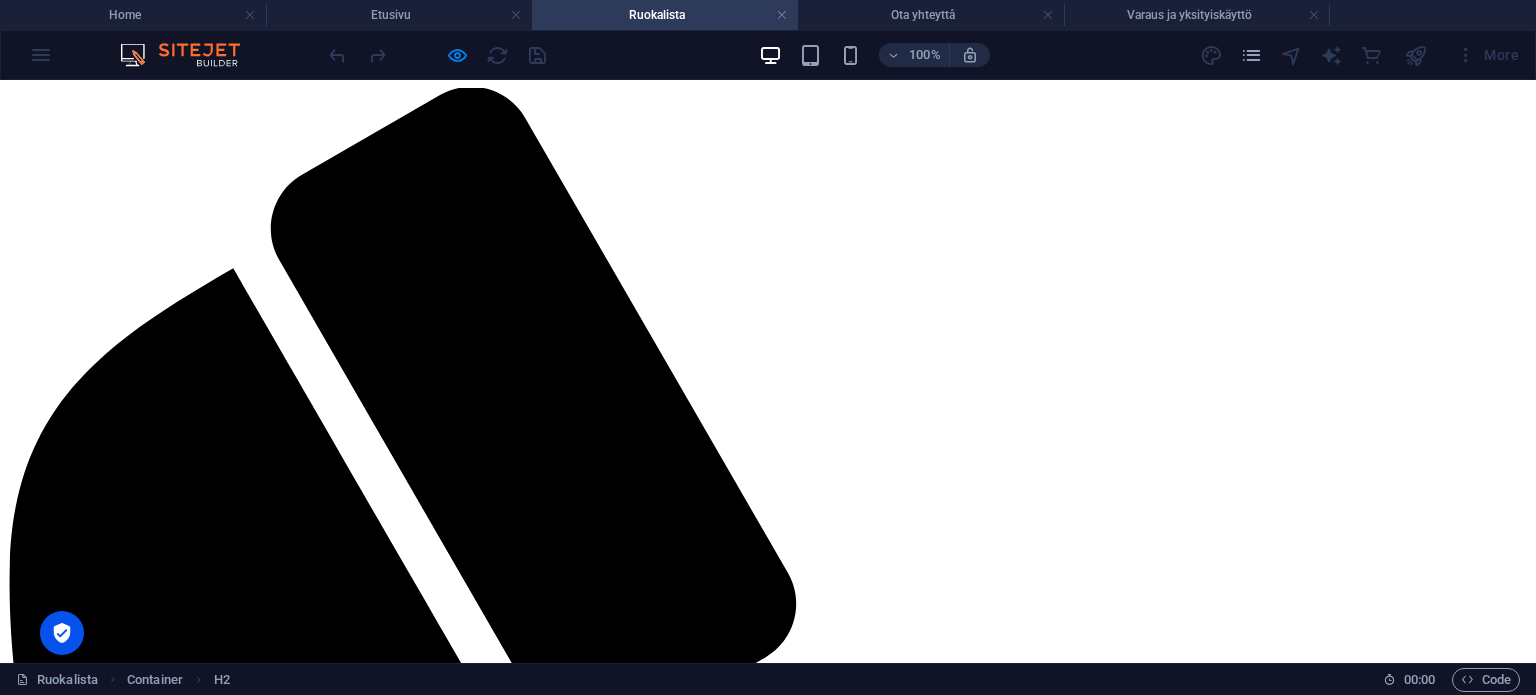 click on "Ruokalista" at bounding box center [665, 15] 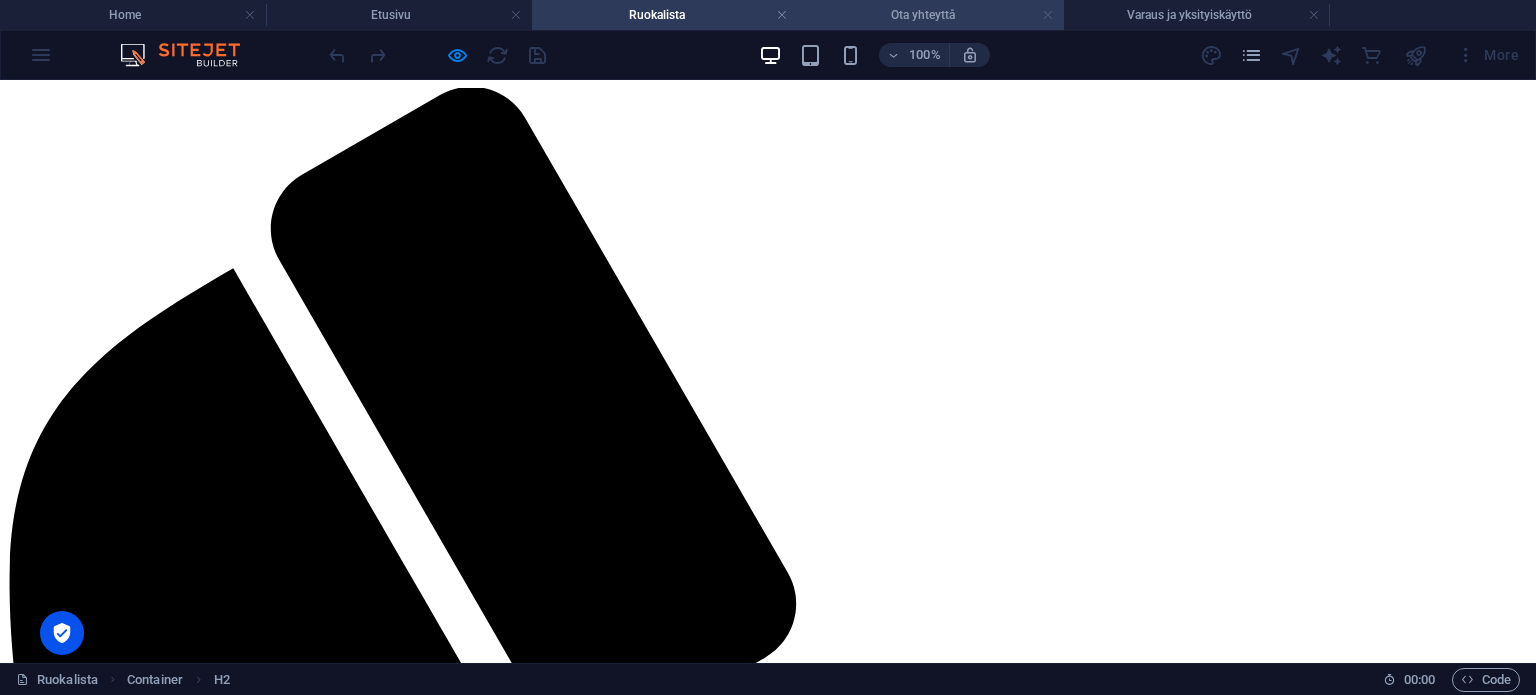 click at bounding box center [1048, 15] 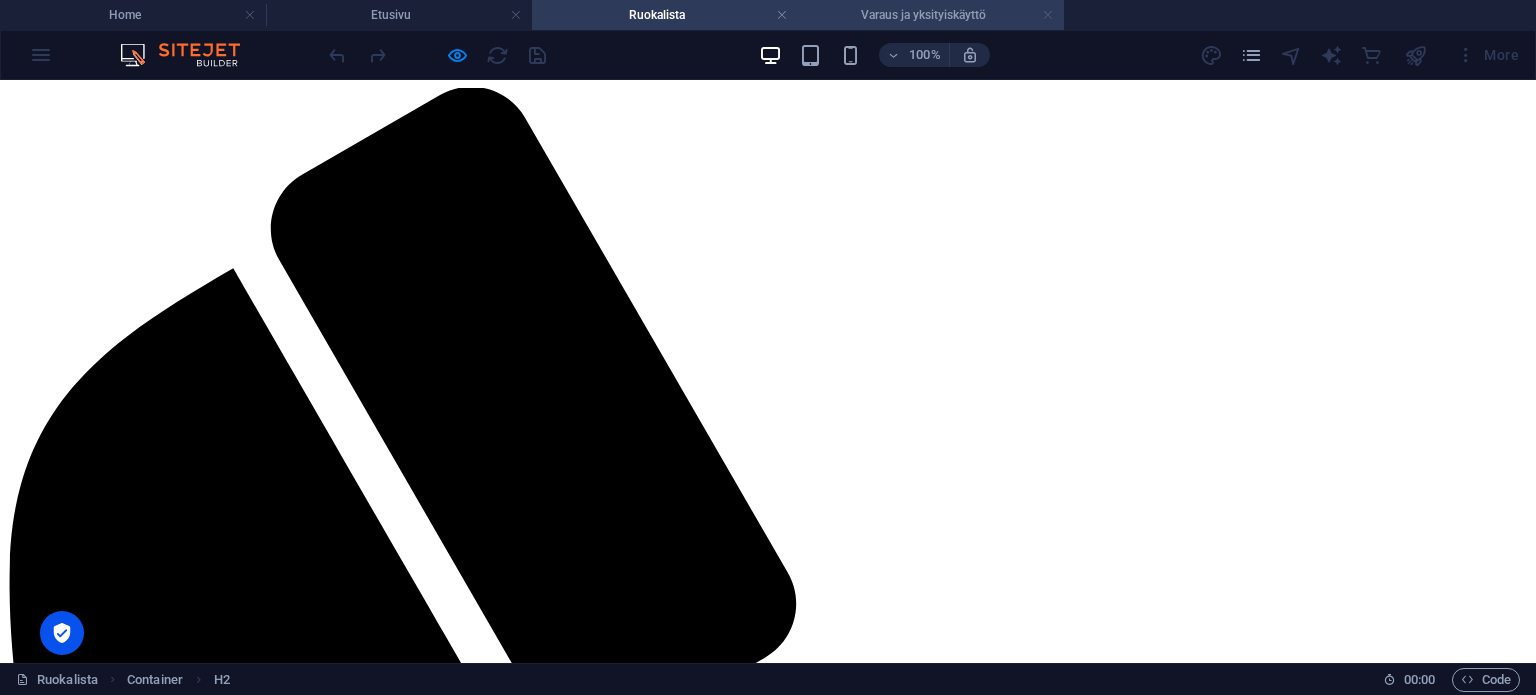 click at bounding box center [1048, 15] 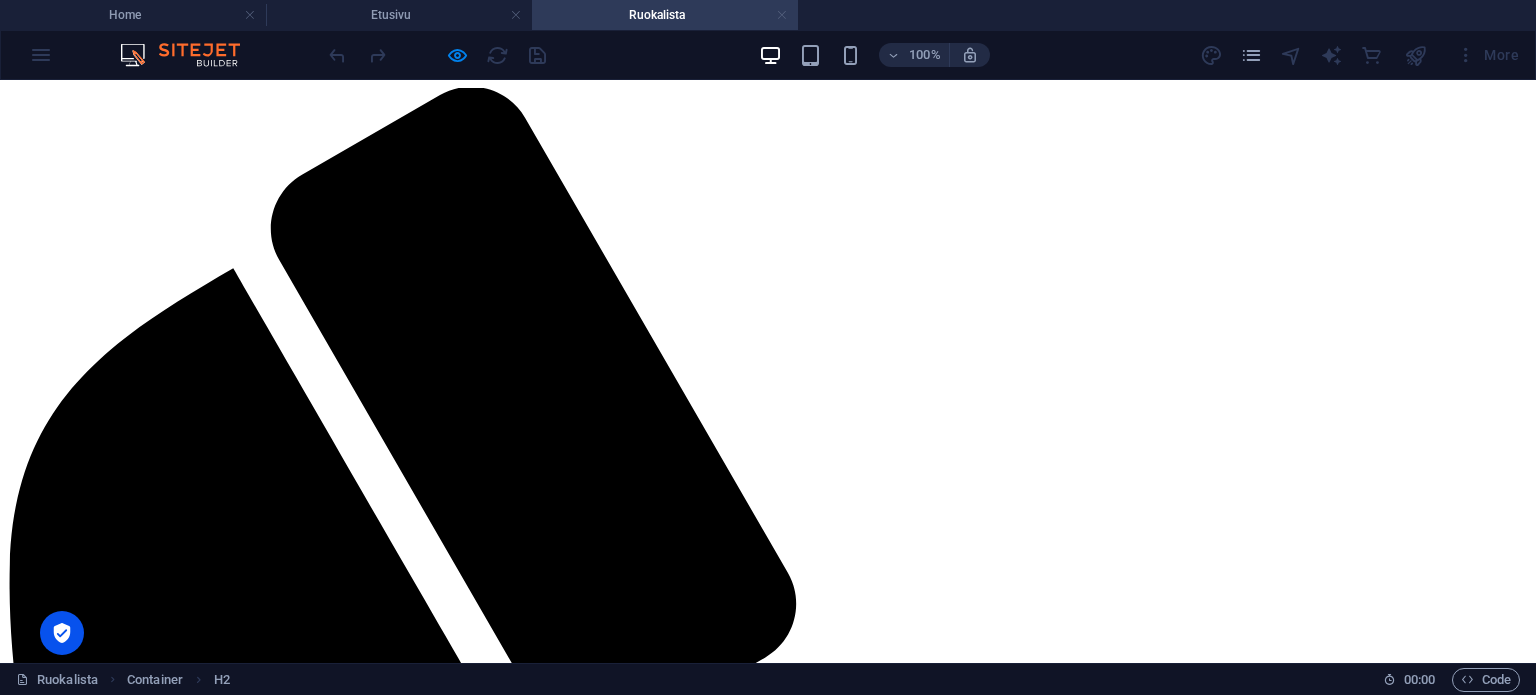 click at bounding box center (782, 15) 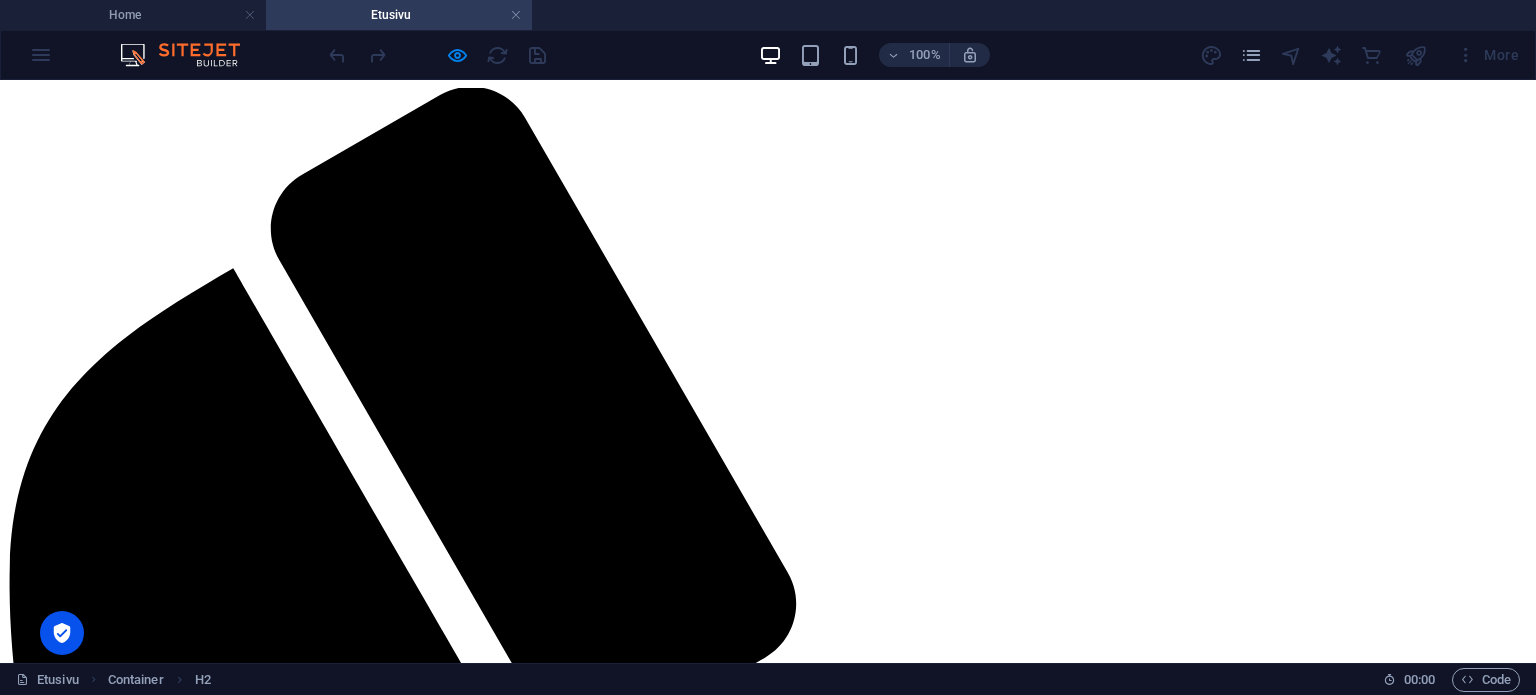 scroll, scrollTop: 12, scrollLeft: 0, axis: vertical 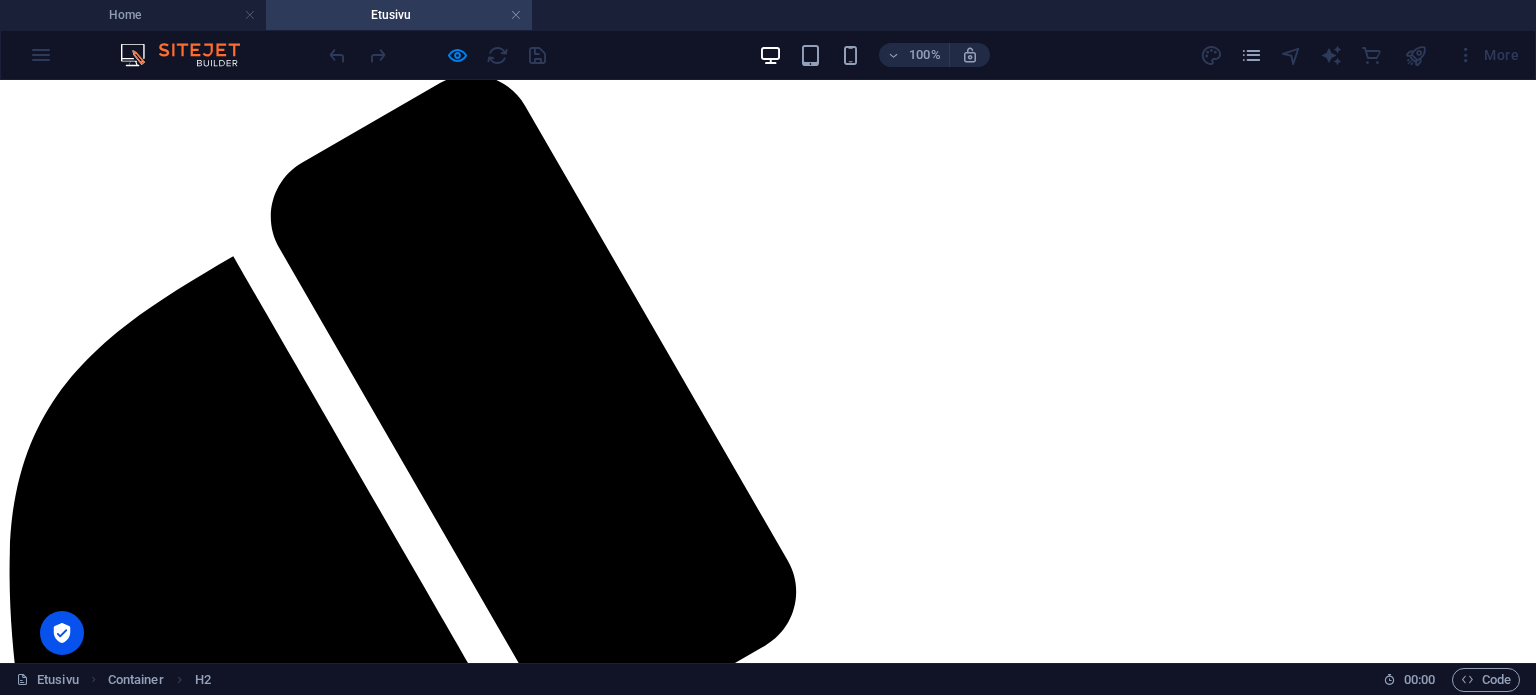 click on "Menu" at bounding box center [768, 7457] 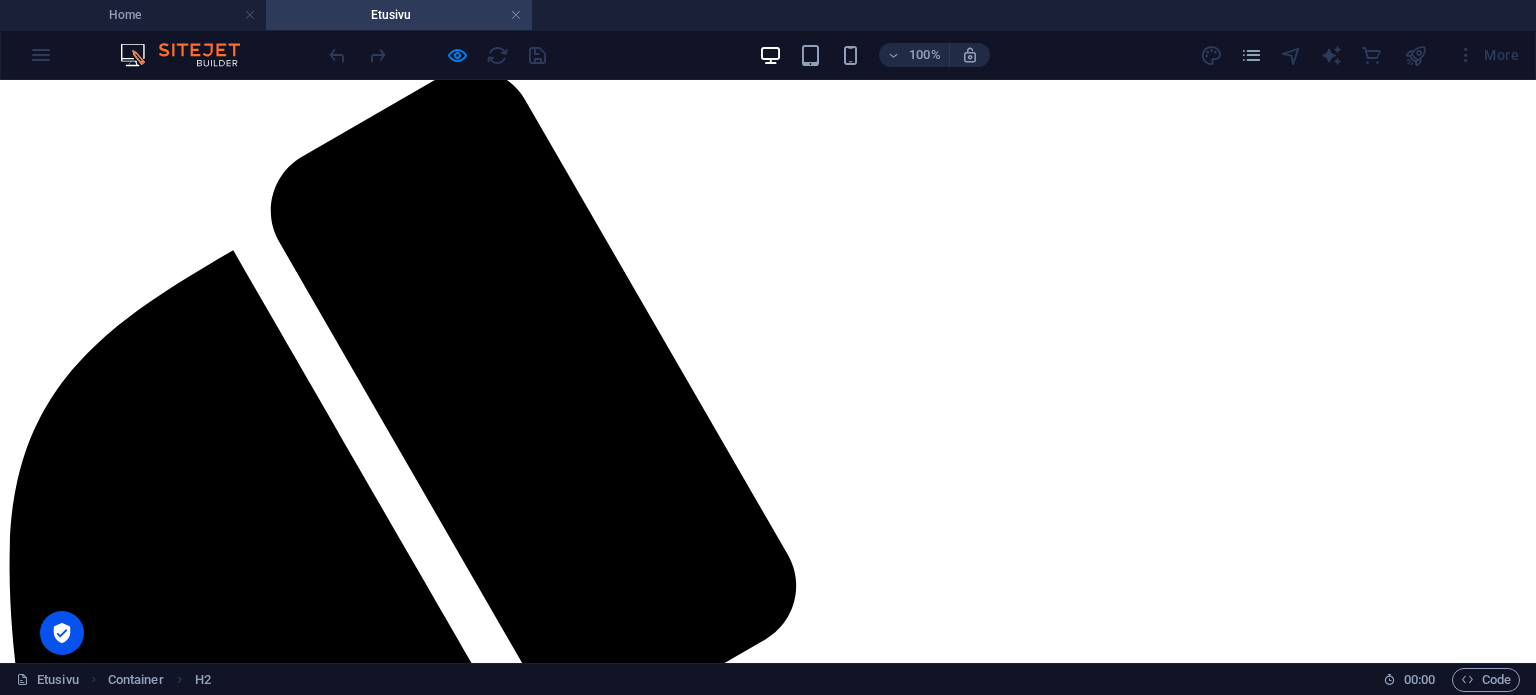 scroll, scrollTop: 17, scrollLeft: 0, axis: vertical 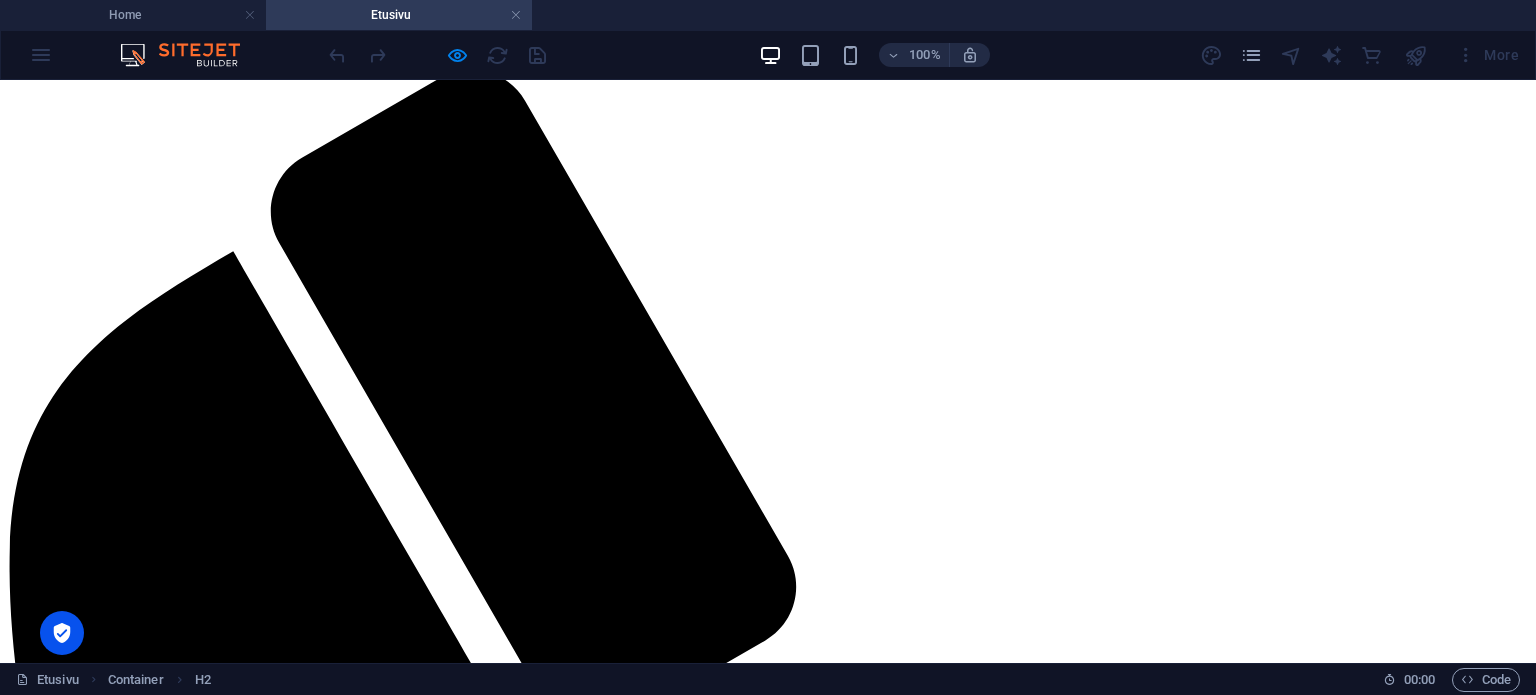 click on "Varaukset & Yksityiskäyttö" at bounding box center [136, 4393] 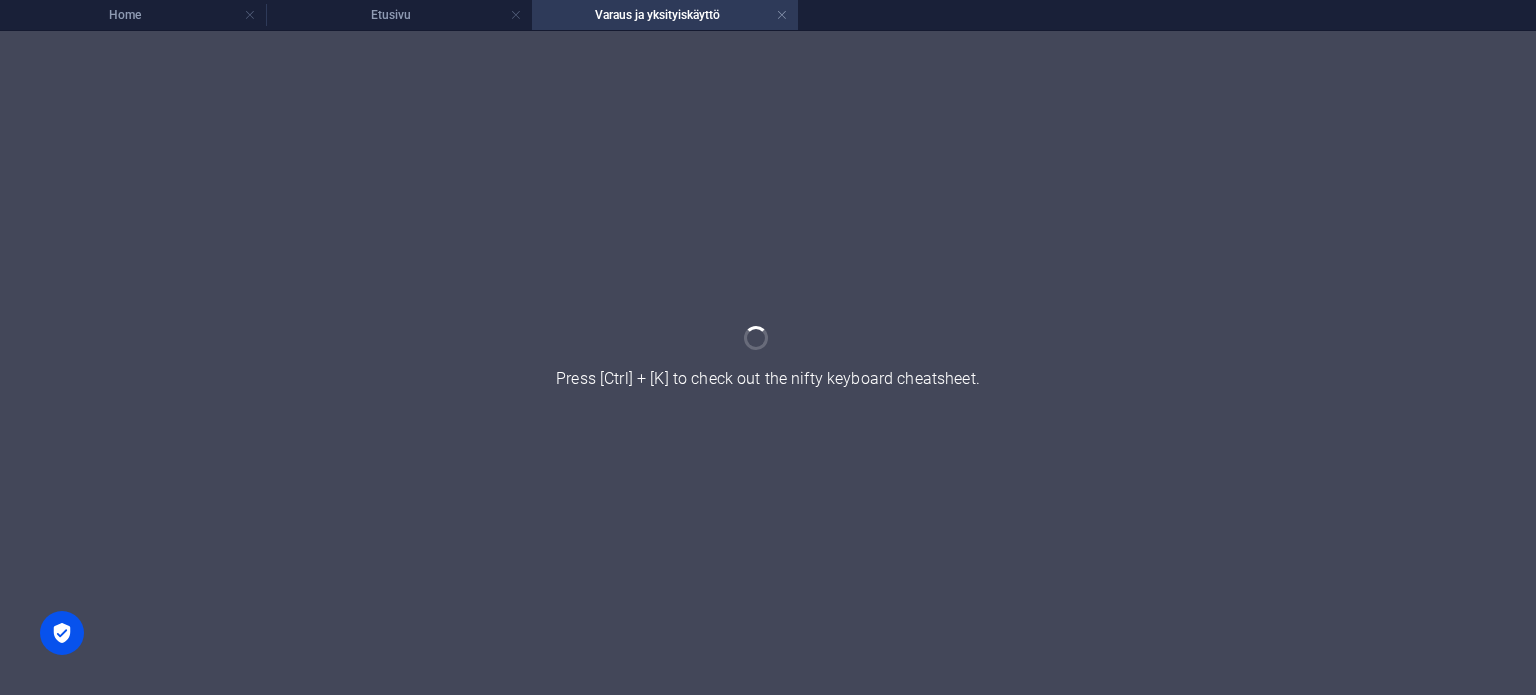 scroll, scrollTop: 0, scrollLeft: 0, axis: both 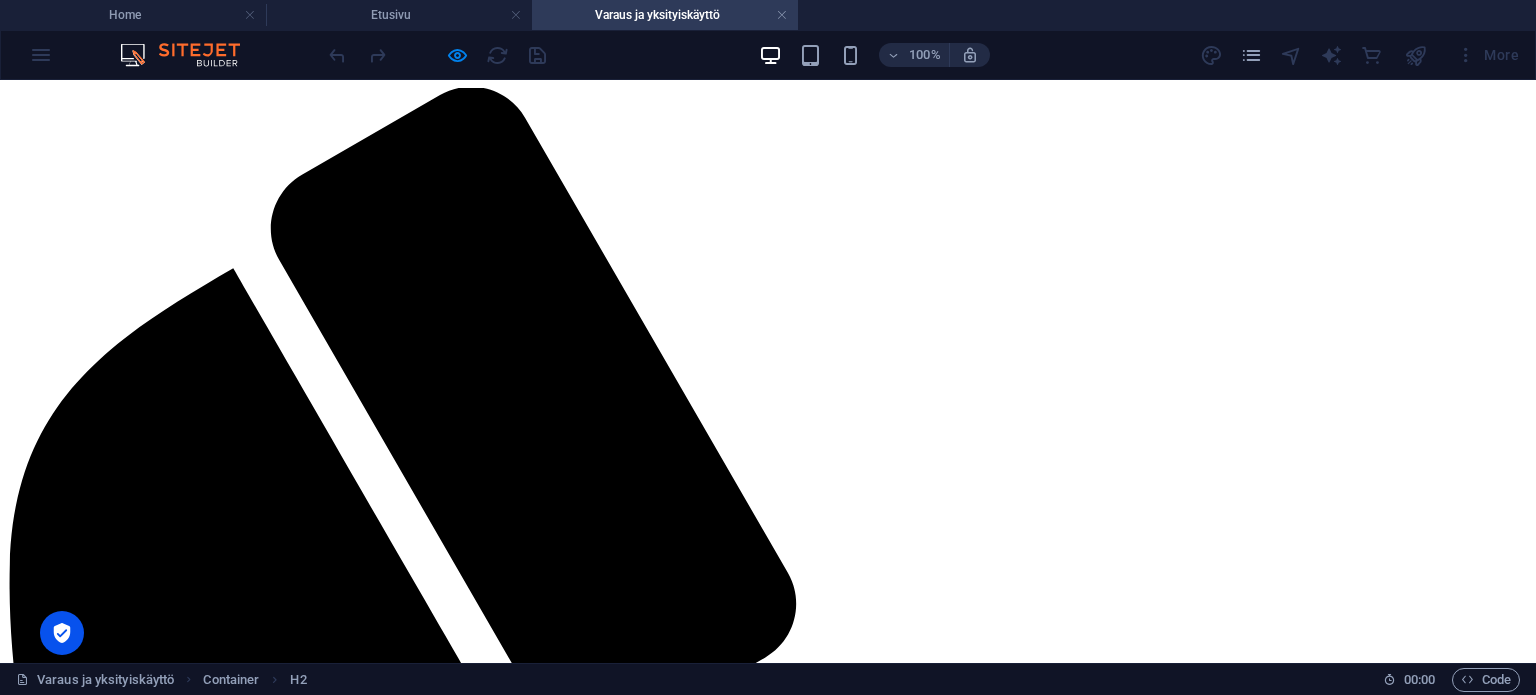 click on "Varaus ja yksityiskäyttö" at bounding box center [665, 15] 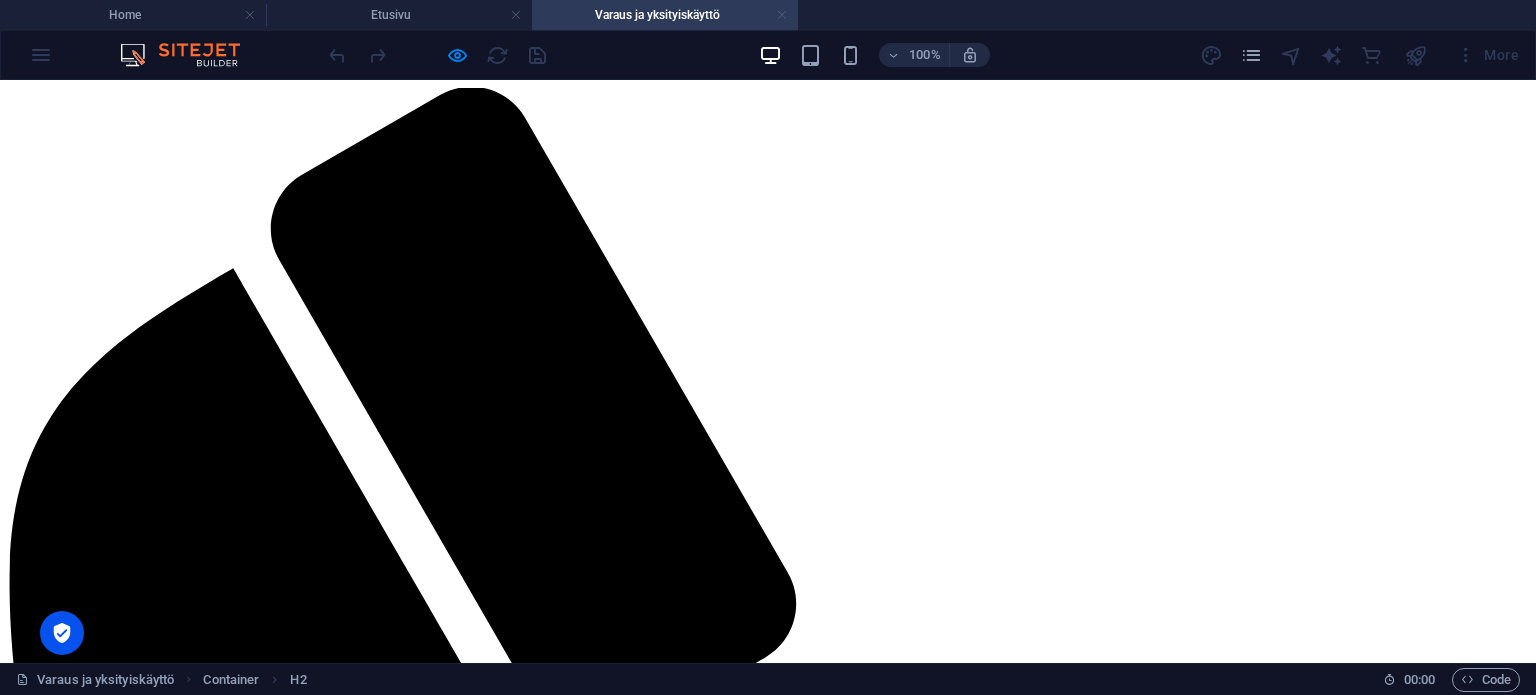click at bounding box center (782, 15) 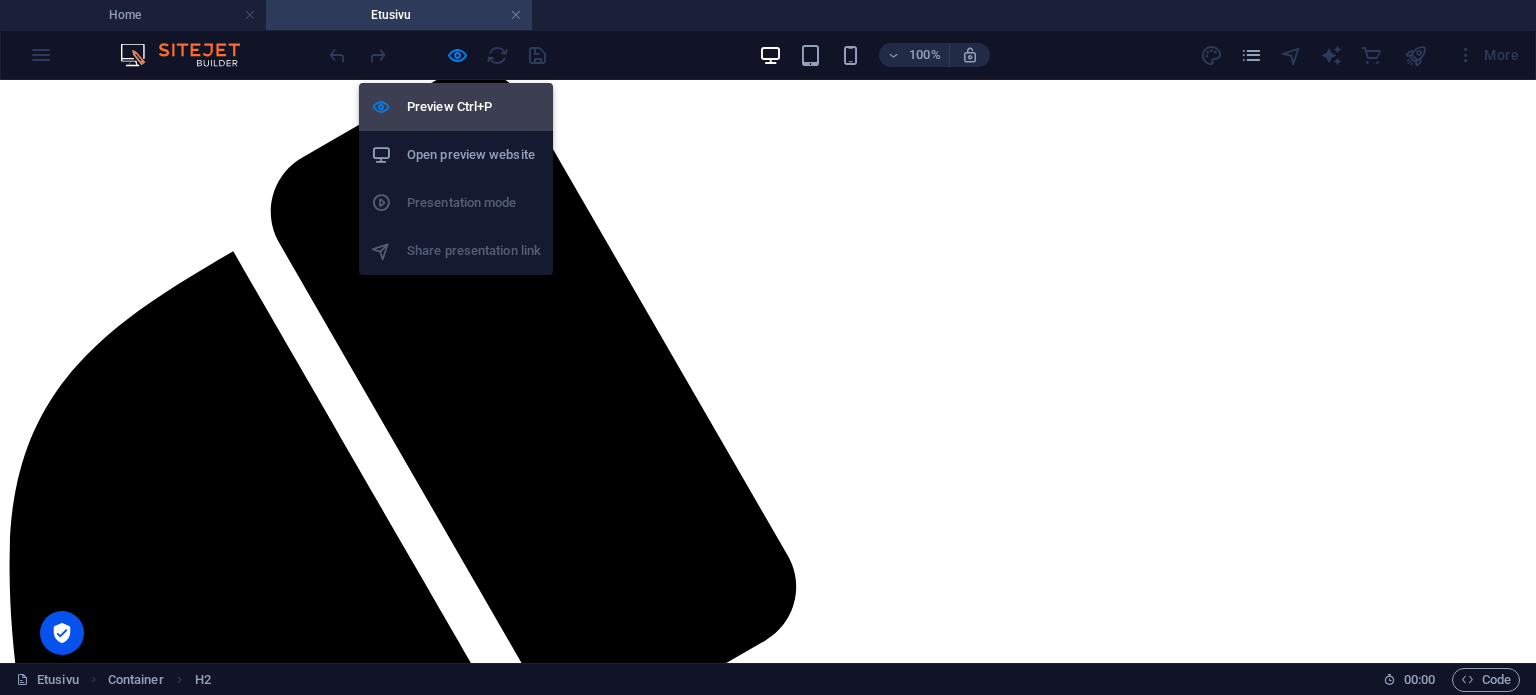 click on "Preview Ctrl+P" at bounding box center [474, 107] 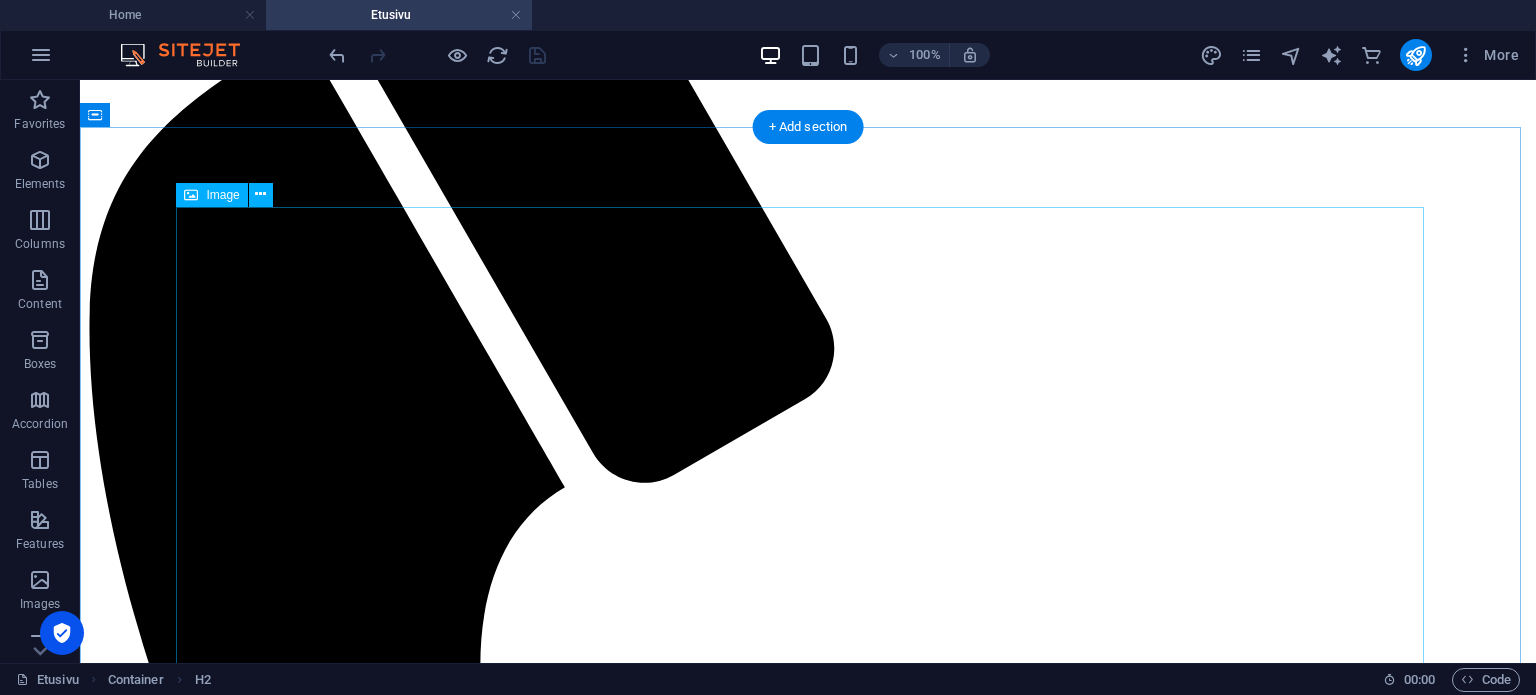 scroll, scrollTop: 341, scrollLeft: 0, axis: vertical 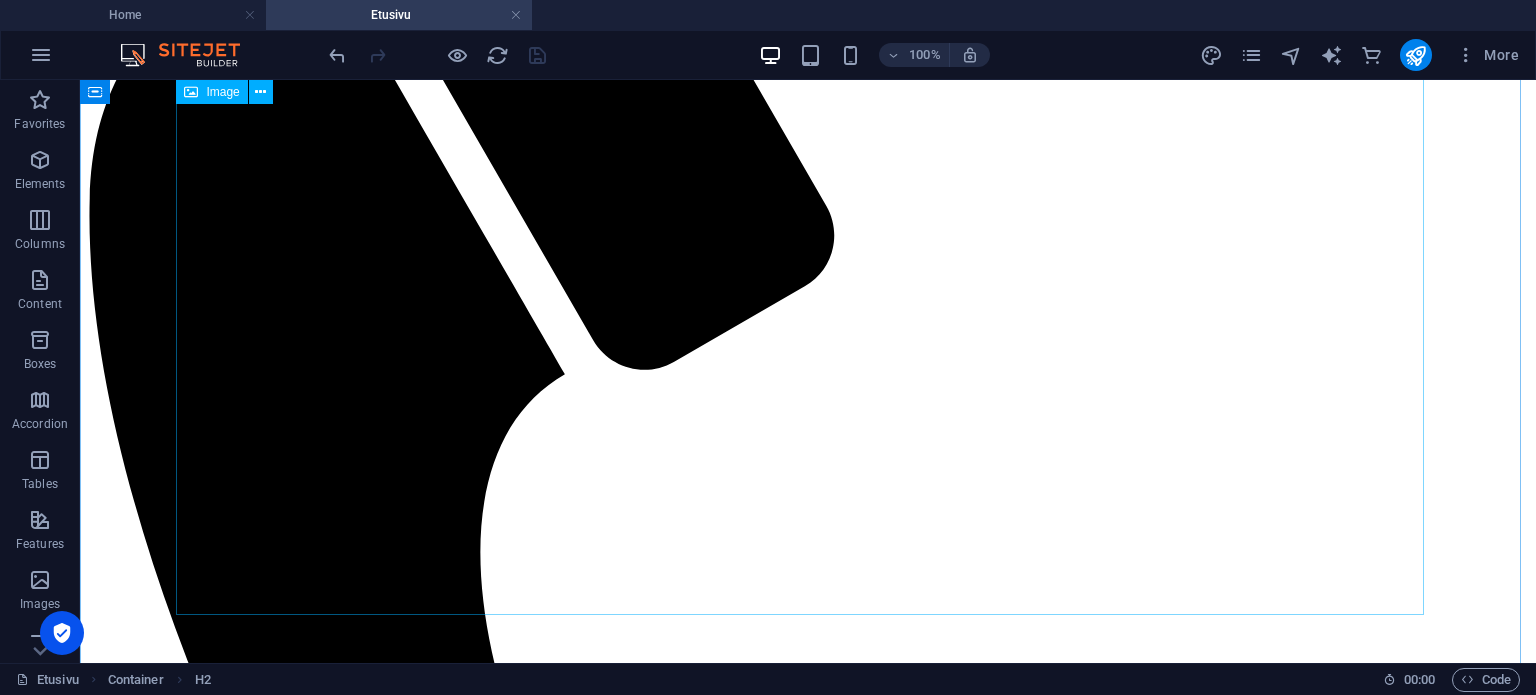 click at bounding box center [808, 8098] 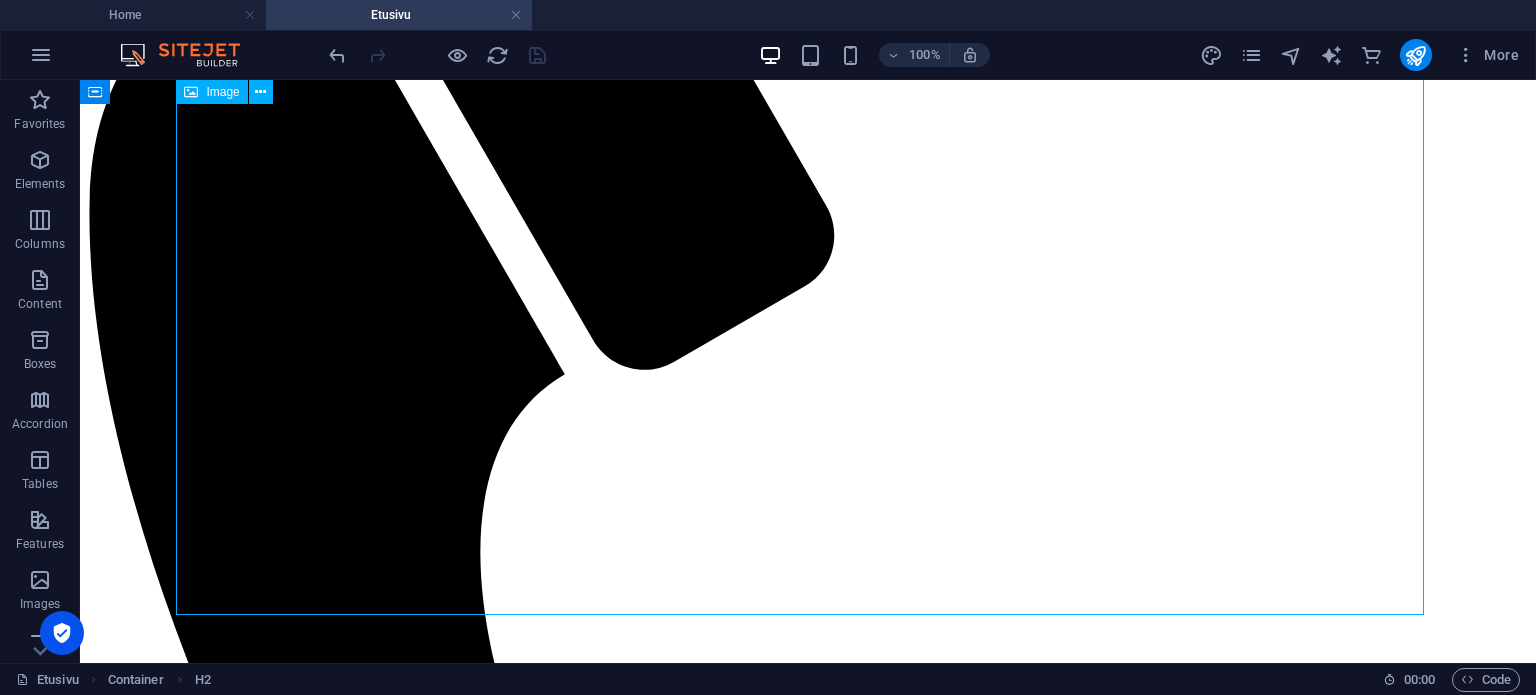 click at bounding box center (808, 8098) 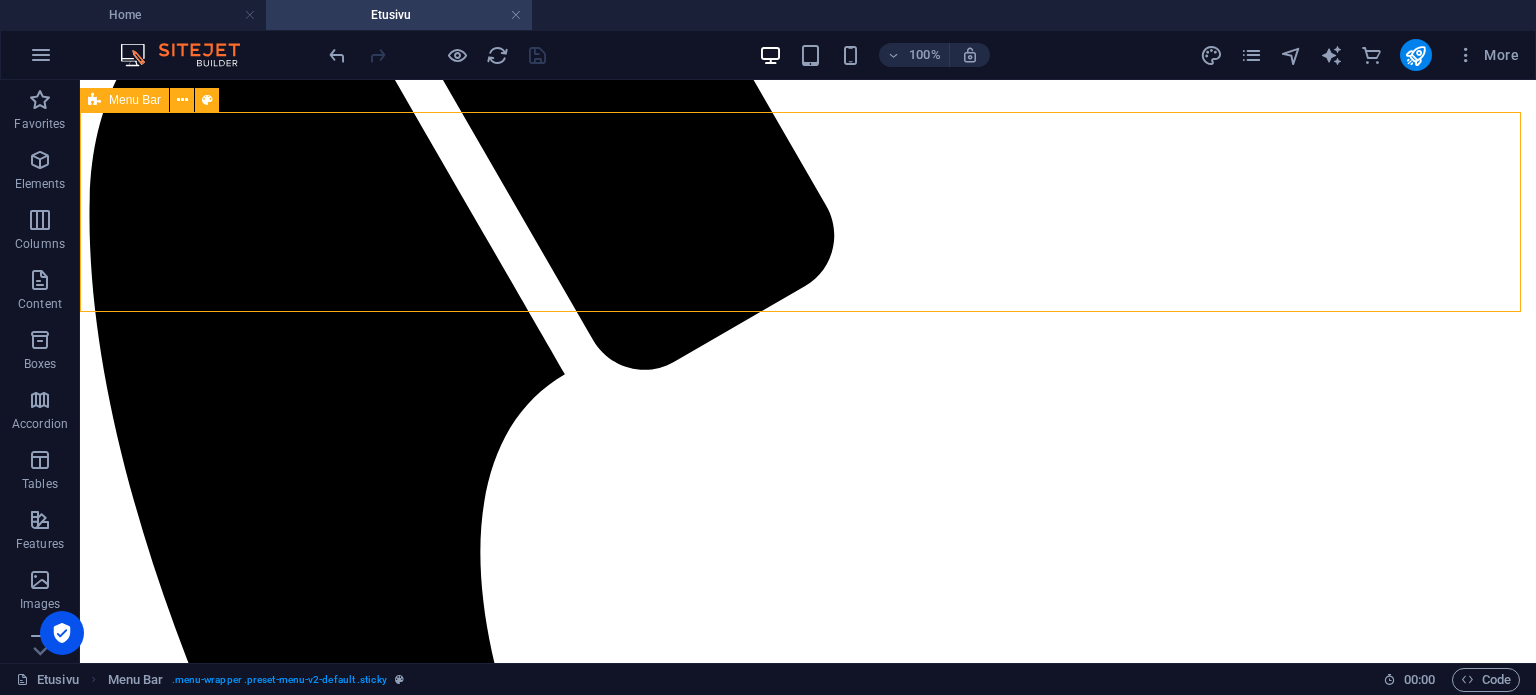 drag, startPoint x: 365, startPoint y: 415, endPoint x: 463, endPoint y: 167, distance: 266.66083 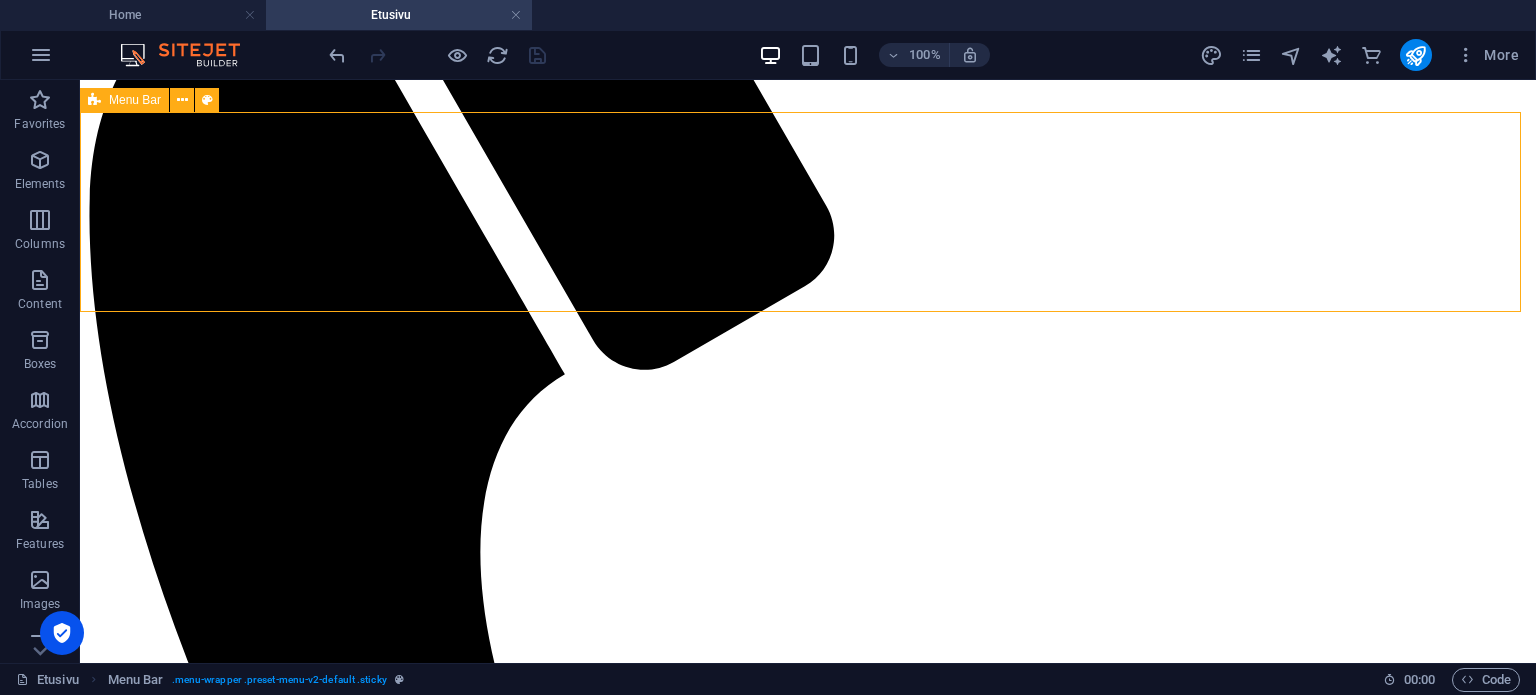 click on "Etusivu Meistä Ruokalista  Ota yhteyttä Varaukset & Yksityiskäyttö Menu" at bounding box center (808, 4688) 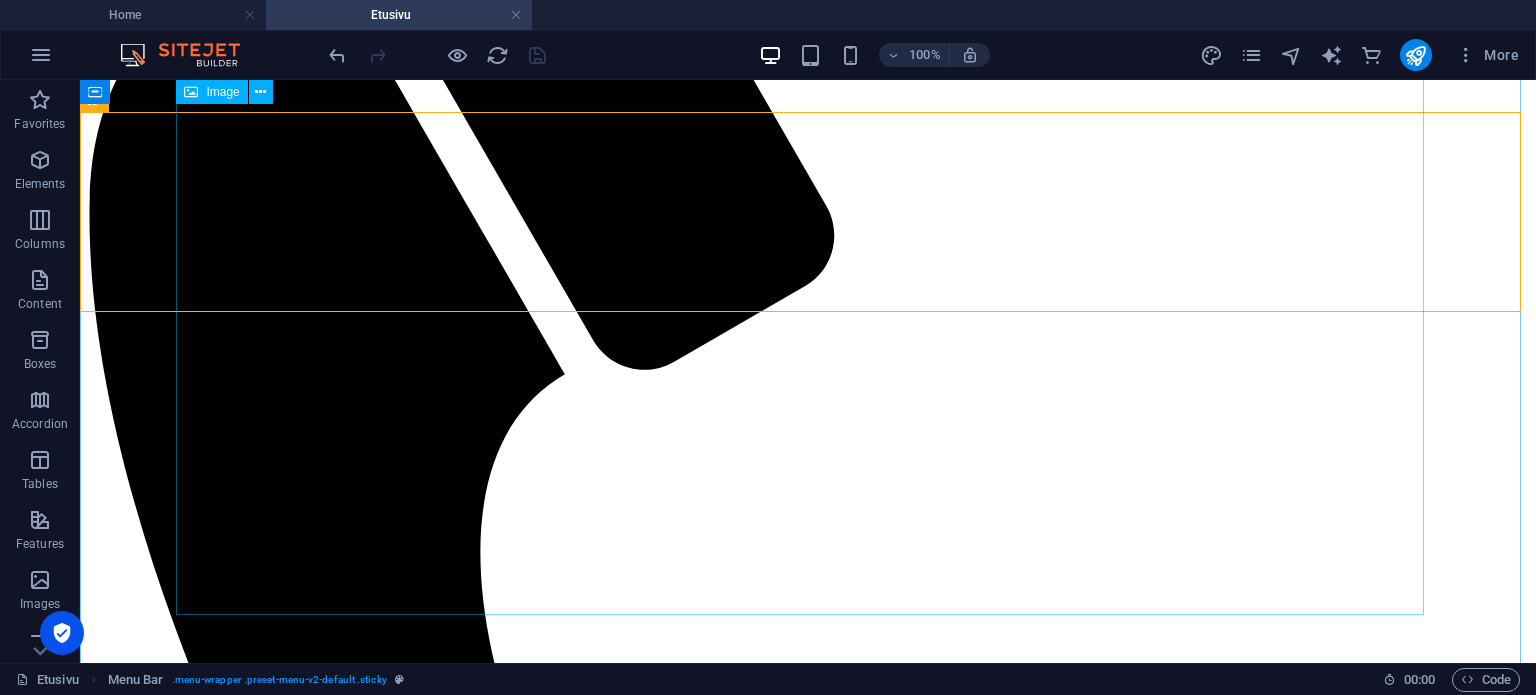 click at bounding box center [808, 8098] 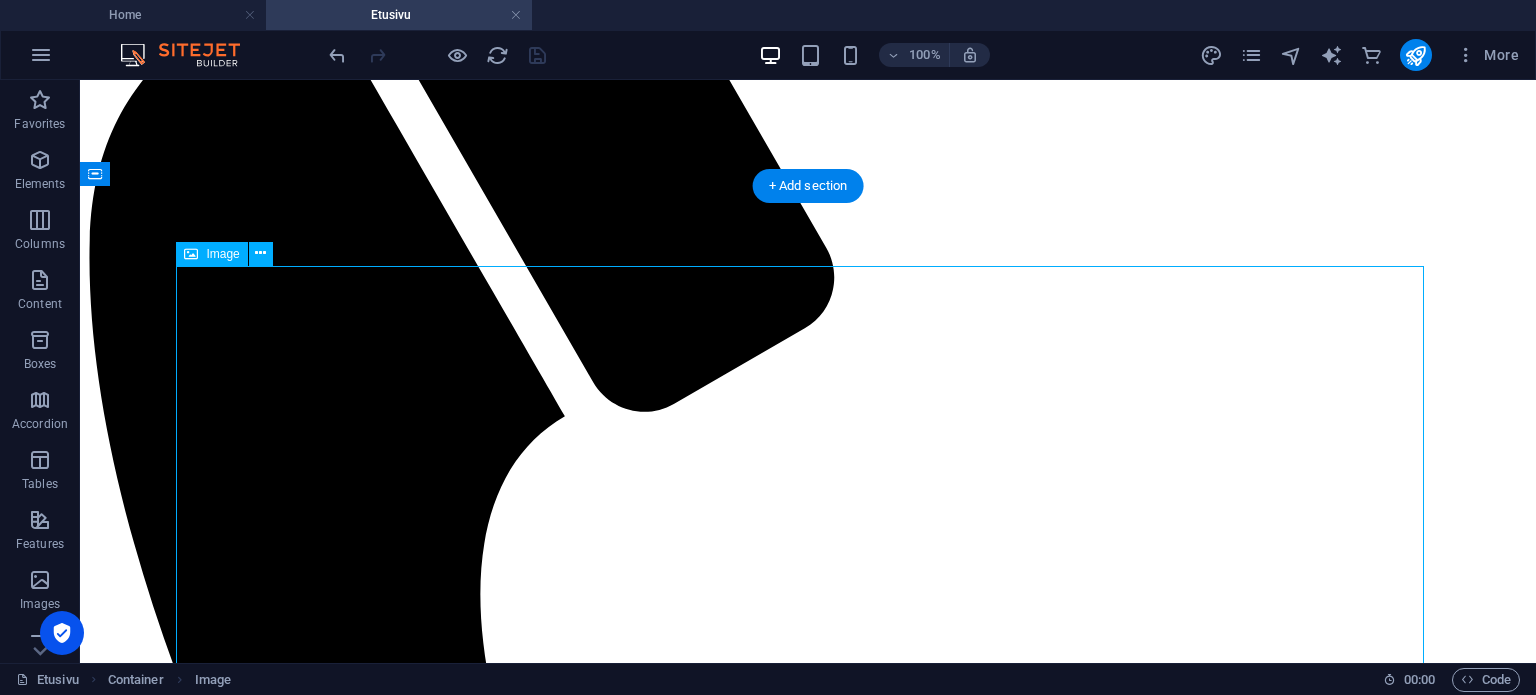 scroll, scrollTop: 341, scrollLeft: 0, axis: vertical 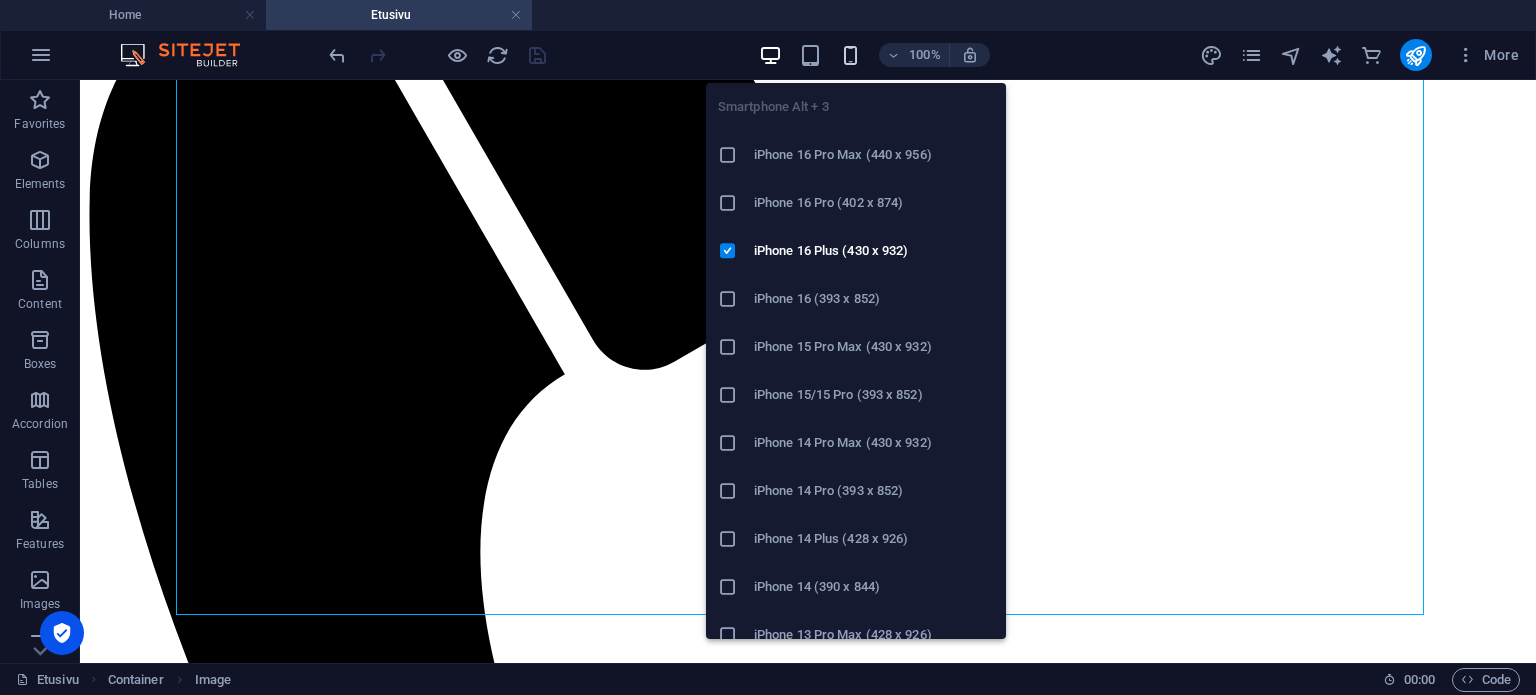 click at bounding box center [850, 55] 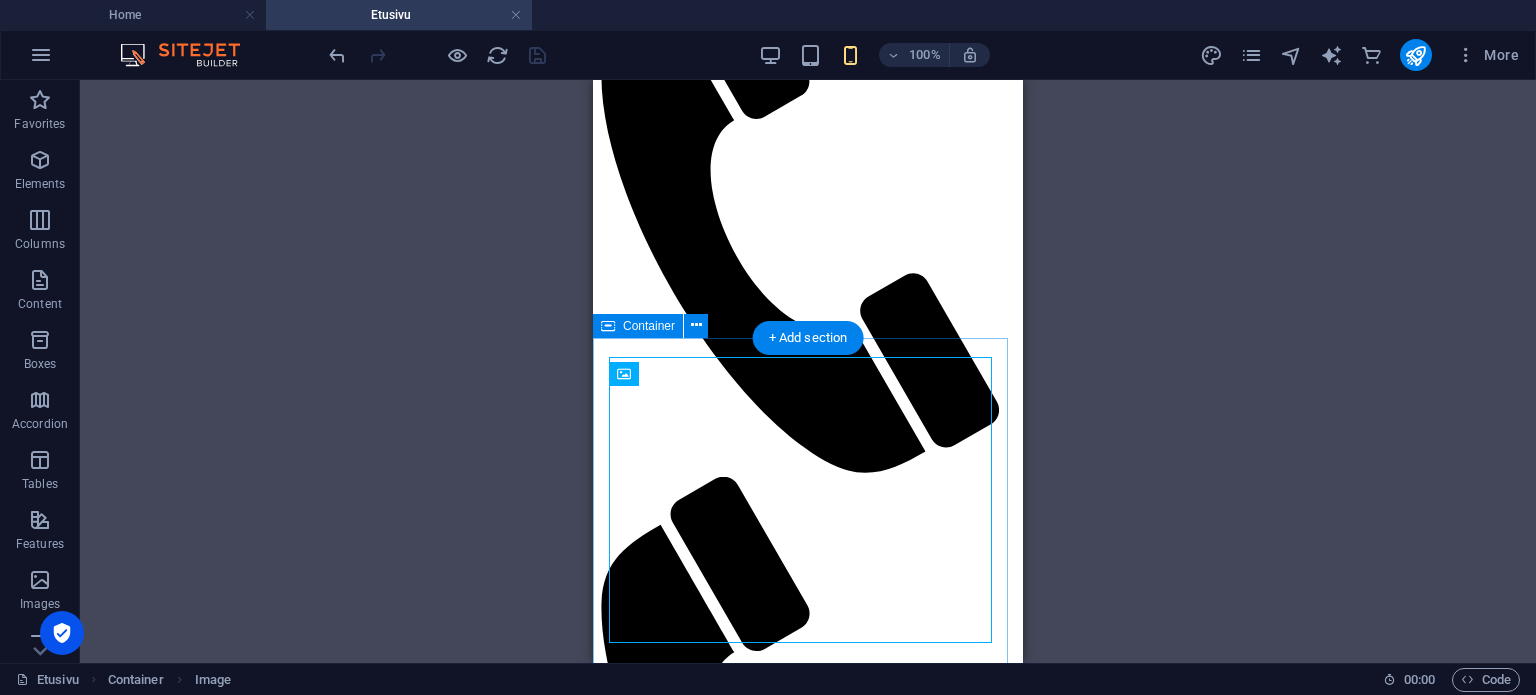 scroll, scrollTop: 106, scrollLeft: 0, axis: vertical 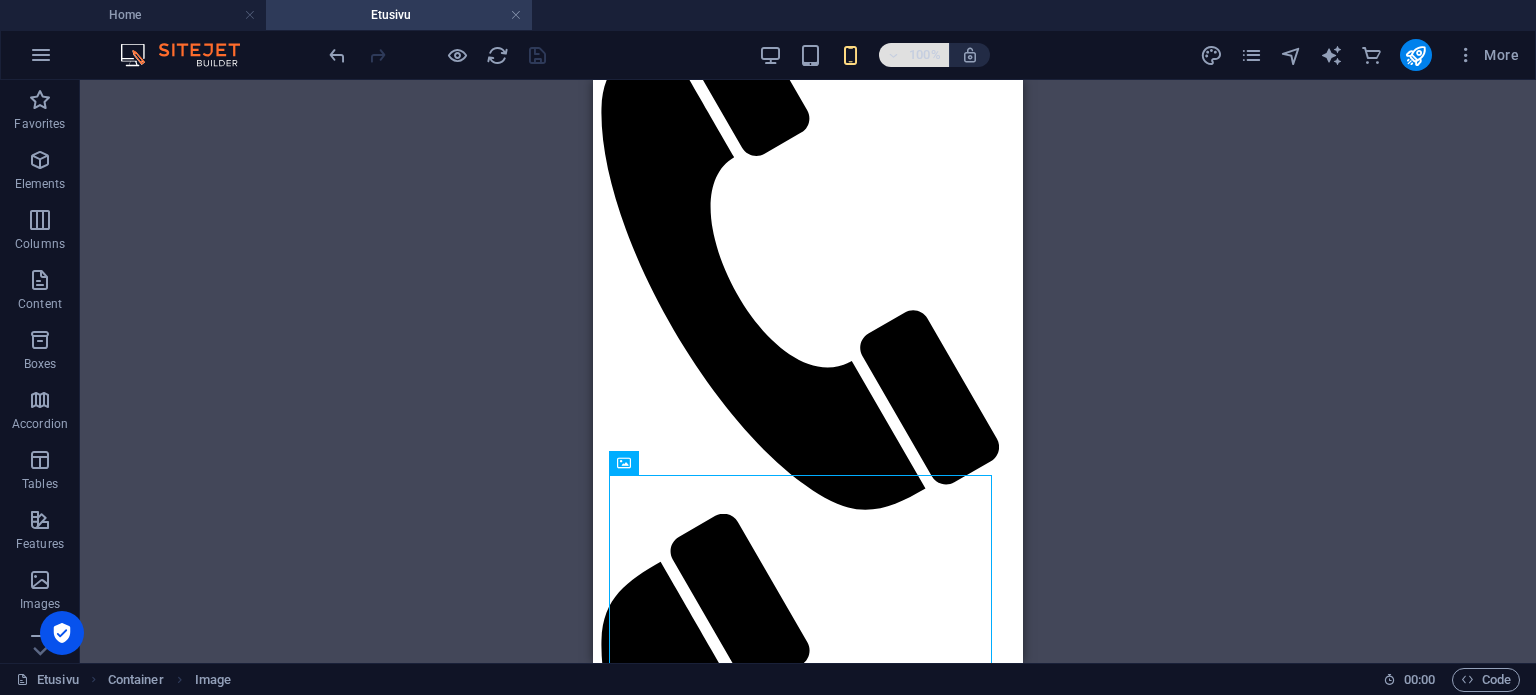 click at bounding box center (894, 55) 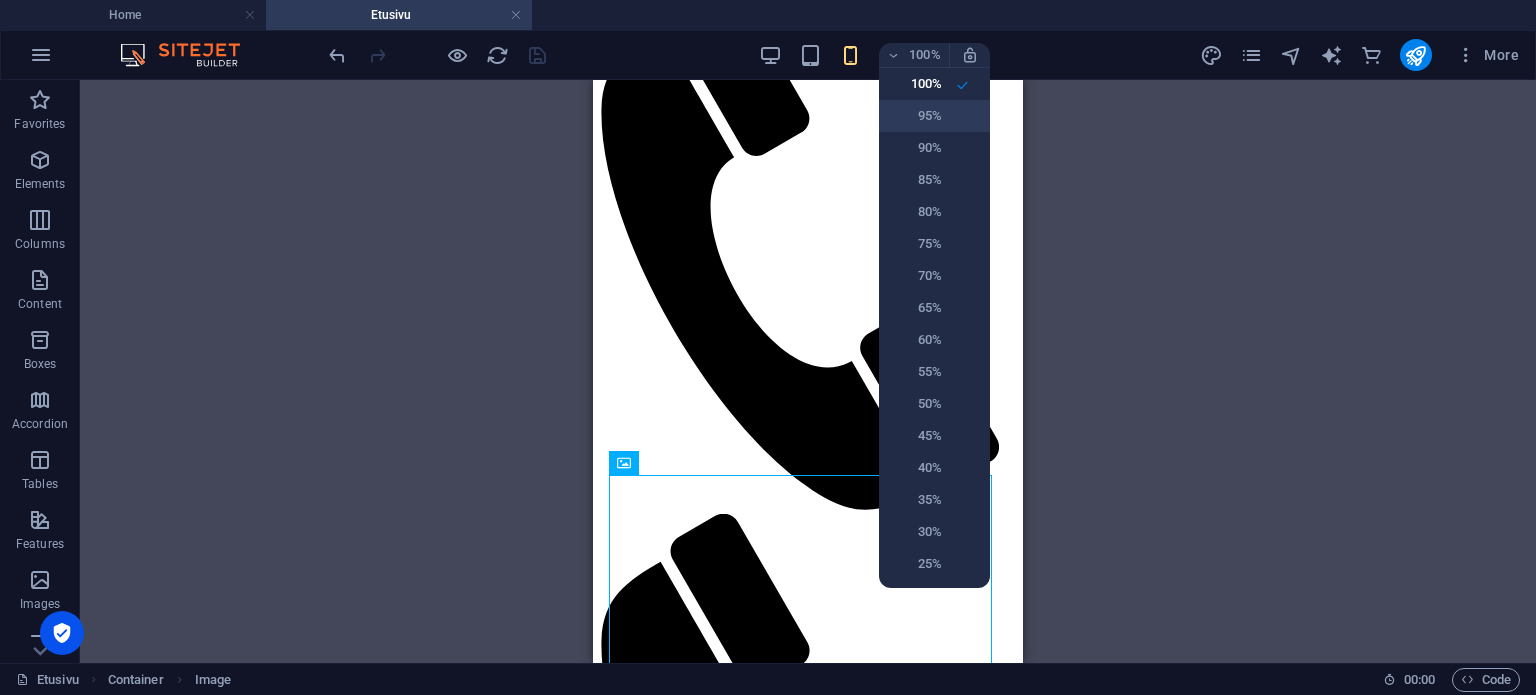 click on "95%" at bounding box center [916, 116] 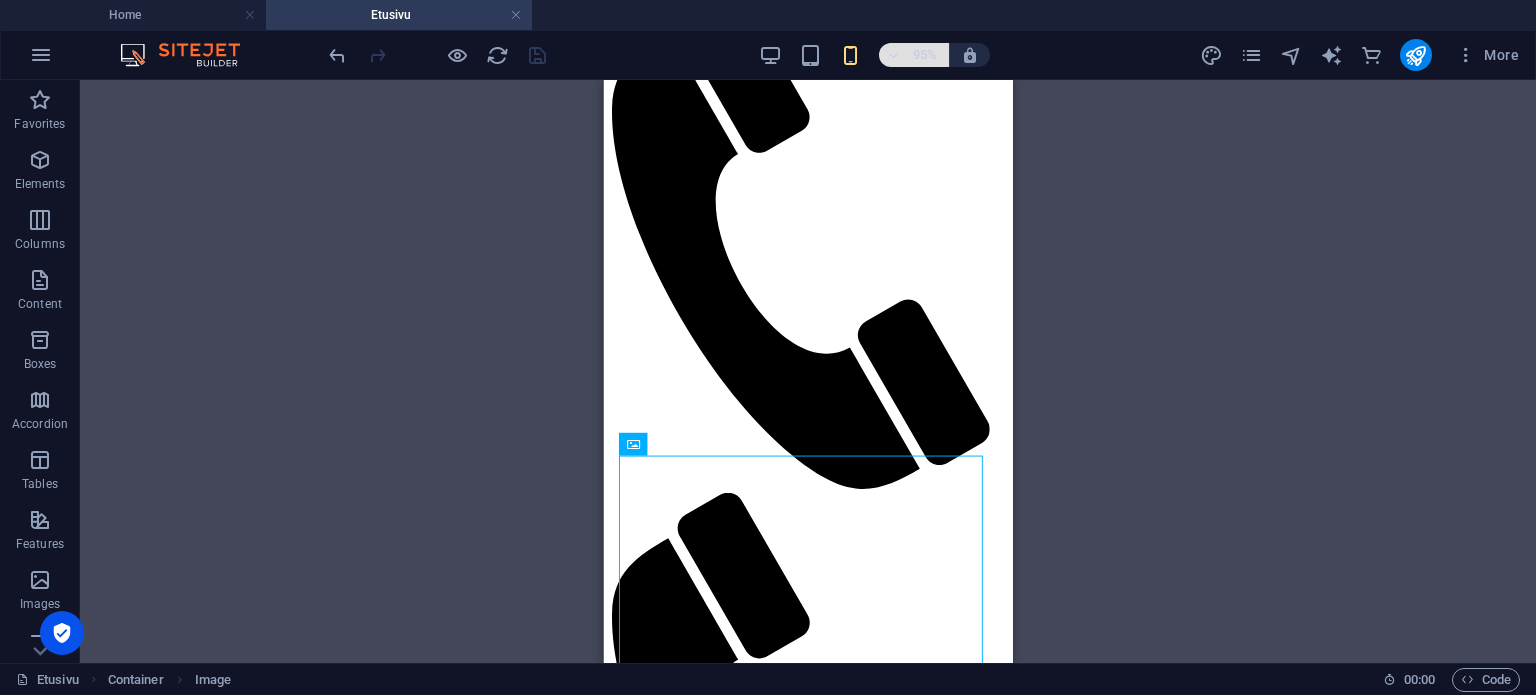 click on "95%" at bounding box center (914, 55) 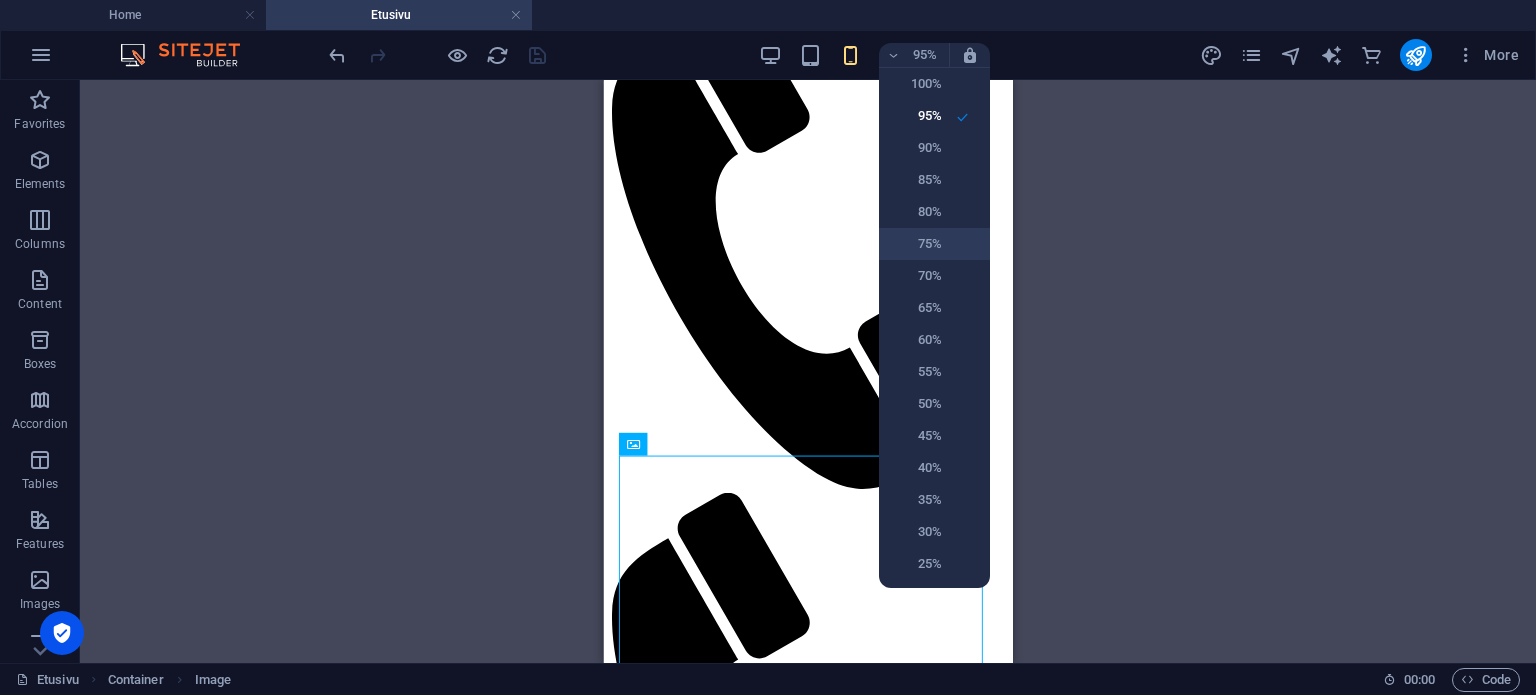 click on "75%" at bounding box center [916, 244] 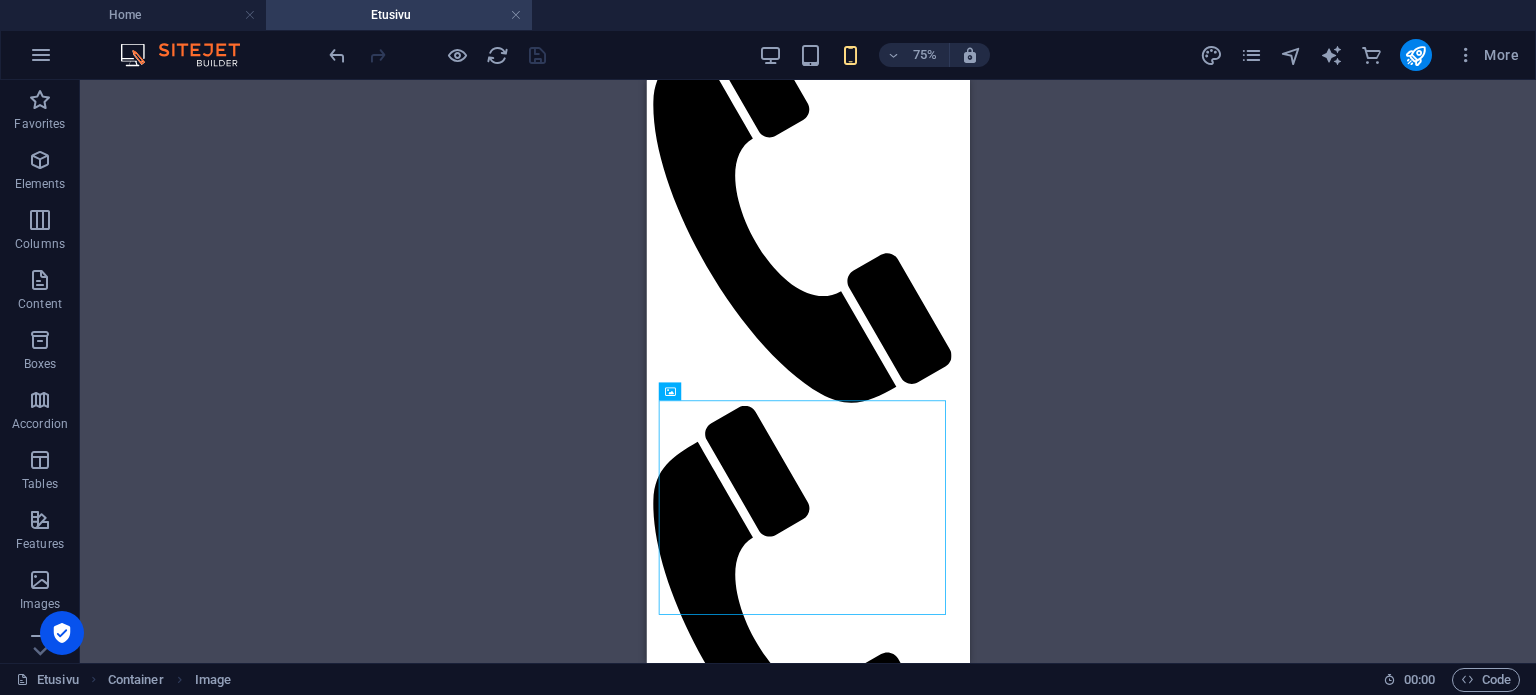 scroll, scrollTop: 74, scrollLeft: 0, axis: vertical 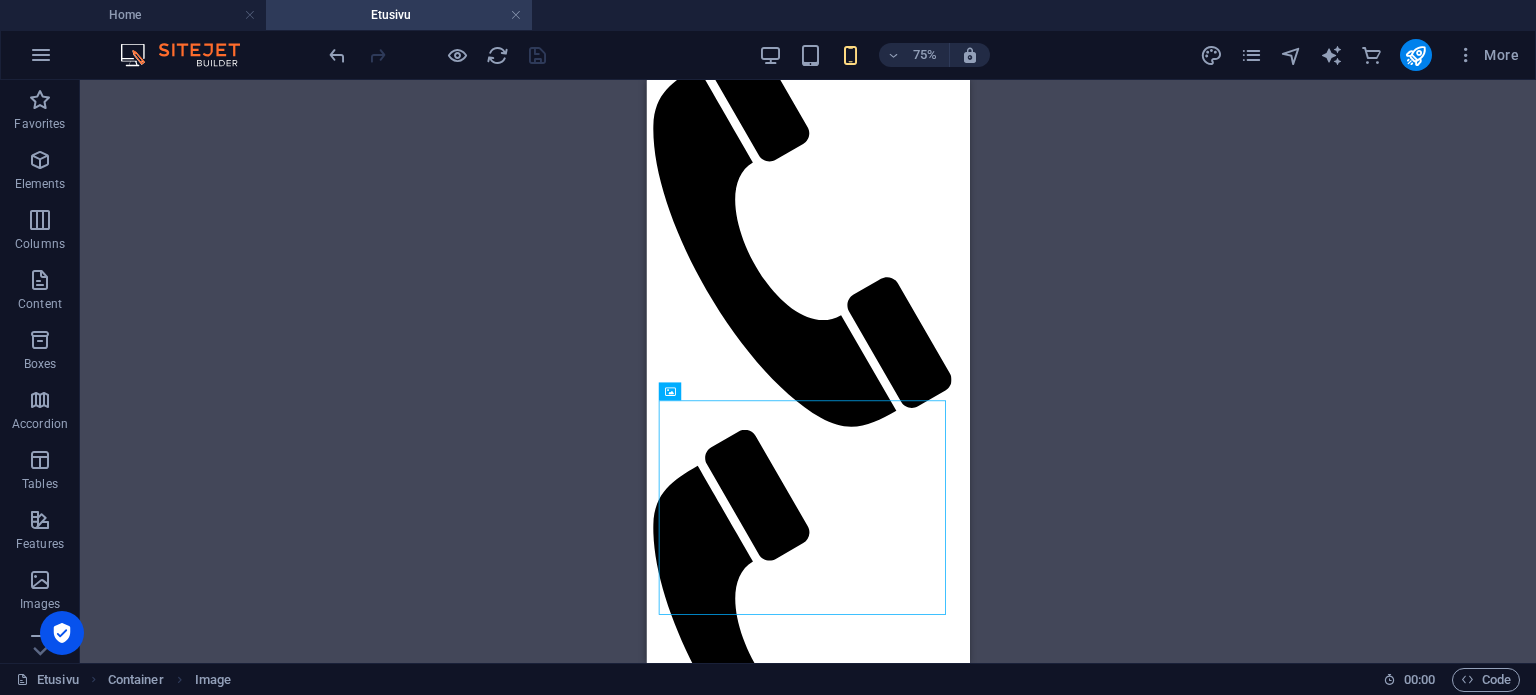 click on "Drag here to replace the existing content. Press “Ctrl” if you want to create a new element.
Container   Placeholder   Container   Menu Bar   Menu   Menu Bar   Reference   Image   Image   Image   Container   Container   HTML   HTML   Container   Menu Bar" at bounding box center (808, 371) 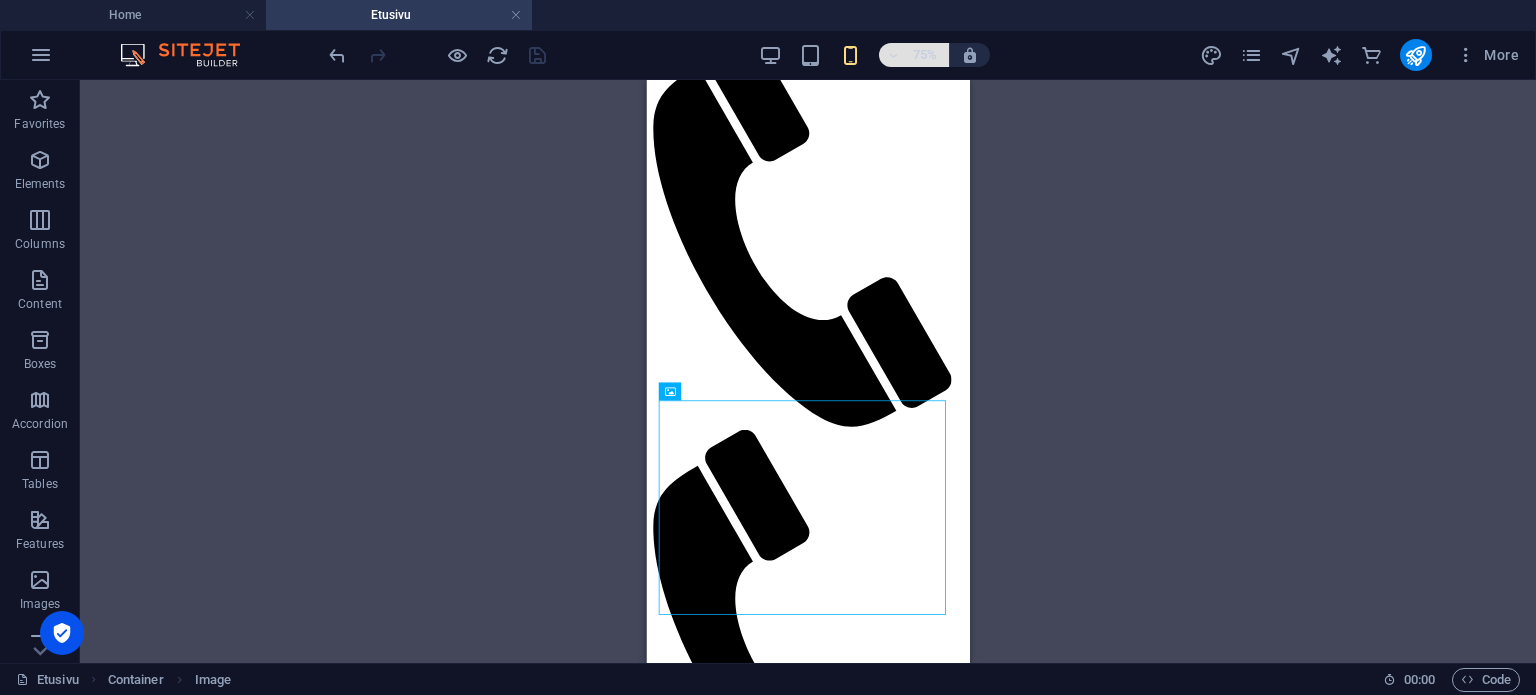 click at bounding box center [894, 55] 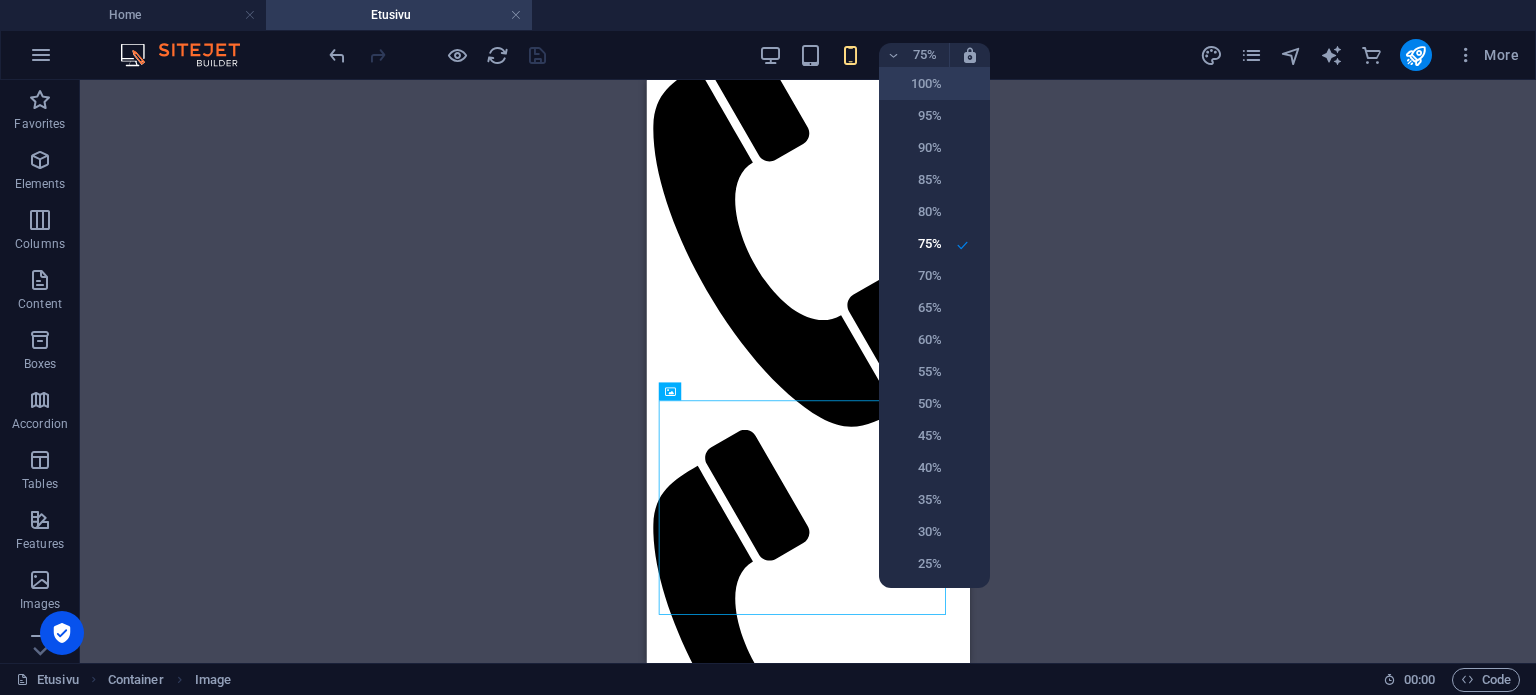 click on "100%" at bounding box center (916, 84) 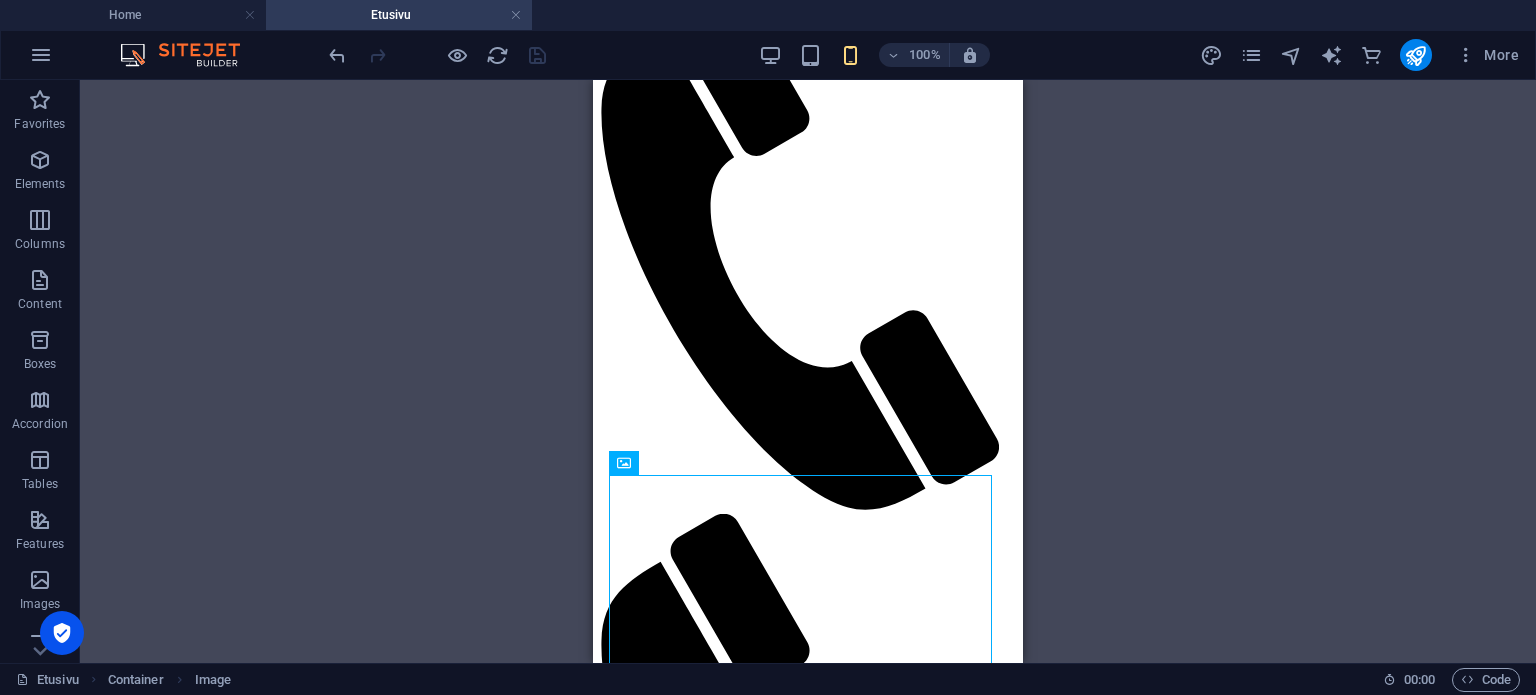click on "100%" at bounding box center [874, 55] 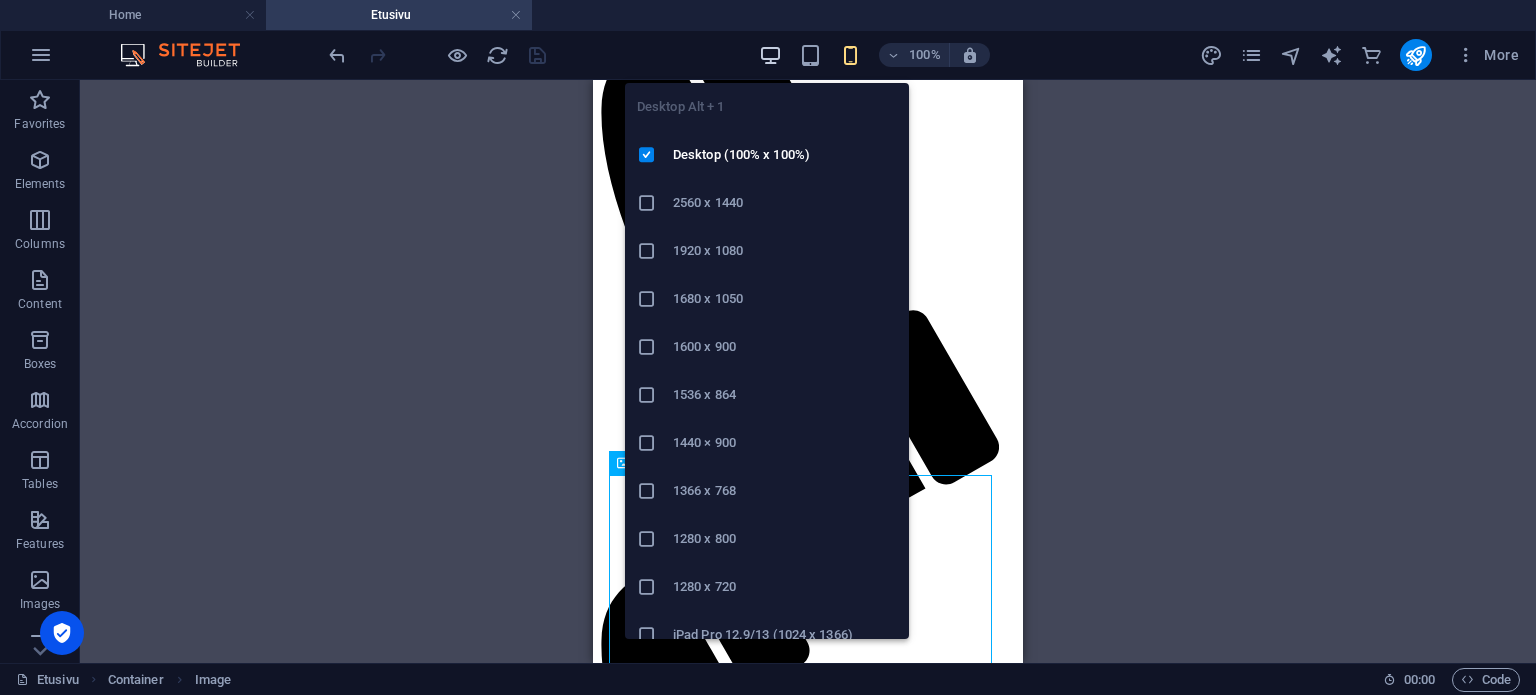 click at bounding box center (770, 55) 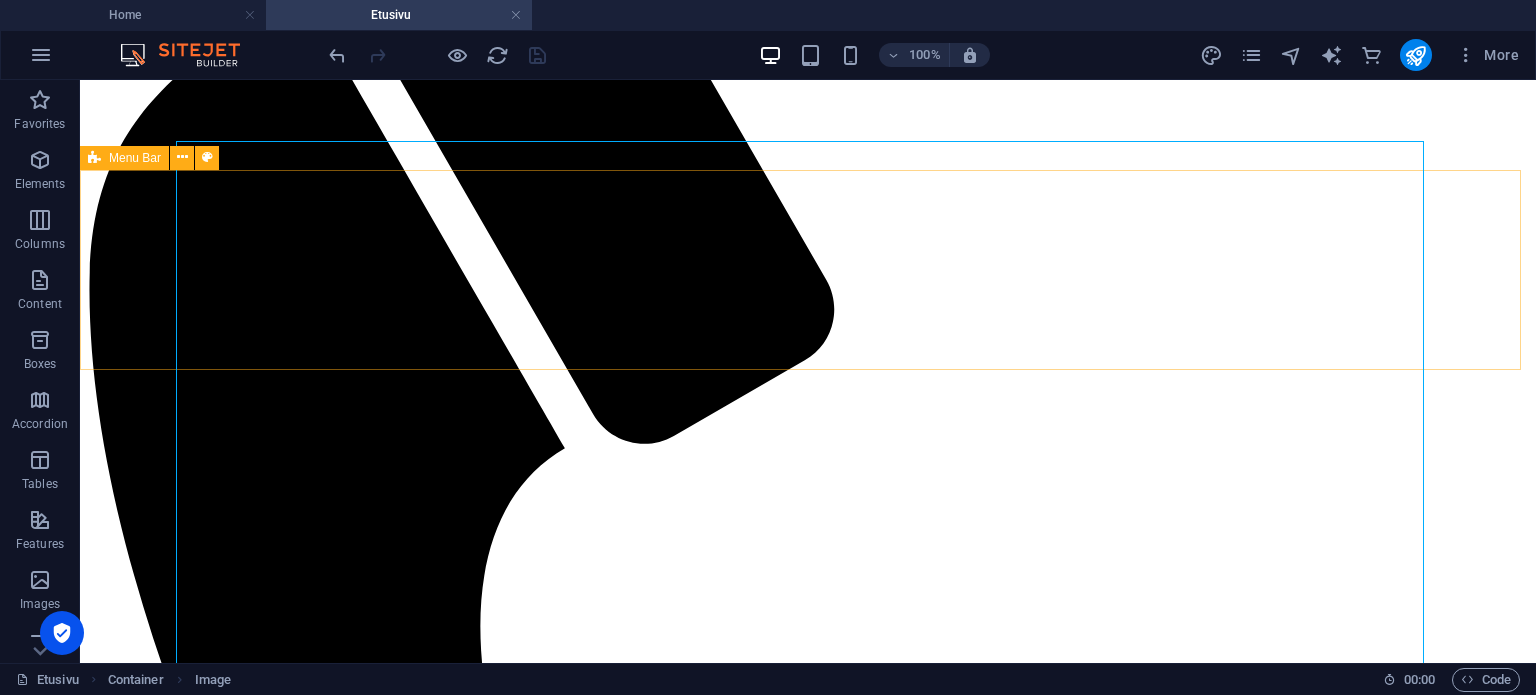 scroll, scrollTop: 341, scrollLeft: 0, axis: vertical 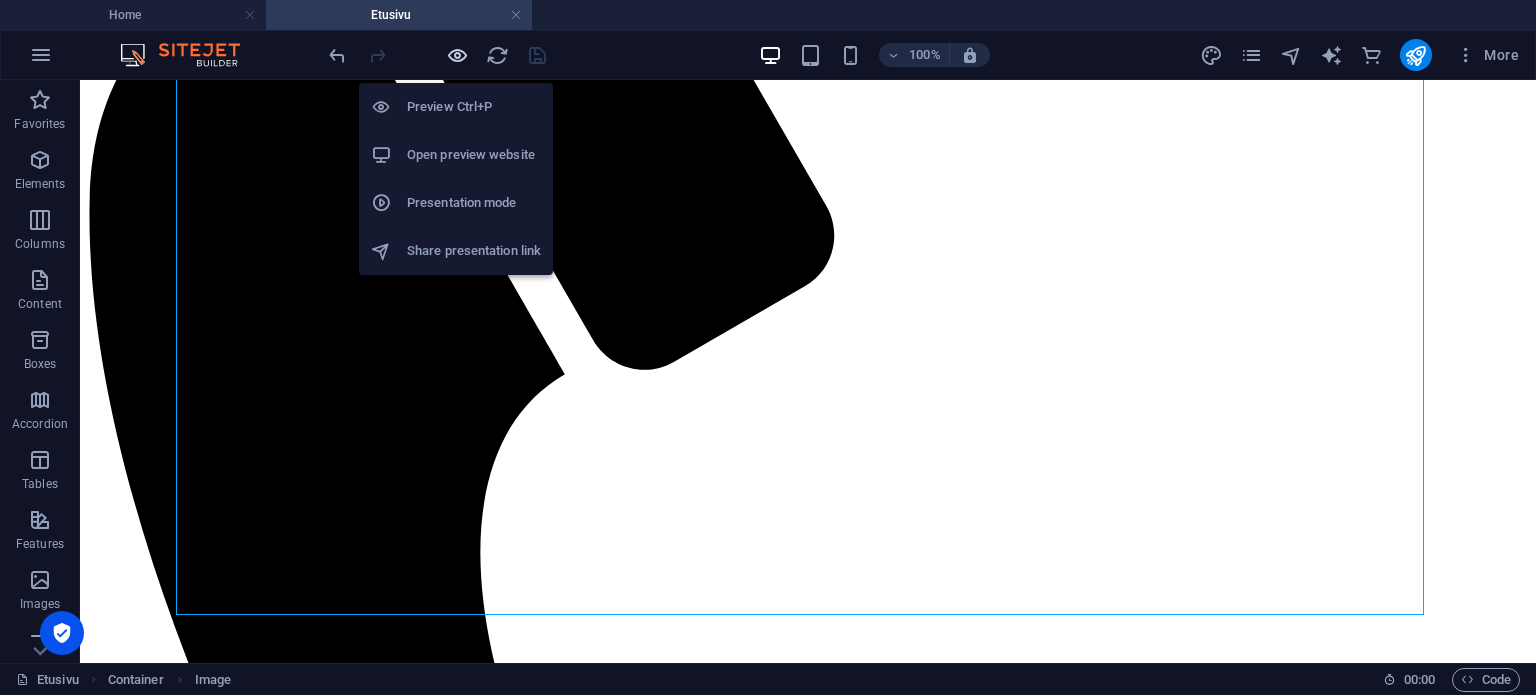 click at bounding box center [457, 55] 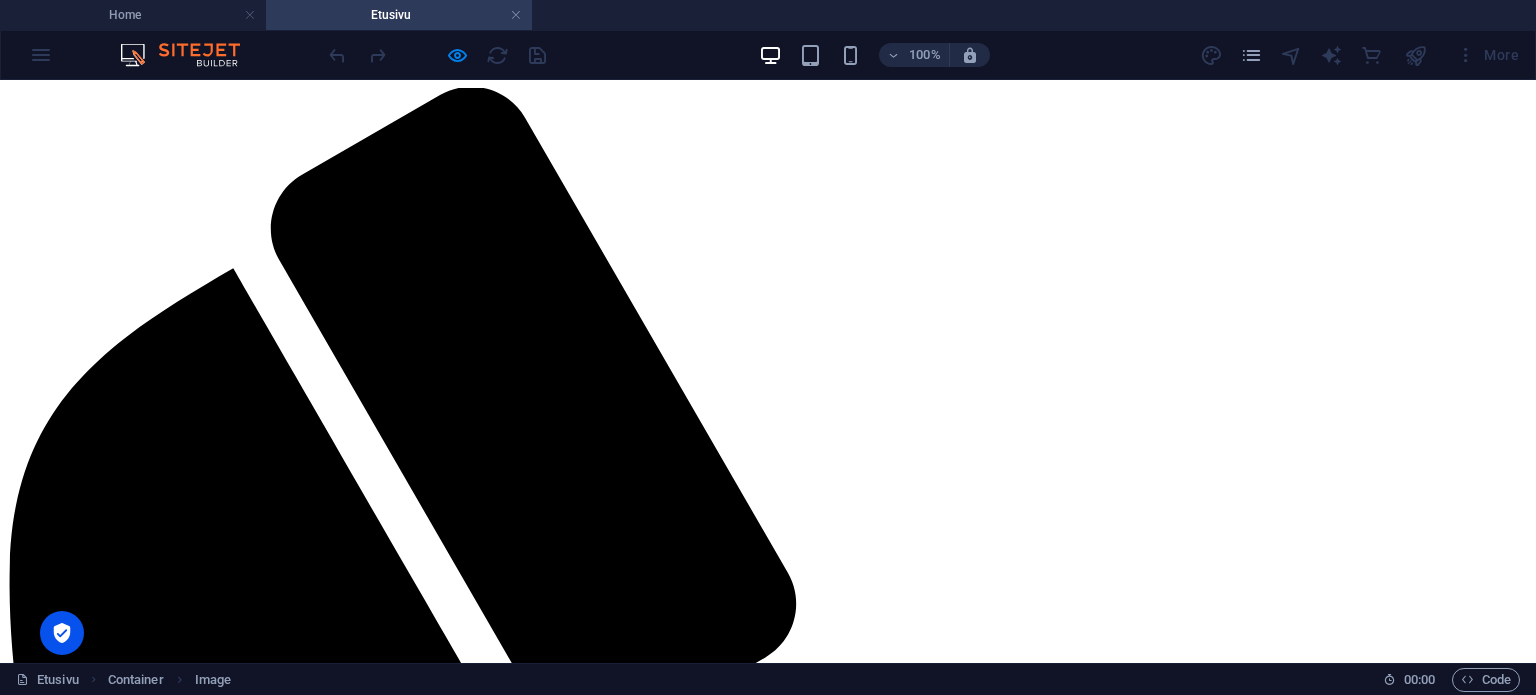 scroll, scrollTop: 341, scrollLeft: 0, axis: vertical 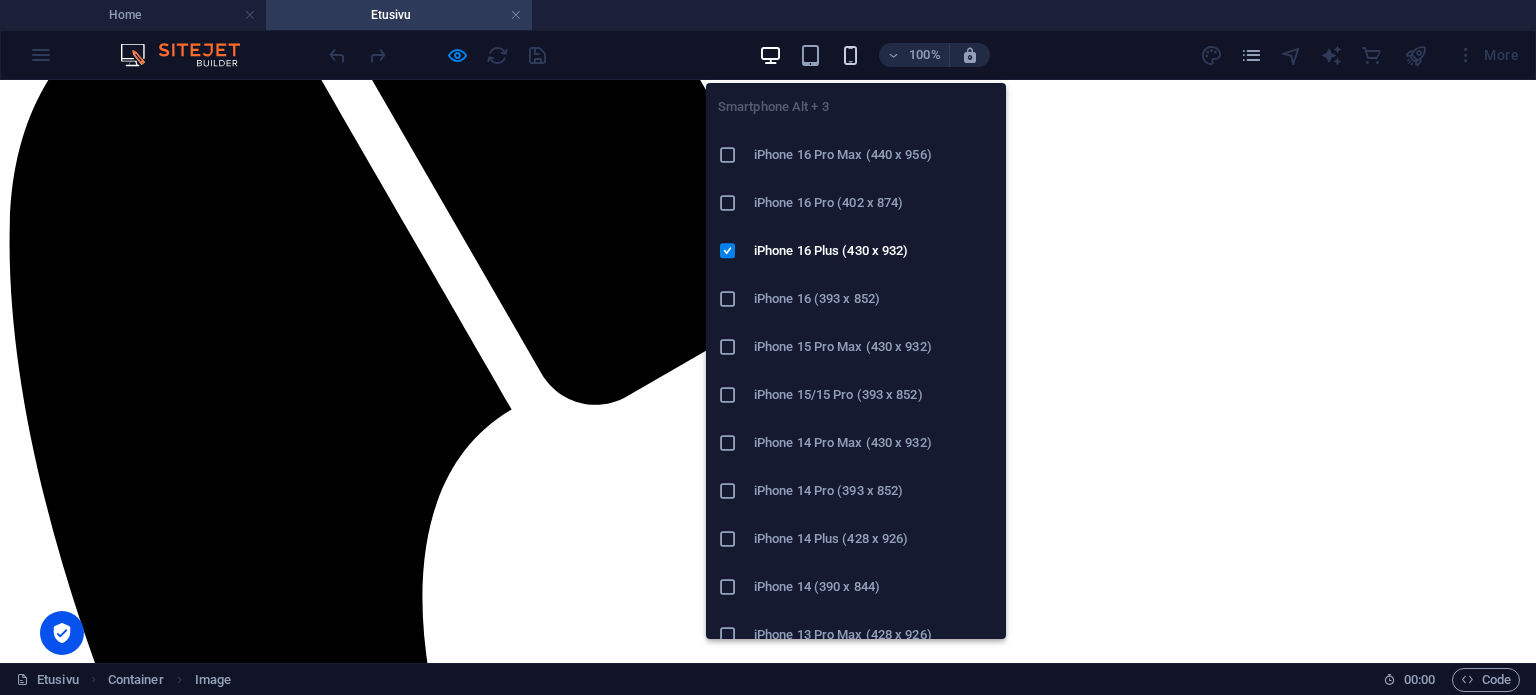 click at bounding box center (850, 55) 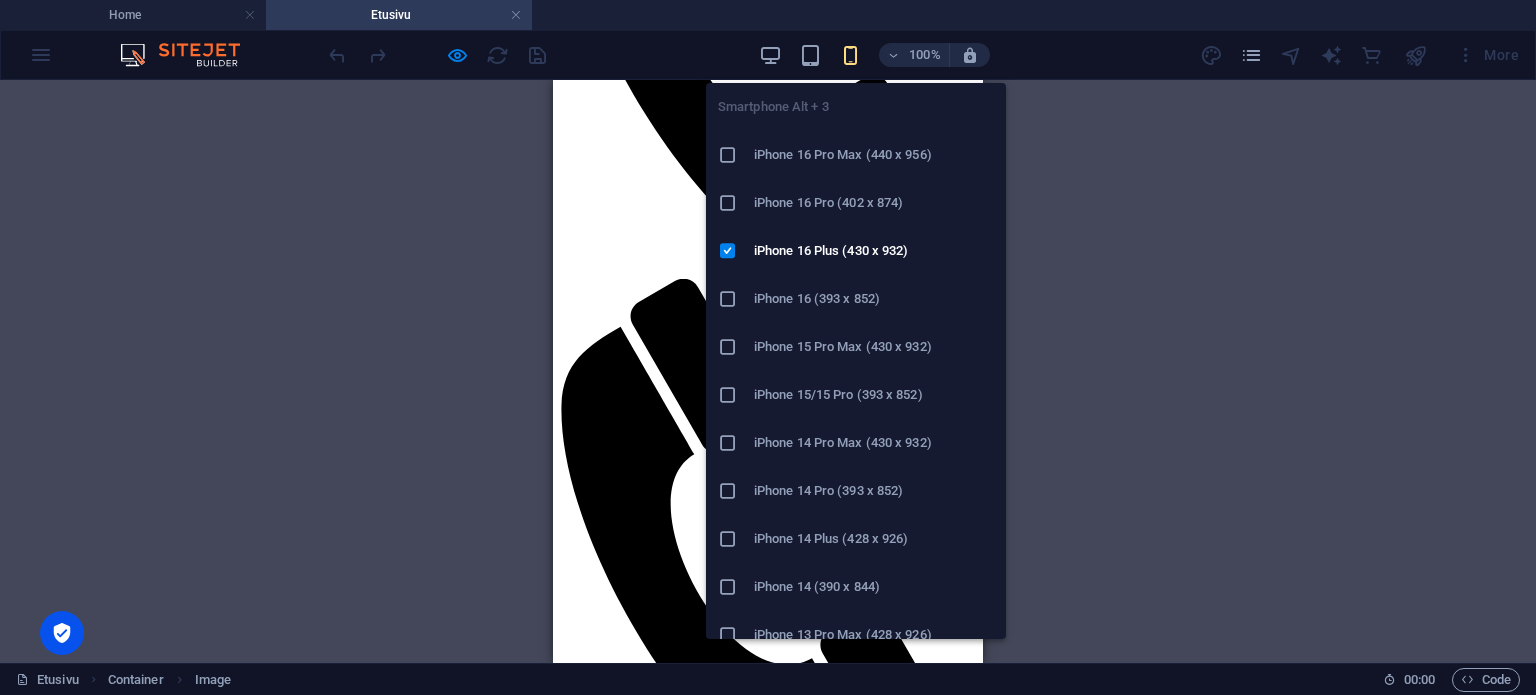 scroll, scrollTop: 0, scrollLeft: 0, axis: both 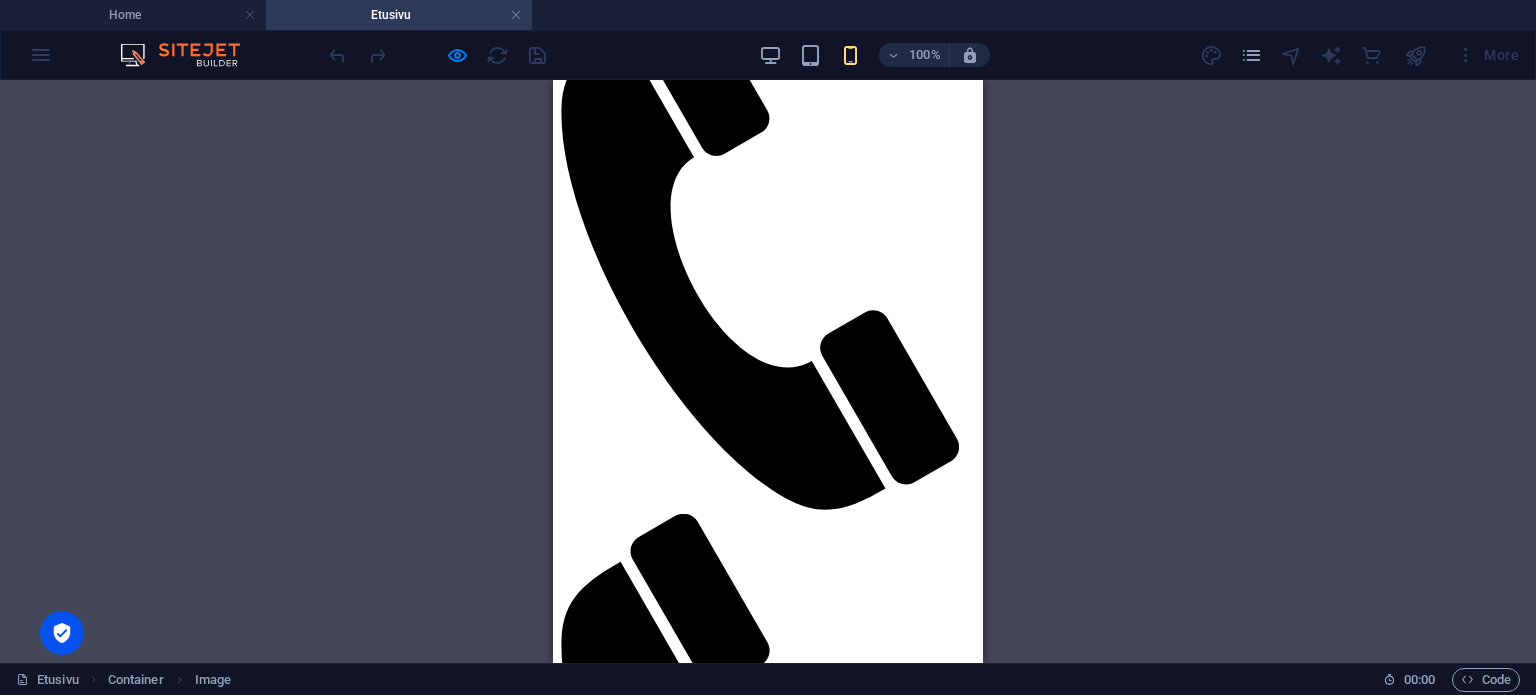 click on "Menu" at bounding box center (585, 1057) 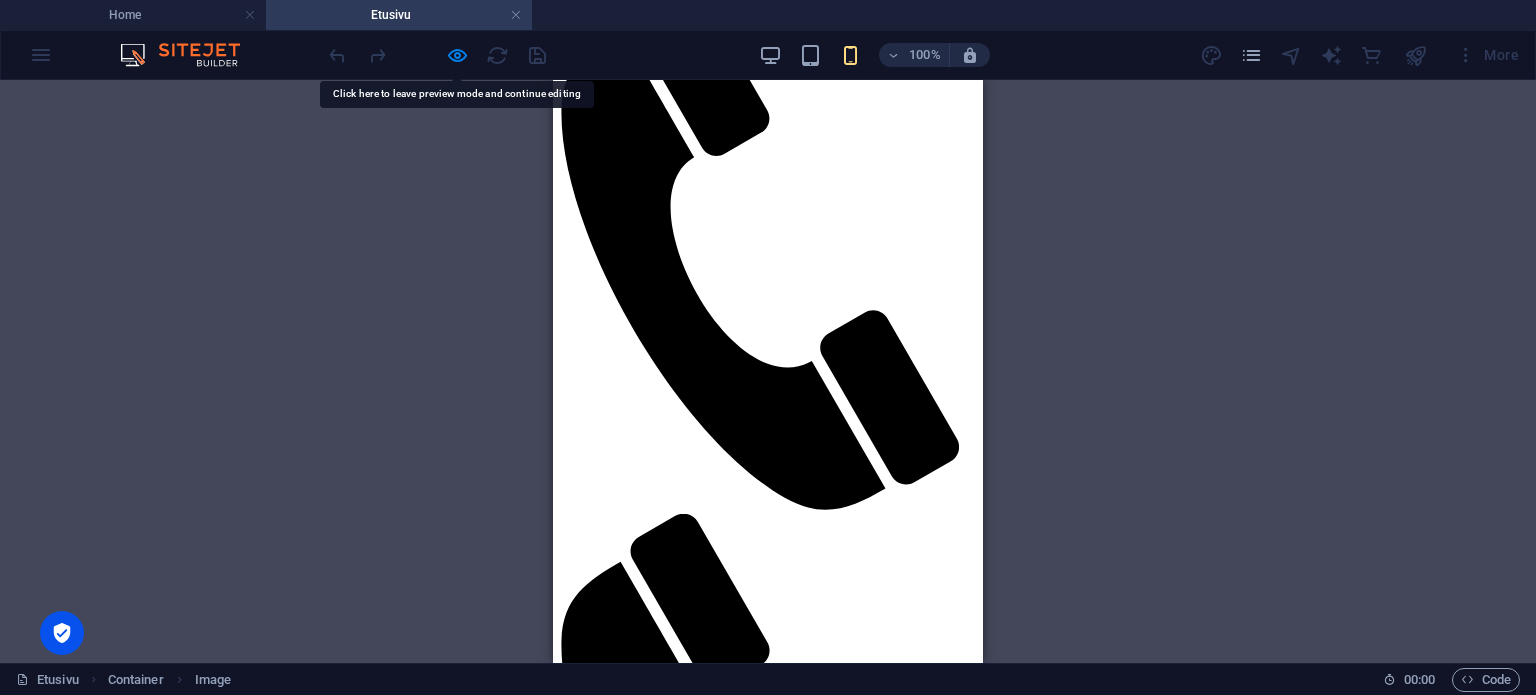 click on "Menu" at bounding box center [768, 2489] 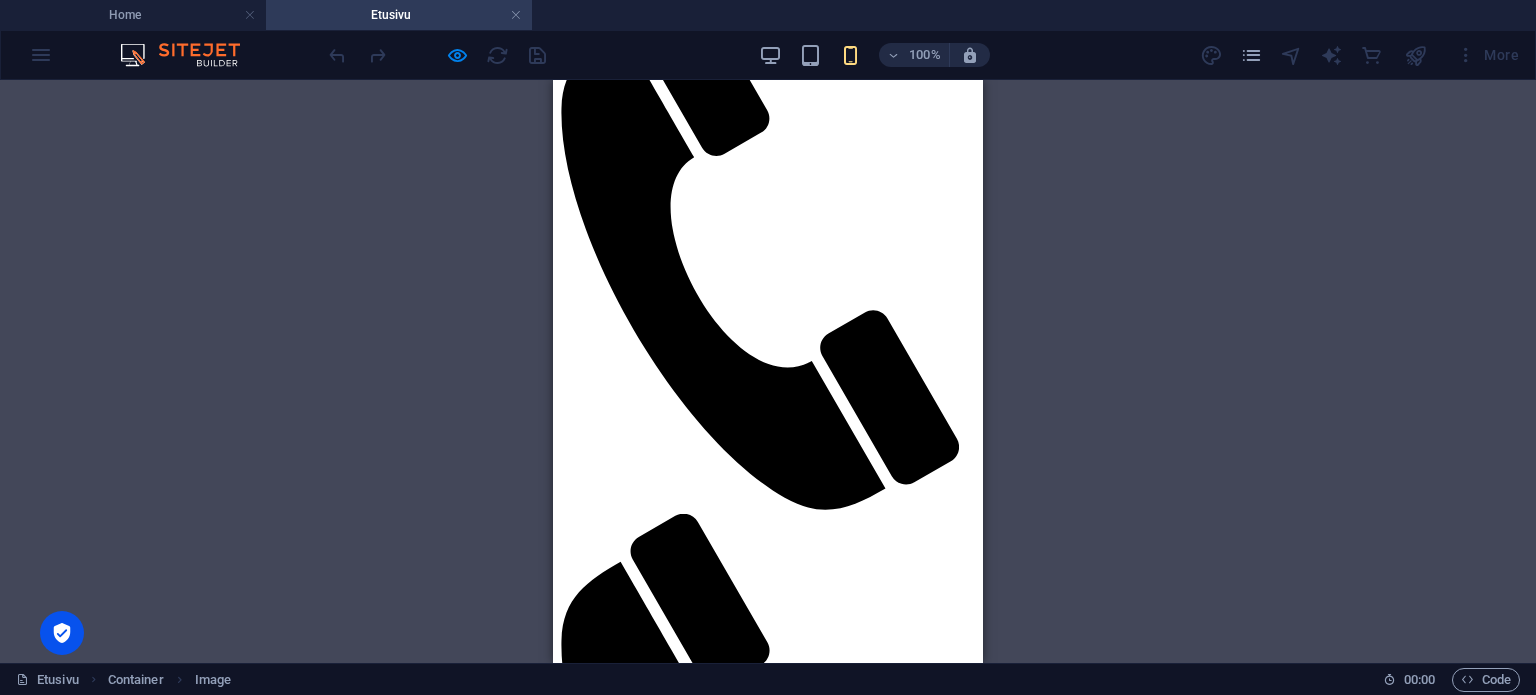 scroll, scrollTop: 0, scrollLeft: 0, axis: both 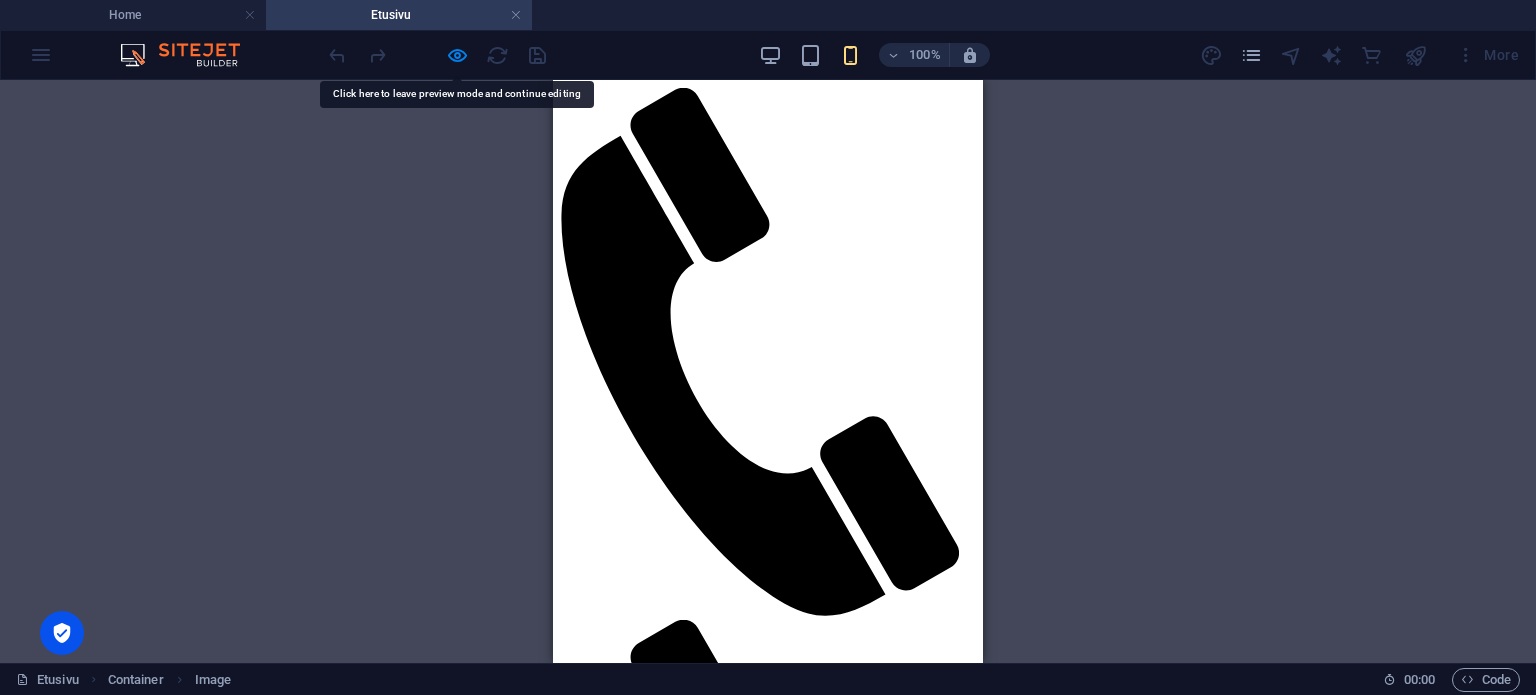 click on "Menu" at bounding box center (585, 1163) 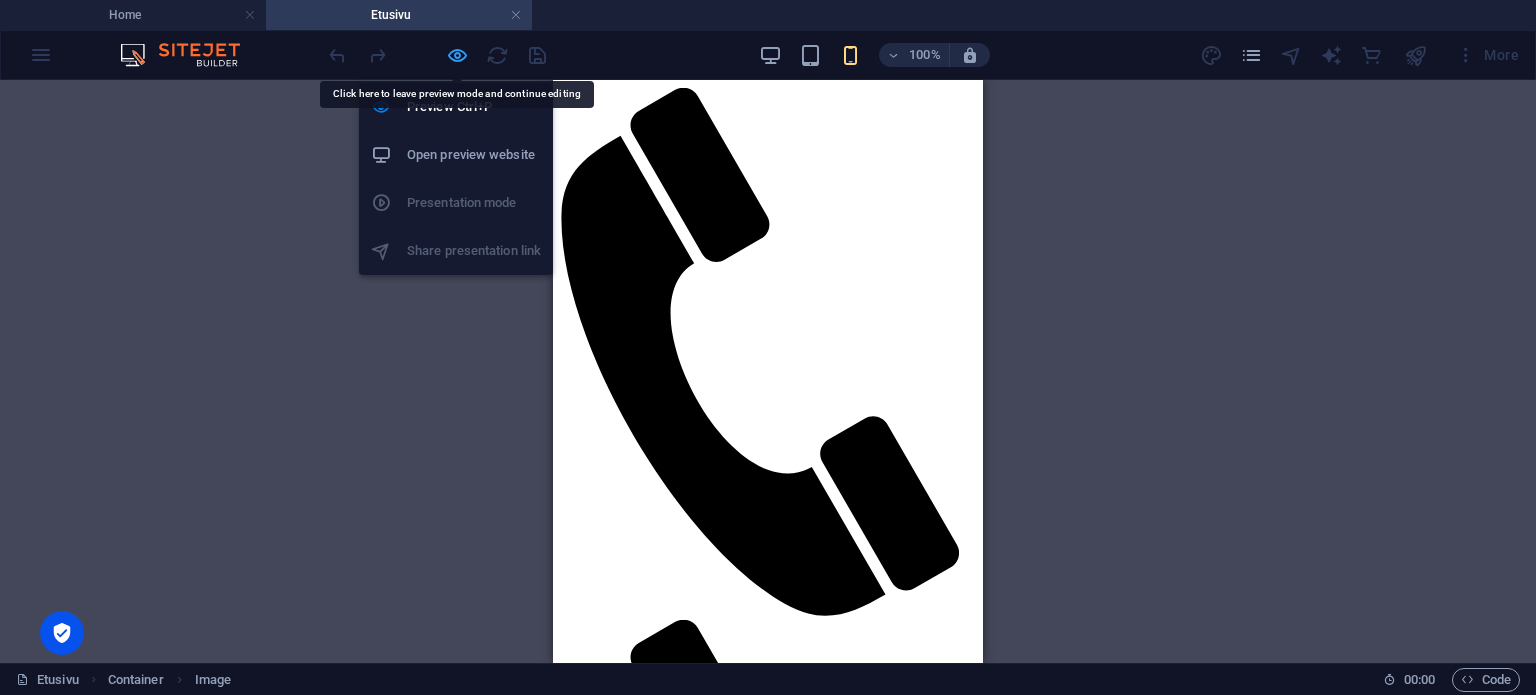 click at bounding box center (457, 55) 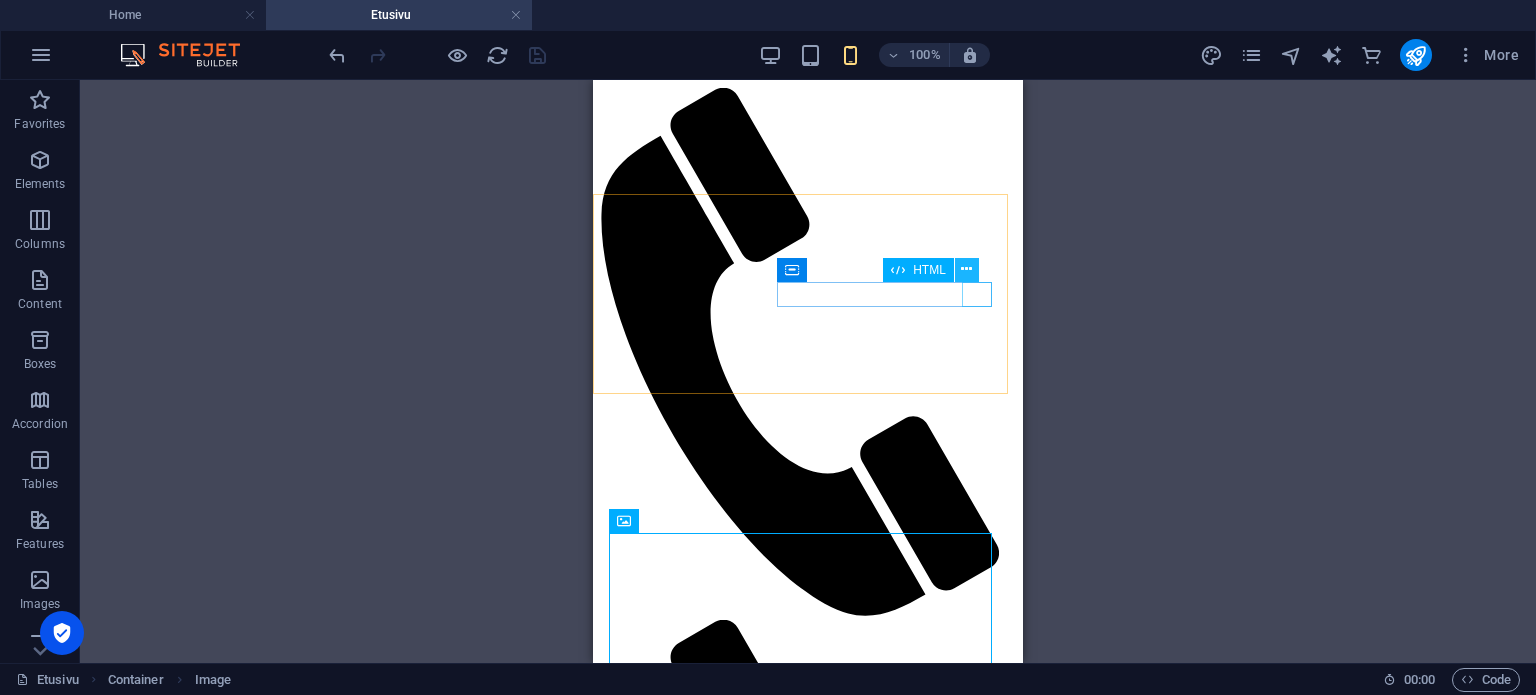 click at bounding box center [966, 269] 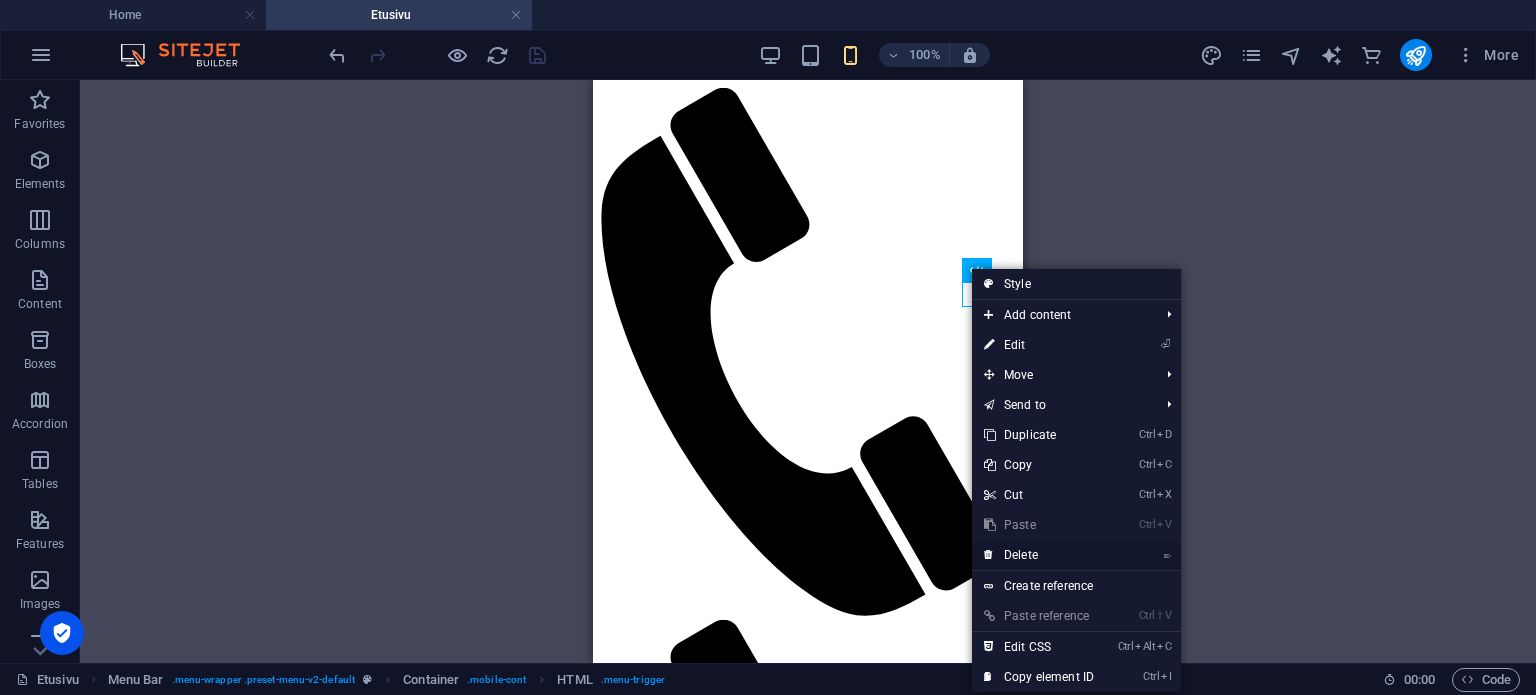 click on "⌦  Delete" at bounding box center (1039, 555) 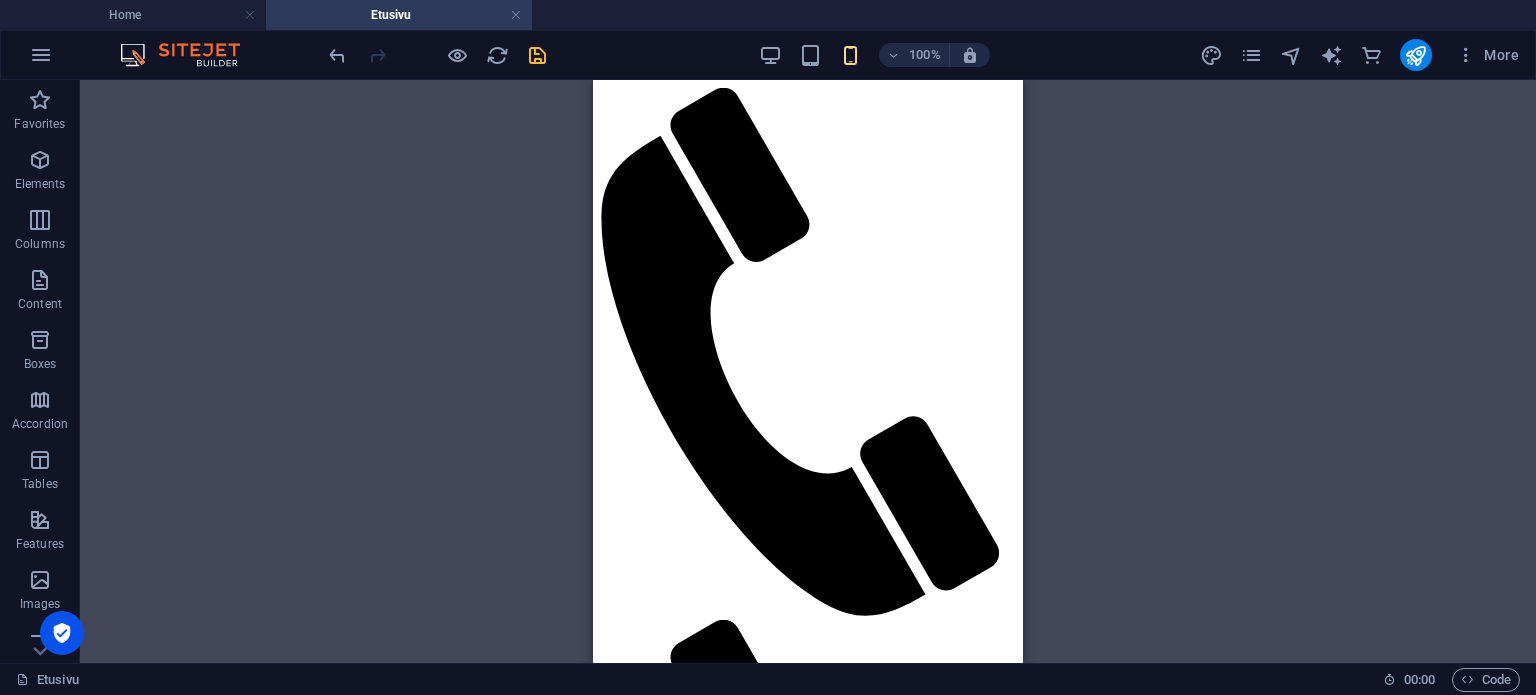 click on "Drag here to replace the existing content. Press “Ctrl” if you want to create a new element.
Container   Placeholder   Container   Menu Bar   Menu Bar   Menu   Menu Bar   Reference   Image   Image   Image   Container   Container   HTML   HTML   Container   Menu Bar   Icon   Icon" at bounding box center (808, 371) 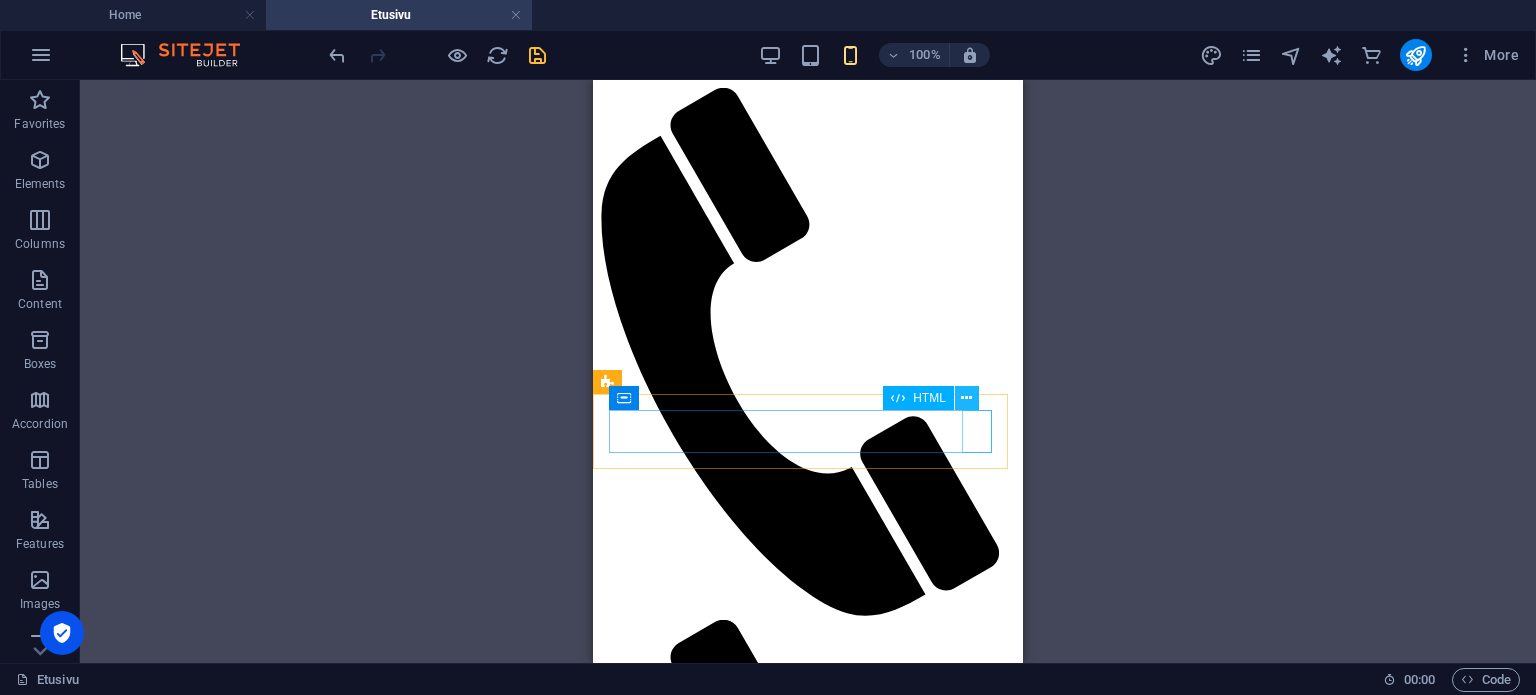 click at bounding box center [967, 398] 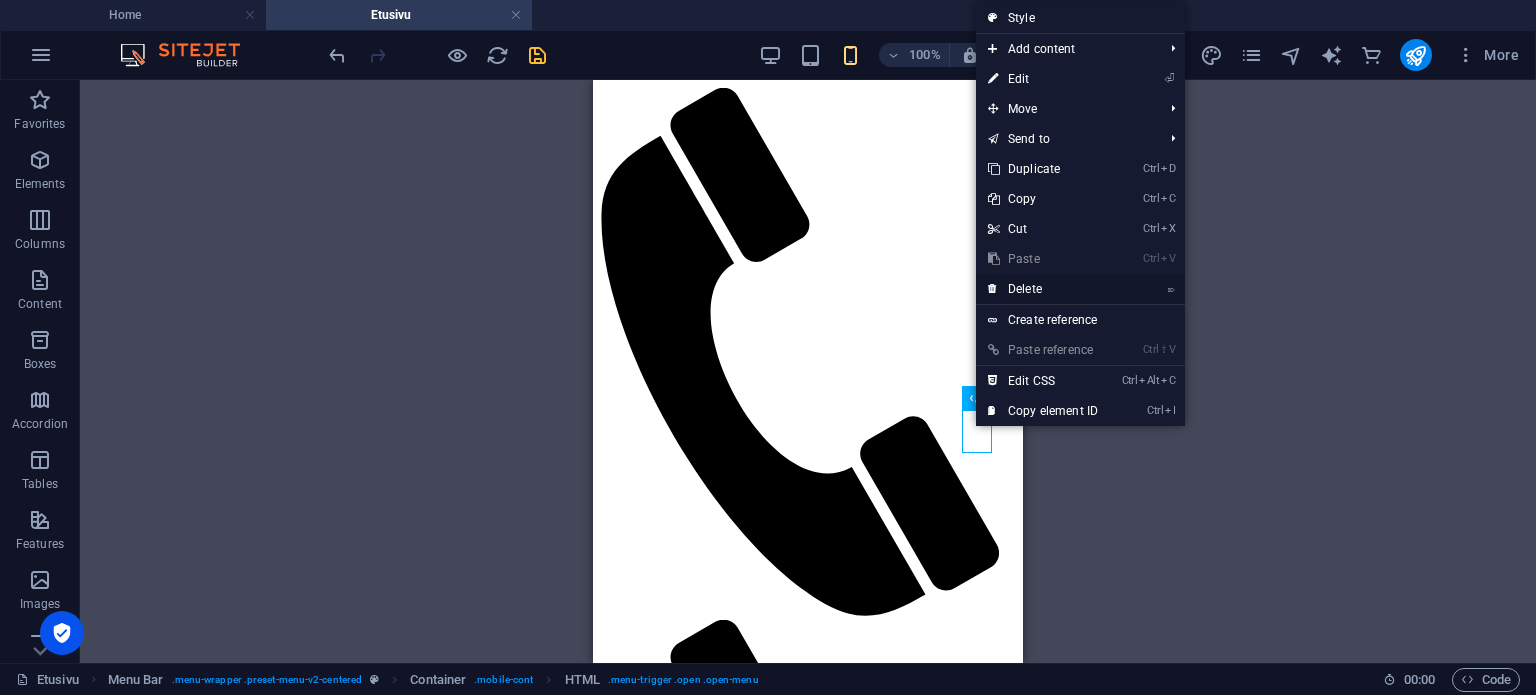 click on "⌦  Delete" at bounding box center (1043, 289) 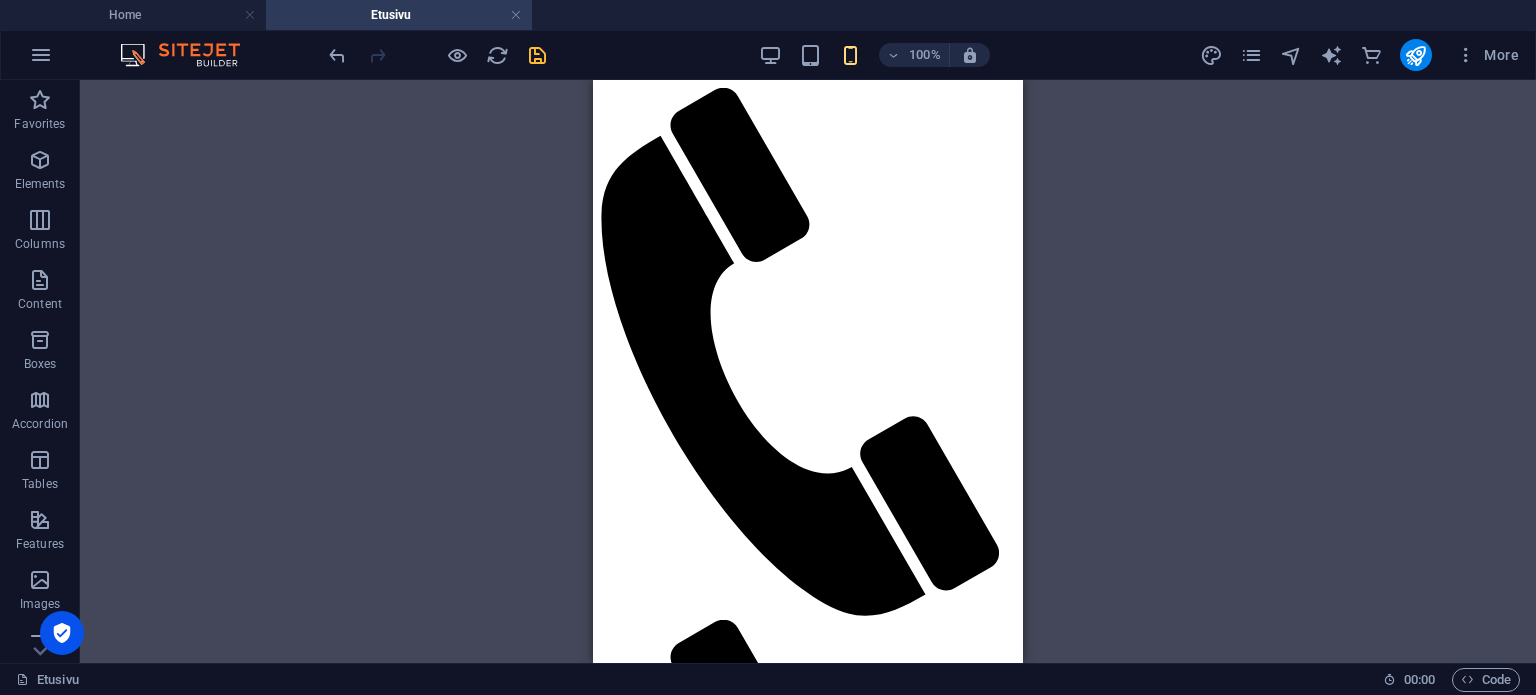 click on "Drag here to replace the existing content. Press “Ctrl” if you want to create a new element.
Container   Placeholder   Container   Menu Bar   Menu Bar   Menu   Menu Bar   Reference   Image   Image   Image   Container   Container   HTML   HTML   Container   Menu Bar   Icon   Icon" at bounding box center (808, 371) 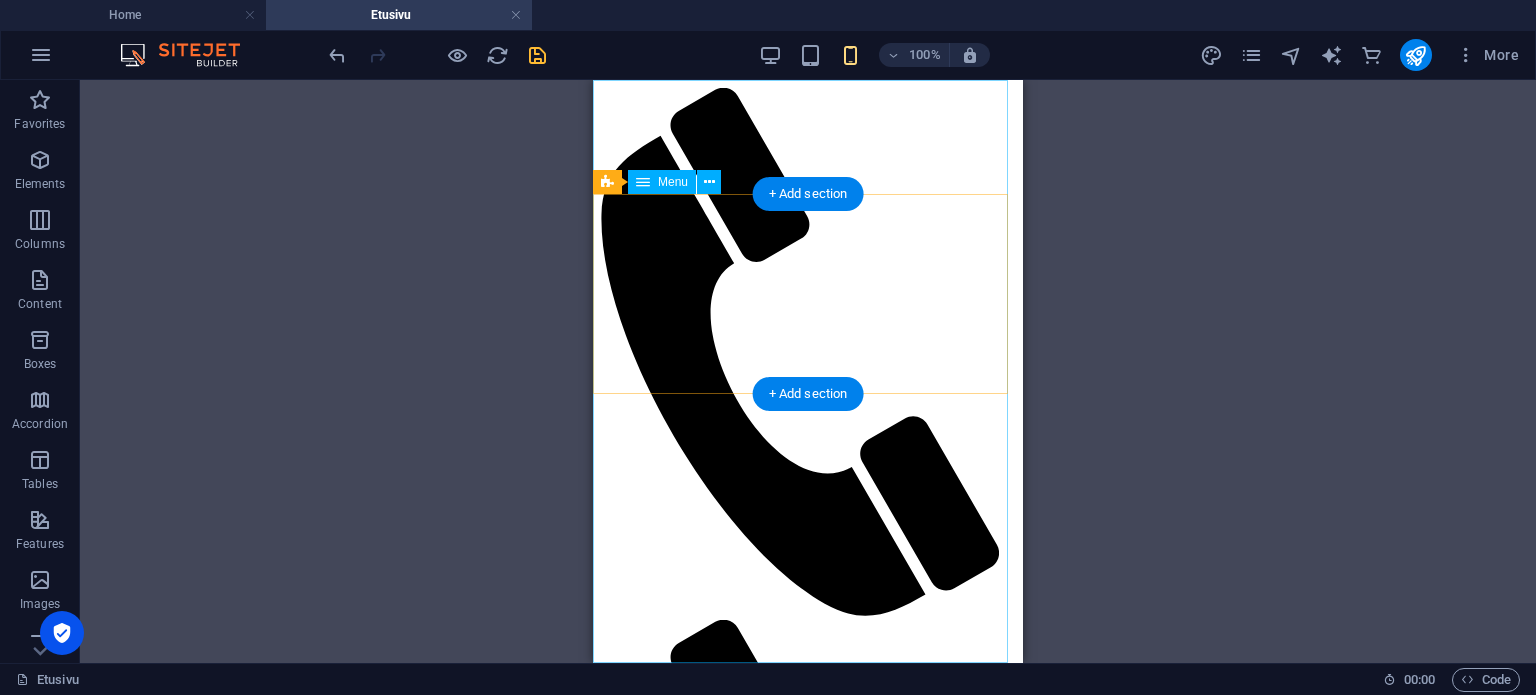click on "Etusivu Meistä Ruokalista  Ota yhteyttä Varaukset & Yksityiskäyttö" at bounding box center (808, 1438) 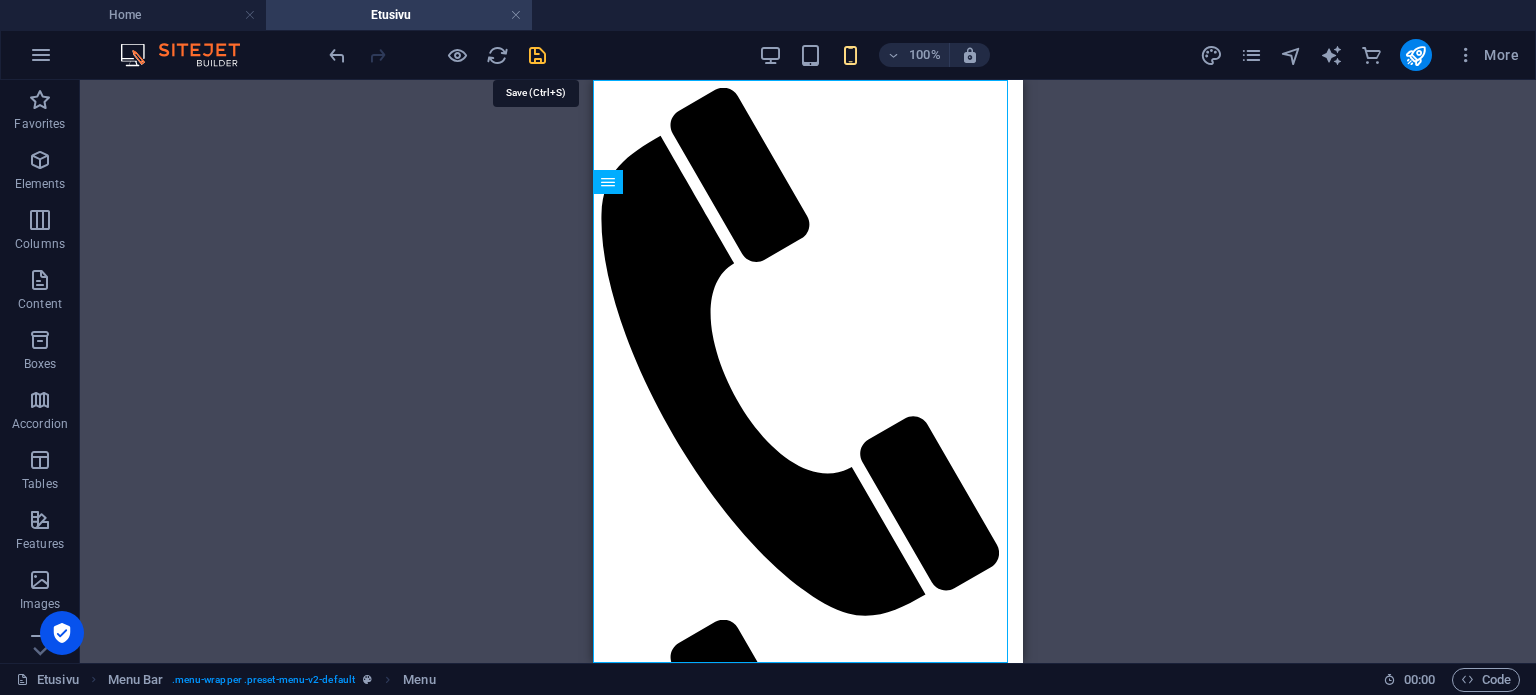 click at bounding box center (537, 55) 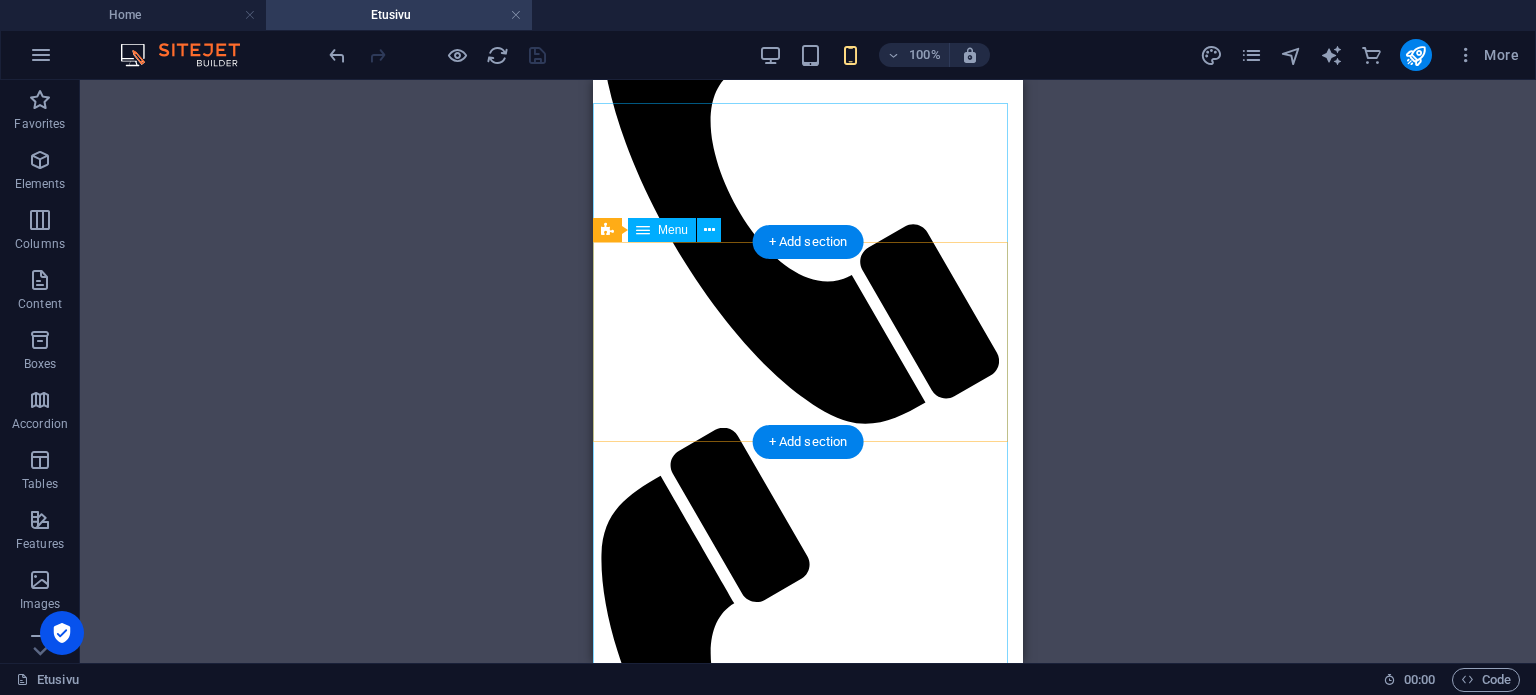 scroll, scrollTop: 0, scrollLeft: 0, axis: both 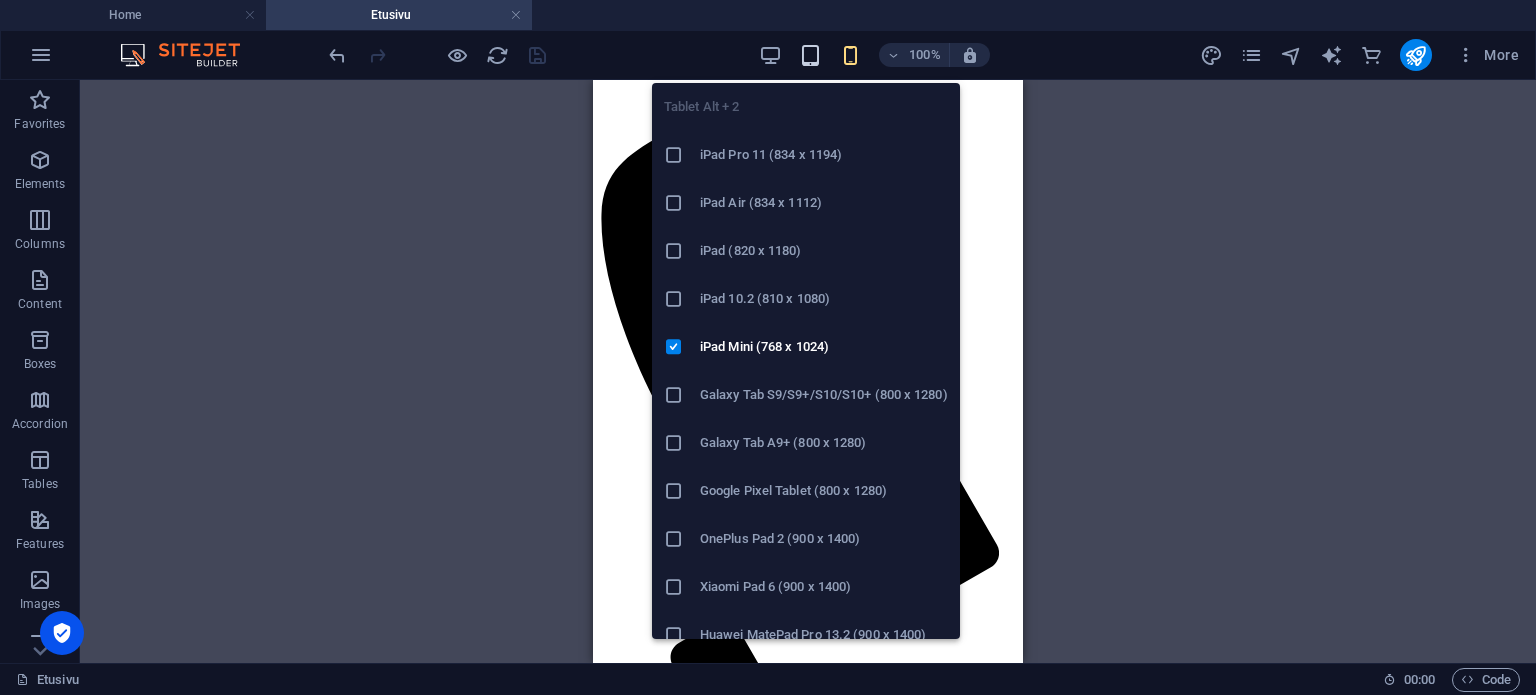 click at bounding box center [810, 55] 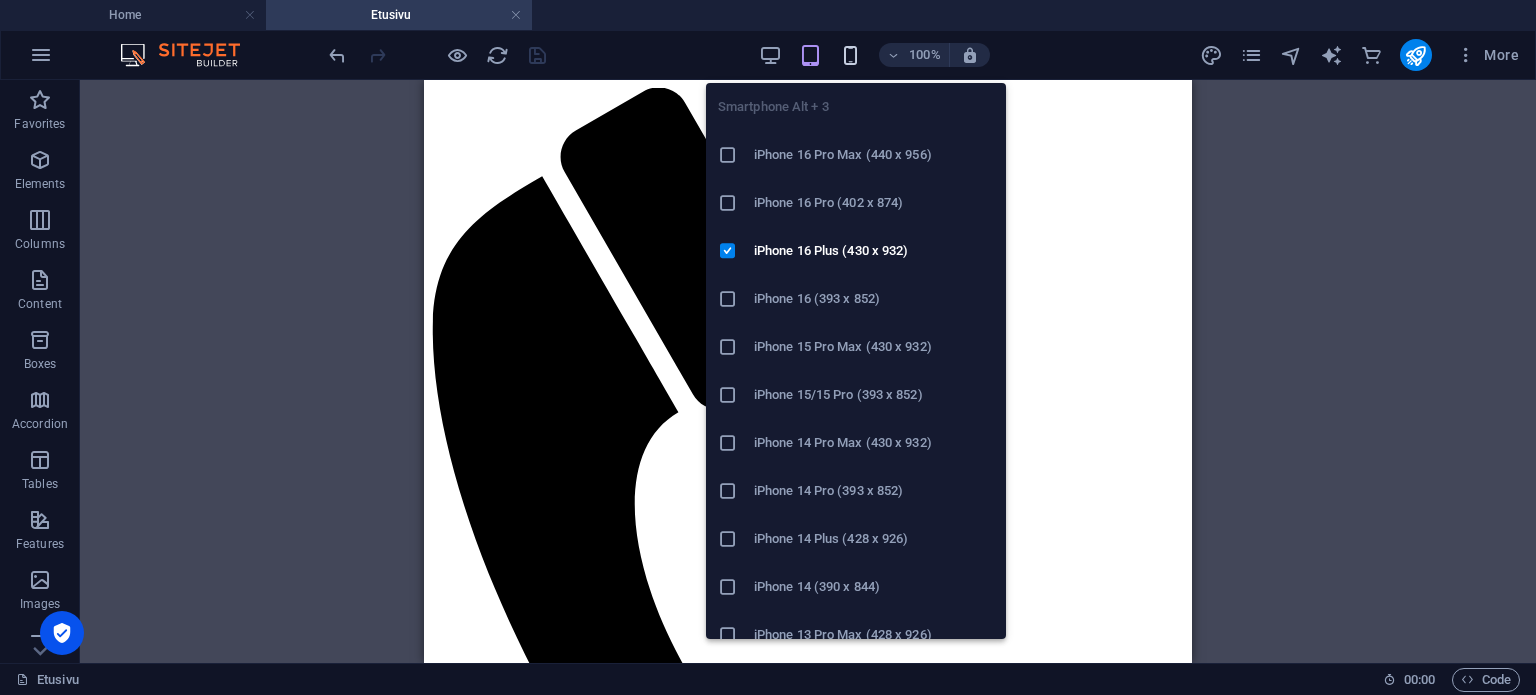 click at bounding box center (850, 55) 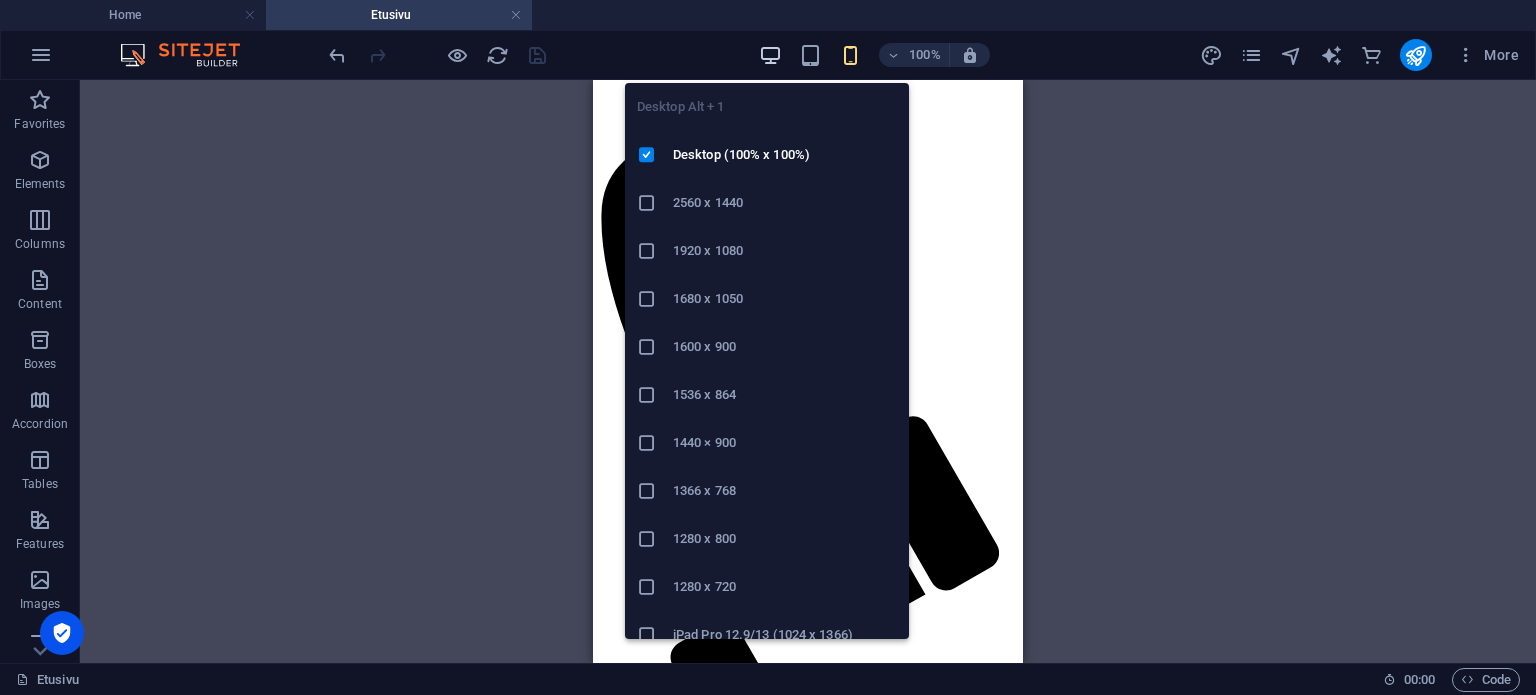 click at bounding box center [770, 55] 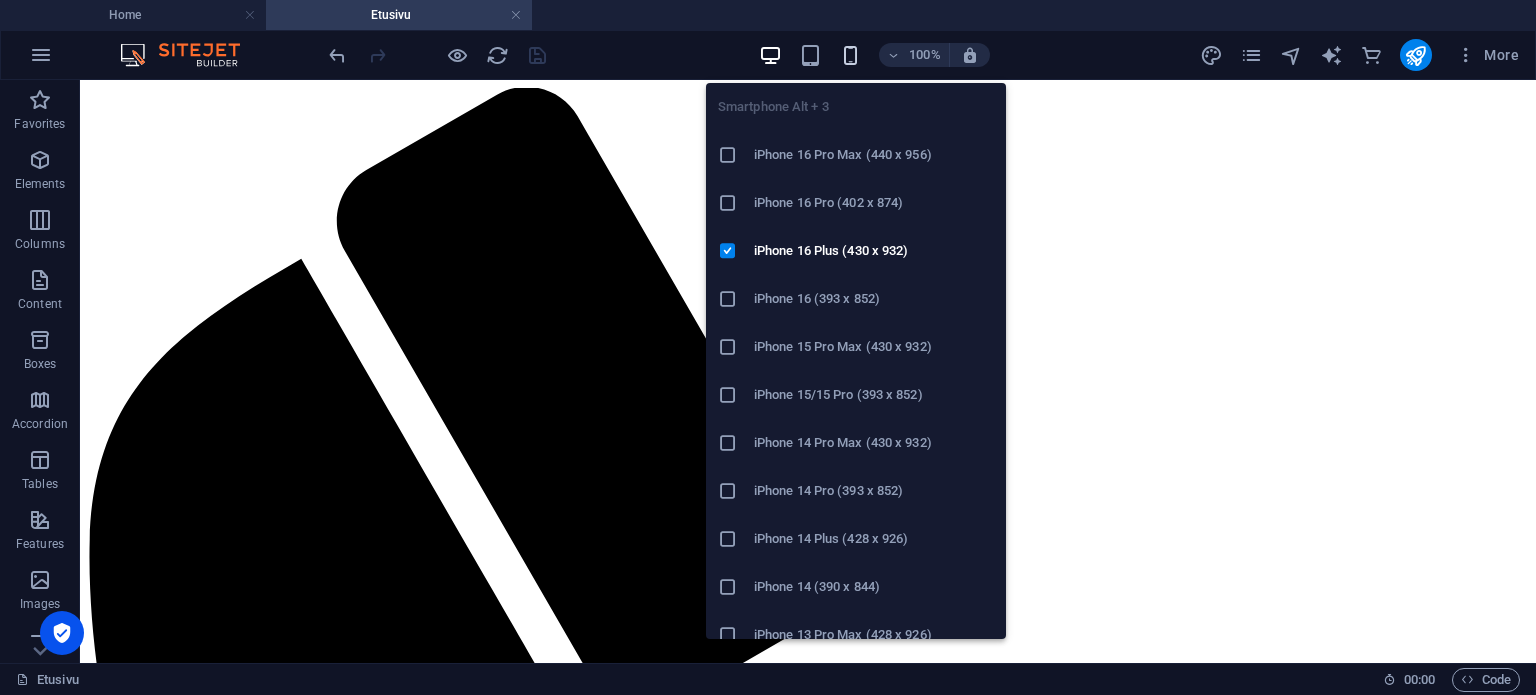 click at bounding box center [850, 55] 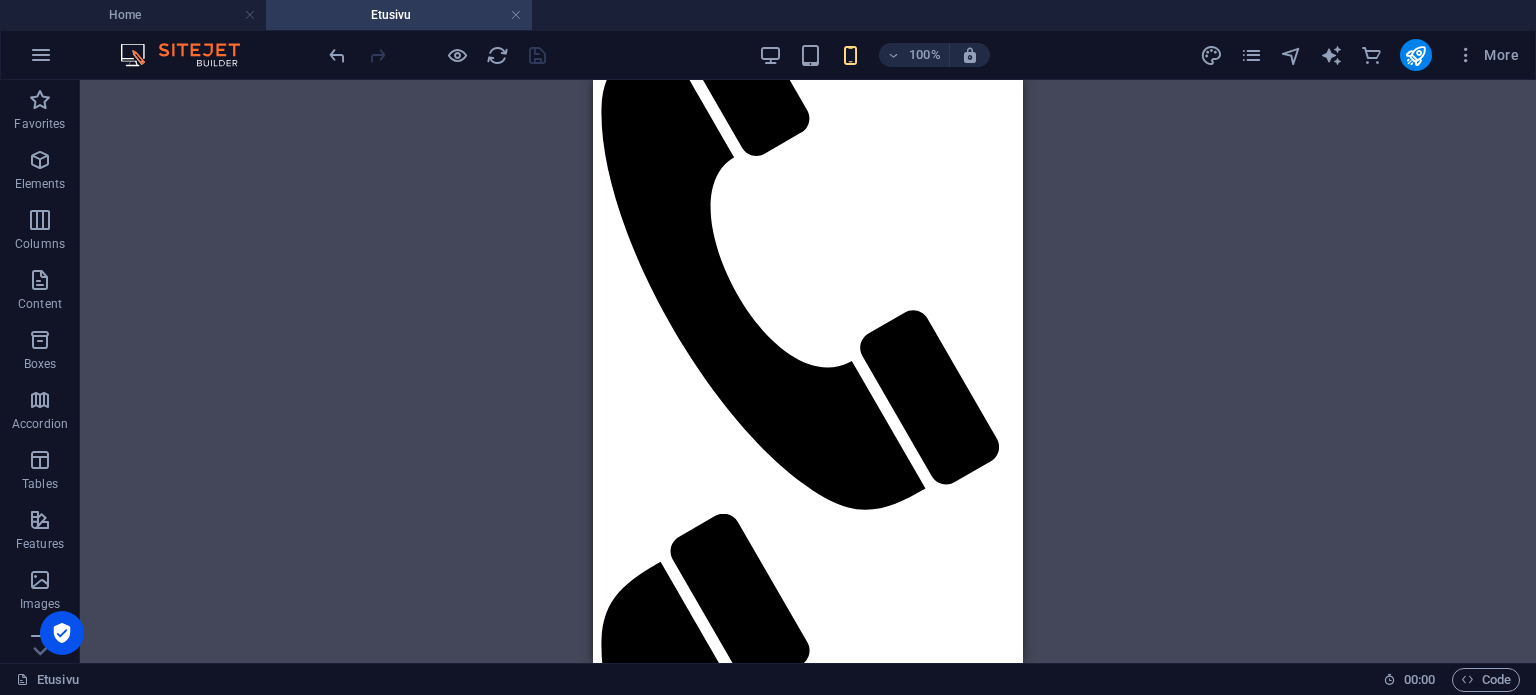 scroll, scrollTop: 144, scrollLeft: 0, axis: vertical 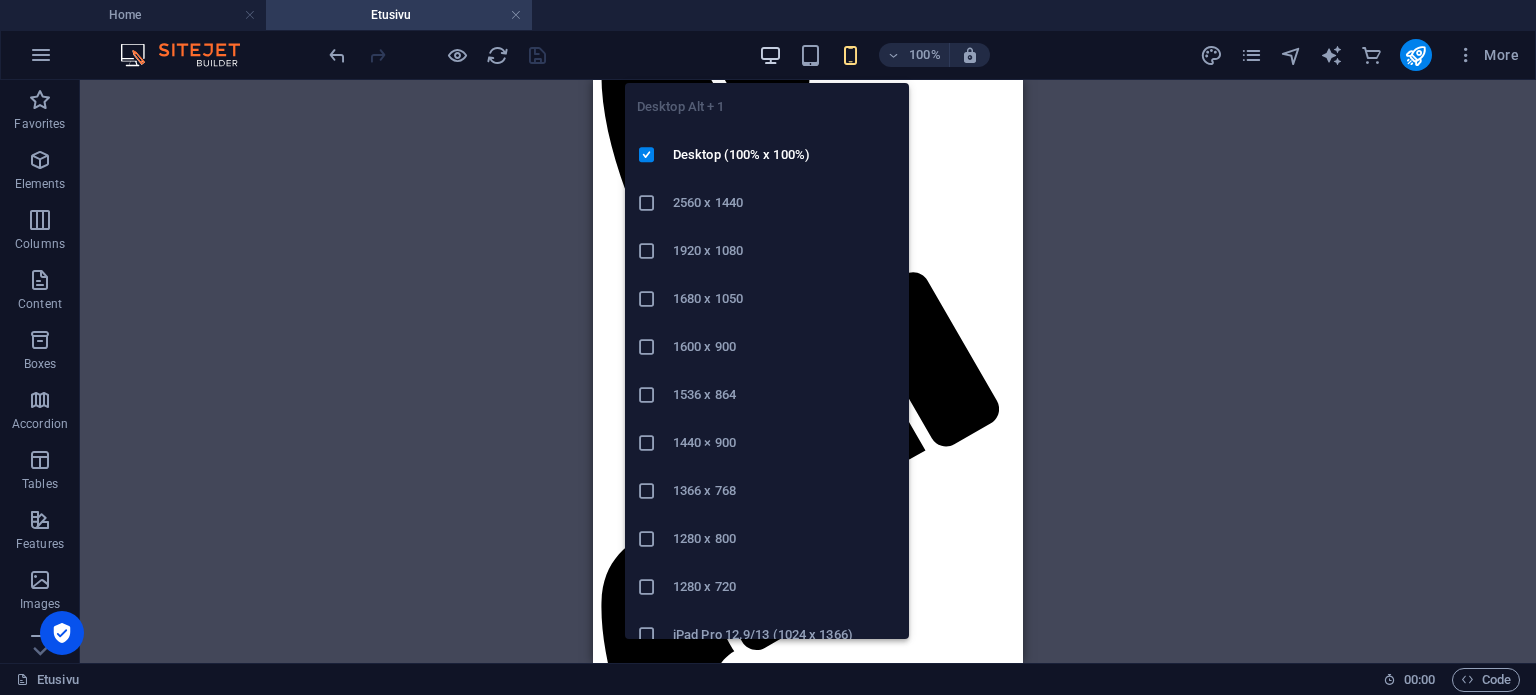 click at bounding box center (770, 55) 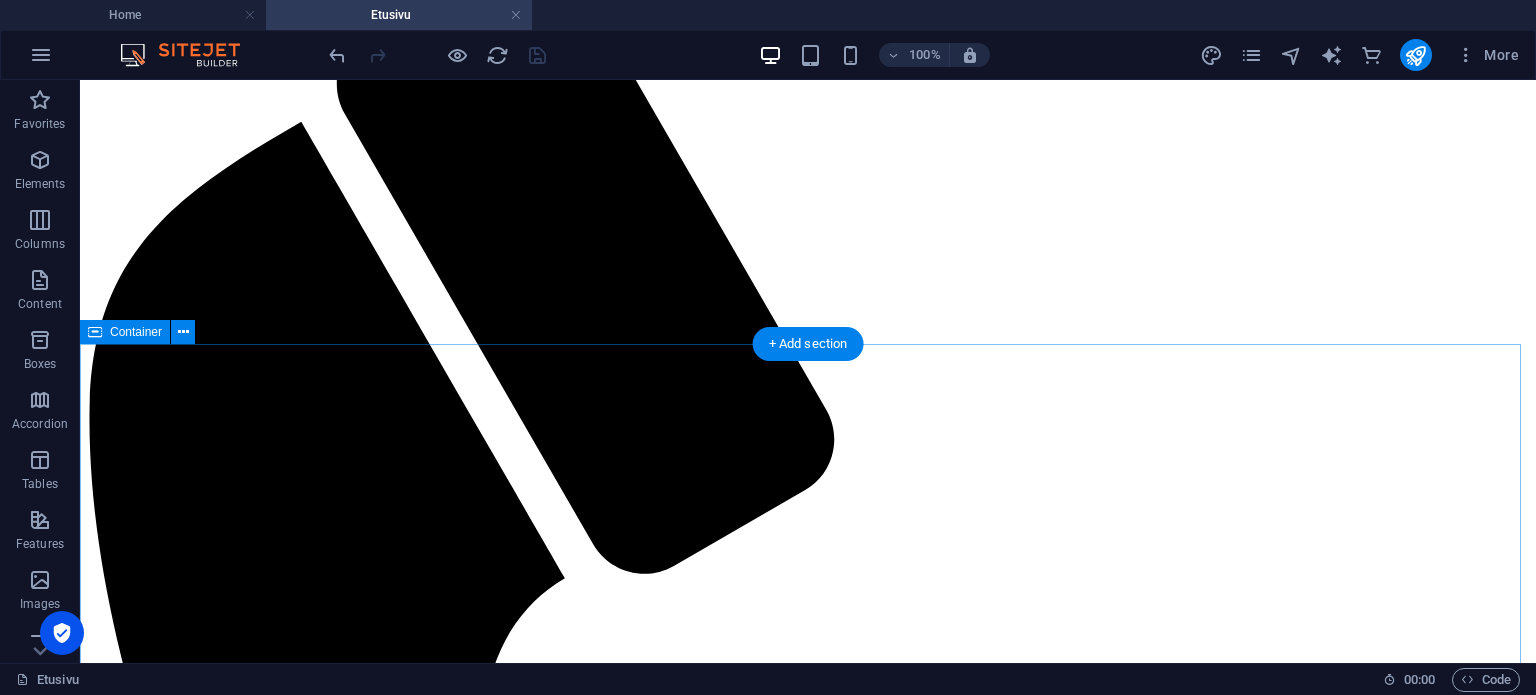 scroll, scrollTop: 0, scrollLeft: 0, axis: both 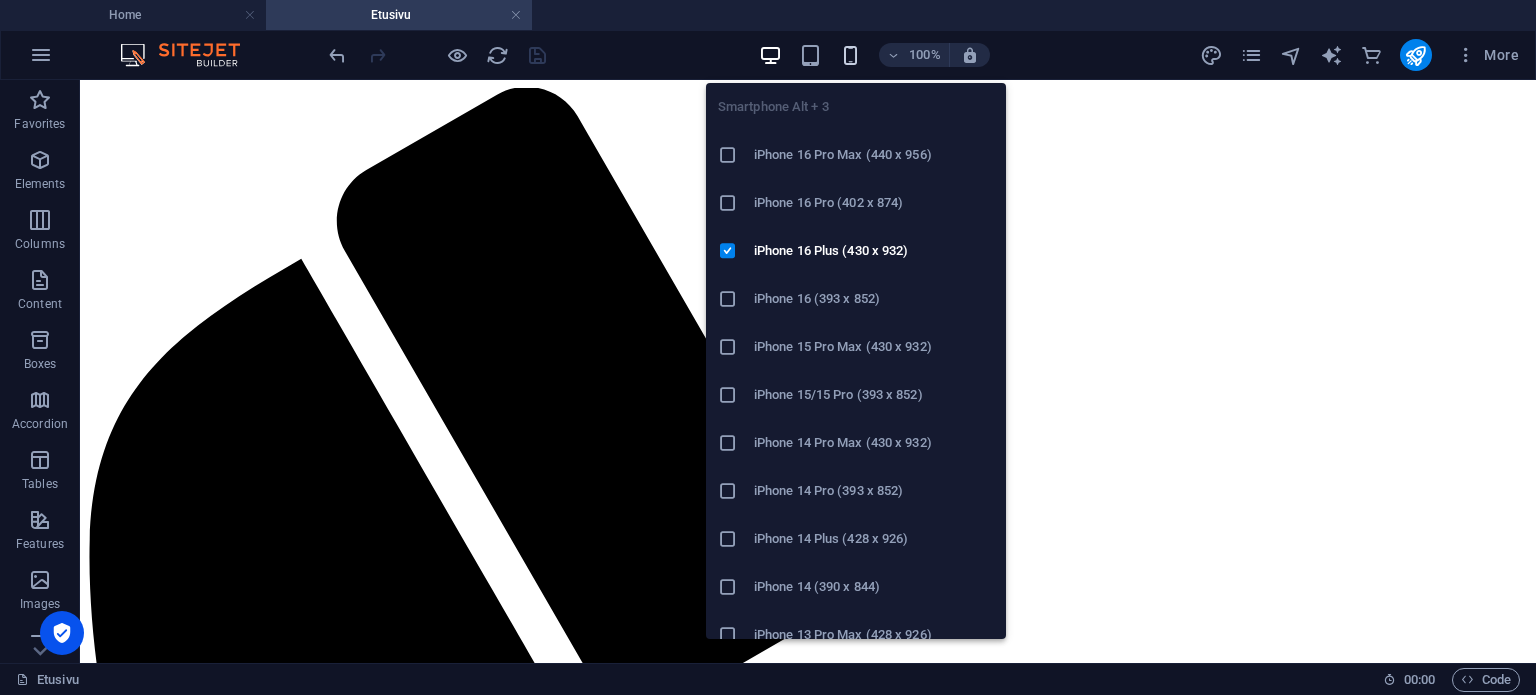 click at bounding box center [850, 55] 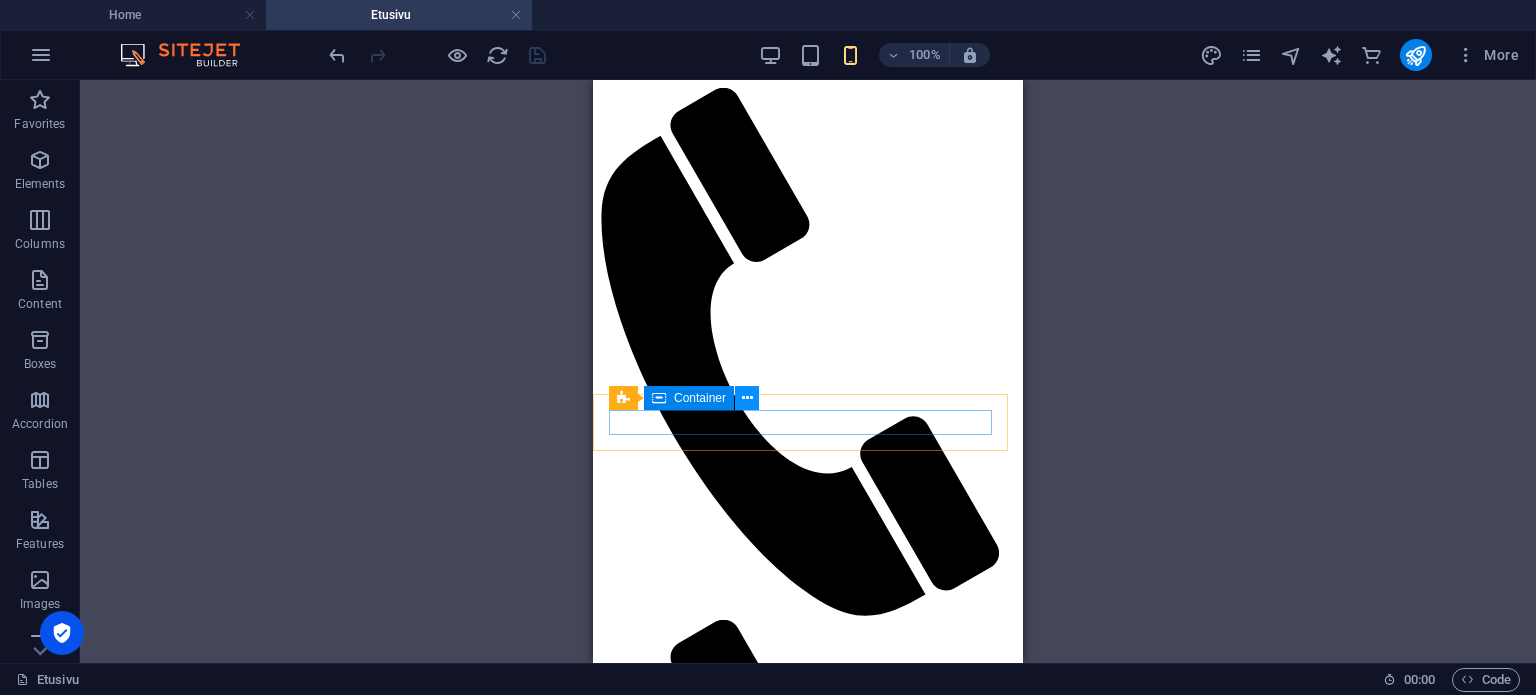 click at bounding box center [747, 398] 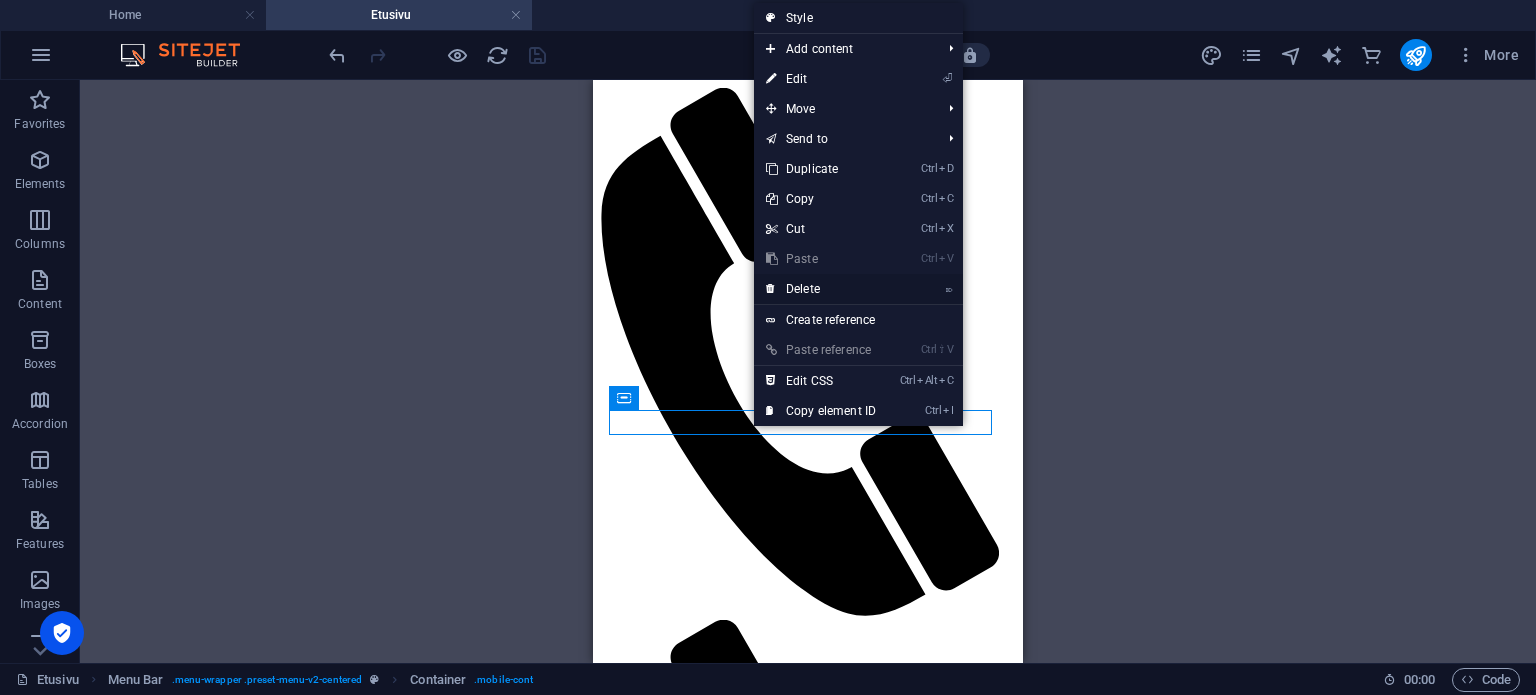 click on "⌦  Delete" at bounding box center [821, 289] 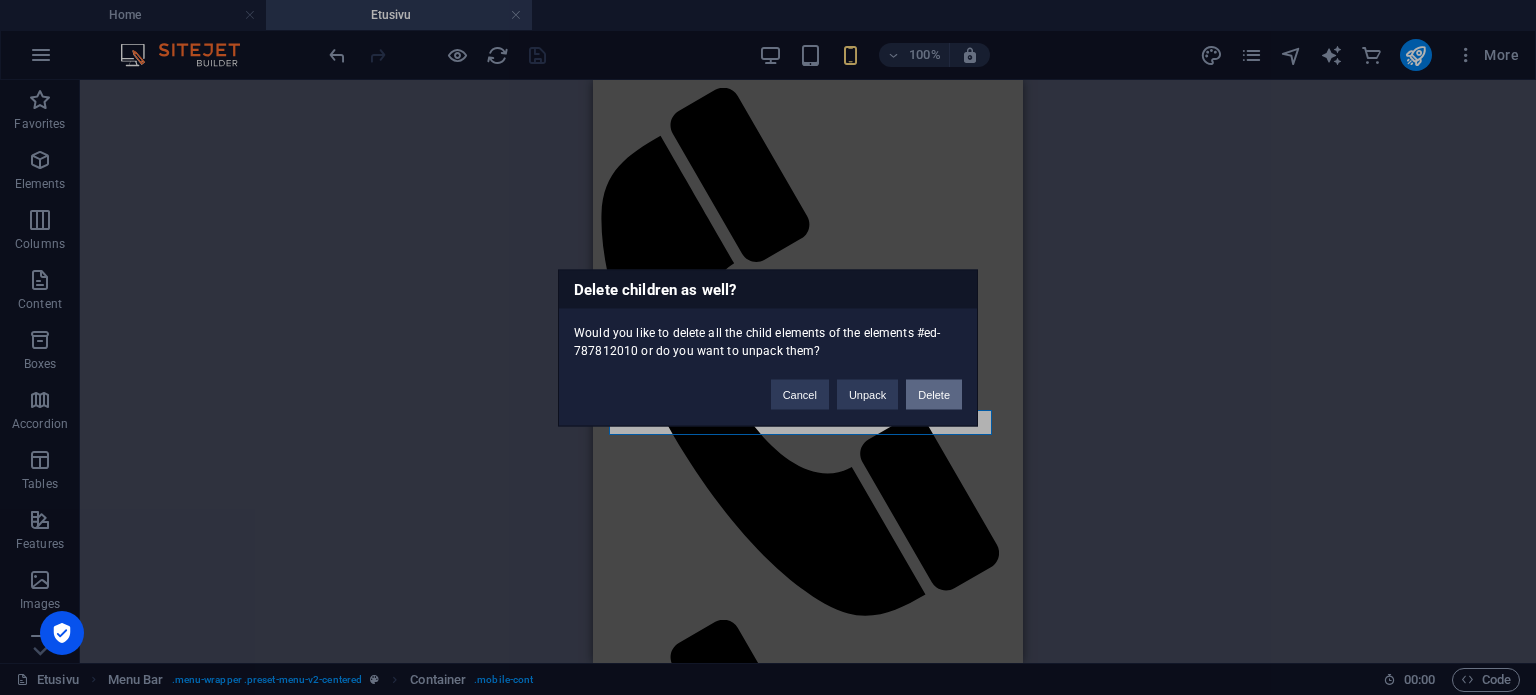 click on "Delete" at bounding box center (934, 394) 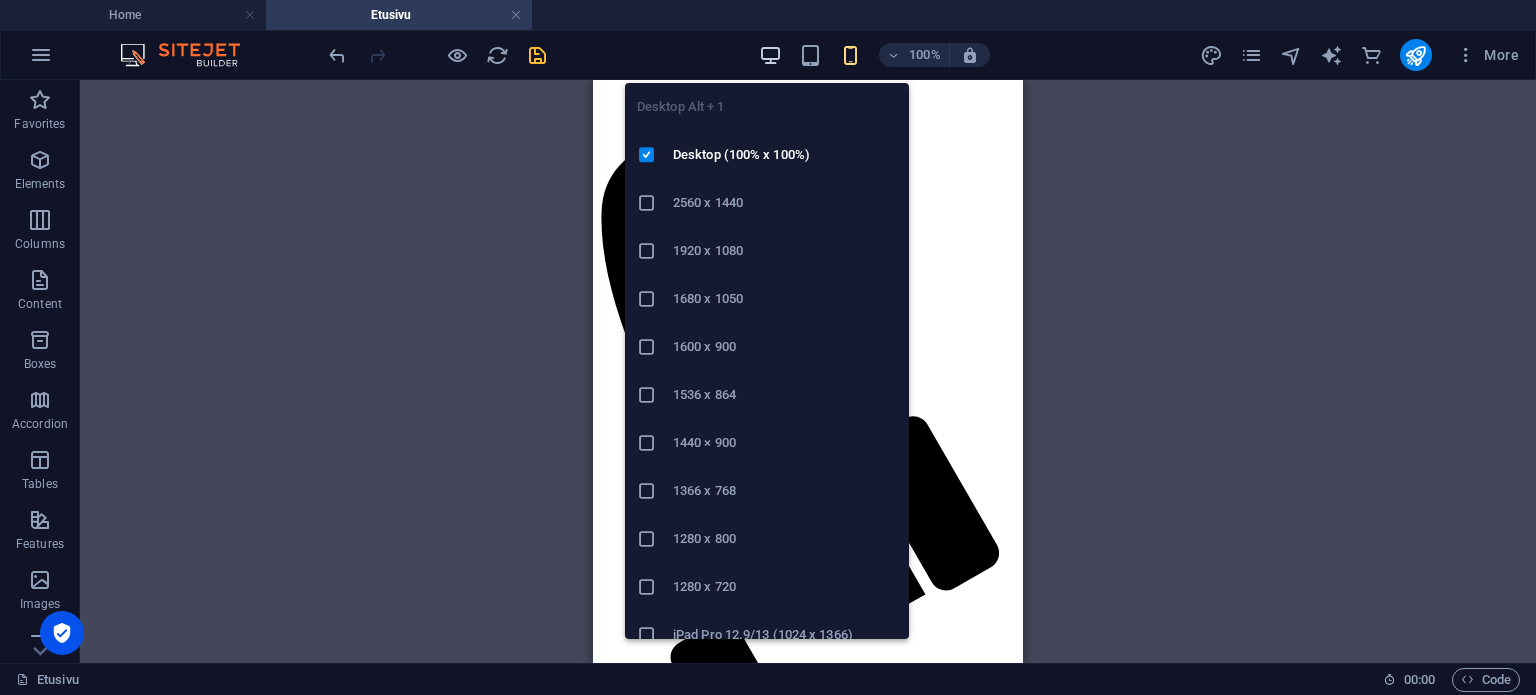 click at bounding box center (770, 55) 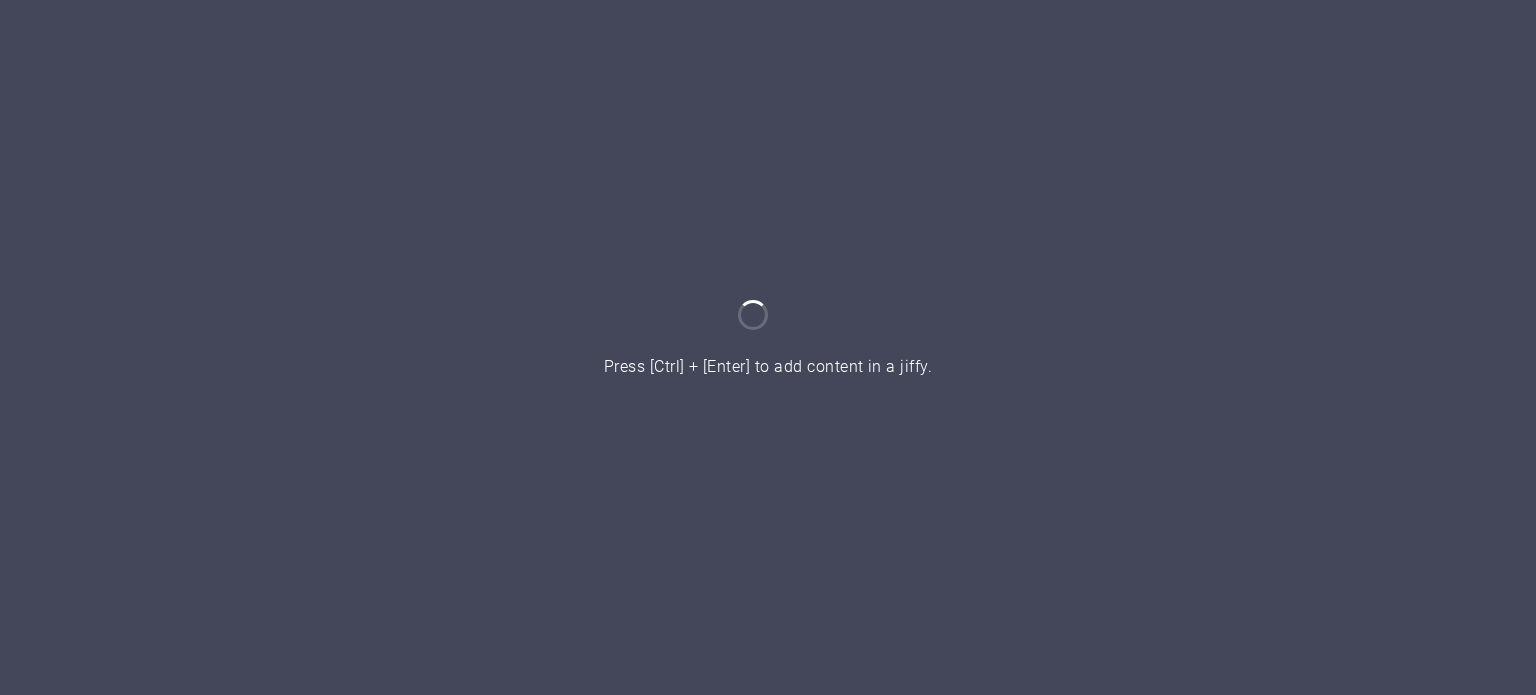 scroll, scrollTop: 0, scrollLeft: 0, axis: both 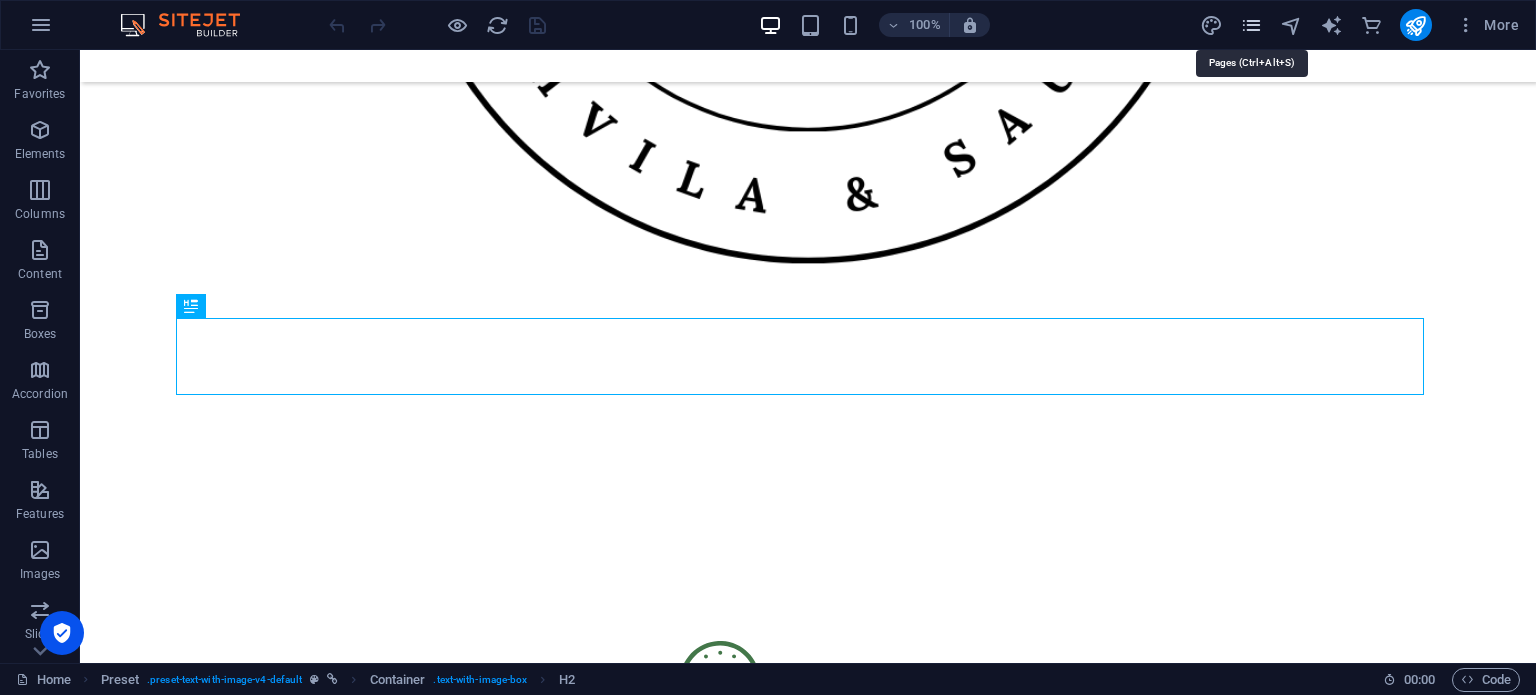 click at bounding box center [1251, 25] 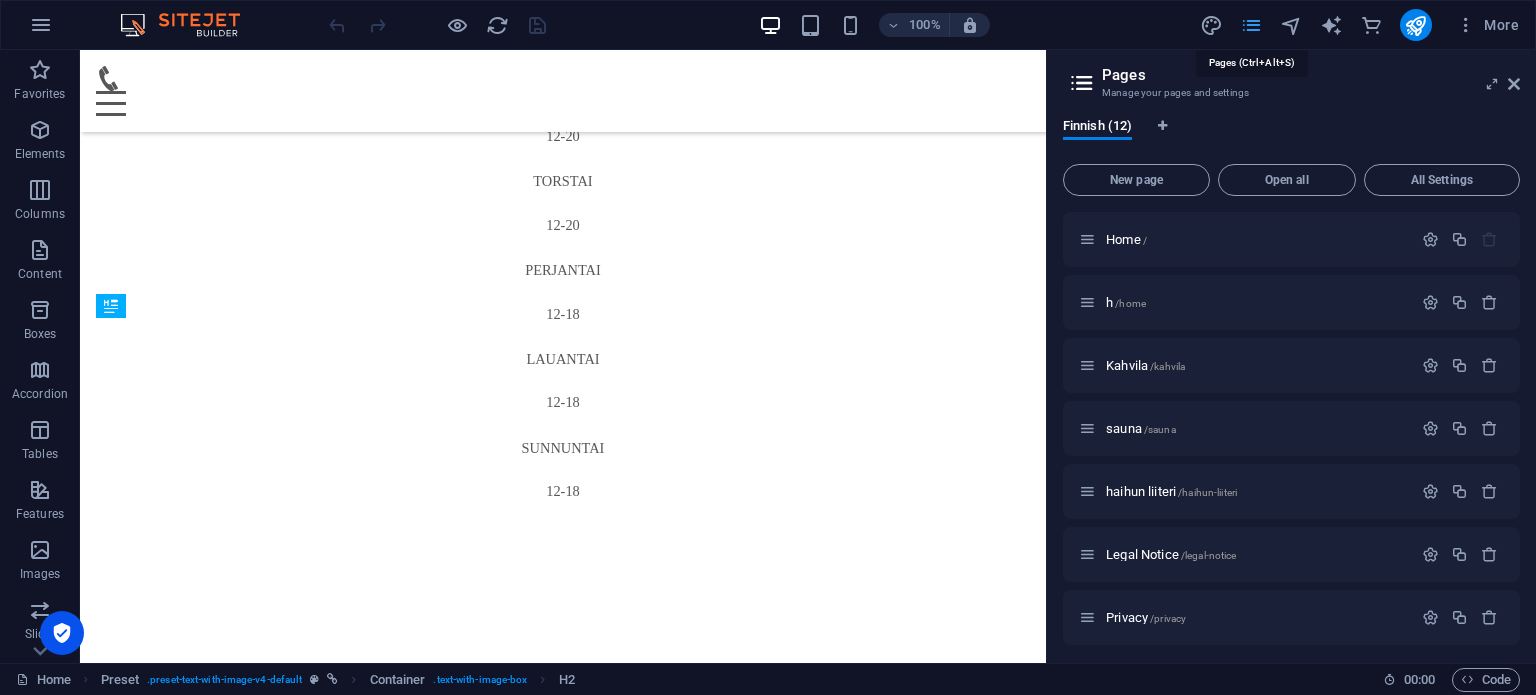 scroll, scrollTop: 1335, scrollLeft: 0, axis: vertical 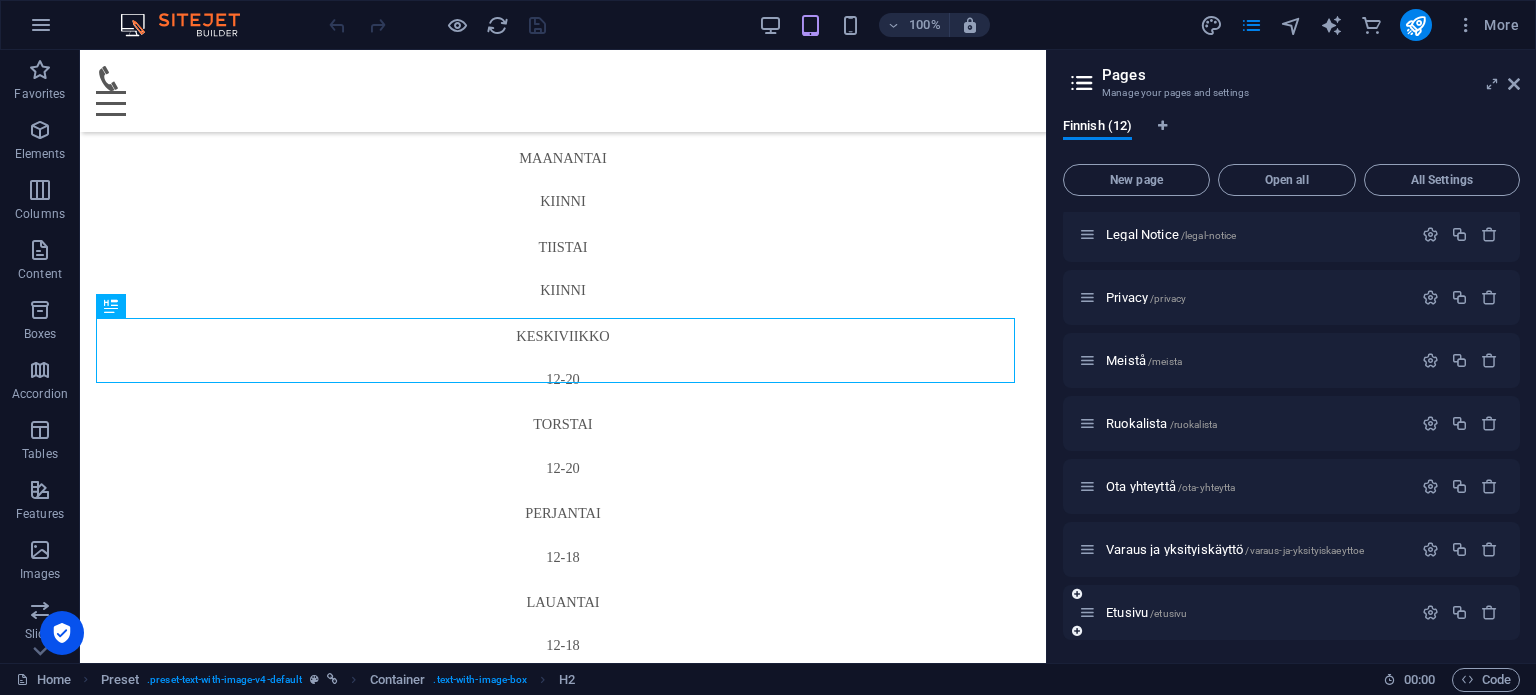 click on "Etusivu /etusivu" at bounding box center [1245, 612] 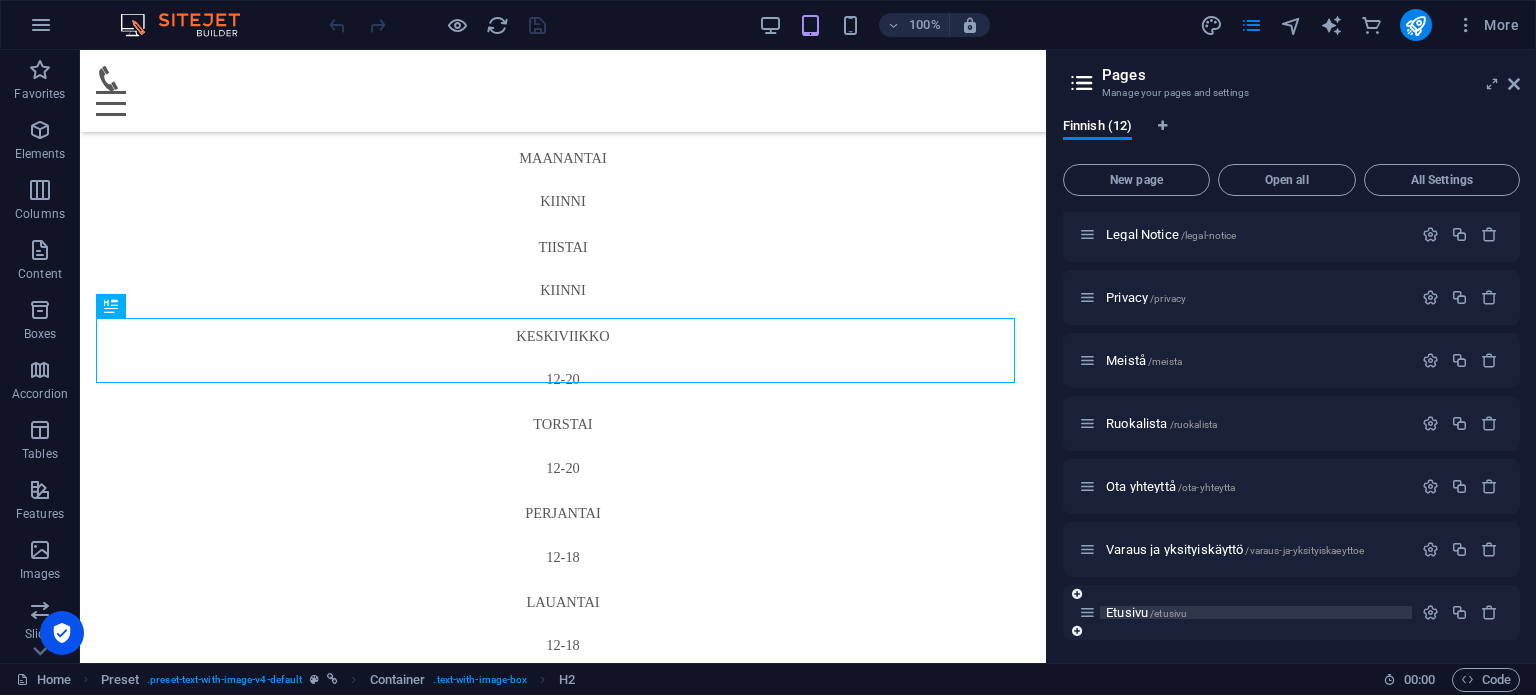 click on "Etusivu /etusivu" at bounding box center [1146, 612] 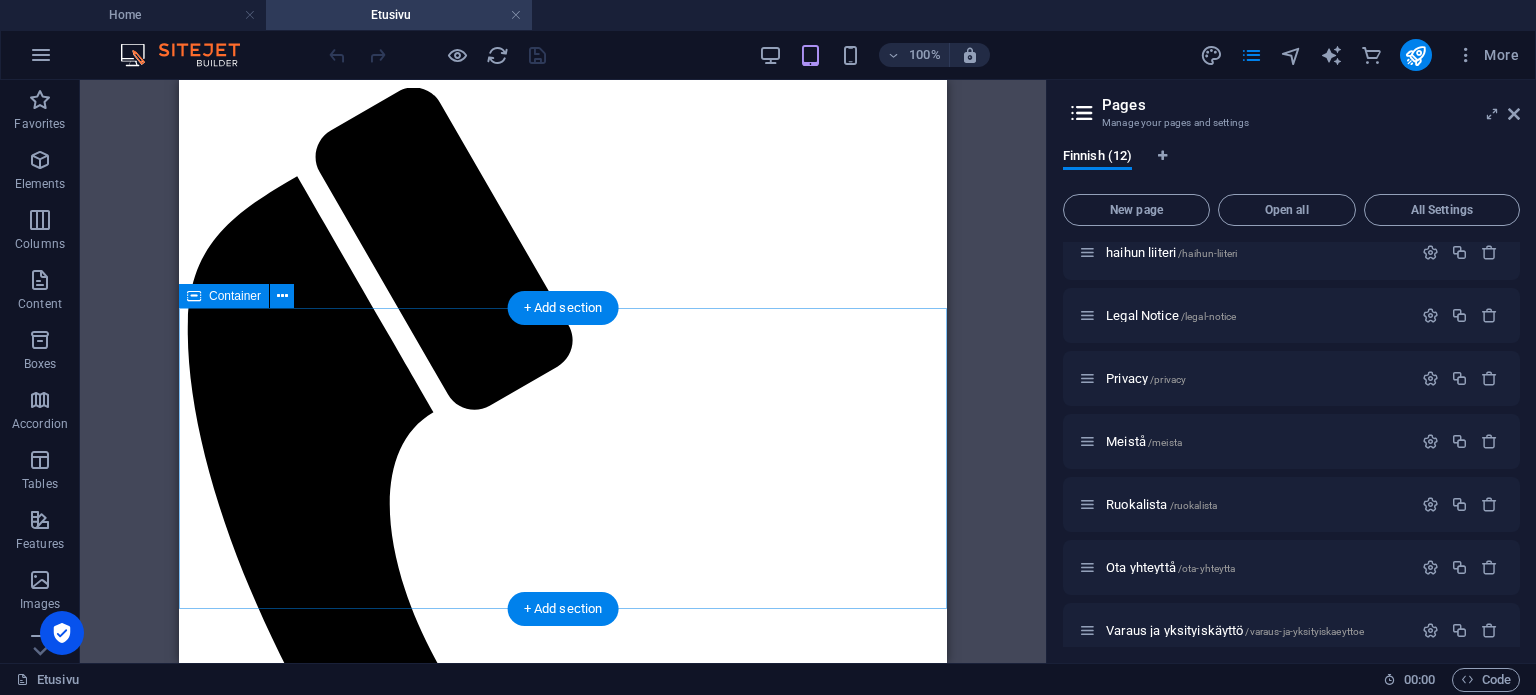 scroll, scrollTop: 0, scrollLeft: 0, axis: both 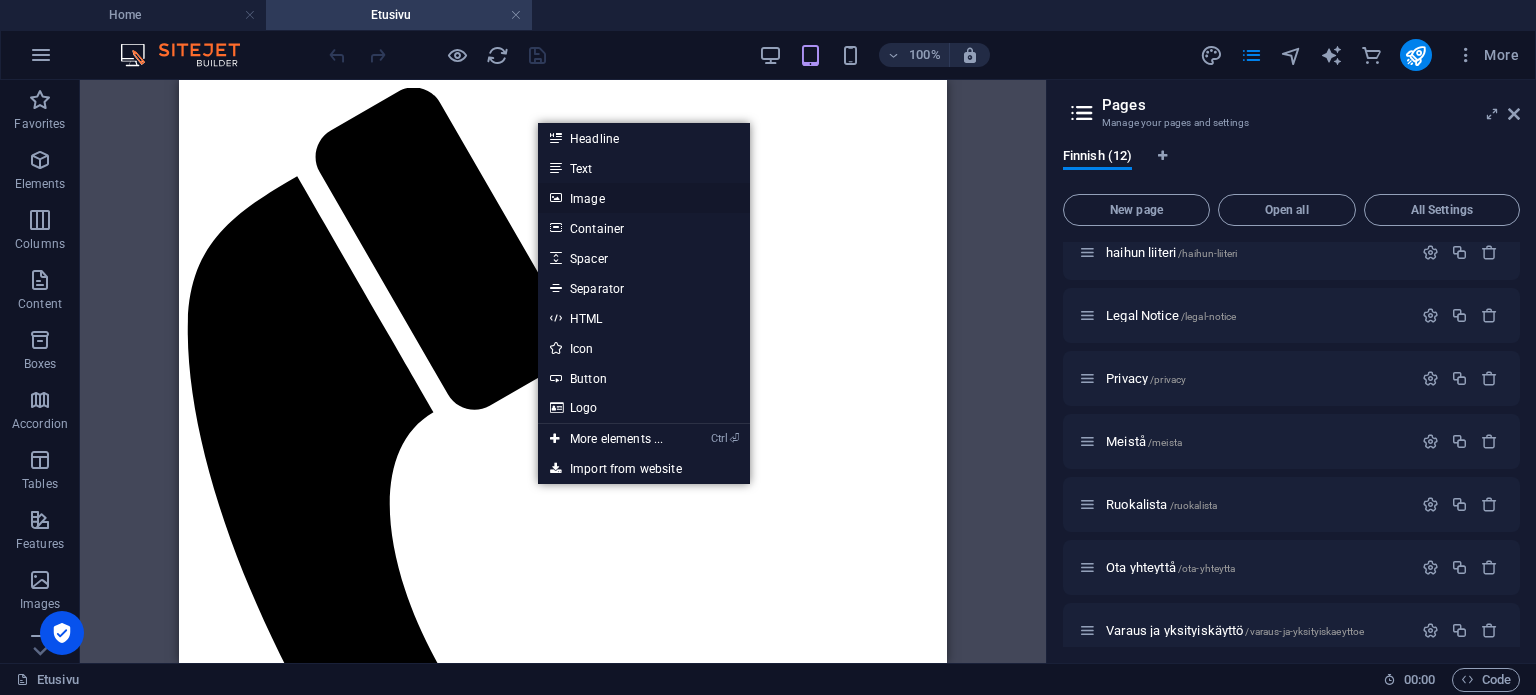 click on "Image" at bounding box center (644, 198) 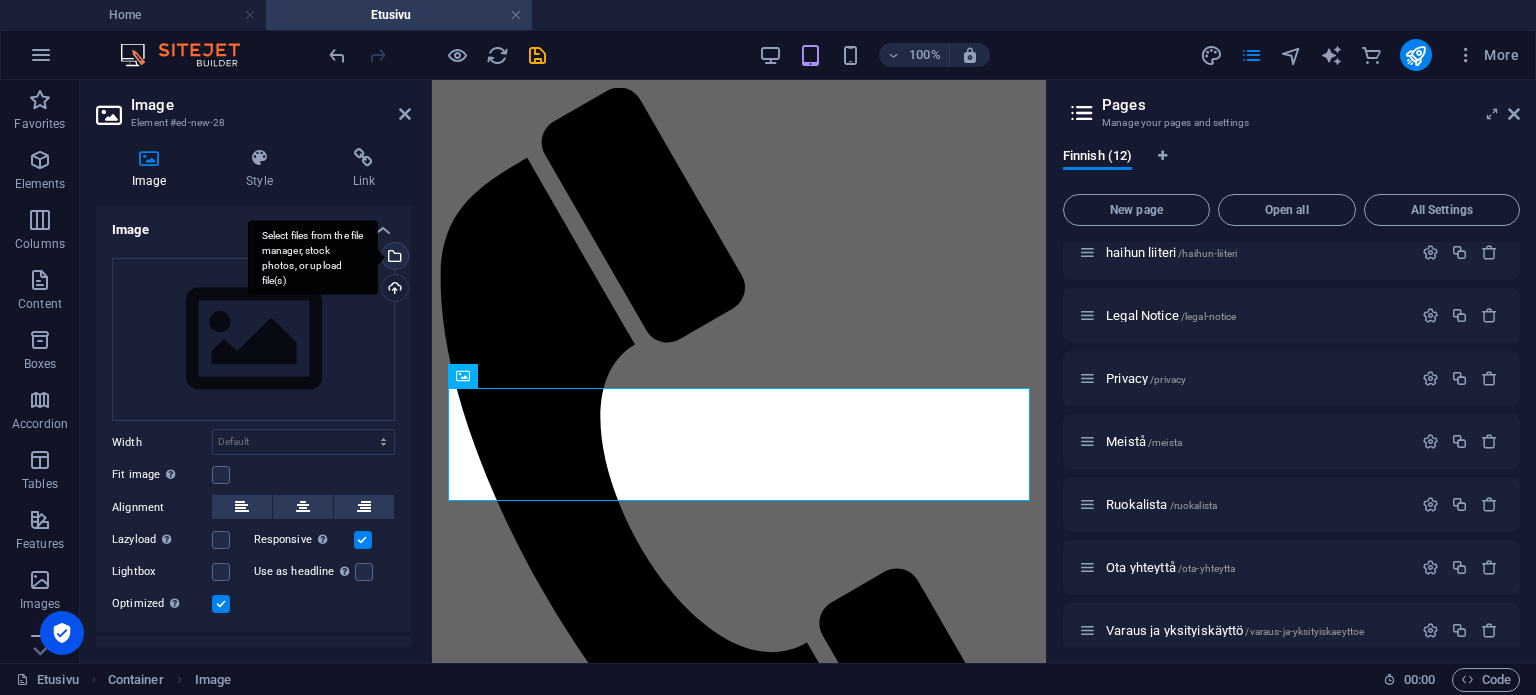 click on "Select files from the file manager, stock photos, or upload file(s)" at bounding box center (393, 258) 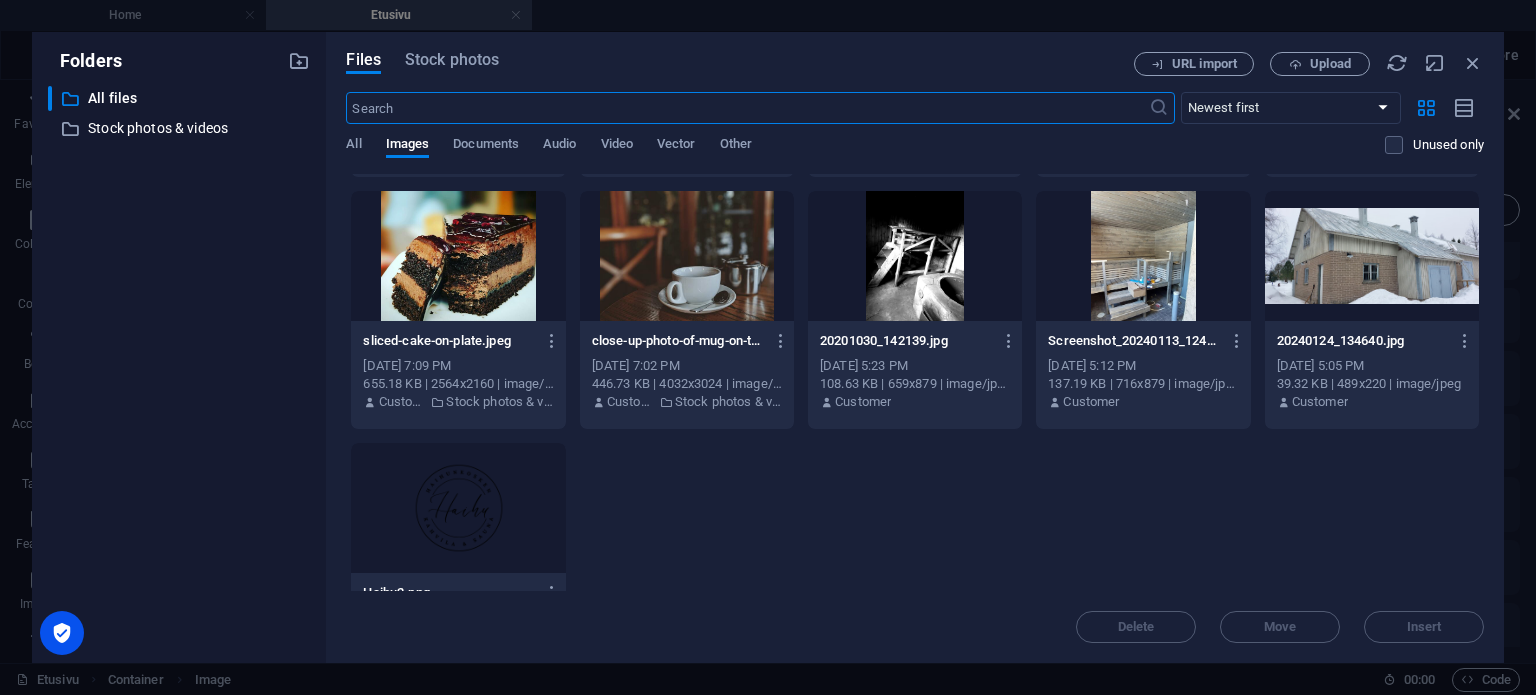 scroll, scrollTop: 2507, scrollLeft: 0, axis: vertical 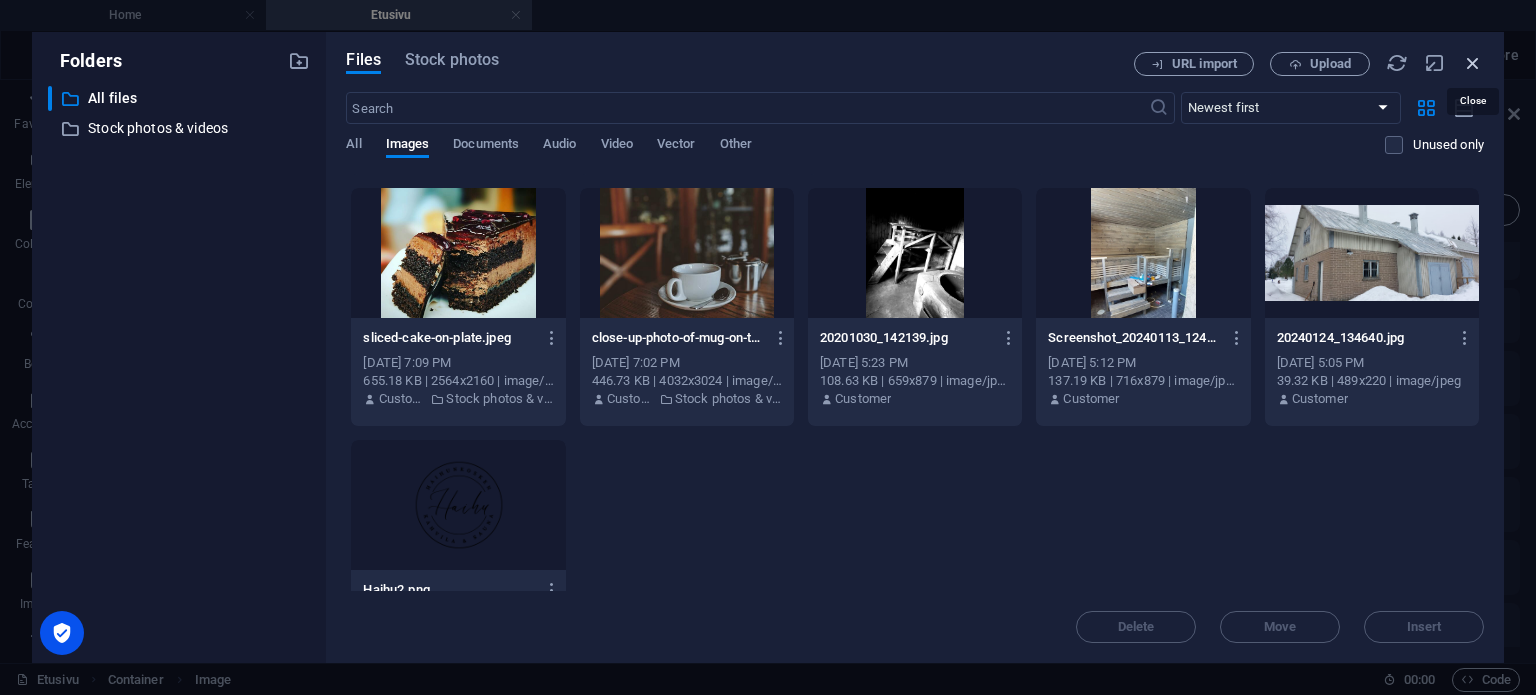 click at bounding box center (1473, 63) 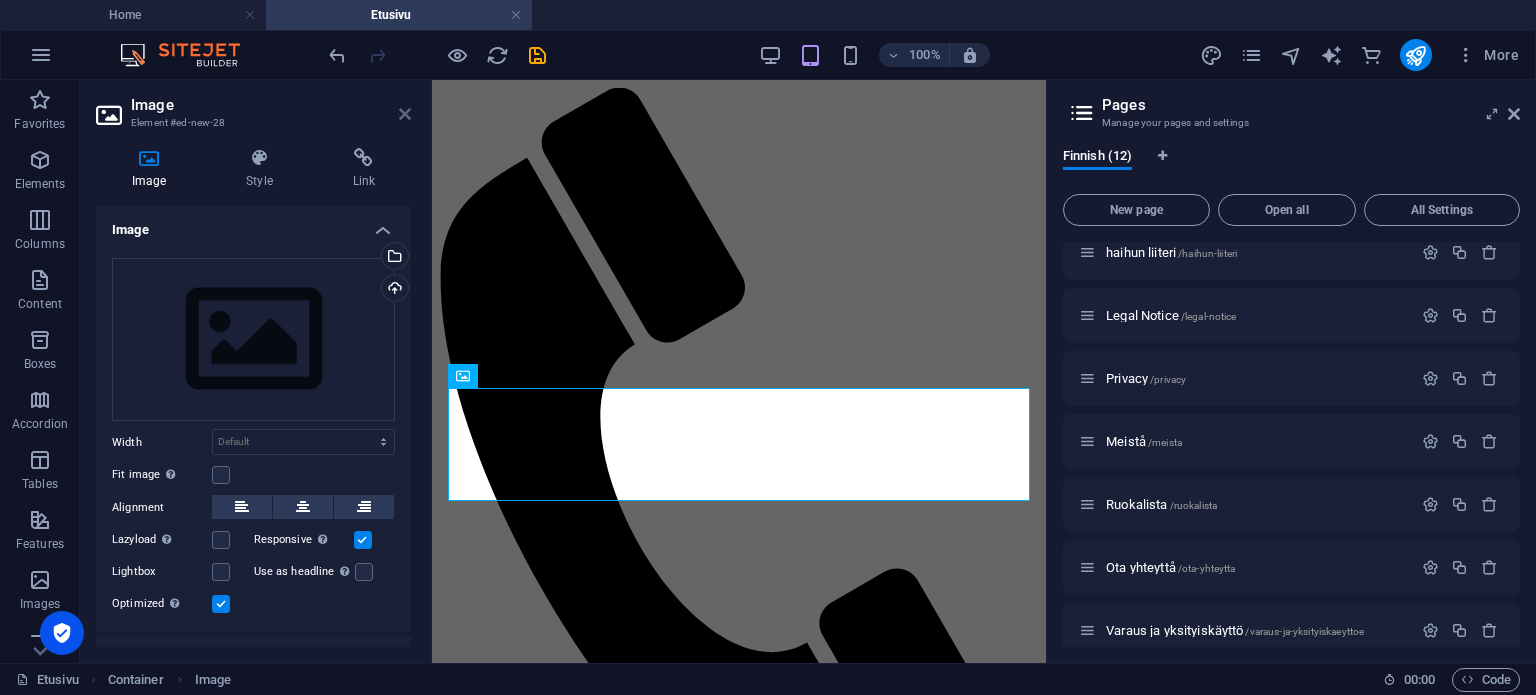 click at bounding box center [405, 114] 